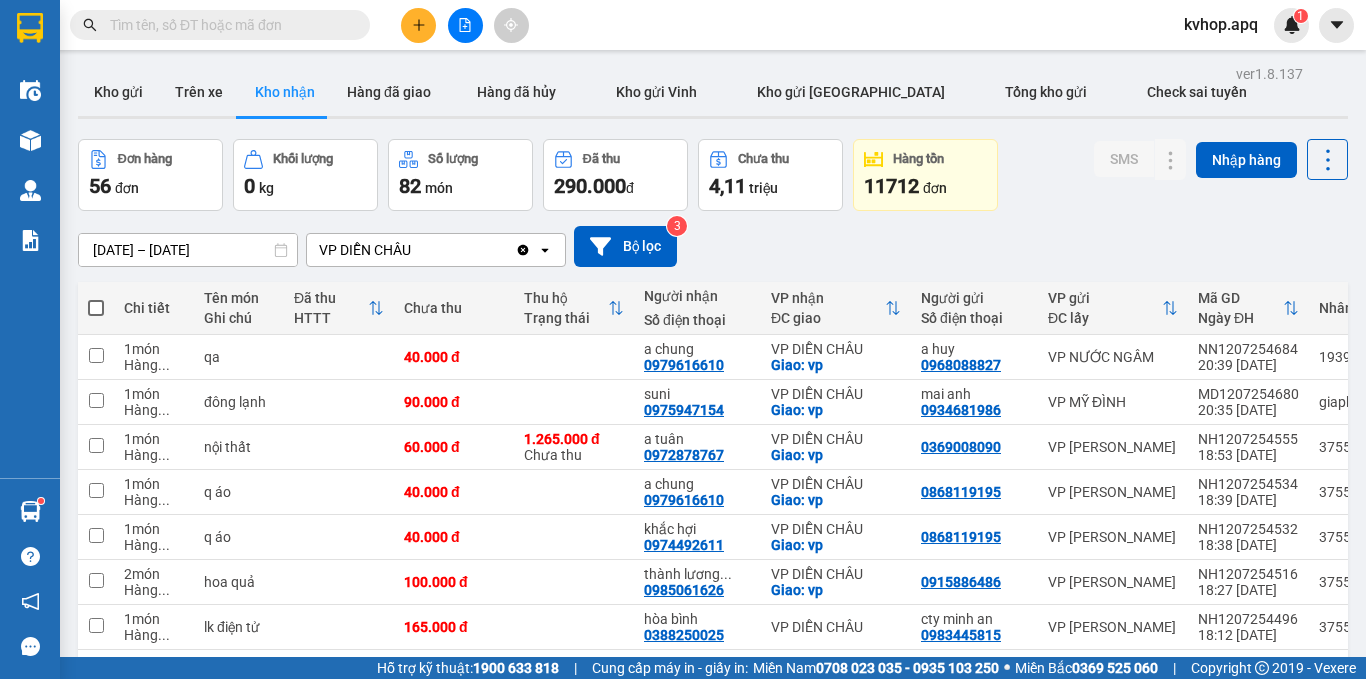 scroll, scrollTop: 0, scrollLeft: 0, axis: both 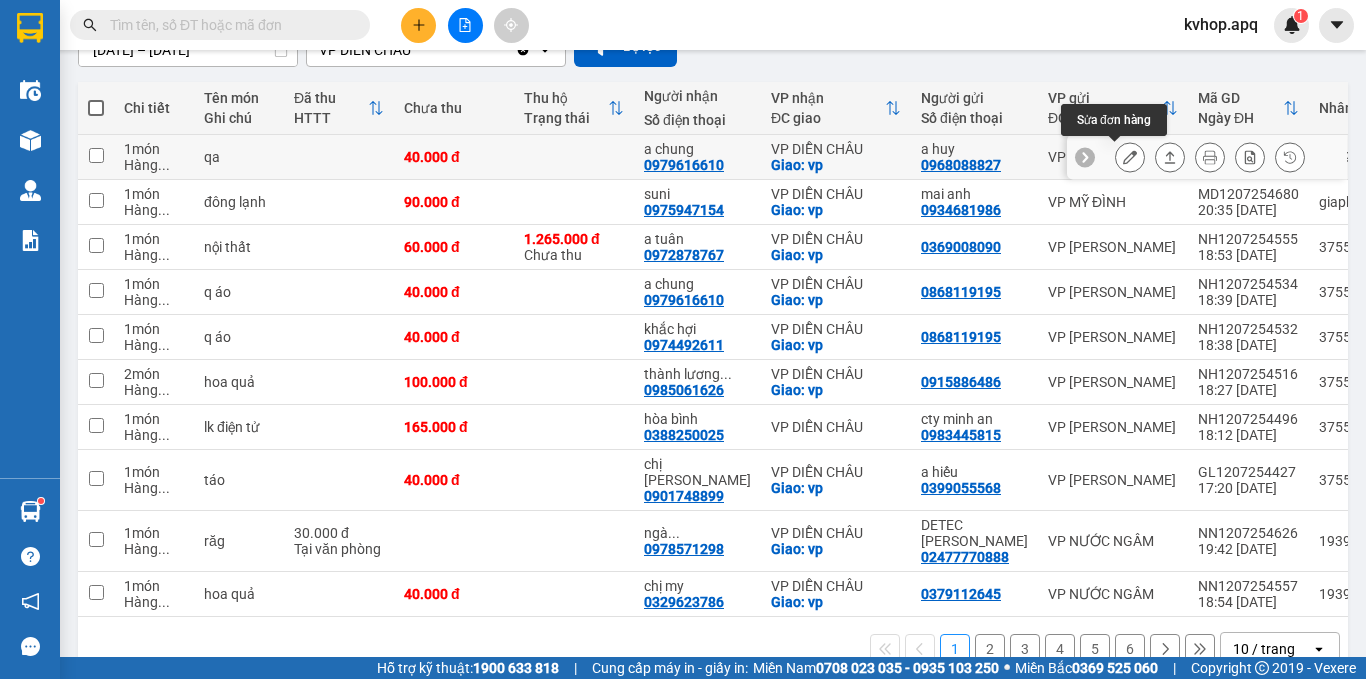 click at bounding box center (1130, 157) 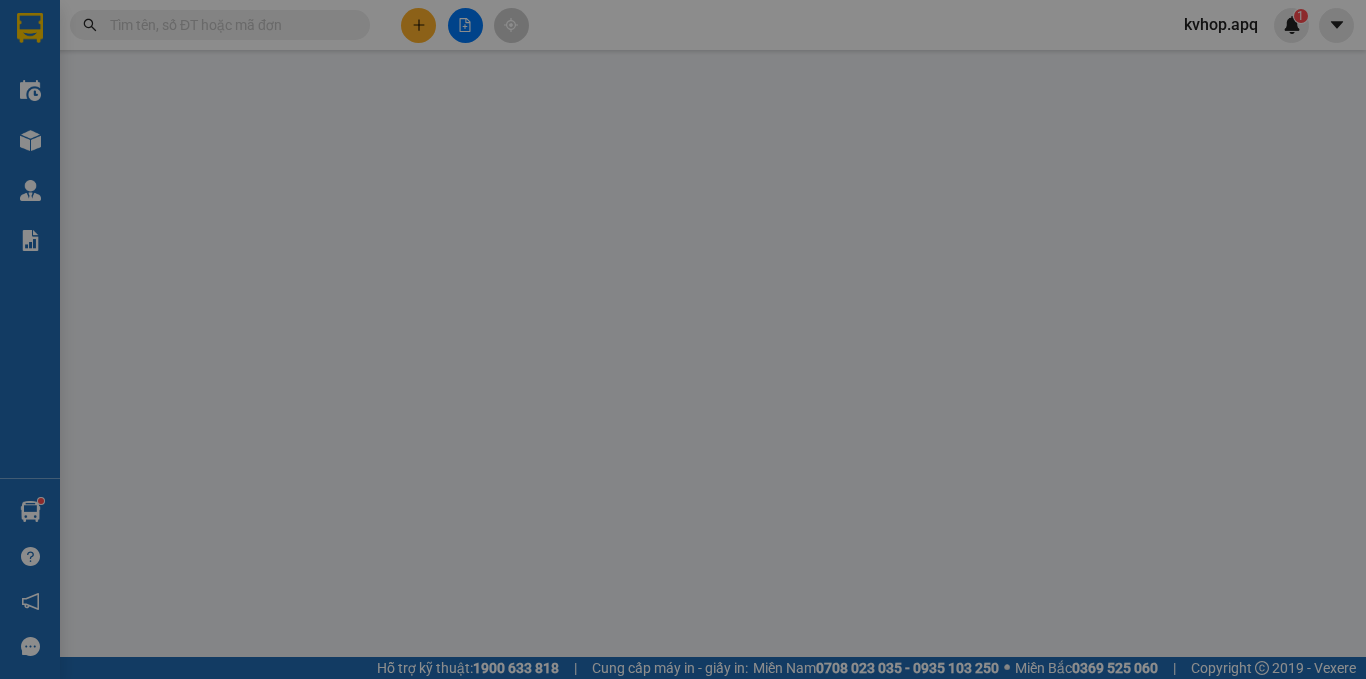 scroll, scrollTop: 0, scrollLeft: 0, axis: both 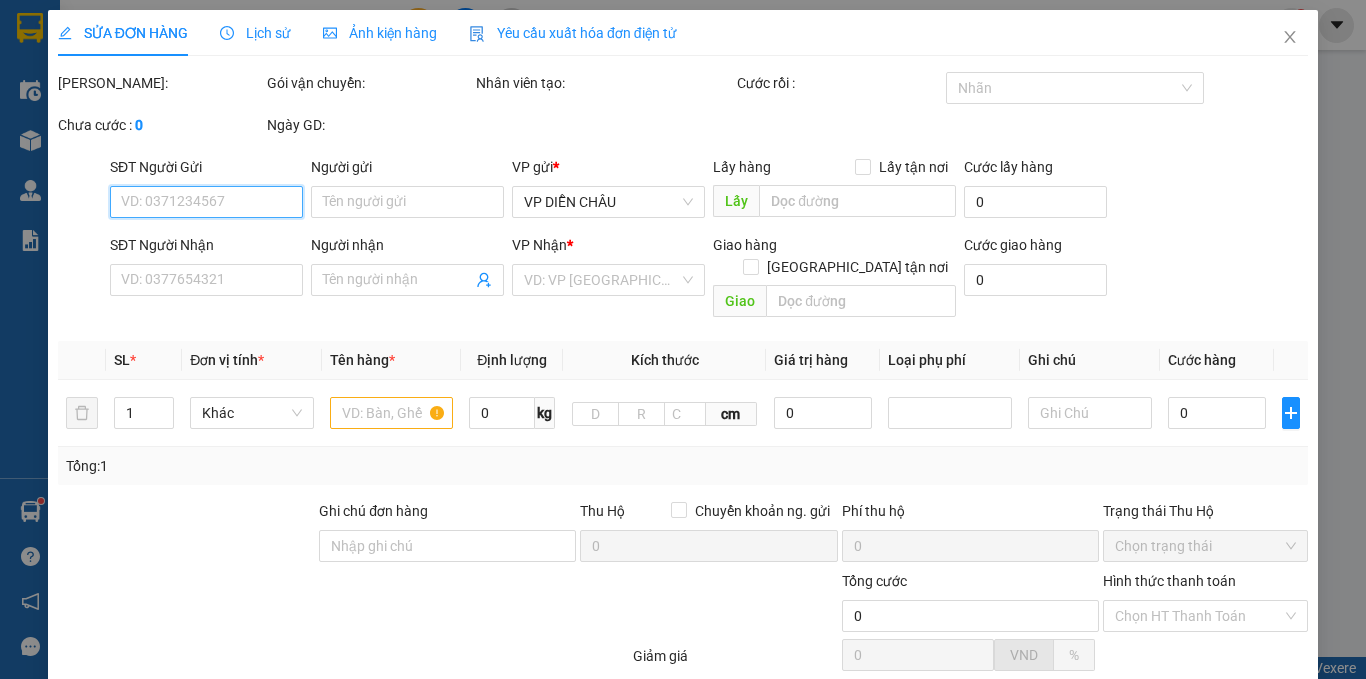 type on "0968088827" 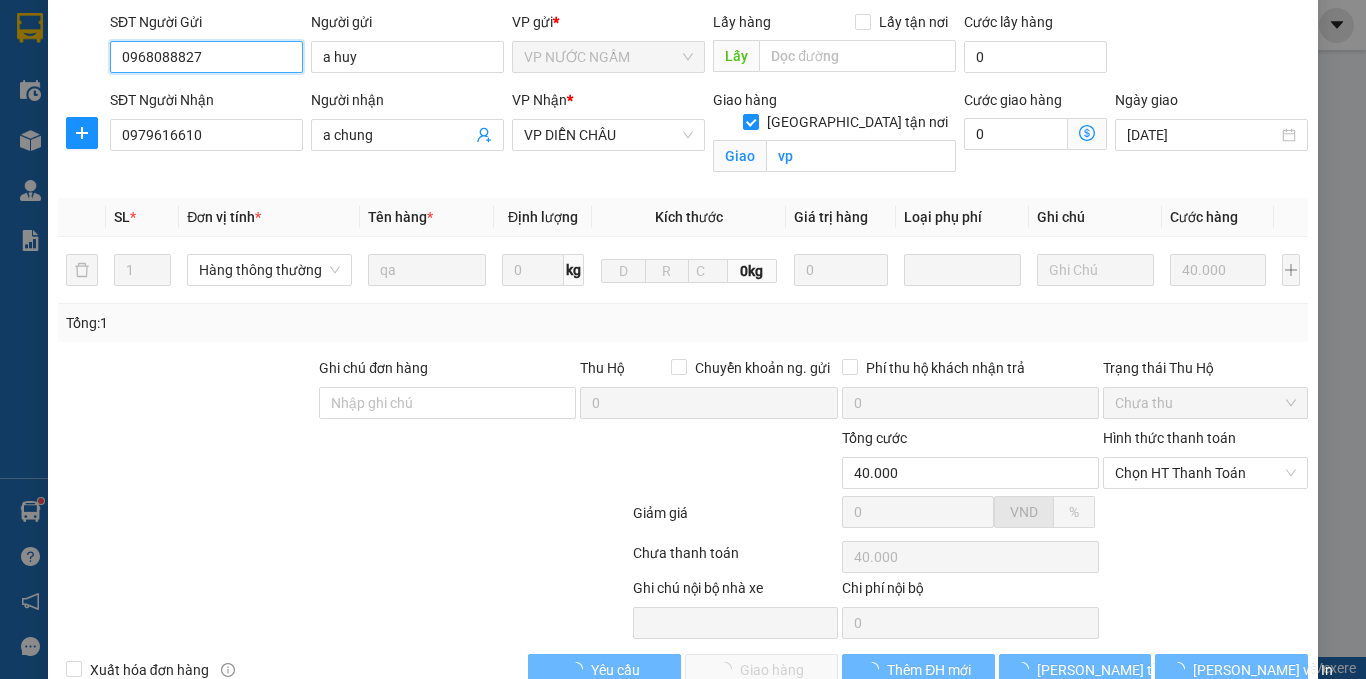 scroll, scrollTop: 191, scrollLeft: 0, axis: vertical 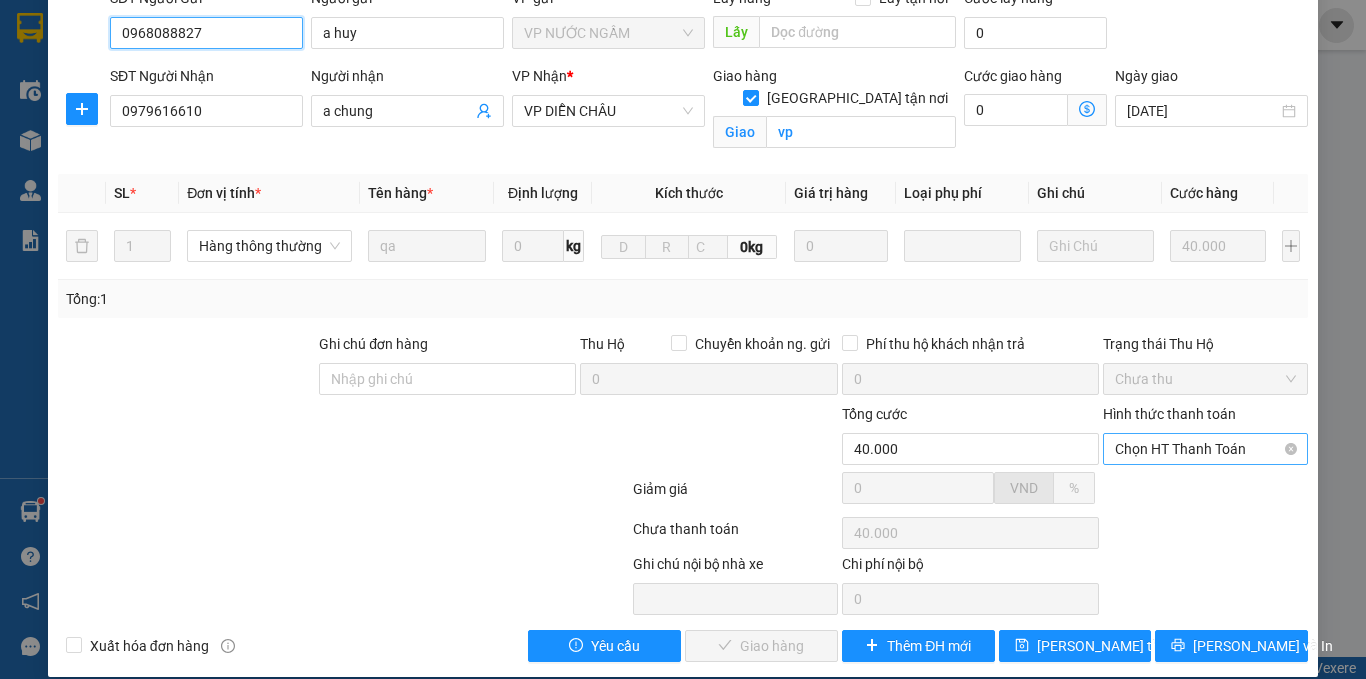 click on "Chọn HT Thanh Toán" at bounding box center [1205, 449] 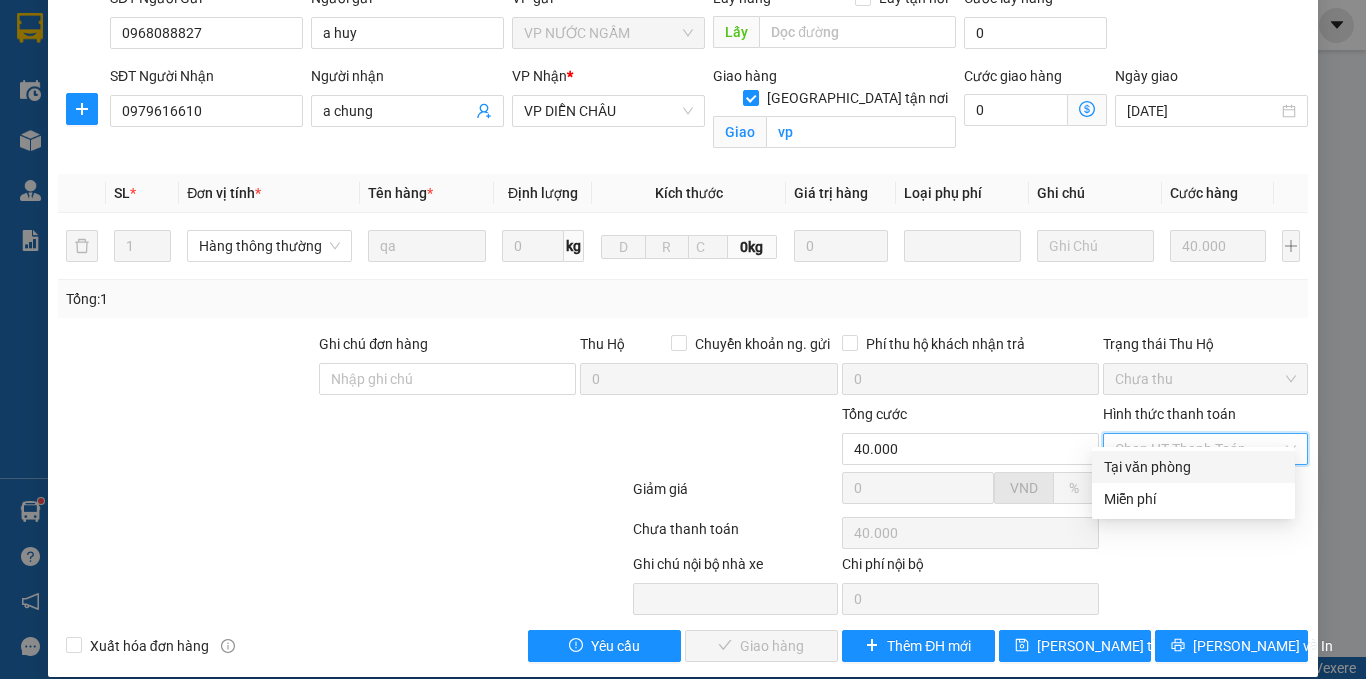 click on "Tại văn phòng" at bounding box center [1193, 467] 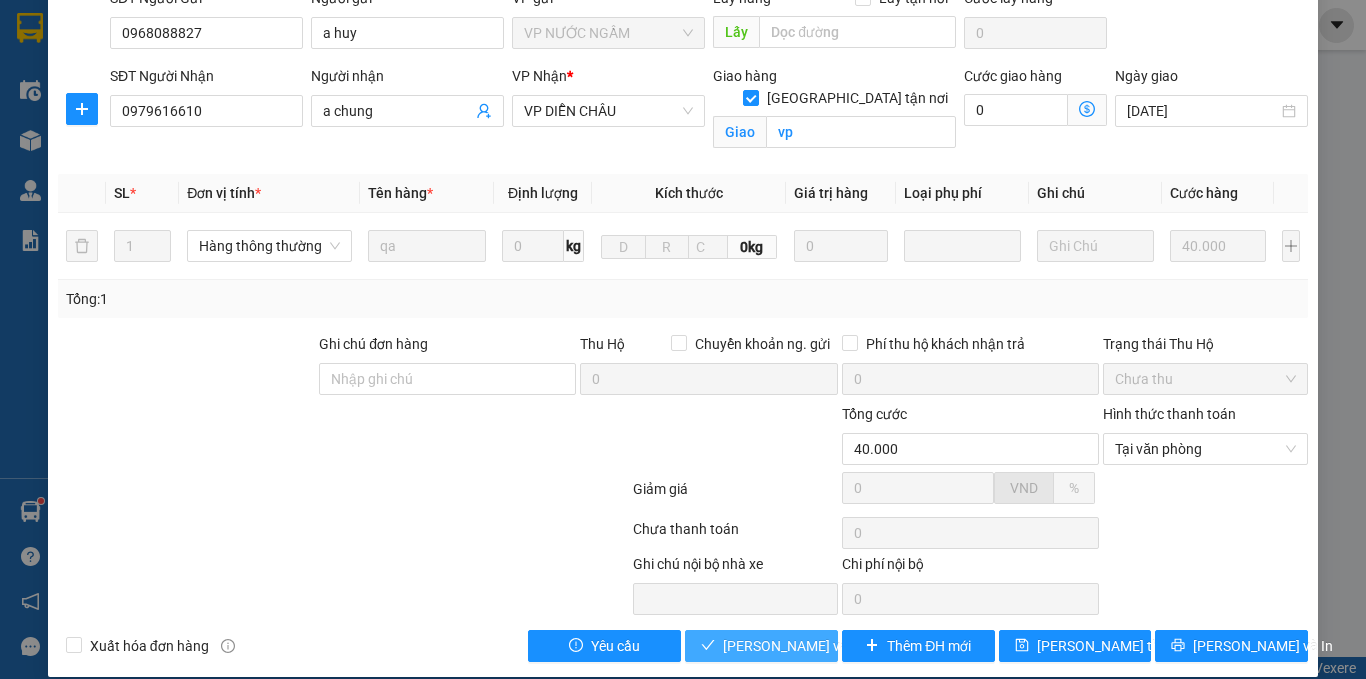 click on "[PERSON_NAME] và Giao hàng" at bounding box center (819, 646) 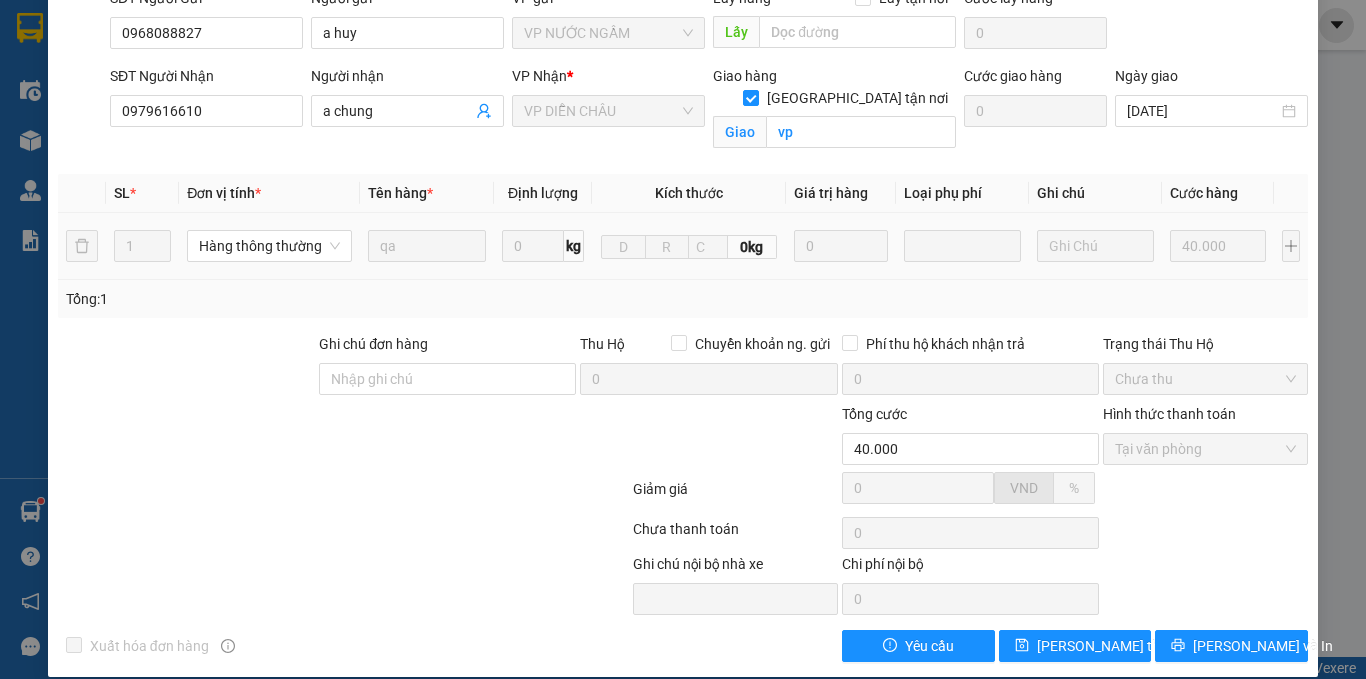 scroll, scrollTop: 91, scrollLeft: 0, axis: vertical 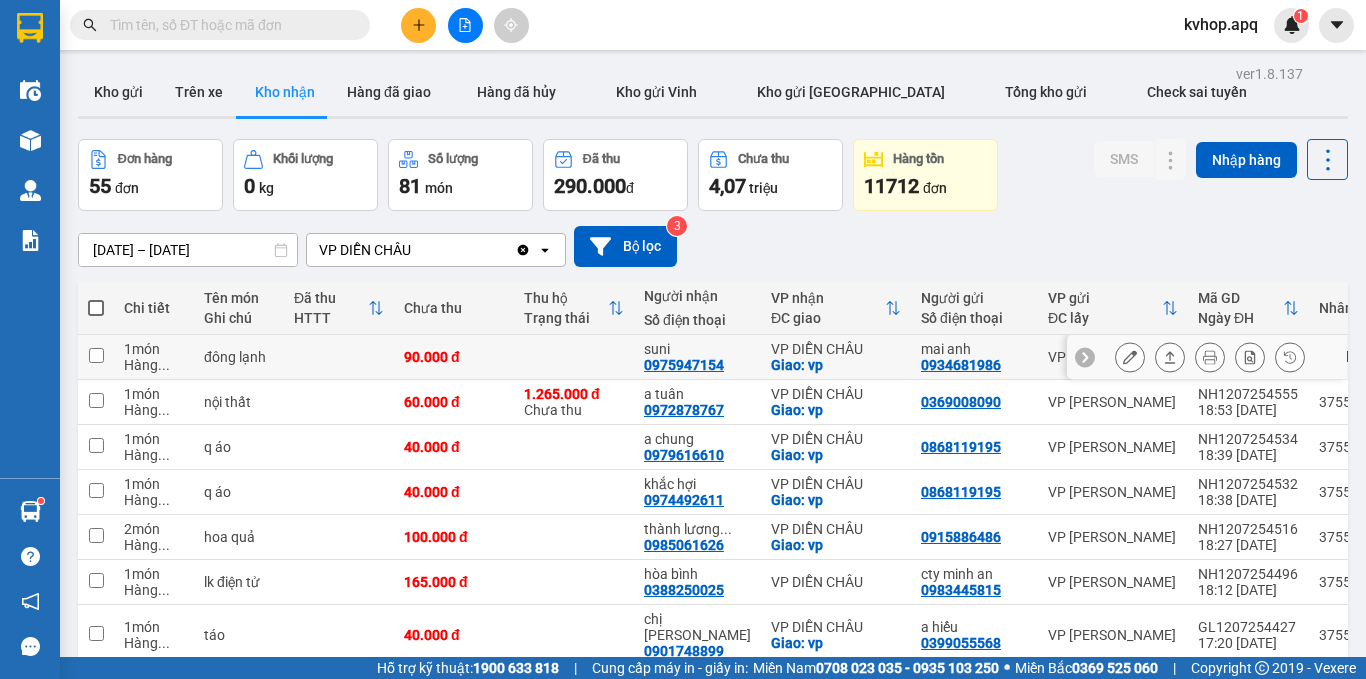 click at bounding box center (1130, 357) 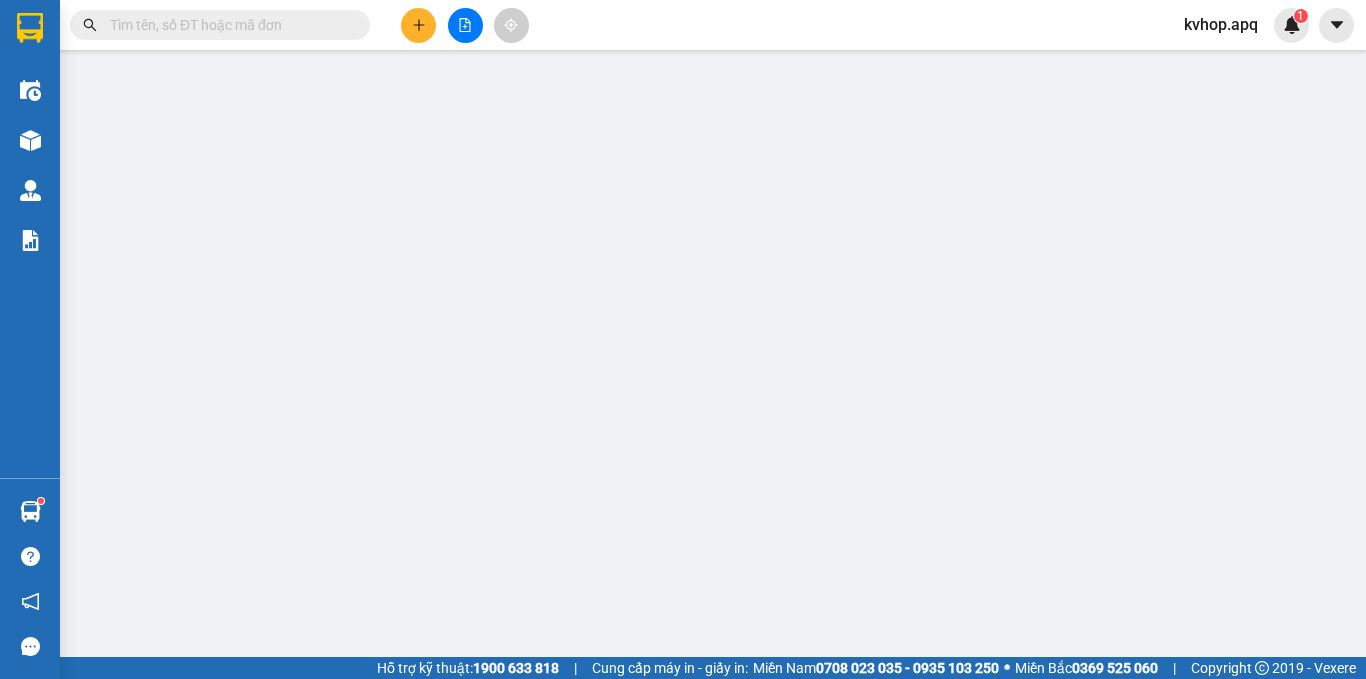 type on "0934681986" 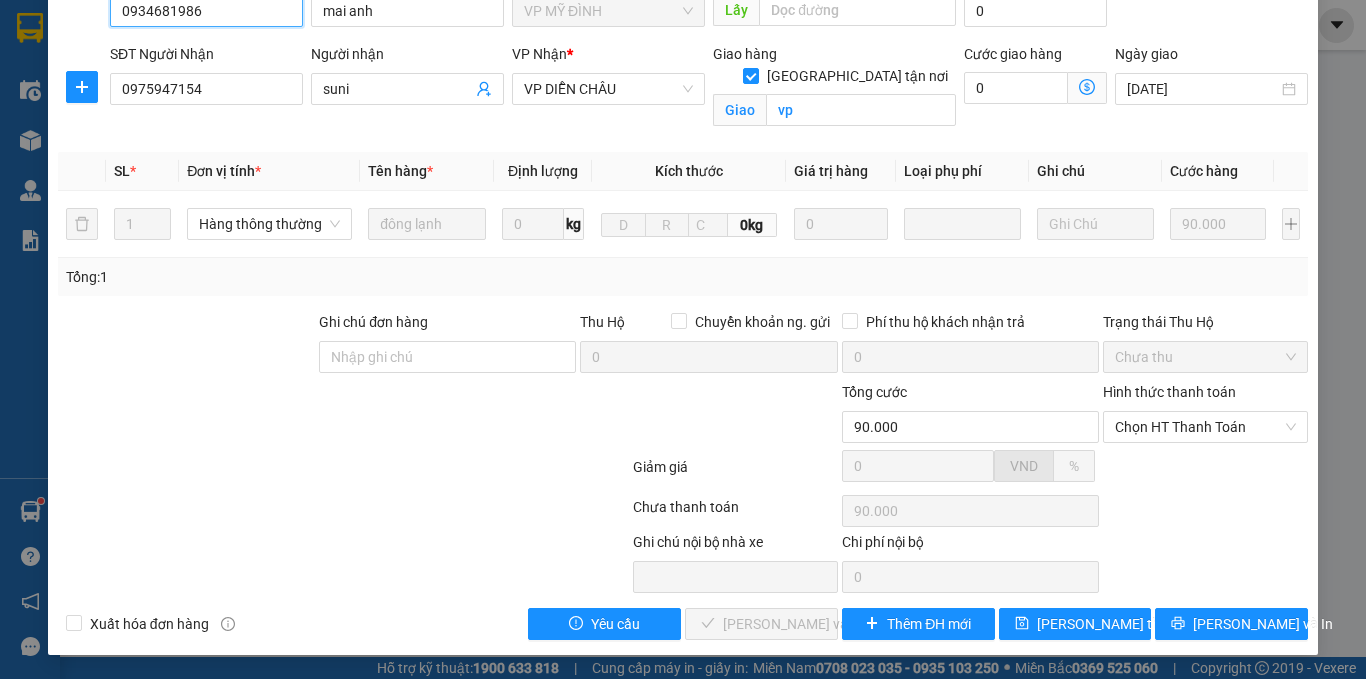 scroll, scrollTop: 191, scrollLeft: 0, axis: vertical 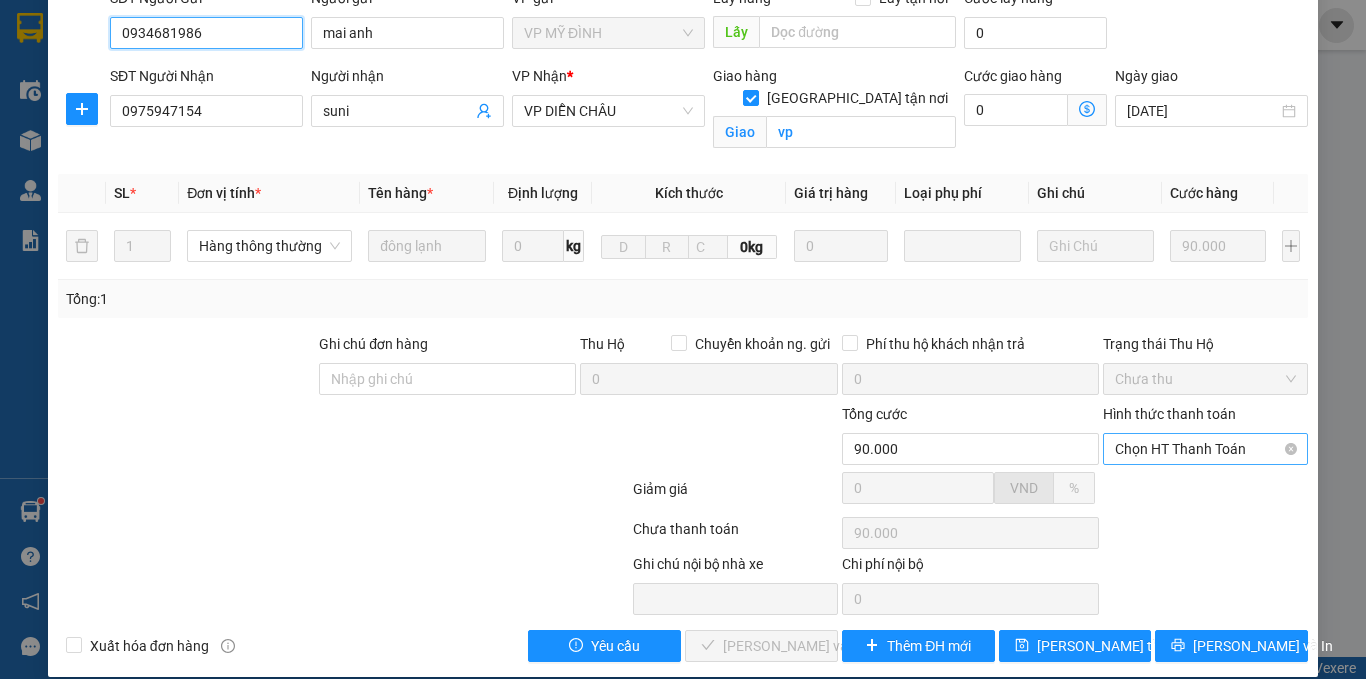 click on "Chọn HT Thanh Toán" at bounding box center [1205, 449] 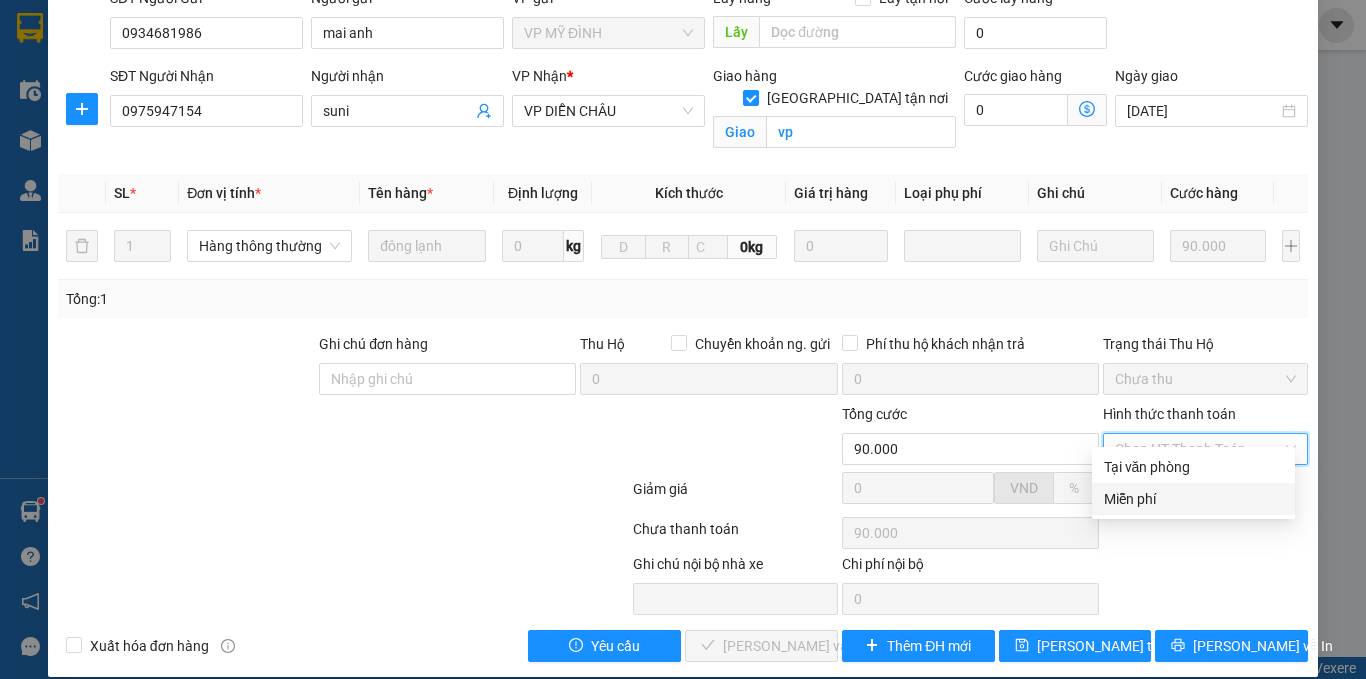 click on "Tại văn phòng" at bounding box center [1193, 467] 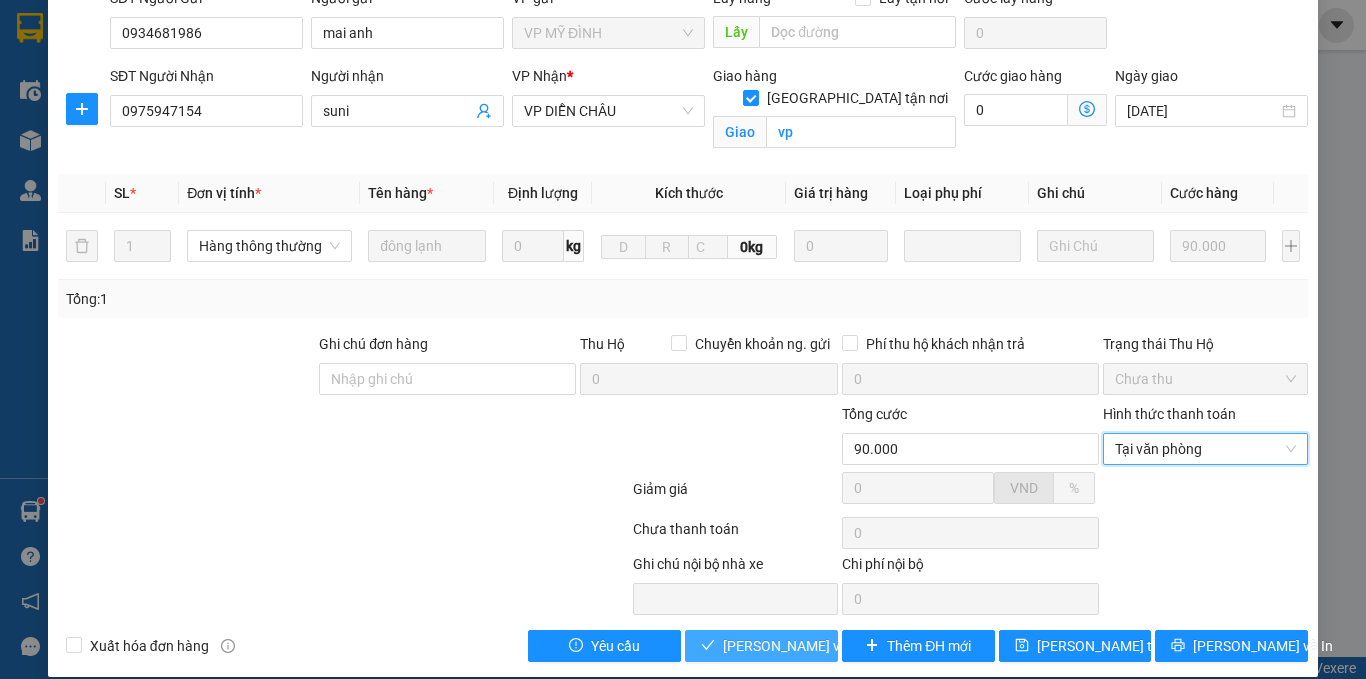 click on "[PERSON_NAME] và Giao hàng" at bounding box center [819, 646] 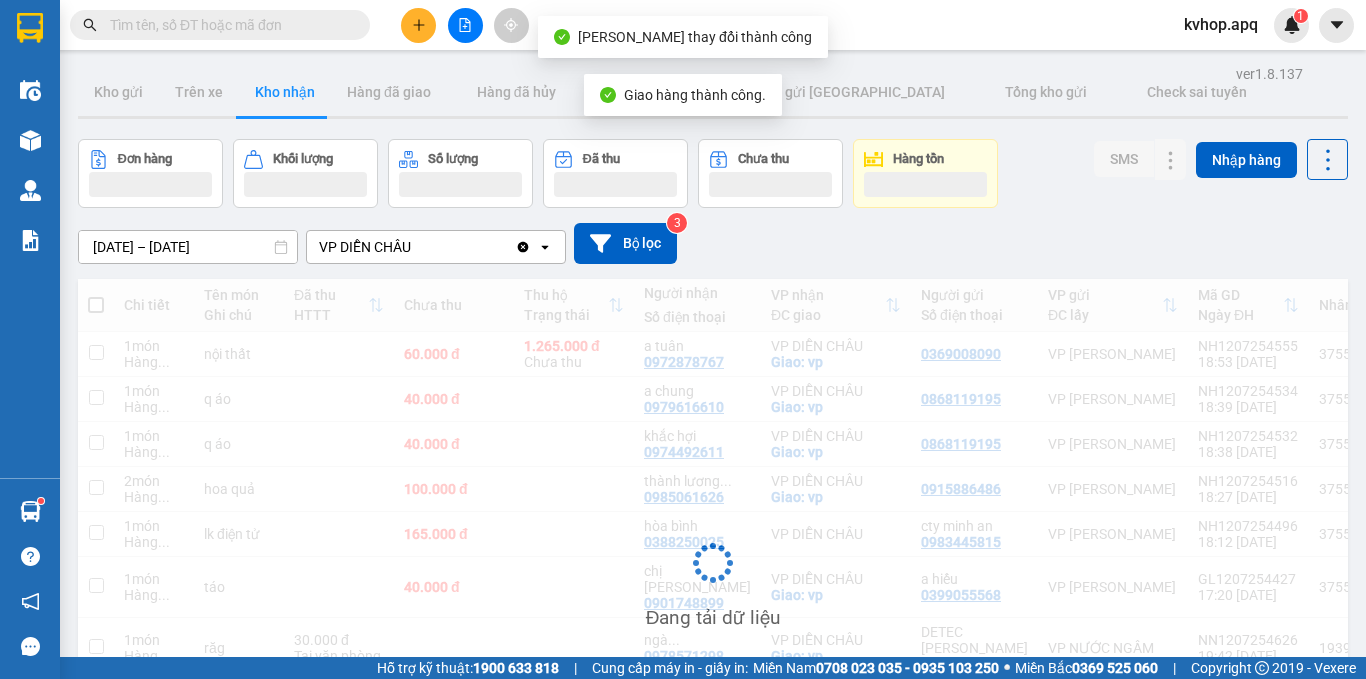 scroll, scrollTop: 100, scrollLeft: 0, axis: vertical 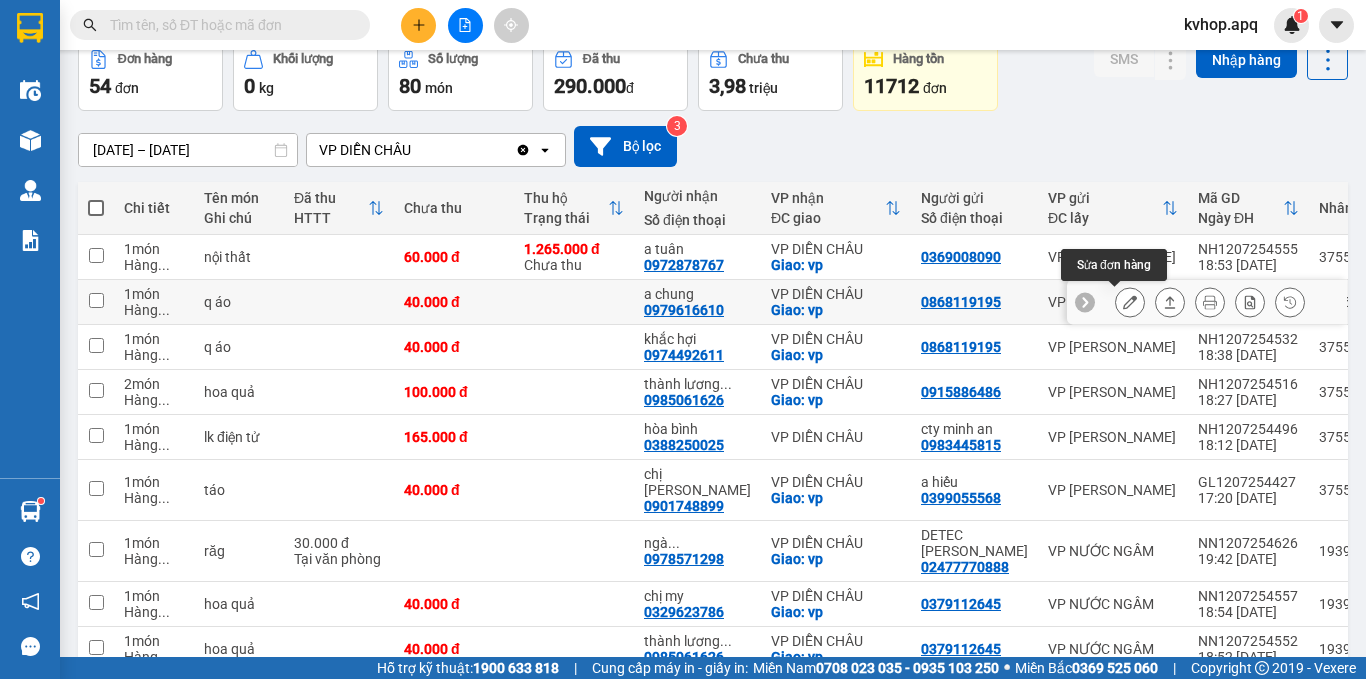 click 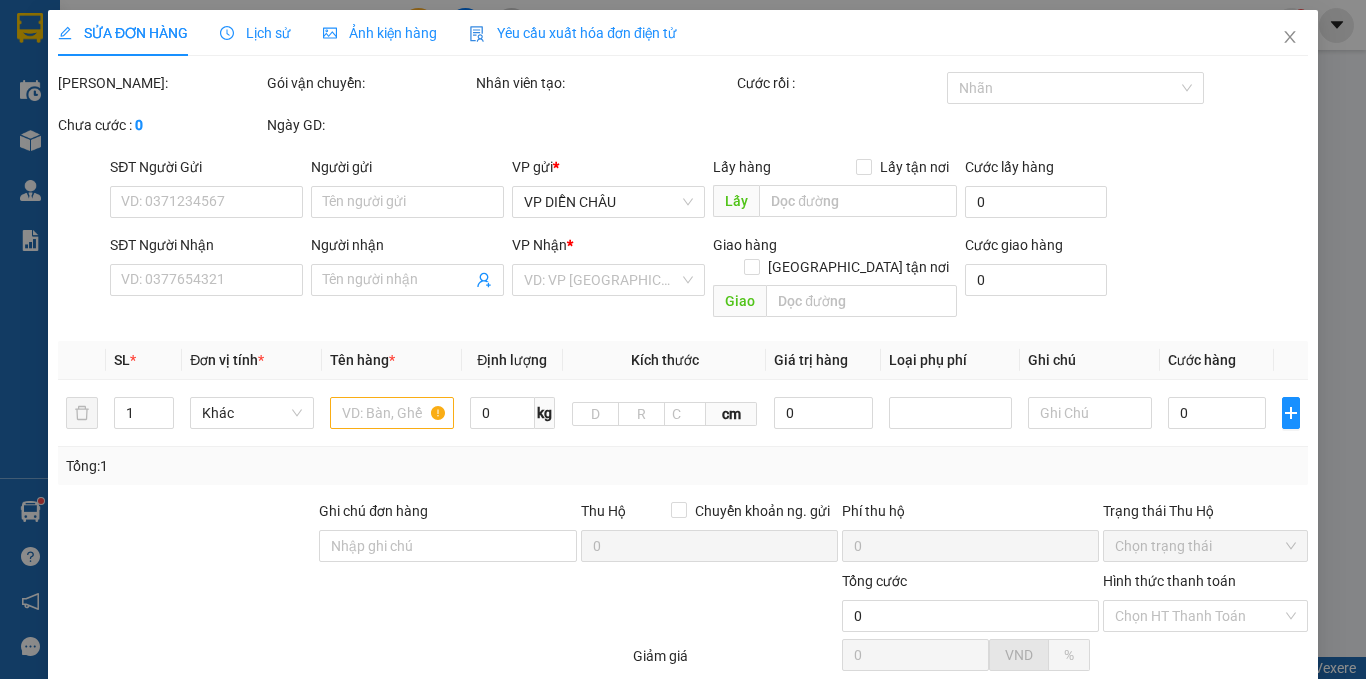 scroll, scrollTop: 0, scrollLeft: 0, axis: both 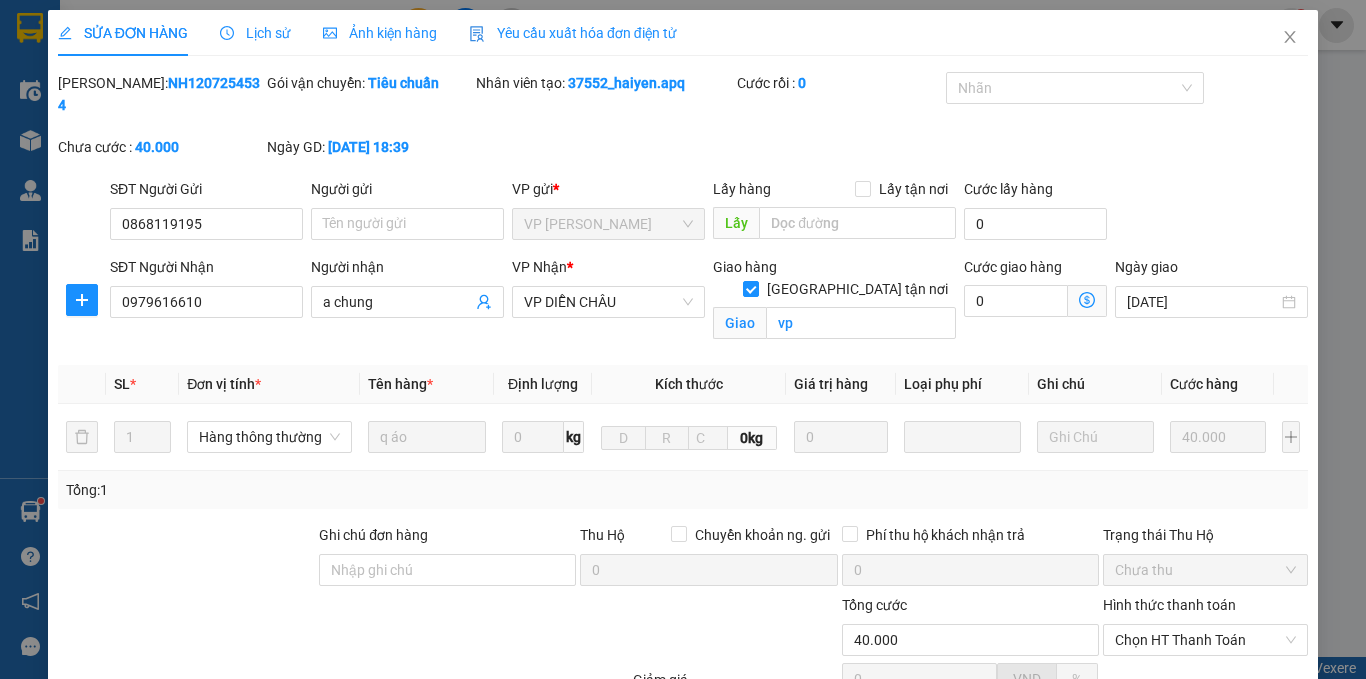 type on "0868119195" 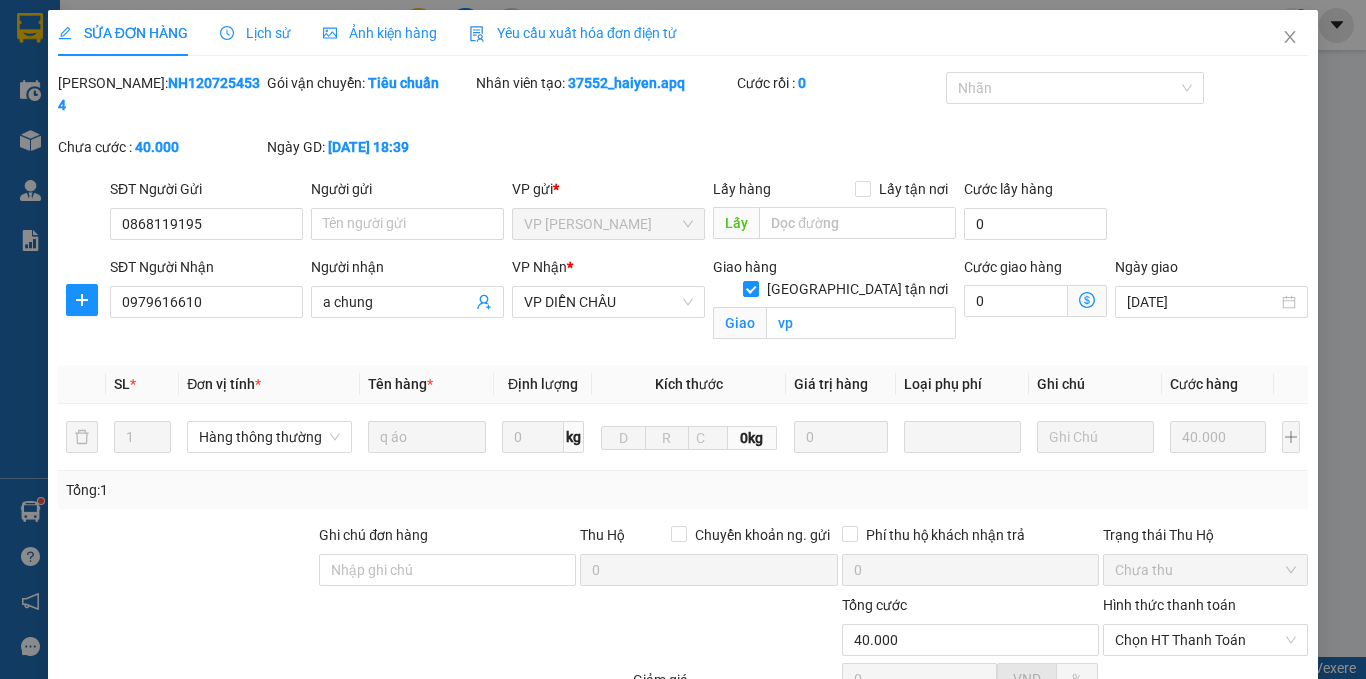 type on "0979616610" 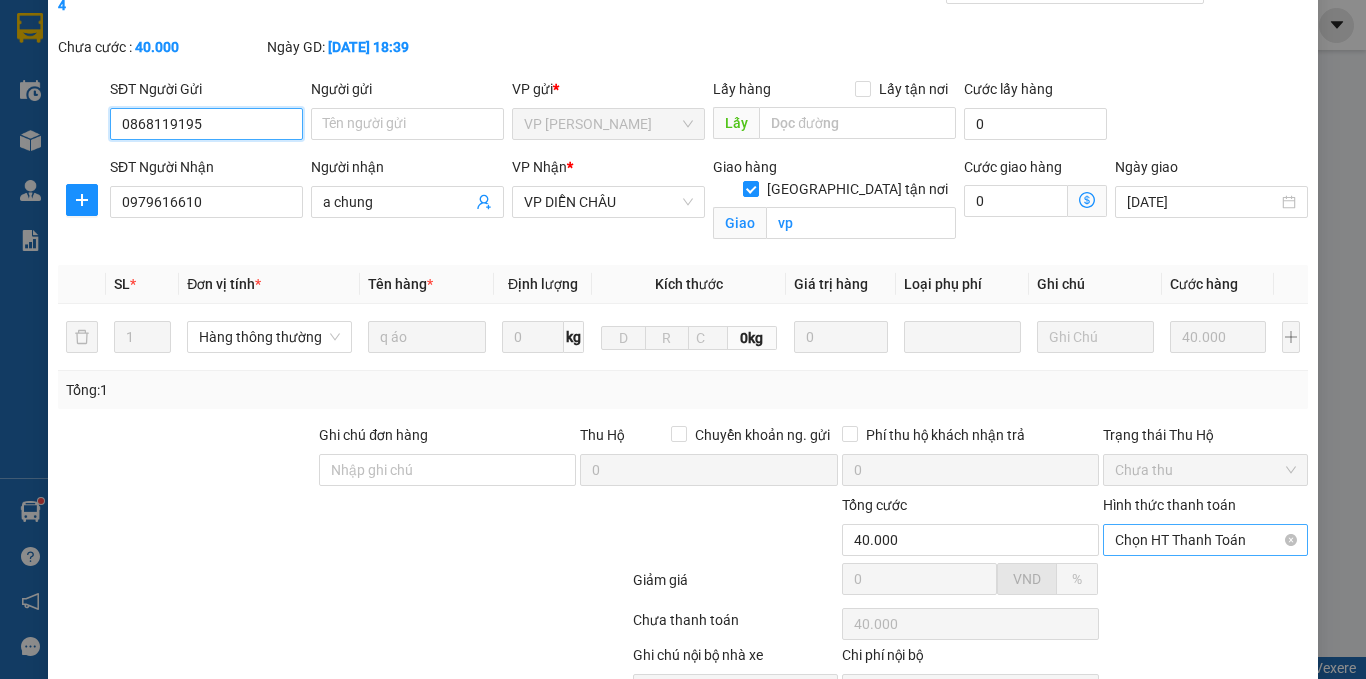 scroll, scrollTop: 191, scrollLeft: 0, axis: vertical 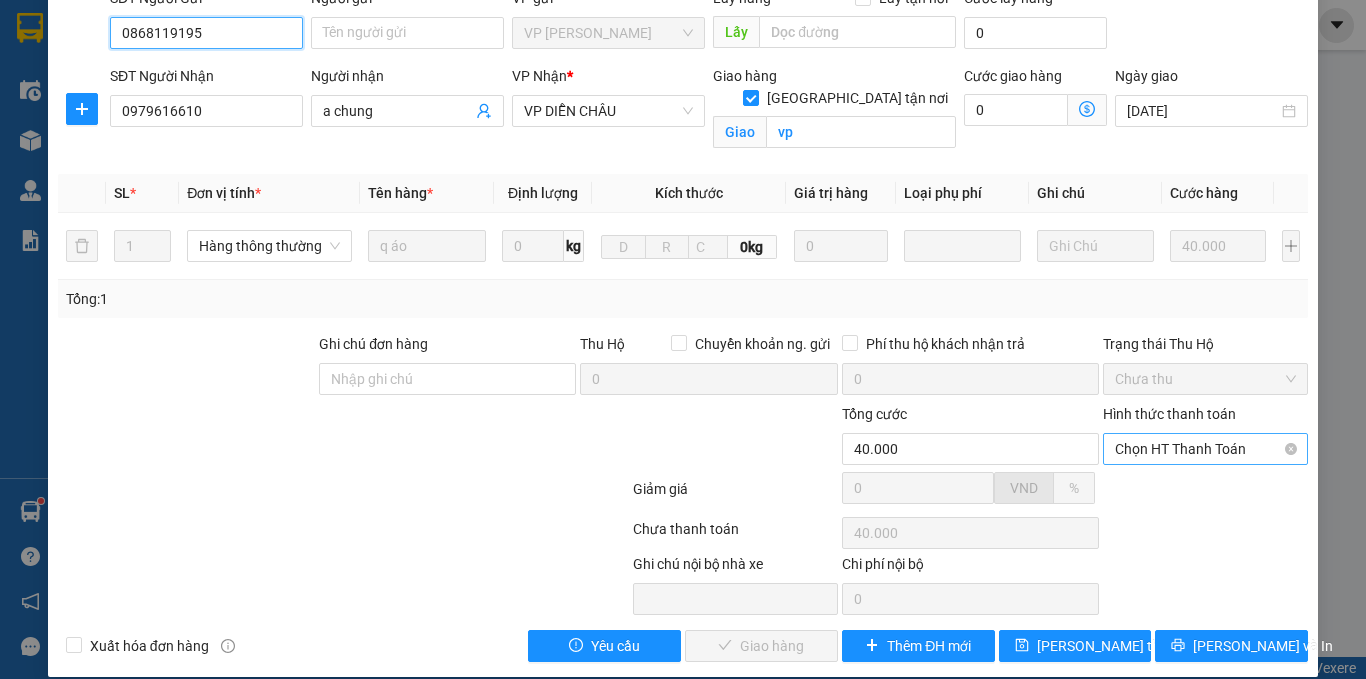 click on "Chọn HT Thanh Toán" at bounding box center (1205, 449) 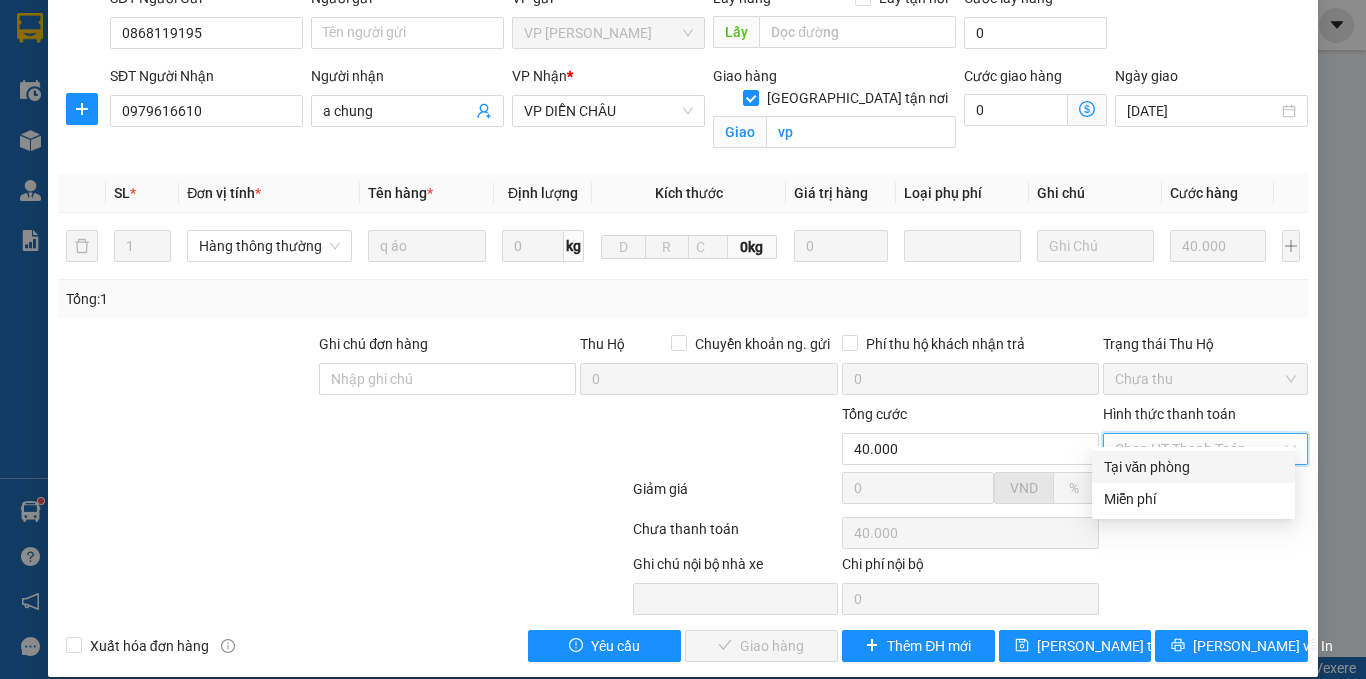 click on "Tại văn phòng" at bounding box center [1193, 467] 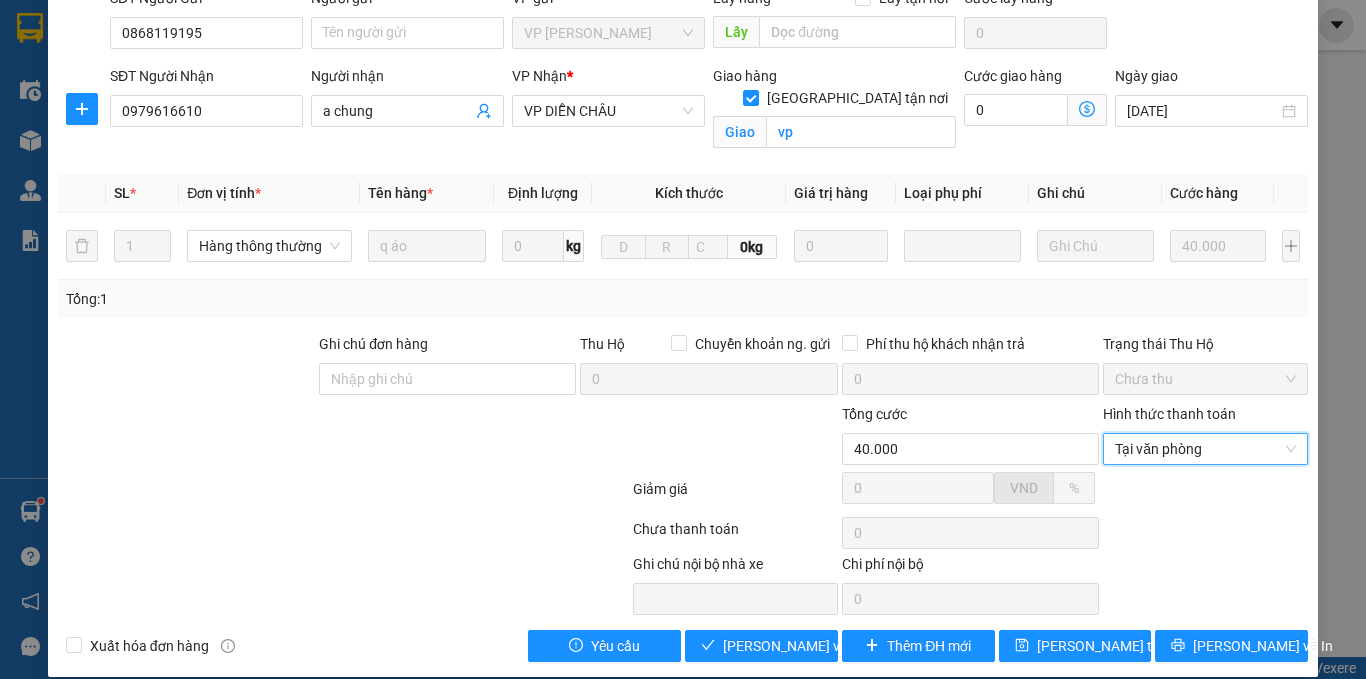 click on "Total Paid Fee 0 Total UnPaid Fee 40.000 Cash Collection Total Fee Mã ĐH:  NH1207254534 Gói vận chuyển:   Tiêu chuẩn Nhân viên tạo:   37552_haiyen.apq Cước rồi :   0   Nhãn Chưa cước :   0 Ngày GD:   [DATE] 18:39 SĐT Người Gửi 0868119195 Người gửi Tên người gửi VP gửi  * VP NGỌC HỒI Lấy hàng Lấy tận nơi Lấy Cước lấy hàng 0 SĐT Người Nhận 0979616610 Người nhận a chung VP Nhận  * VP DIỄN CHÂU Giao hàng Giao tận nơi Giao vp Cước giao hàng 0 Ngày giao [DATE] SL  * Đơn vị tính  * Tên hàng  * Định lượng Kích thước Giá trị hàng Loại phụ phí Ghi chú Cước hàng                       1 Hàng thông thường q áo 0 kg 0kg 0   40.000 Tổng:  1 Ghi chú đơn hàng Thu Hộ Chuyển khoản ng. gửi 0 Phí thu hộ khách nhận trả 0 Trạng thái Thu Hộ   Chưa thu Tổng cước 40.000 Hình thức thanh toán Tại văn phòng Tại văn phòng Giảm giá 0 VND % 0" at bounding box center [683, 271] 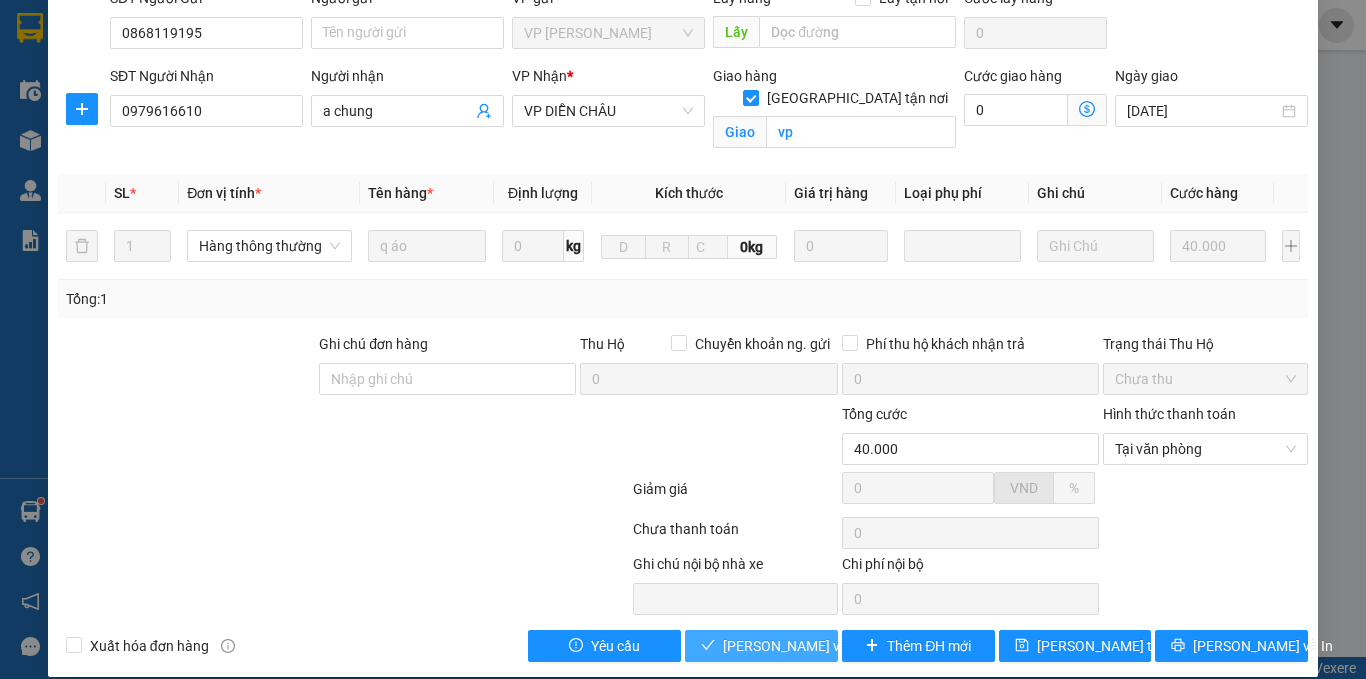 click on "[PERSON_NAME] và Giao hàng" at bounding box center [819, 646] 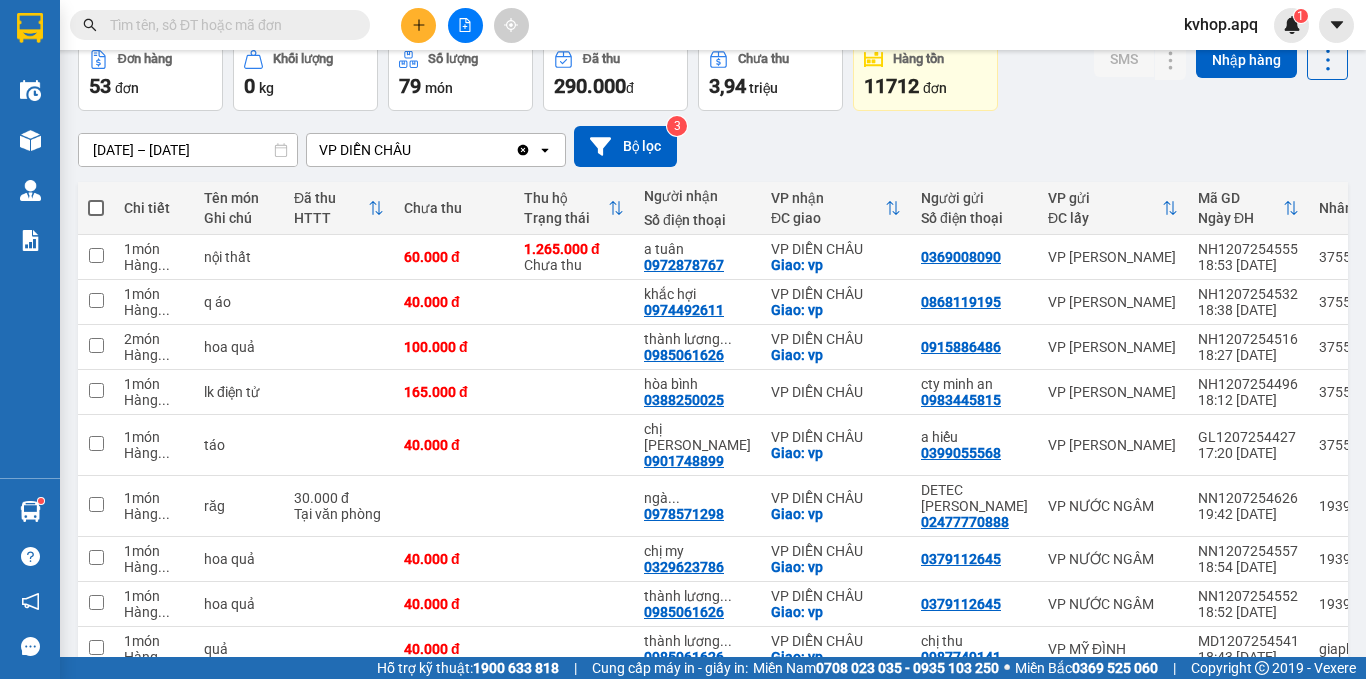 scroll, scrollTop: 200, scrollLeft: 0, axis: vertical 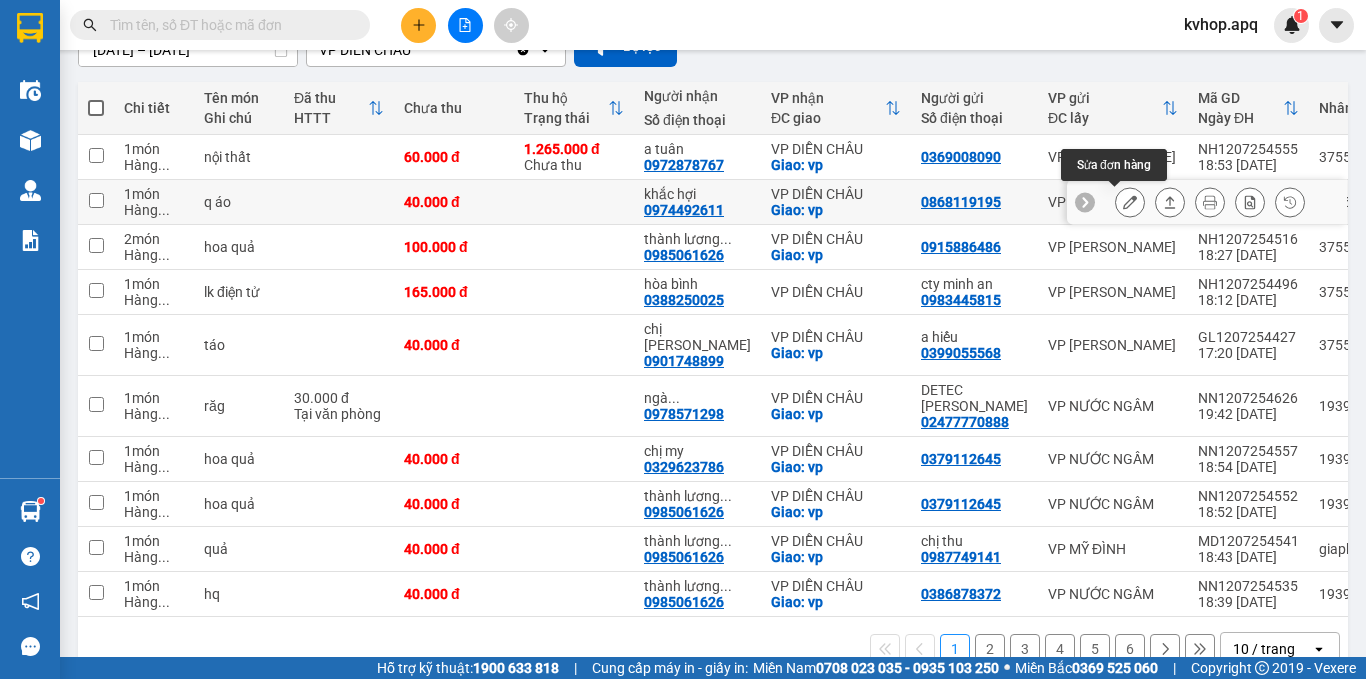 click 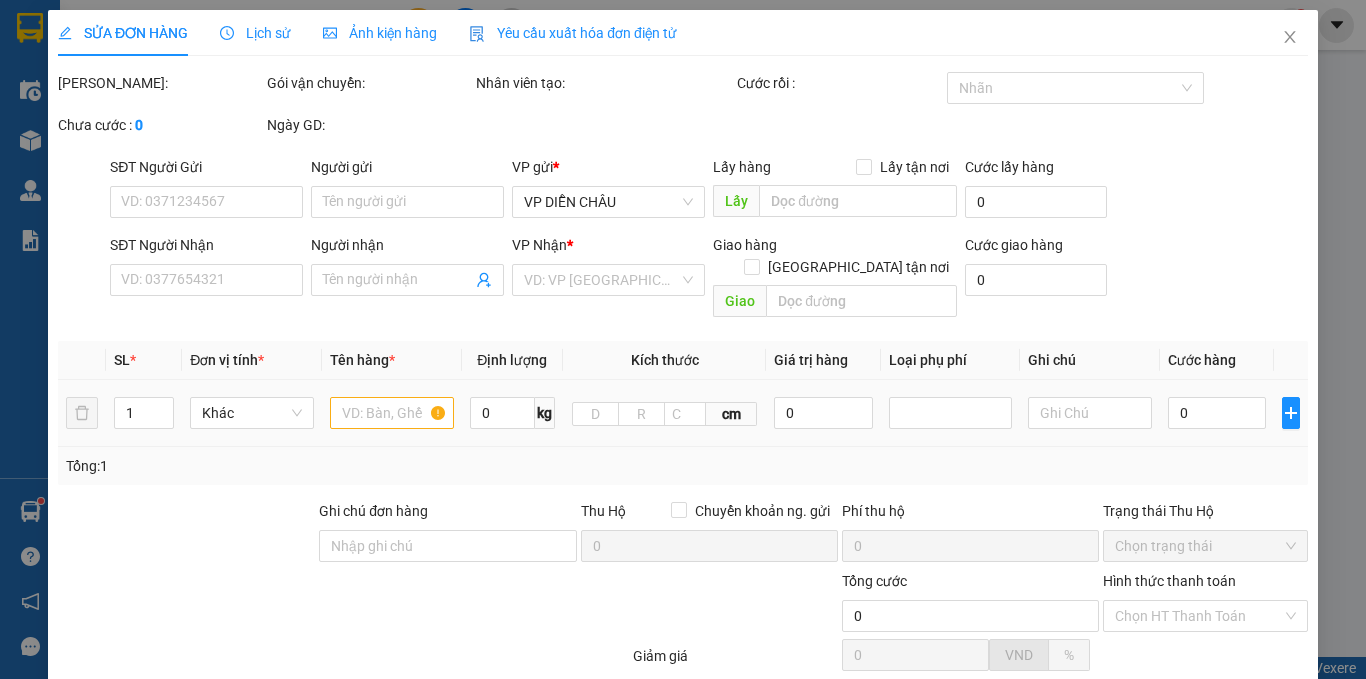 scroll, scrollTop: 0, scrollLeft: 0, axis: both 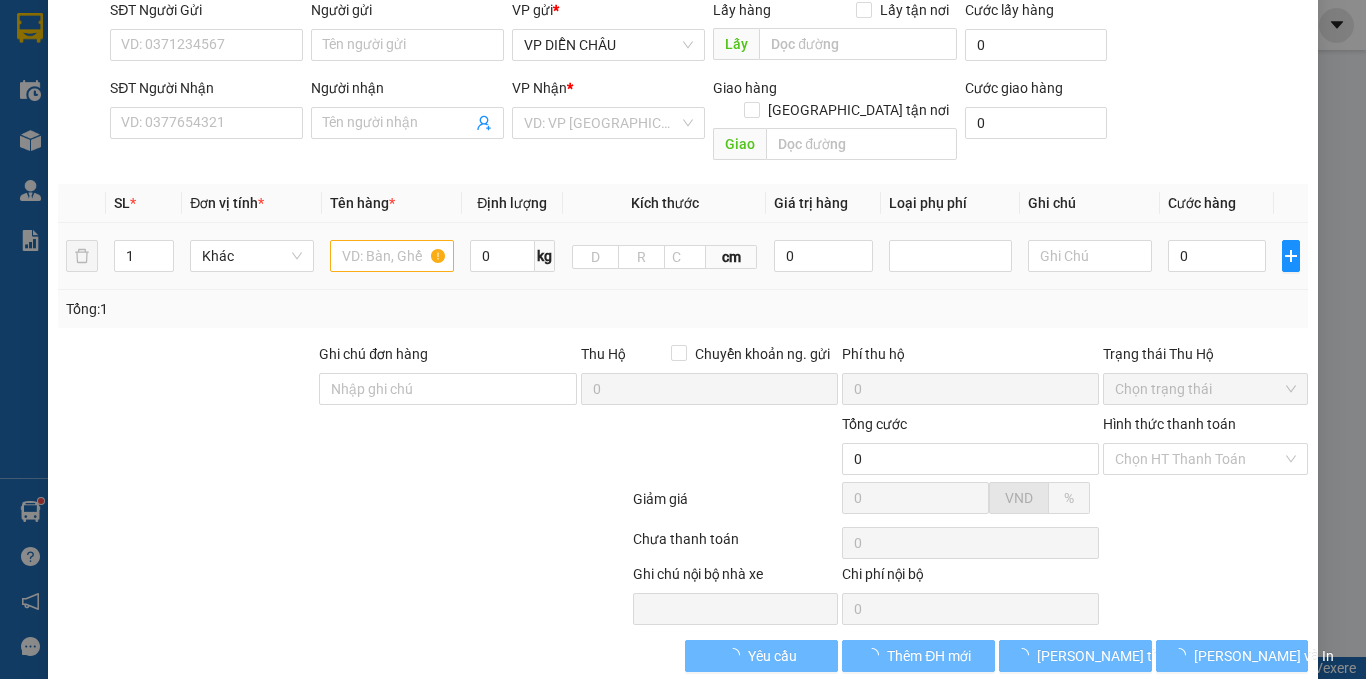 type on "0868119195" 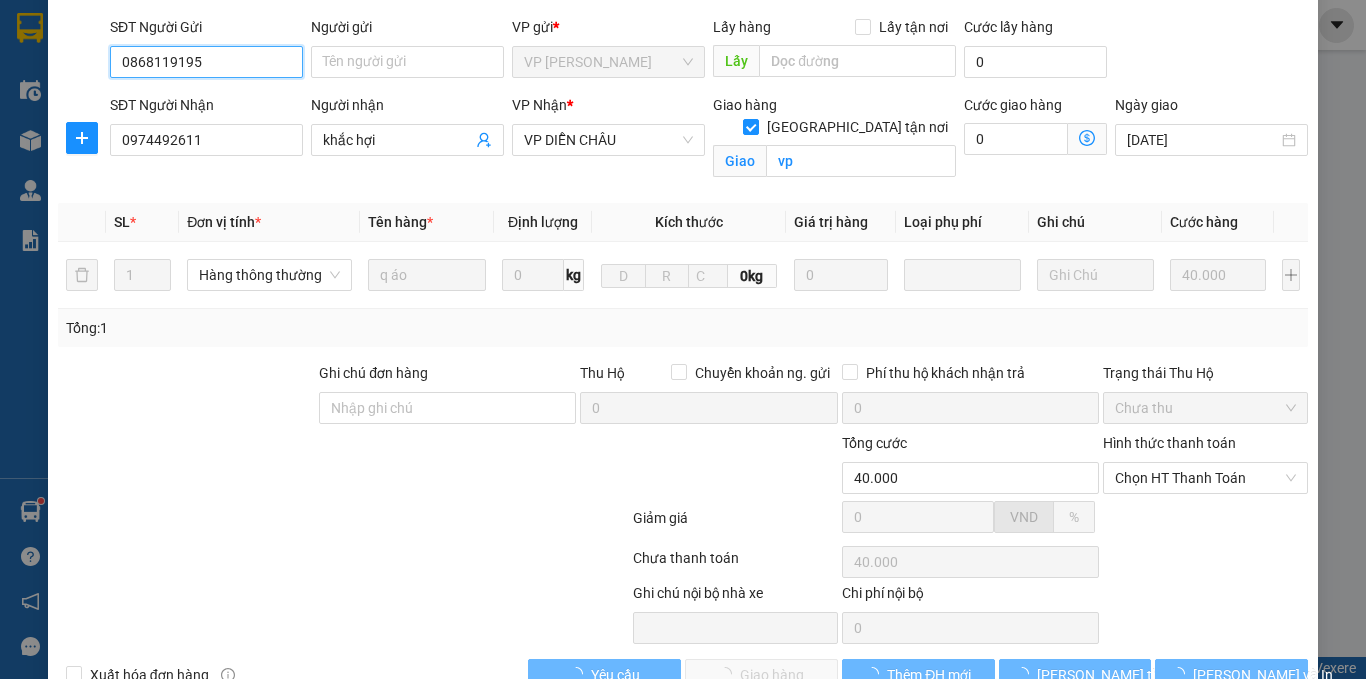 scroll, scrollTop: 191, scrollLeft: 0, axis: vertical 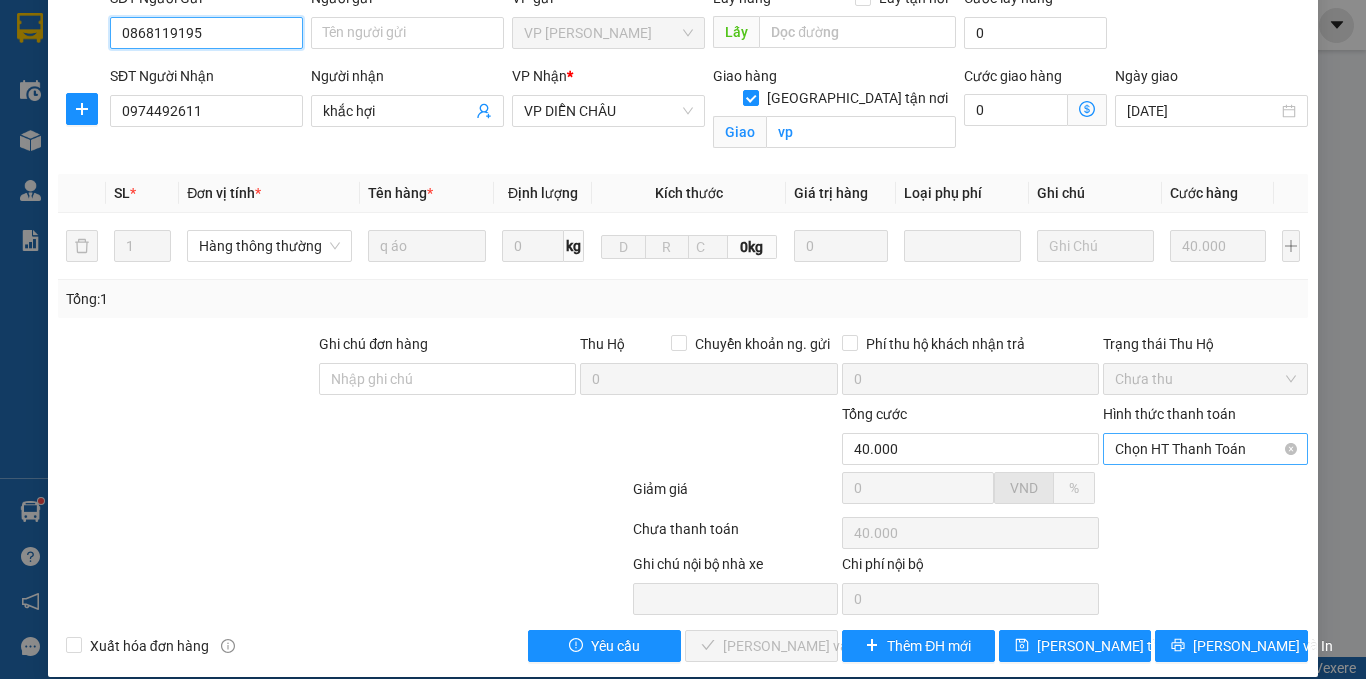 click on "Chọn HT Thanh Toán" at bounding box center (1205, 449) 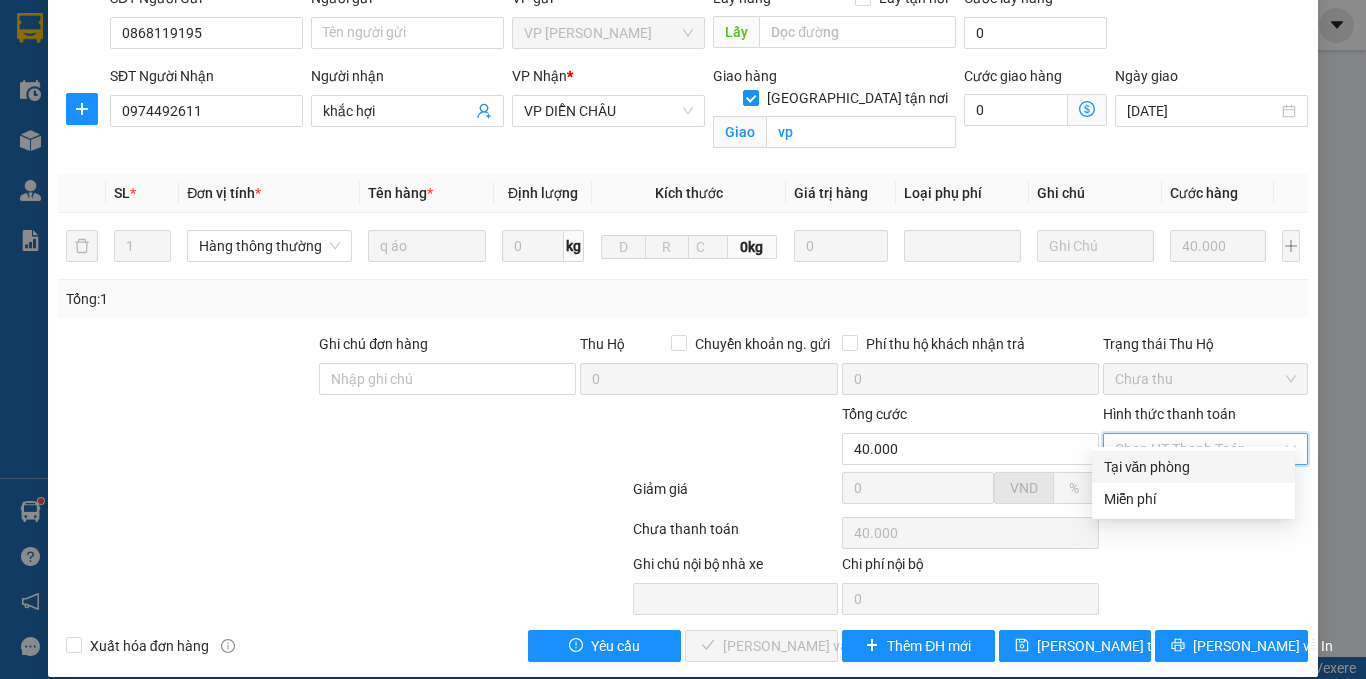 click on "Tại văn phòng" at bounding box center [1193, 467] 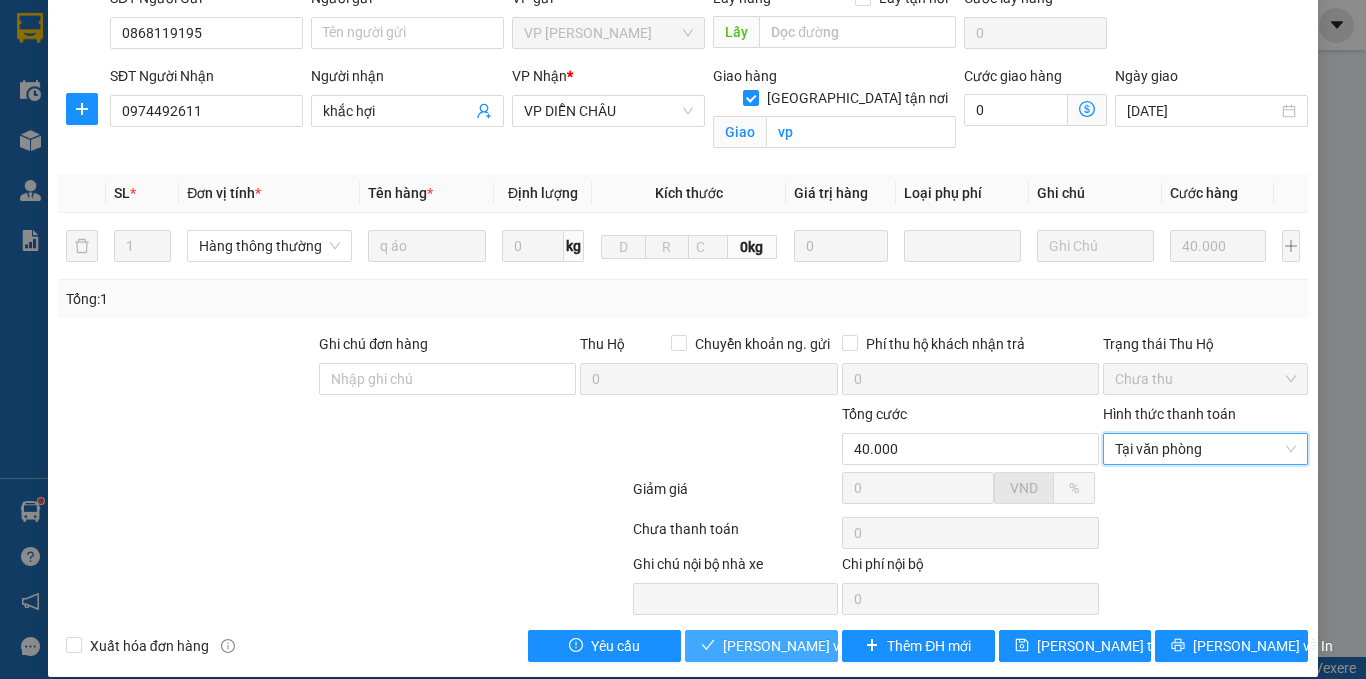 click on "[PERSON_NAME] và Giao hàng" at bounding box center (761, 646) 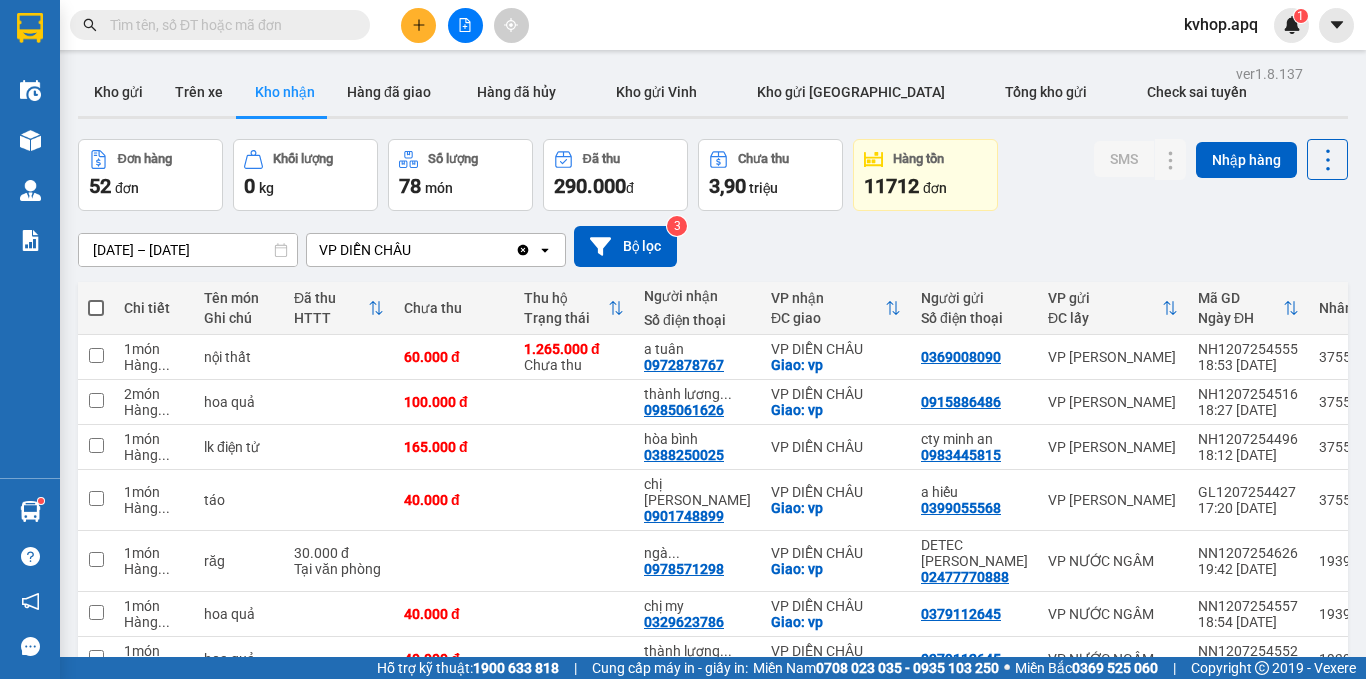 scroll, scrollTop: 200, scrollLeft: 0, axis: vertical 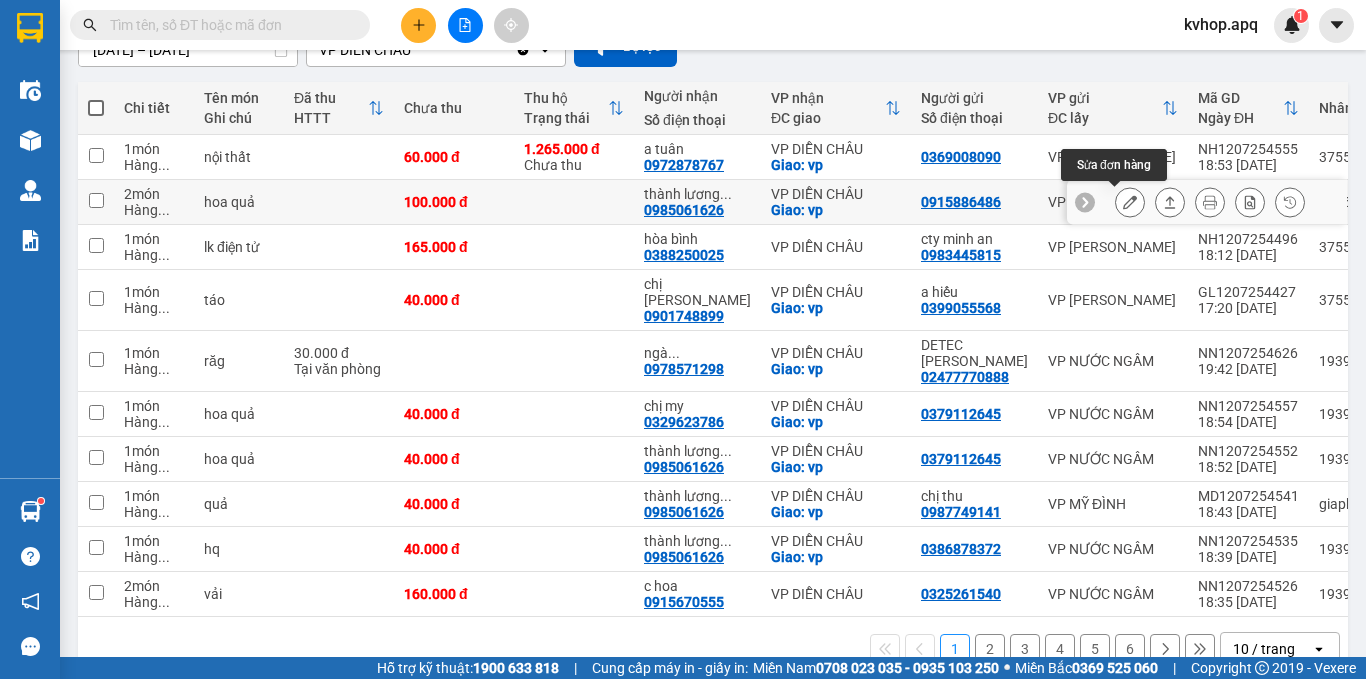 click 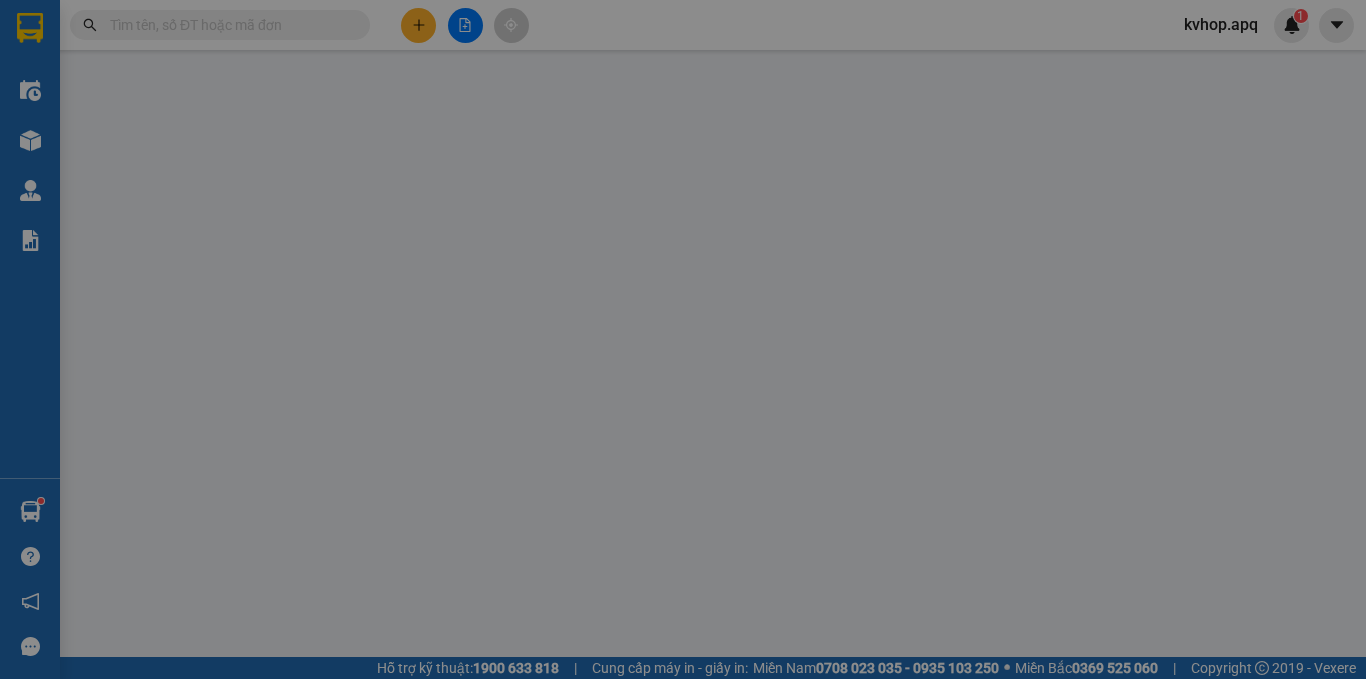 scroll, scrollTop: 0, scrollLeft: 0, axis: both 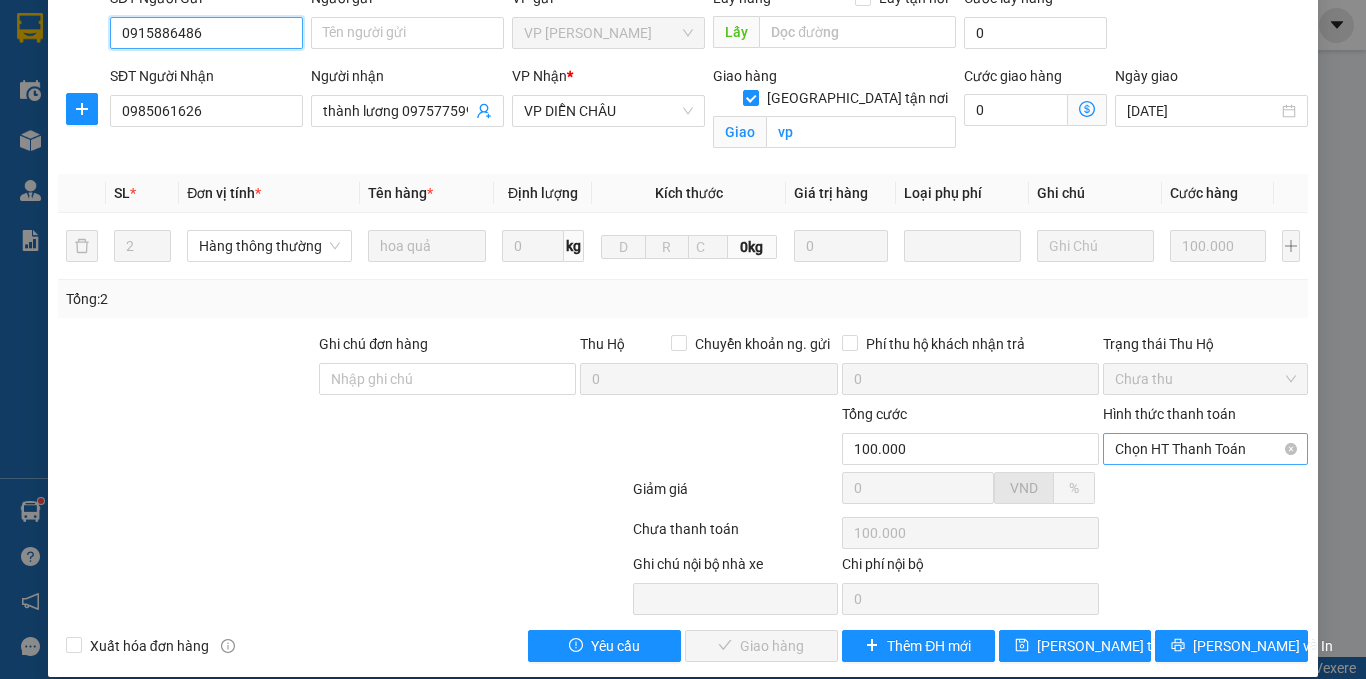 click on "Chọn HT Thanh Toán" at bounding box center [1205, 449] 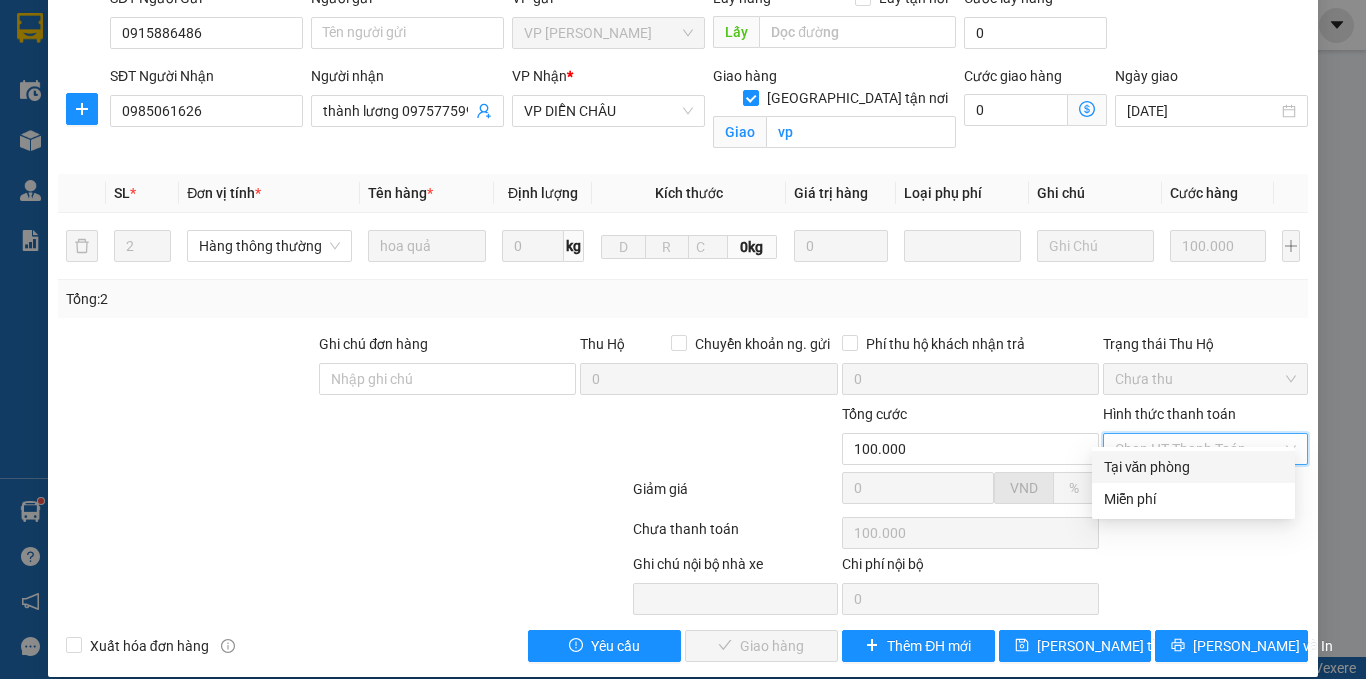 drag, startPoint x: 1156, startPoint y: 445, endPoint x: 979, endPoint y: 578, distance: 221.40009 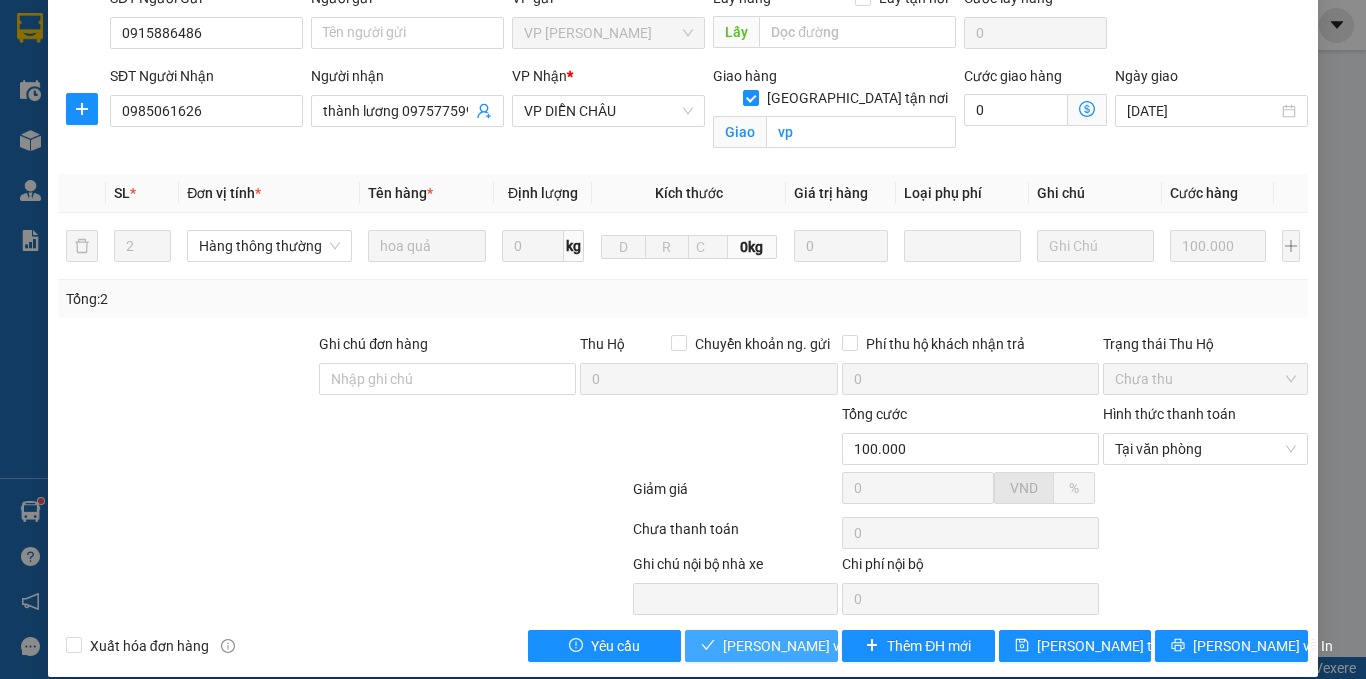 click on "[PERSON_NAME] và Giao hàng" at bounding box center (819, 646) 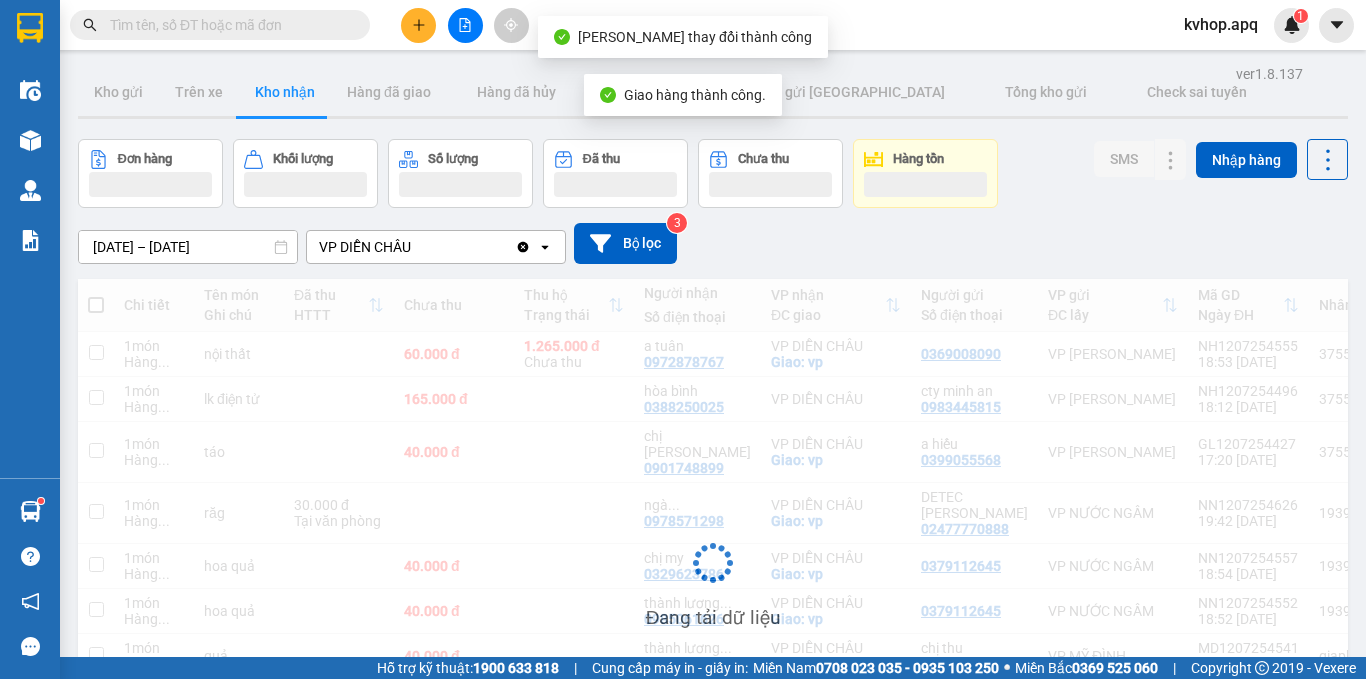 scroll, scrollTop: 200, scrollLeft: 0, axis: vertical 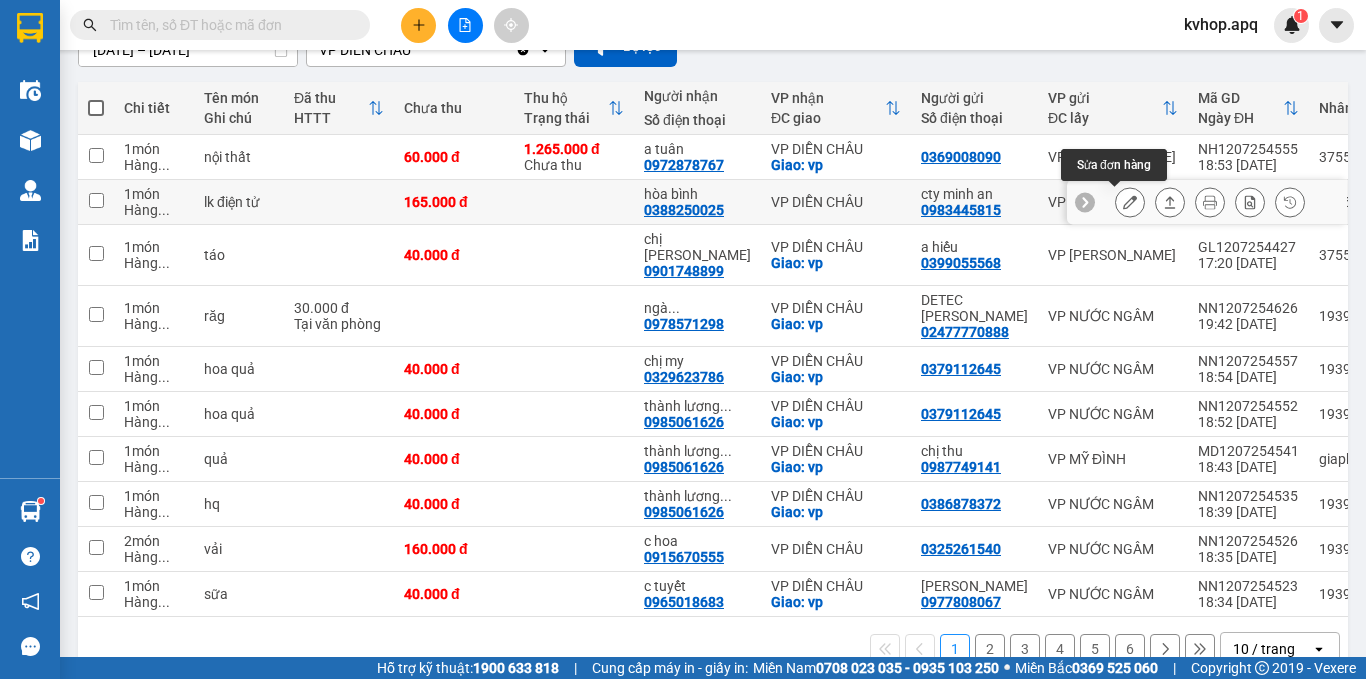 click at bounding box center (1130, 202) 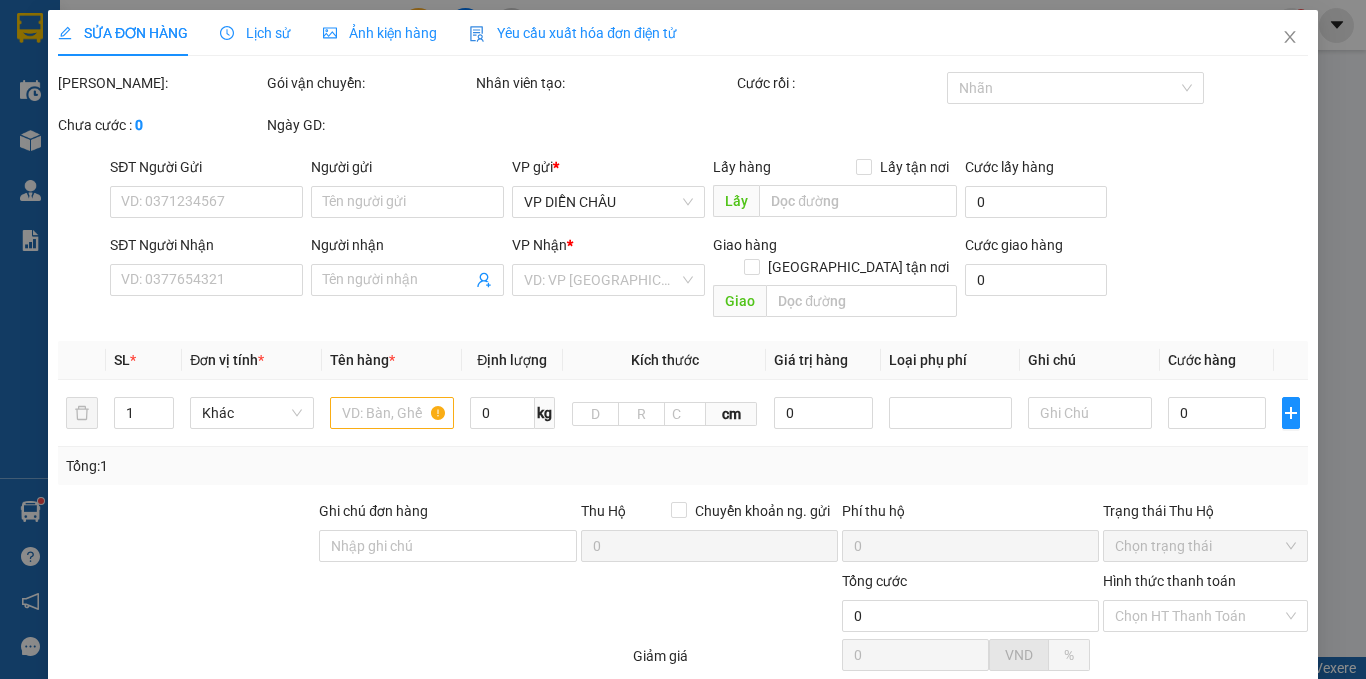 type on "0983445815" 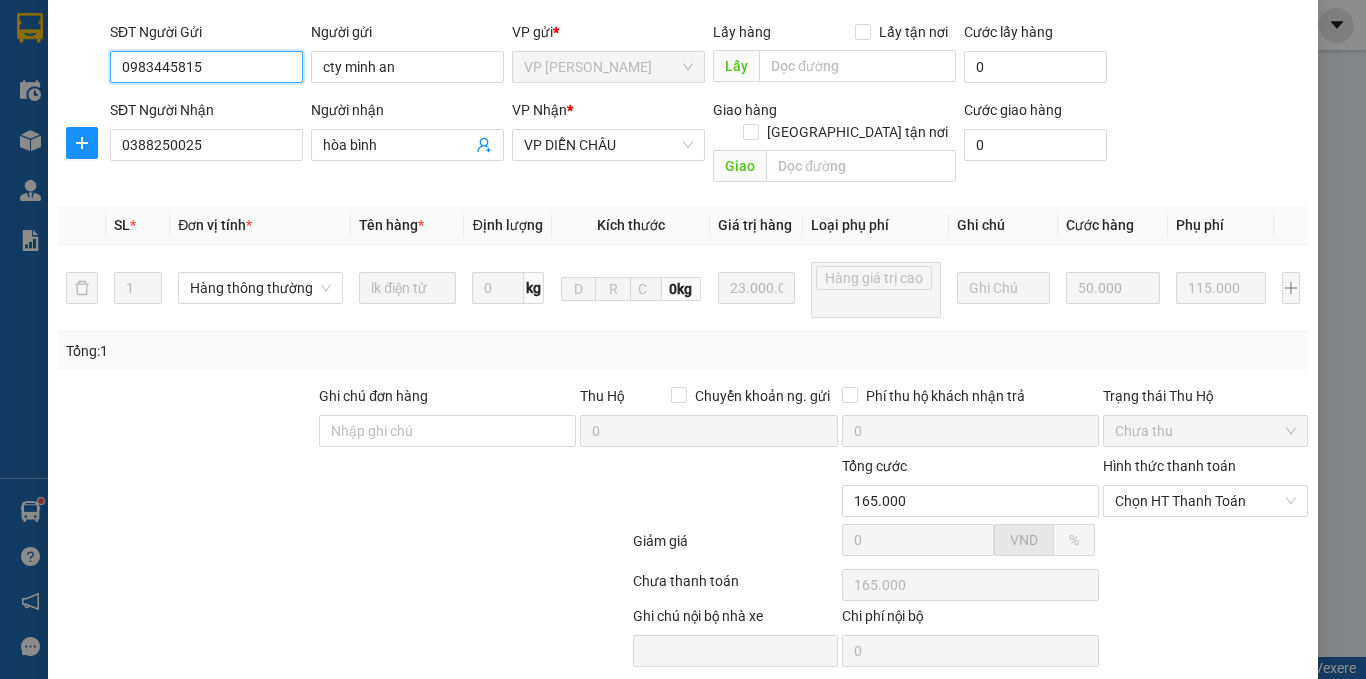 scroll, scrollTop: 209, scrollLeft: 0, axis: vertical 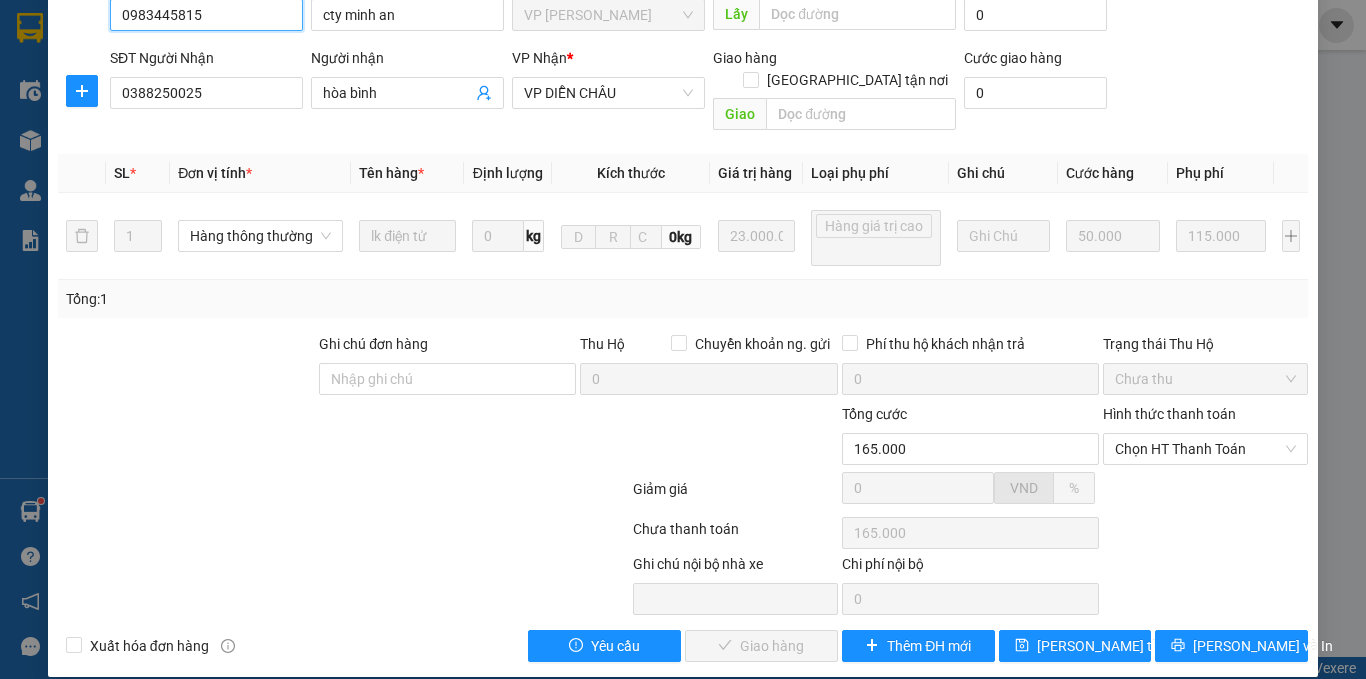 drag, startPoint x: 1197, startPoint y: 430, endPoint x: 1168, endPoint y: 445, distance: 32.649654 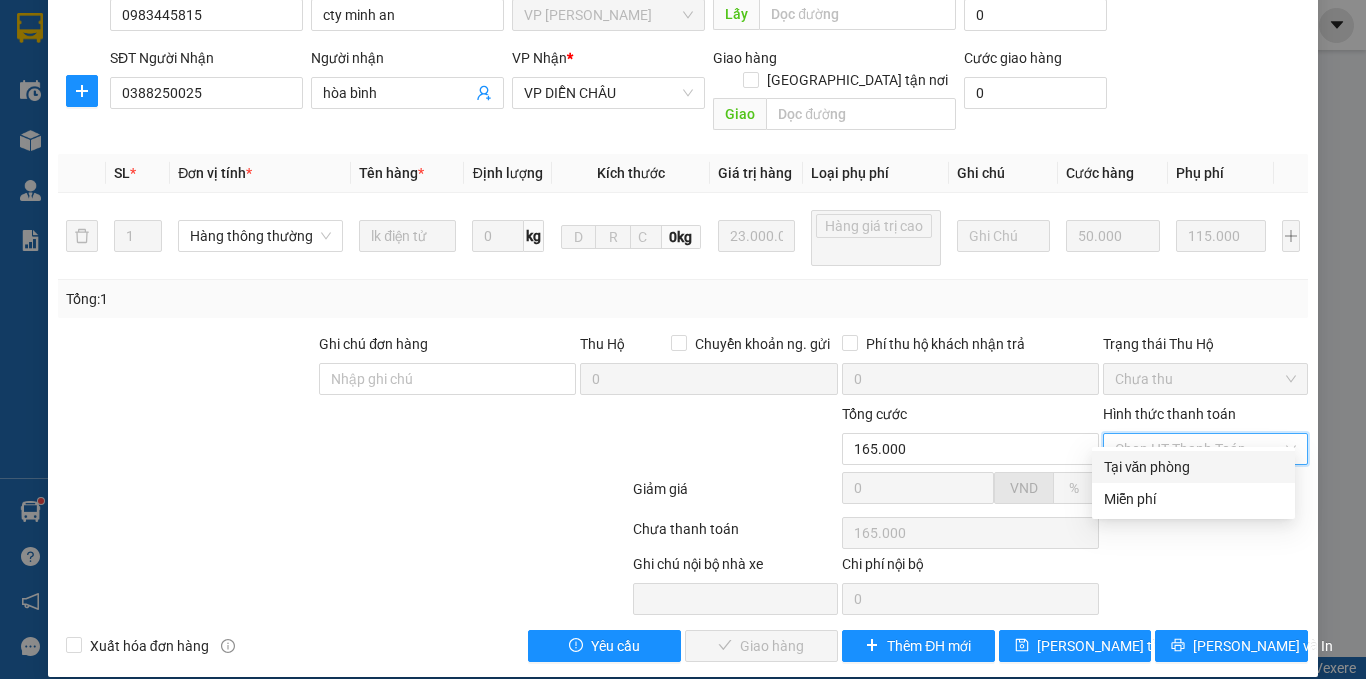 drag, startPoint x: 1159, startPoint y: 453, endPoint x: 1032, endPoint y: 510, distance: 139.20488 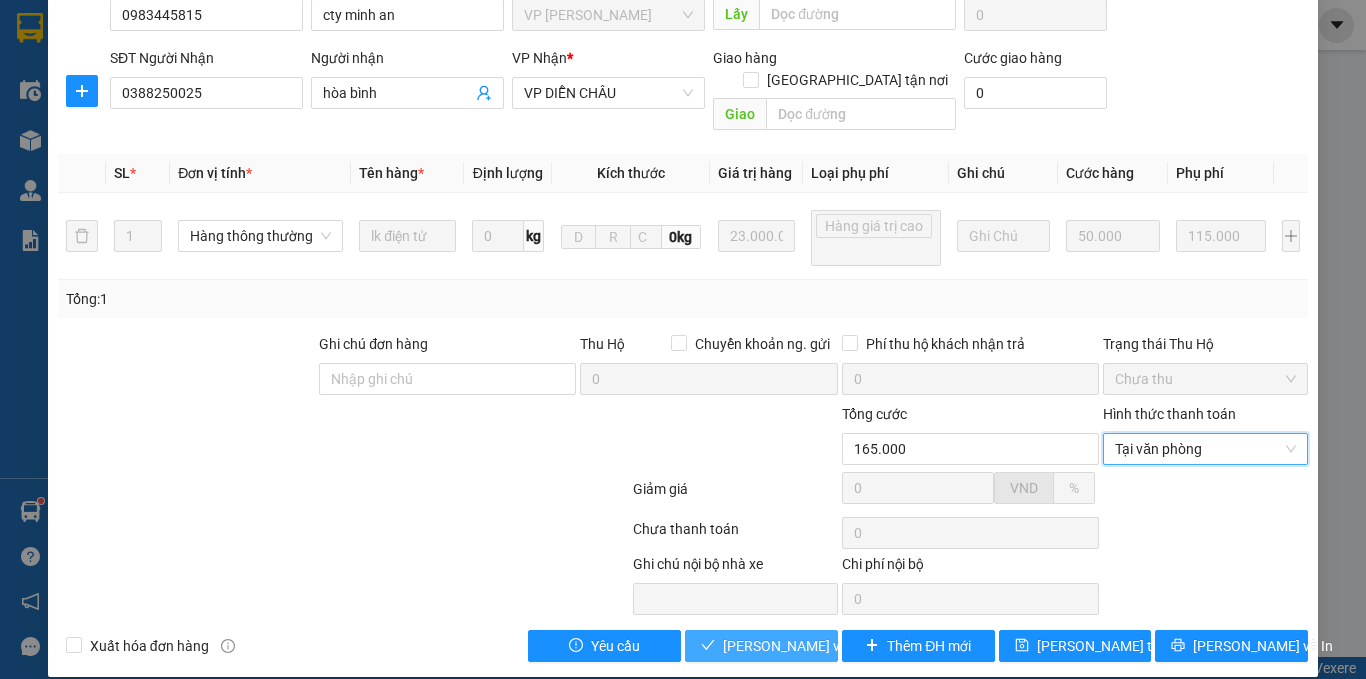 click on "[PERSON_NAME] và Giao hàng" at bounding box center (819, 646) 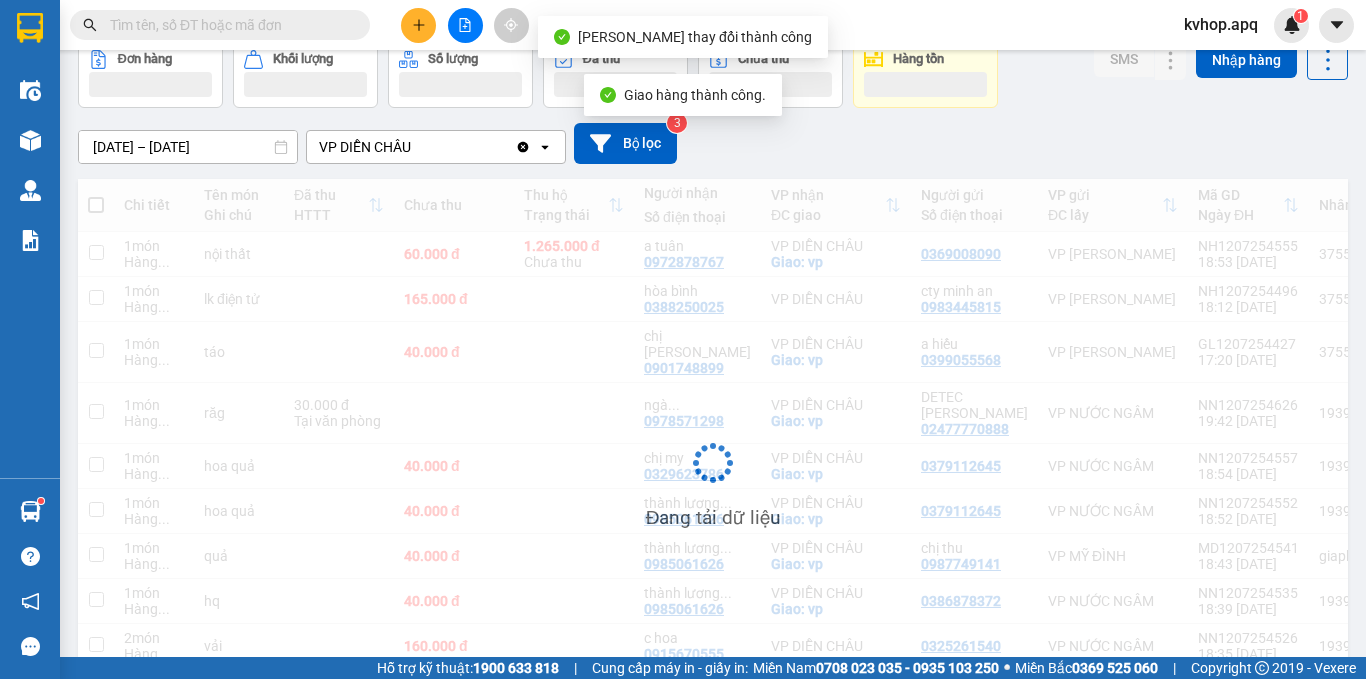 scroll, scrollTop: 200, scrollLeft: 0, axis: vertical 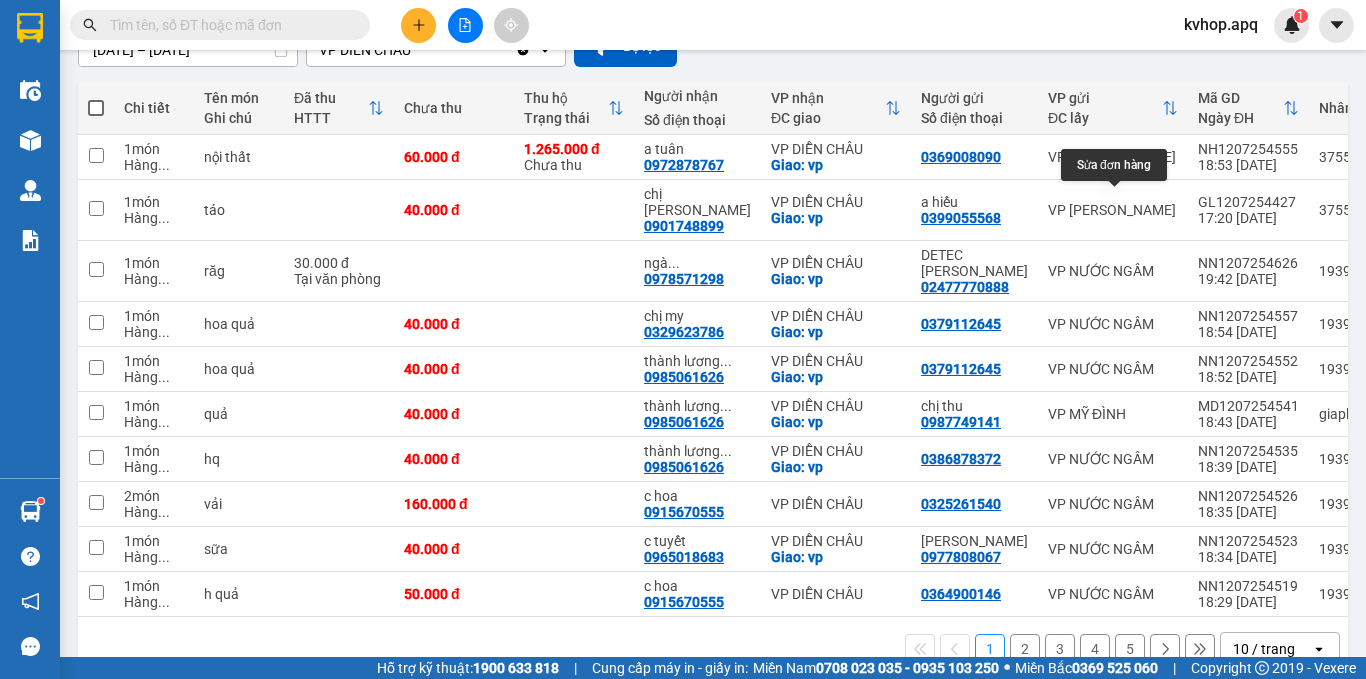 drag, startPoint x: 1119, startPoint y: 202, endPoint x: 1097, endPoint y: 162, distance: 45.65085 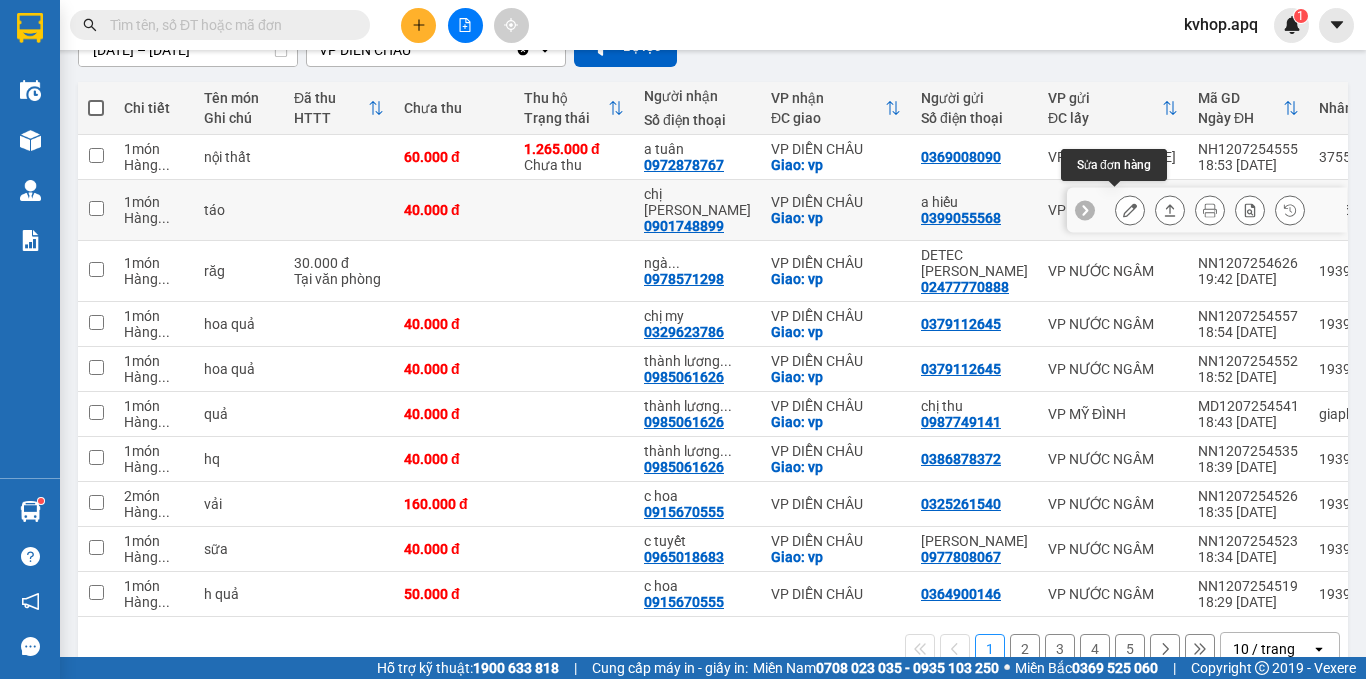 click 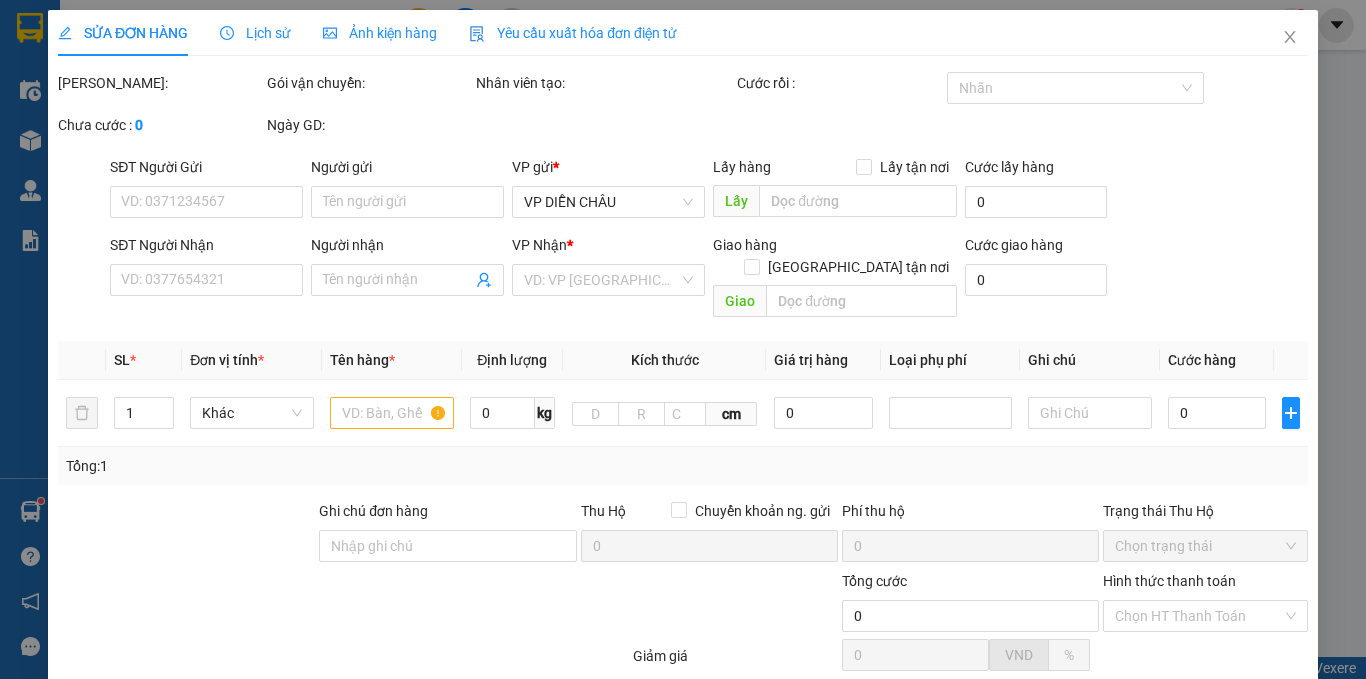 type on "0399055568" 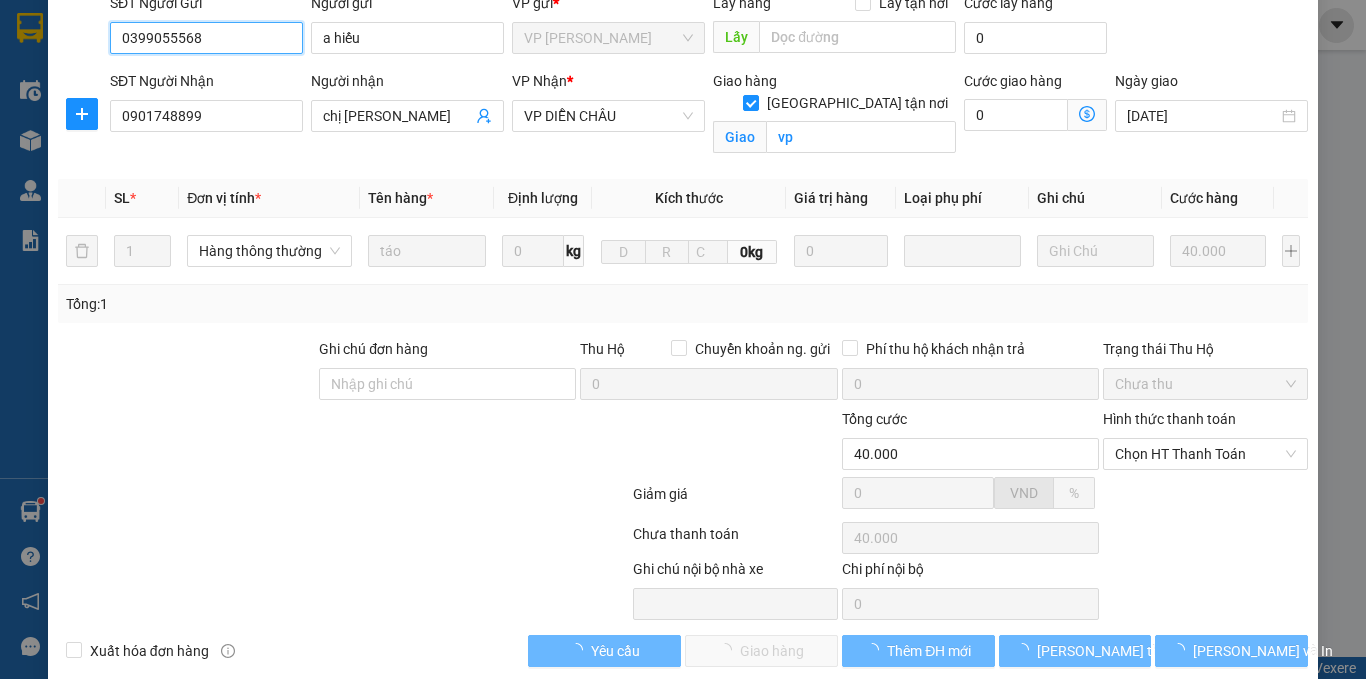scroll, scrollTop: 191, scrollLeft: 0, axis: vertical 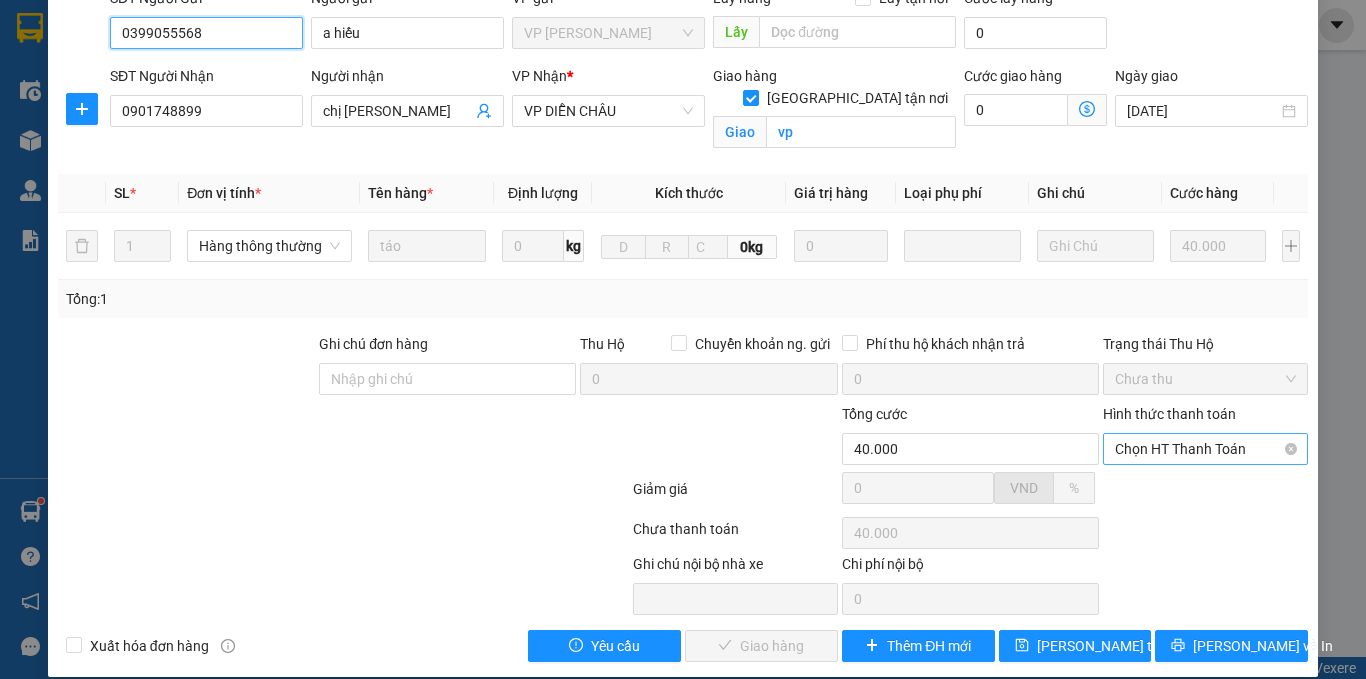 click on "Chọn HT Thanh Toán" at bounding box center [1205, 449] 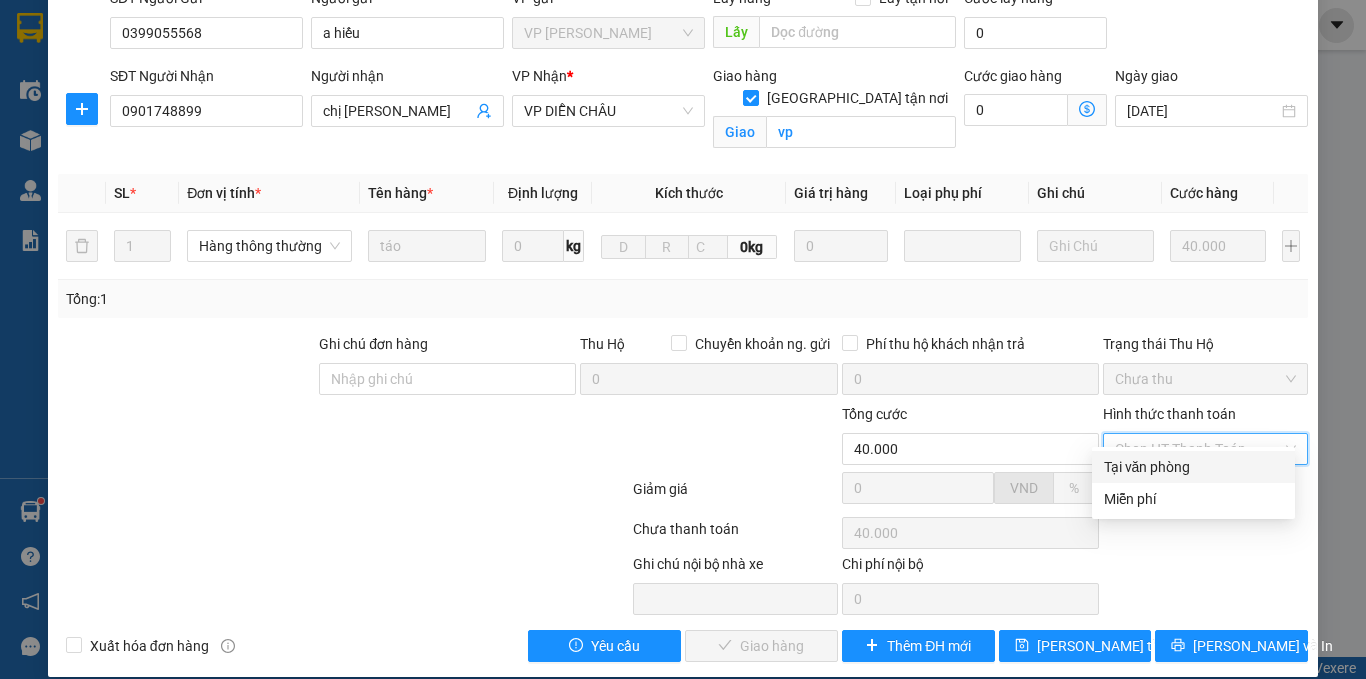 click on "Tại văn phòng" at bounding box center (1193, 467) 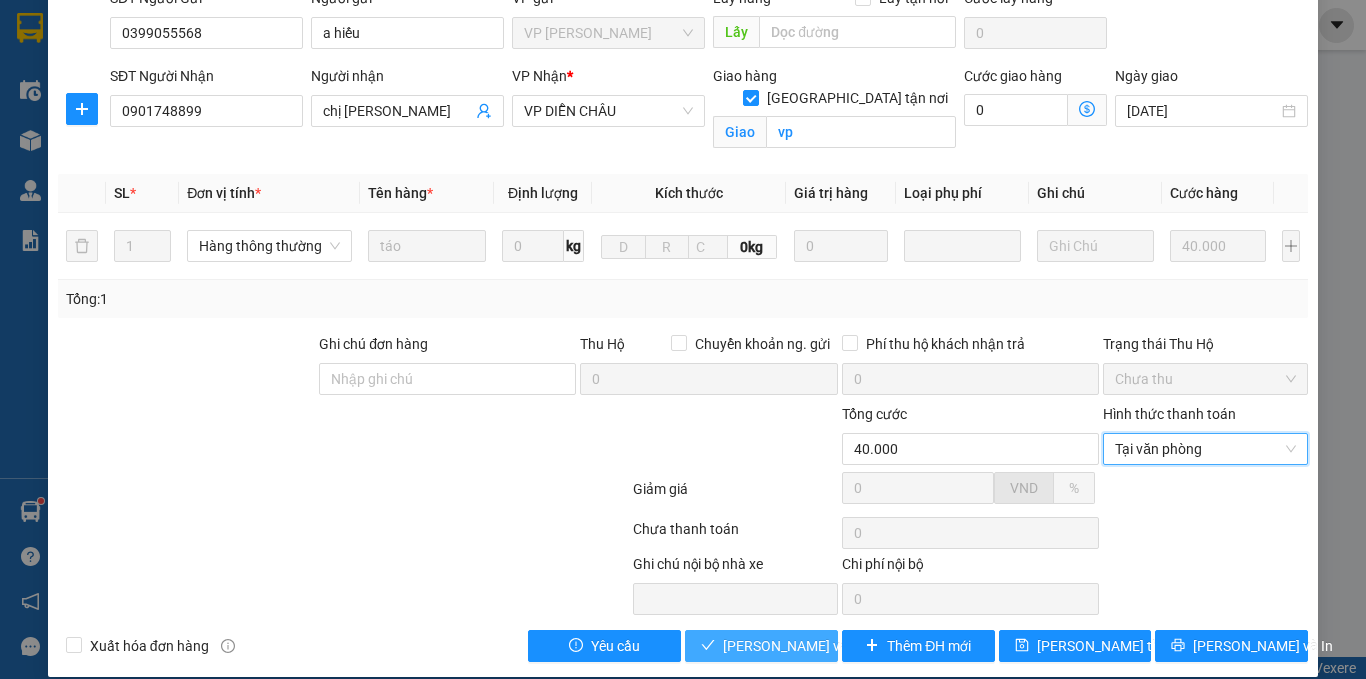 click on "[PERSON_NAME] và Giao hàng" at bounding box center (819, 646) 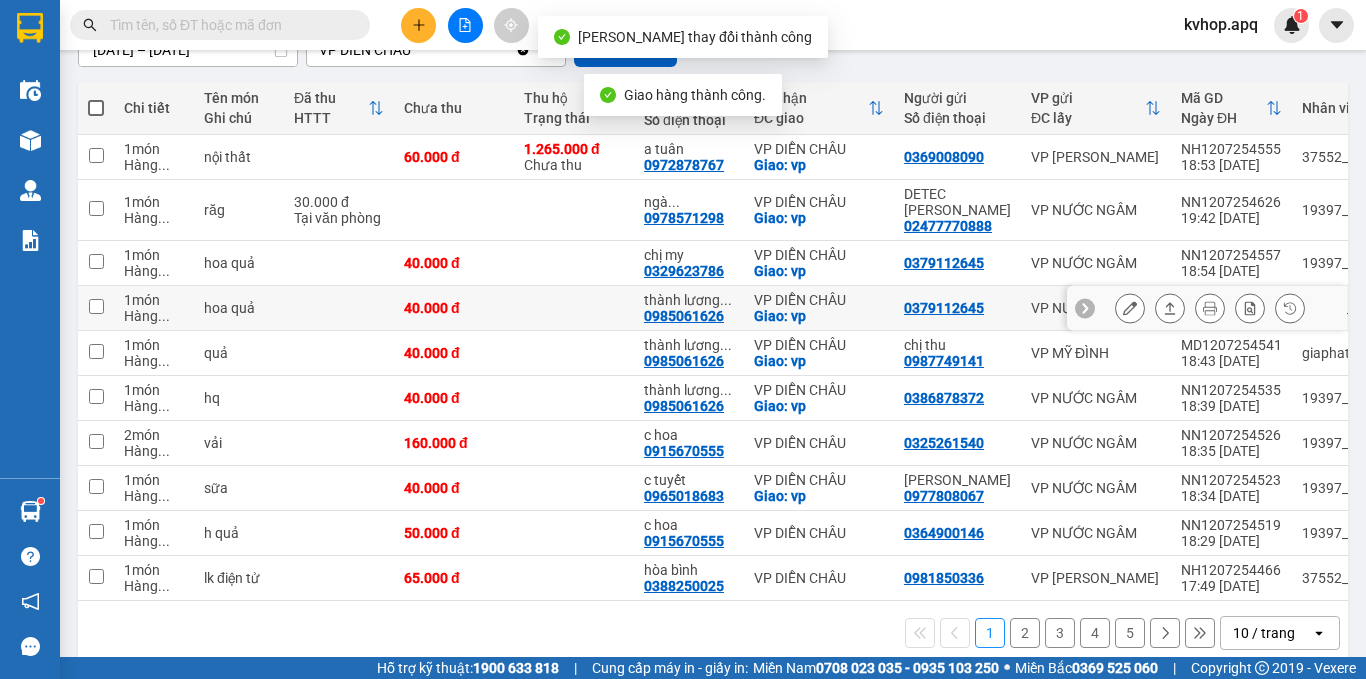 scroll, scrollTop: 218, scrollLeft: 0, axis: vertical 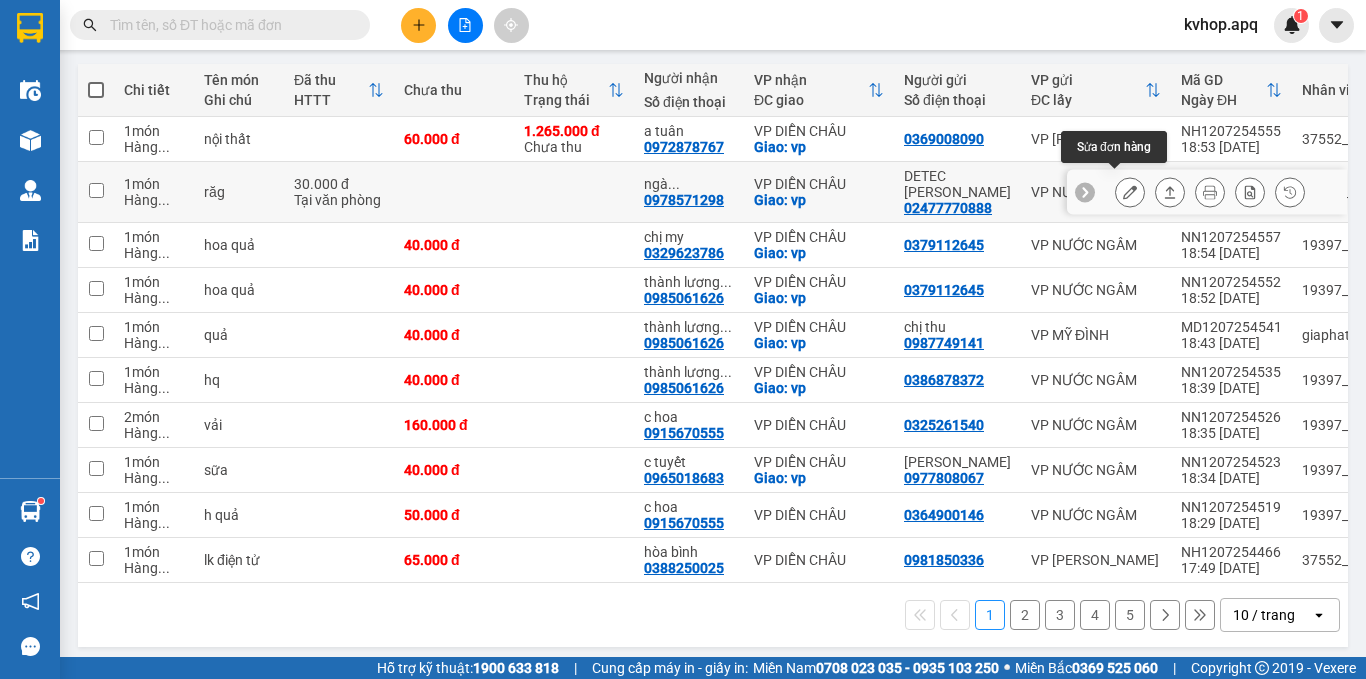 click 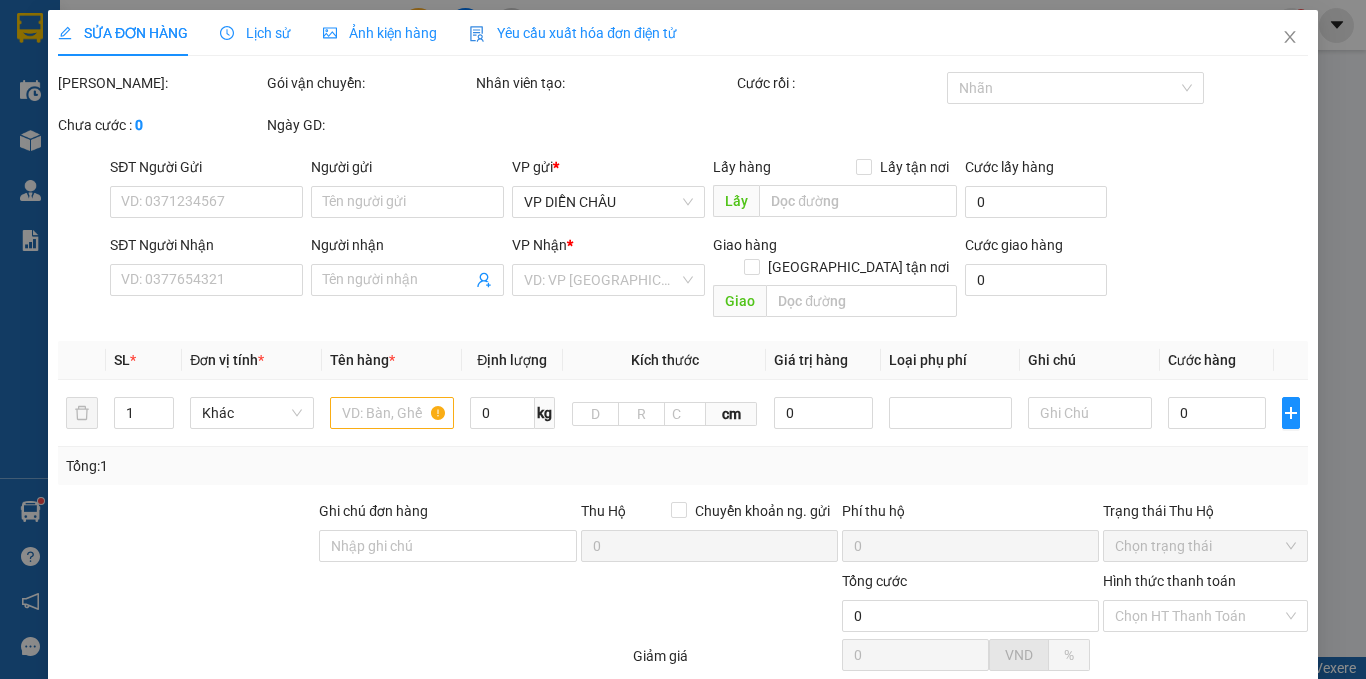 scroll, scrollTop: 0, scrollLeft: 0, axis: both 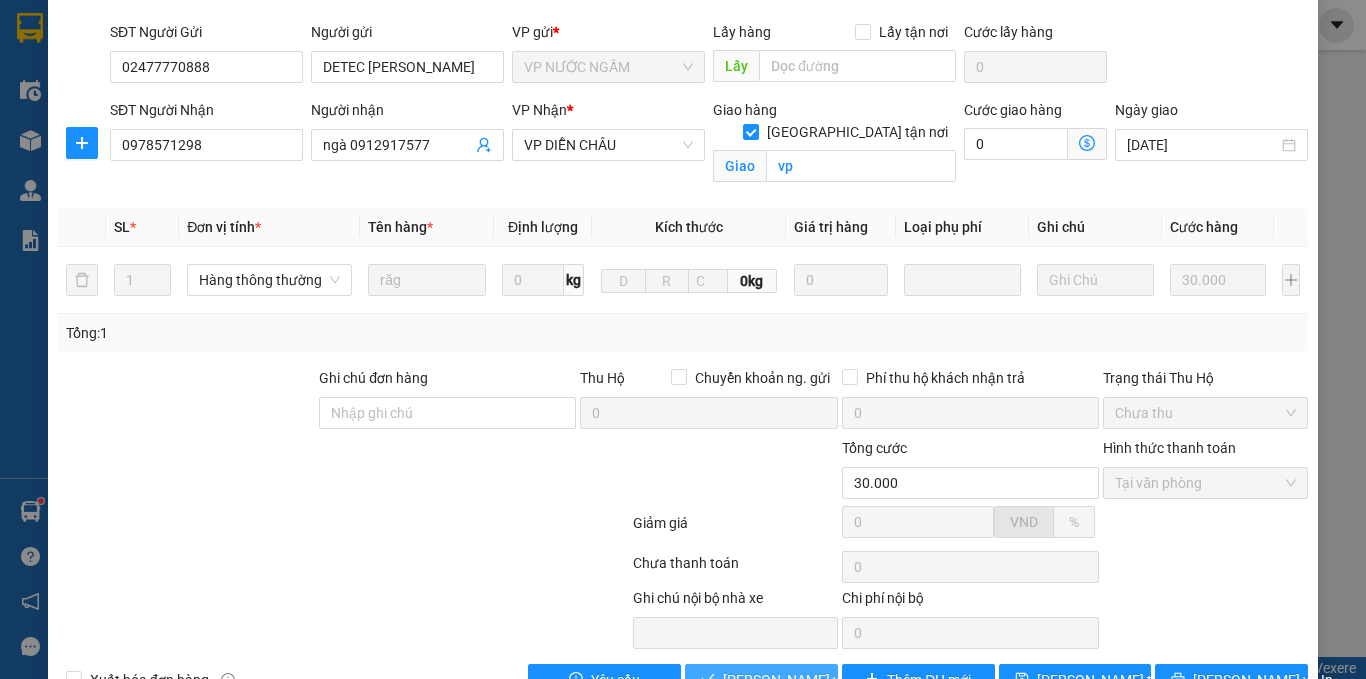 click on "[PERSON_NAME] và Giao hàng" at bounding box center (819, 680) 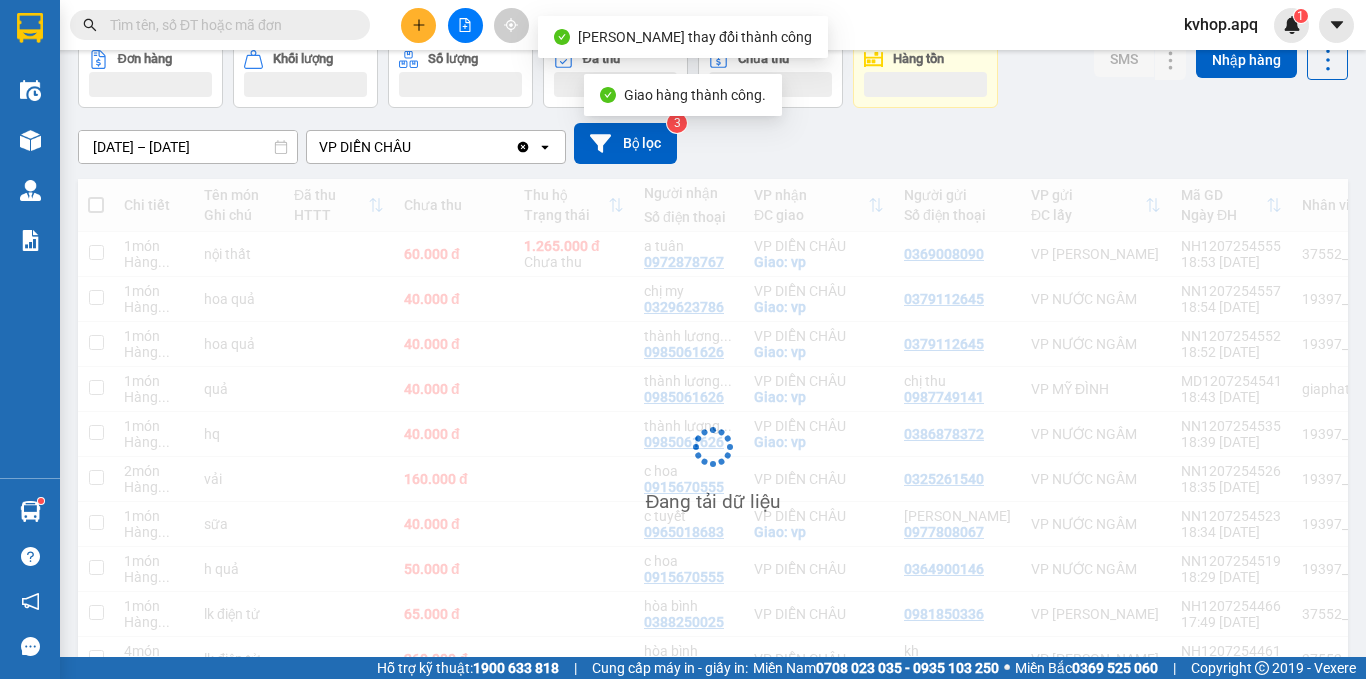 scroll, scrollTop: 200, scrollLeft: 0, axis: vertical 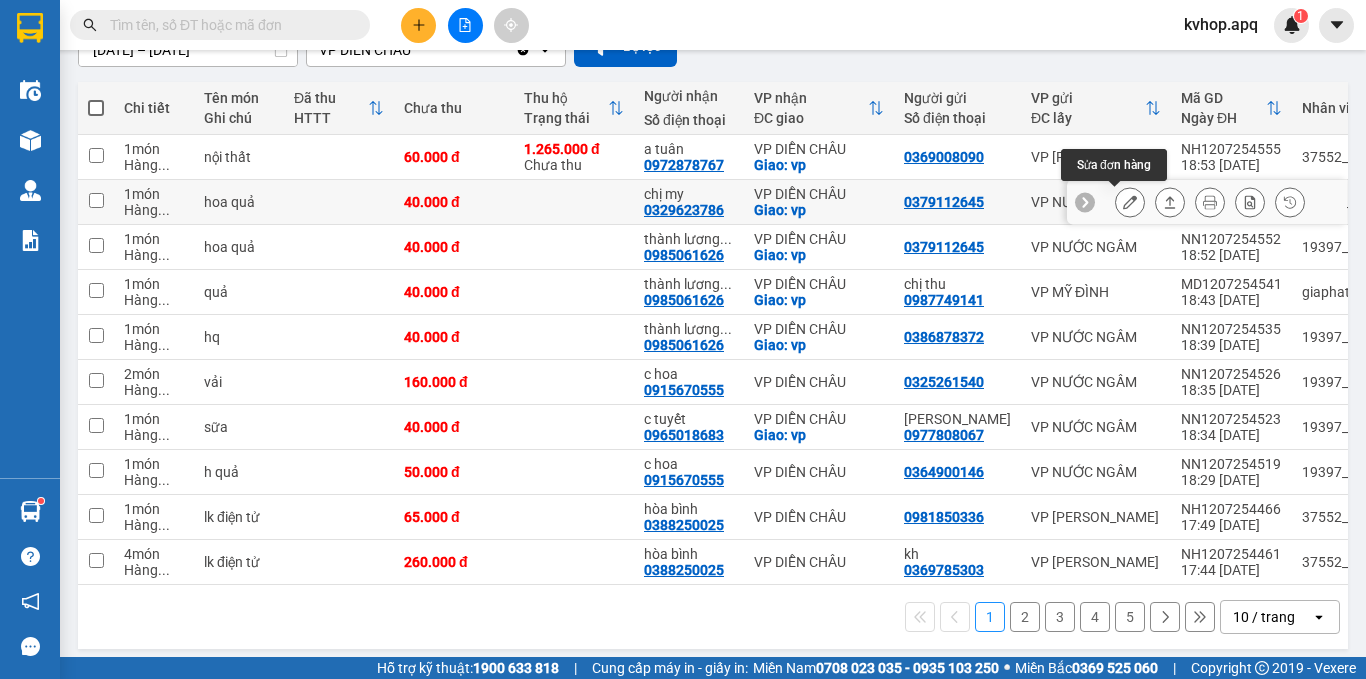 click at bounding box center (1130, 202) 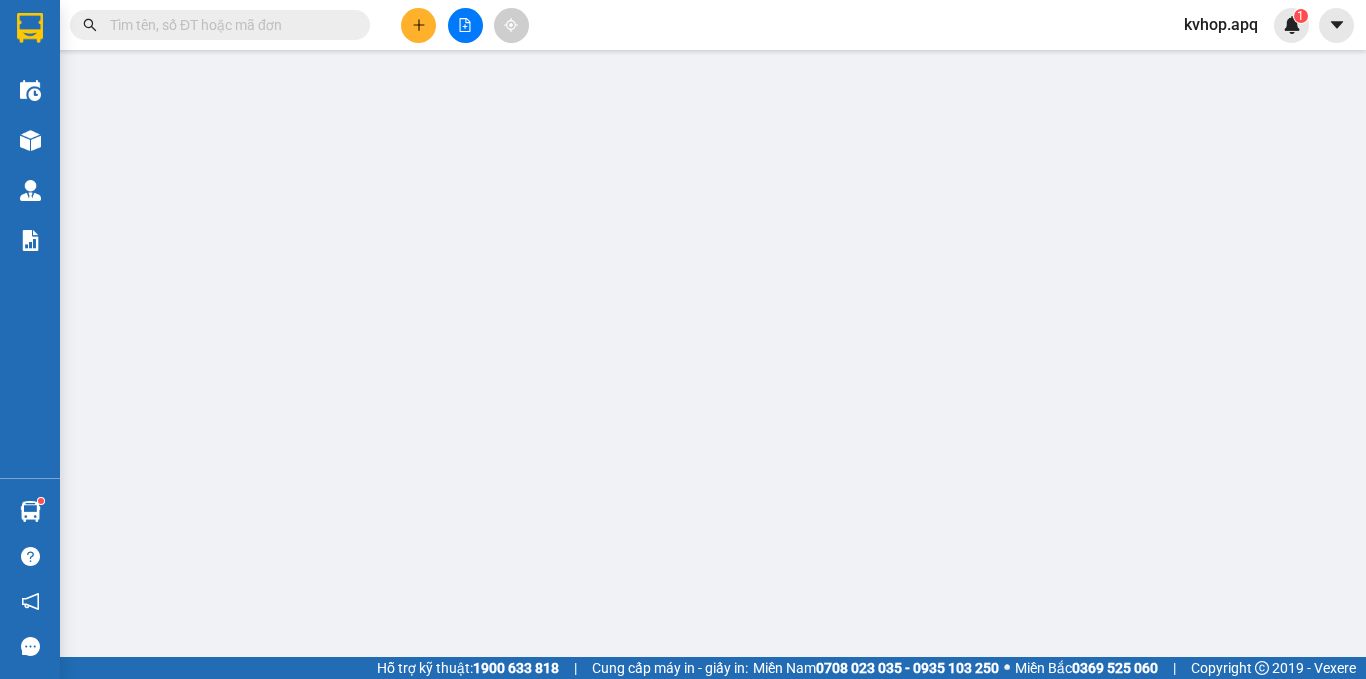 type on "0379112645" 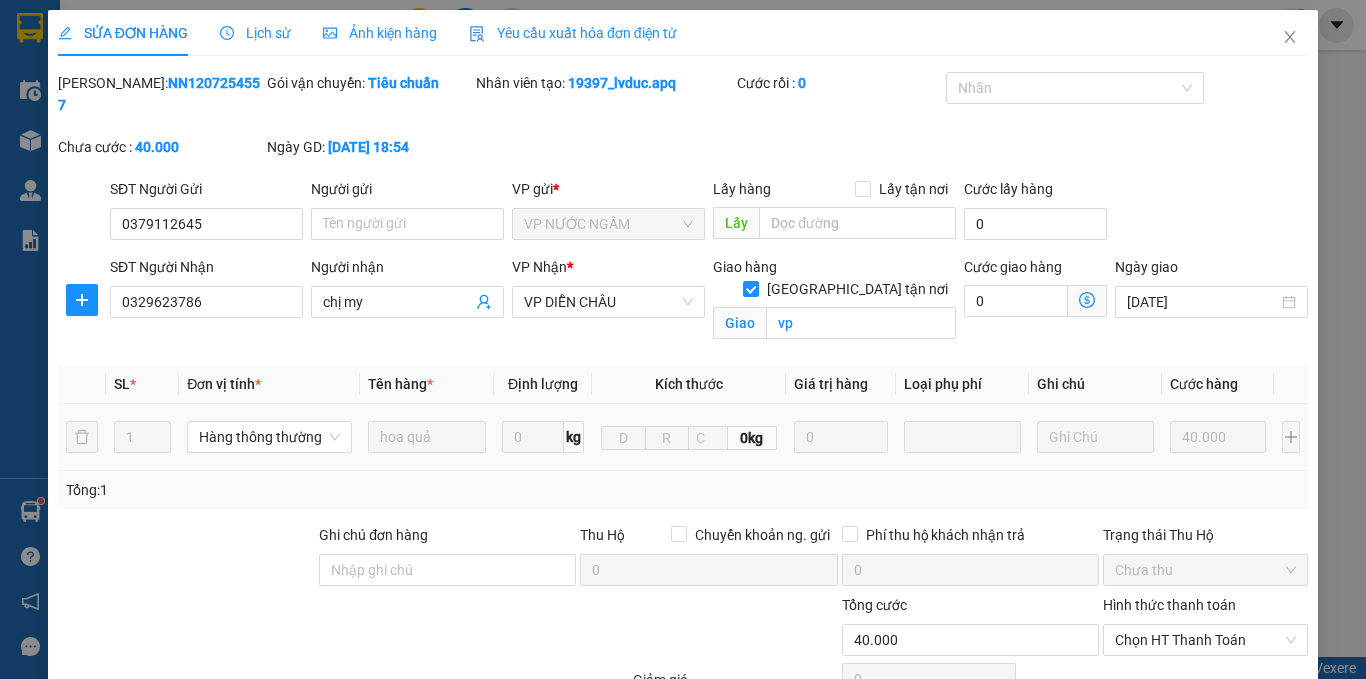 scroll, scrollTop: 0, scrollLeft: 0, axis: both 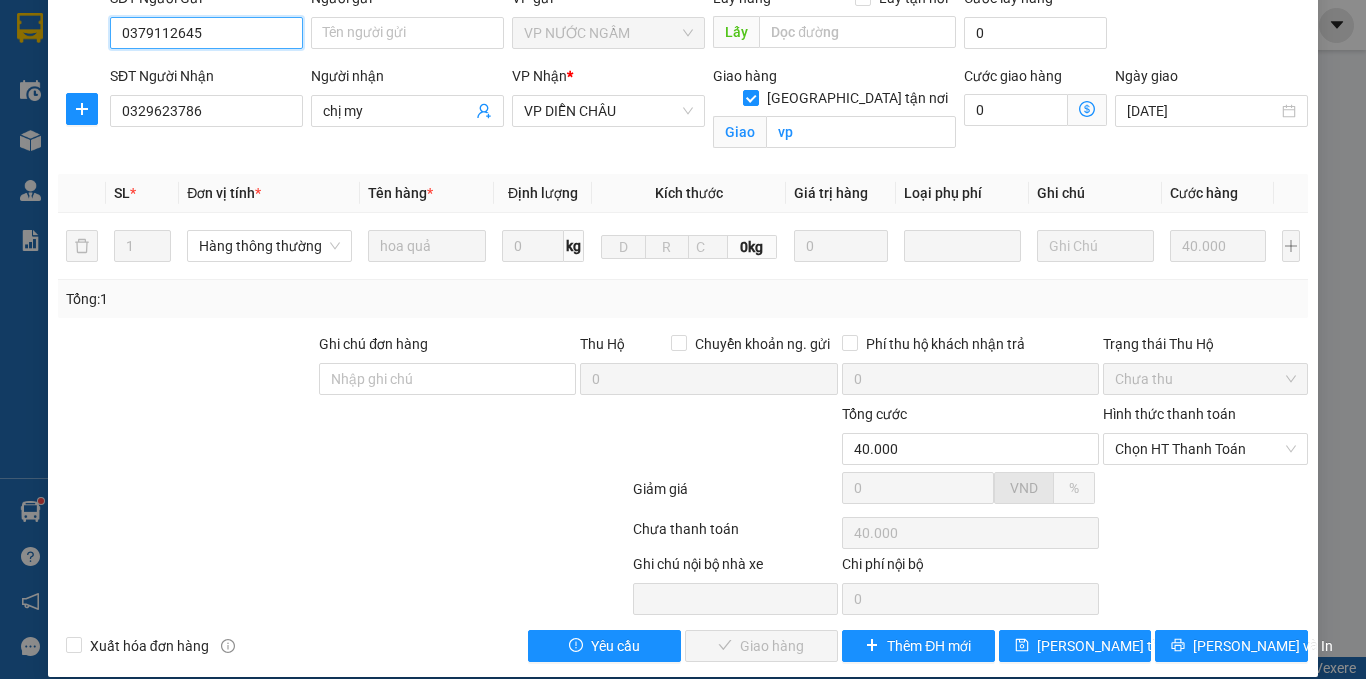drag, startPoint x: 1164, startPoint y: 431, endPoint x: 1152, endPoint y: 448, distance: 20.808653 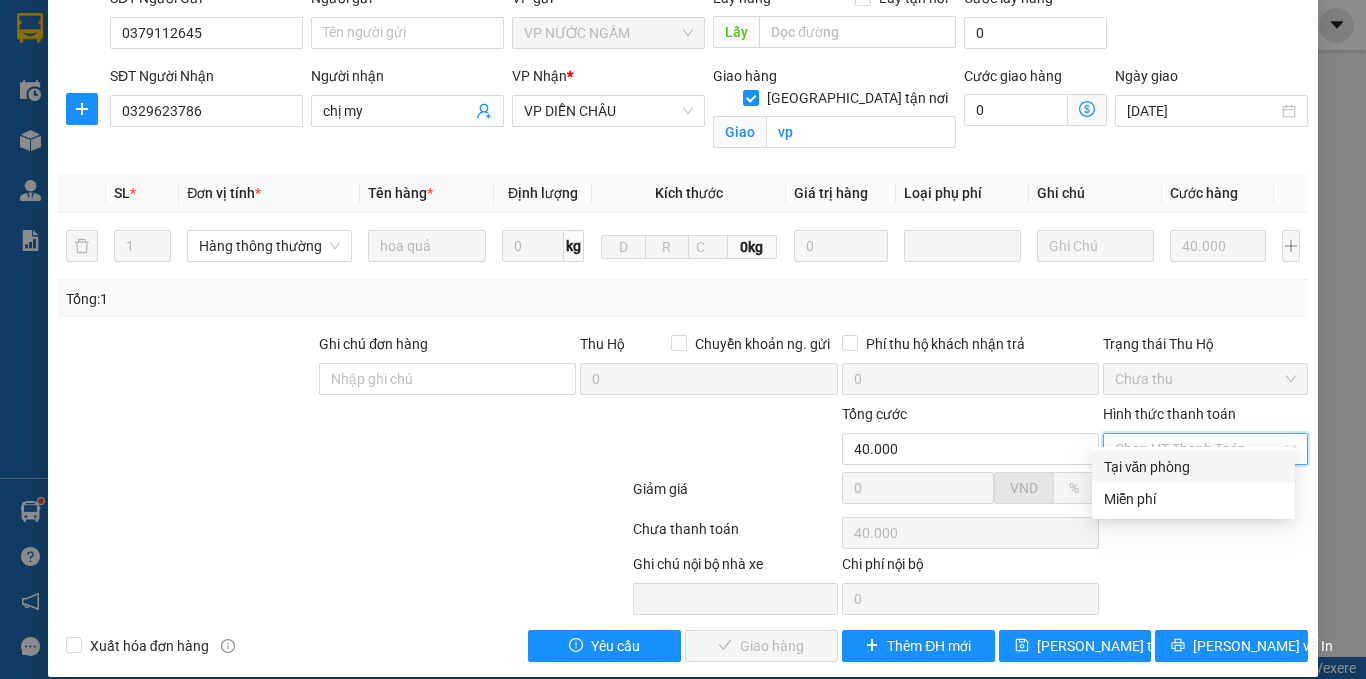 drag, startPoint x: 1139, startPoint y: 470, endPoint x: 853, endPoint y: 543, distance: 295.16943 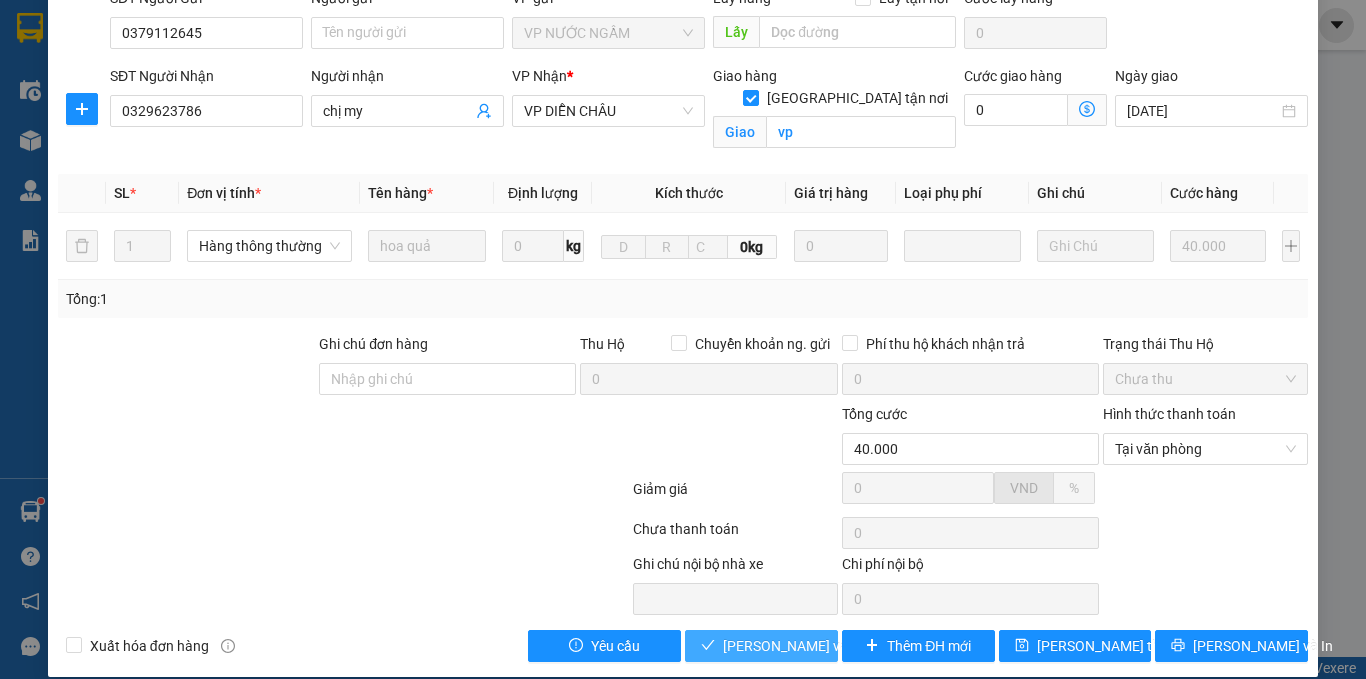 drag, startPoint x: 755, startPoint y: 623, endPoint x: 583, endPoint y: 559, distance: 183.52112 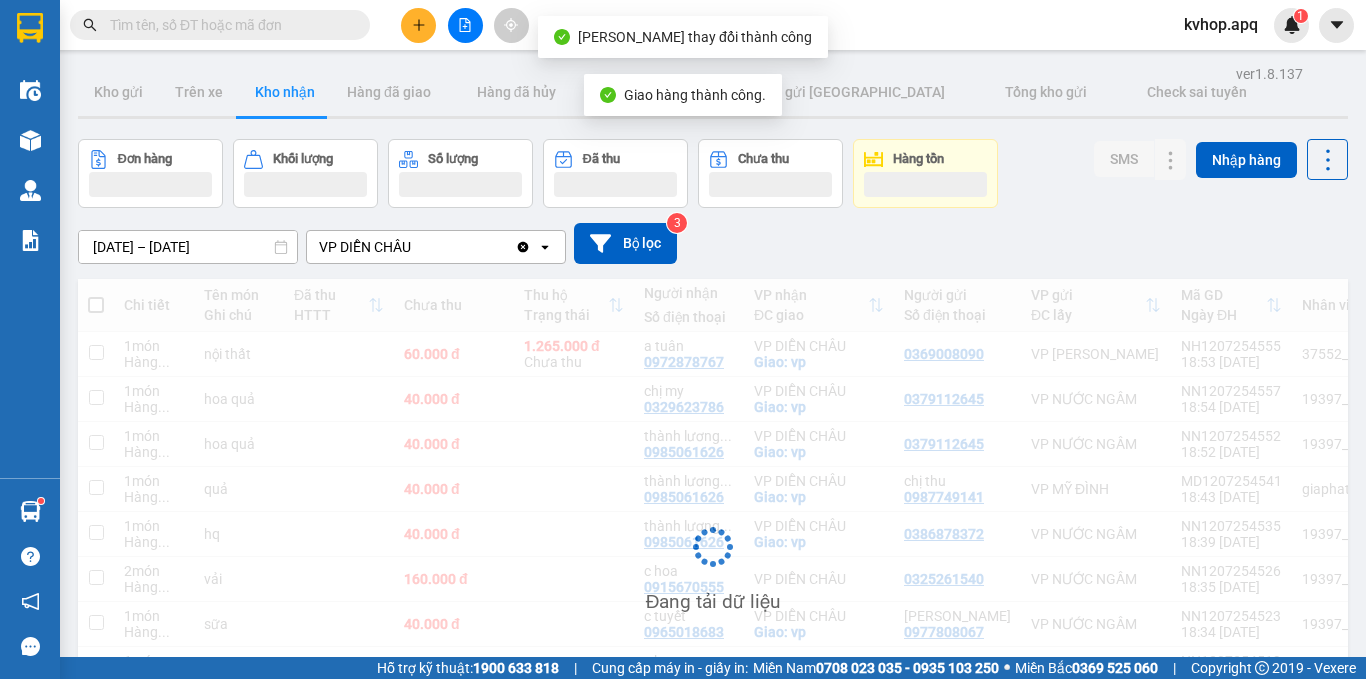 scroll, scrollTop: 100, scrollLeft: 0, axis: vertical 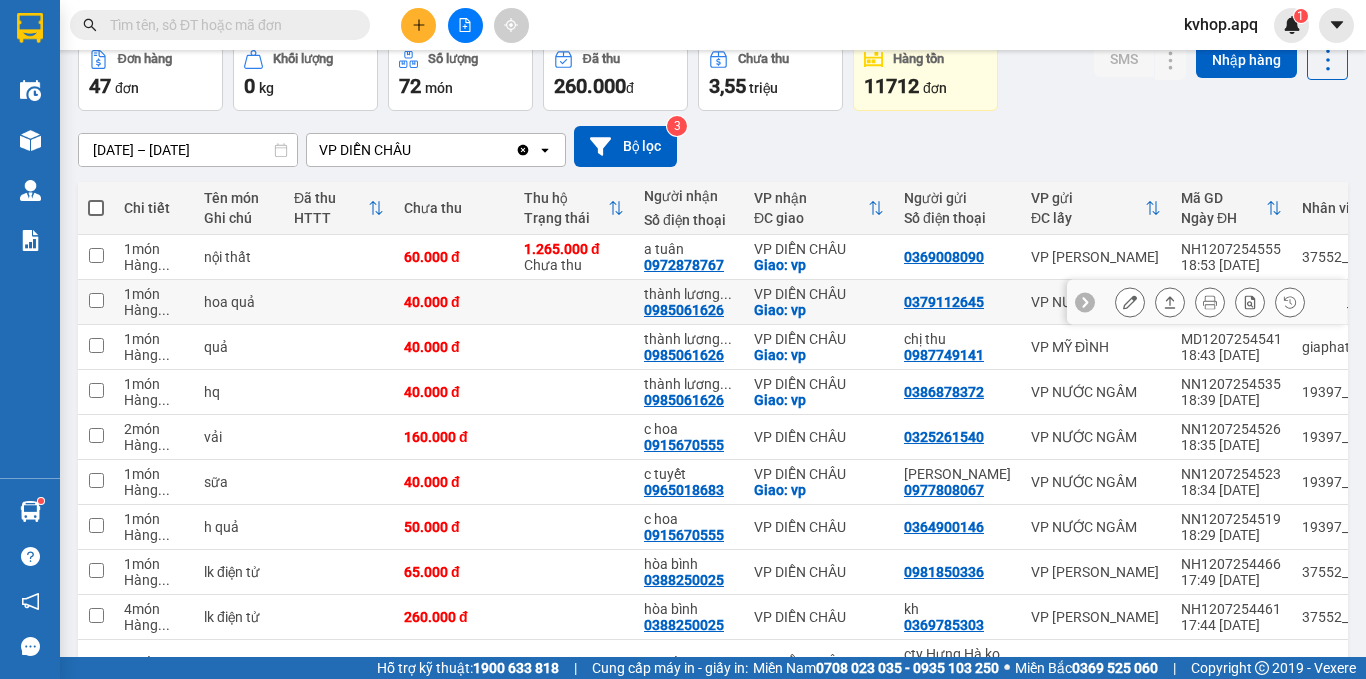 click at bounding box center [1130, 302] 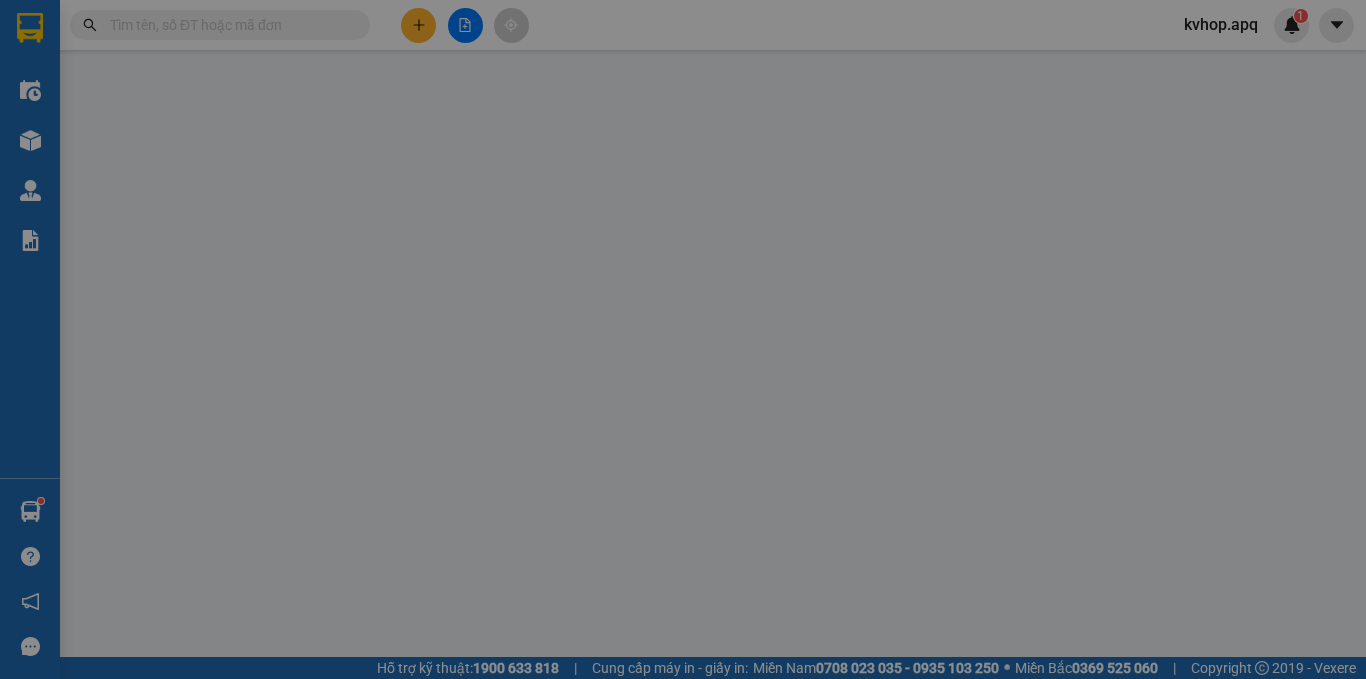 scroll, scrollTop: 0, scrollLeft: 0, axis: both 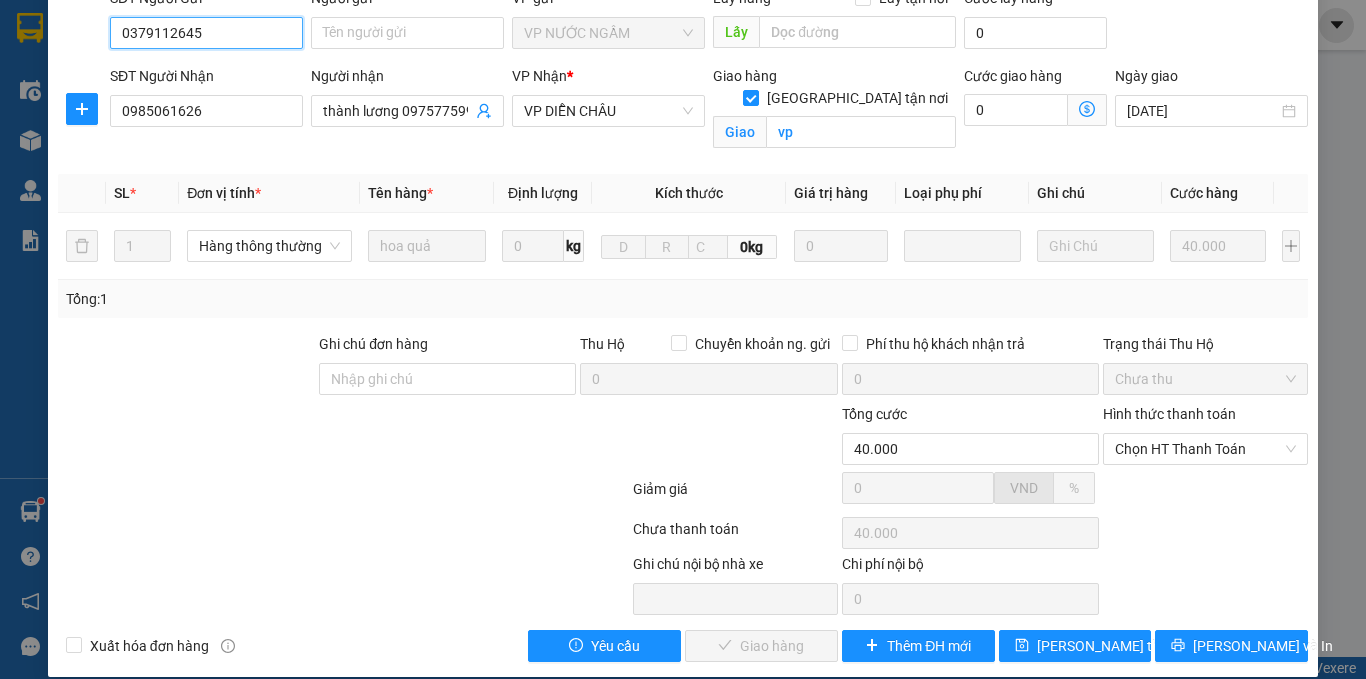 drag, startPoint x: 1188, startPoint y: 430, endPoint x: 1161, endPoint y: 446, distance: 31.38471 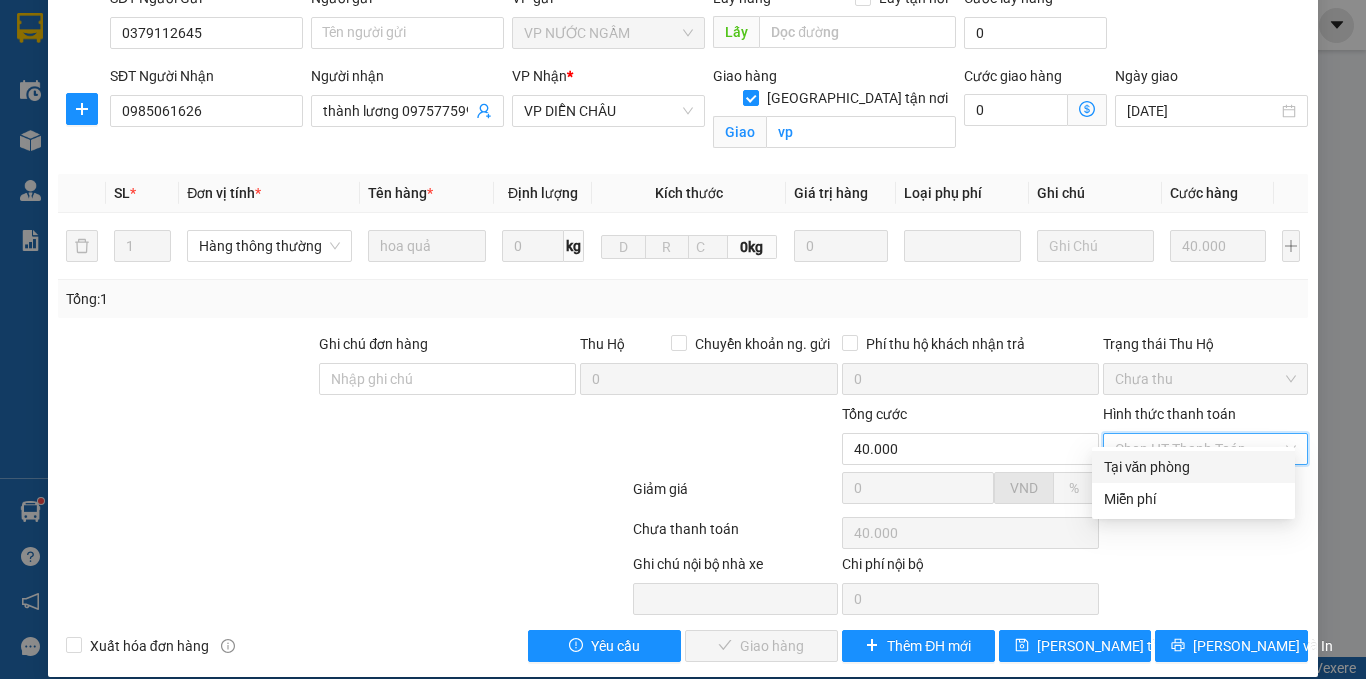drag, startPoint x: 1144, startPoint y: 460, endPoint x: 1028, endPoint y: 519, distance: 130.14223 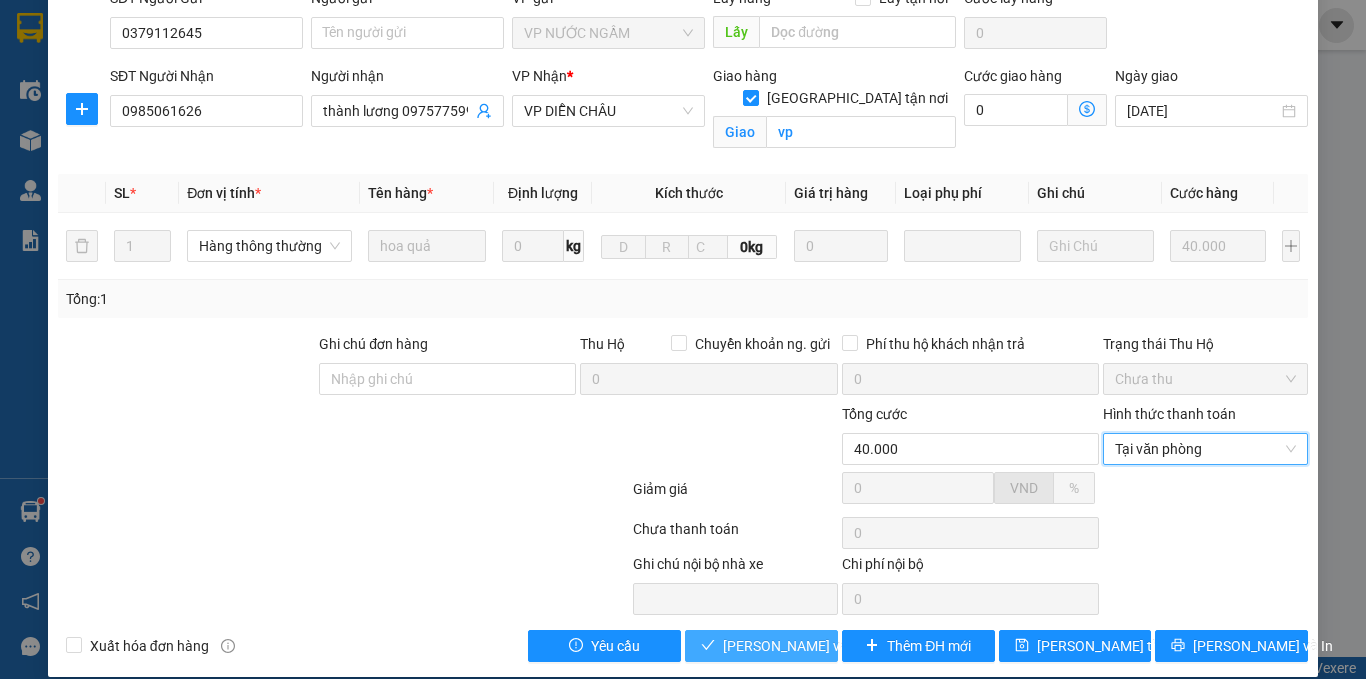 drag, startPoint x: 757, startPoint y: 627, endPoint x: 738, endPoint y: 622, distance: 19.646883 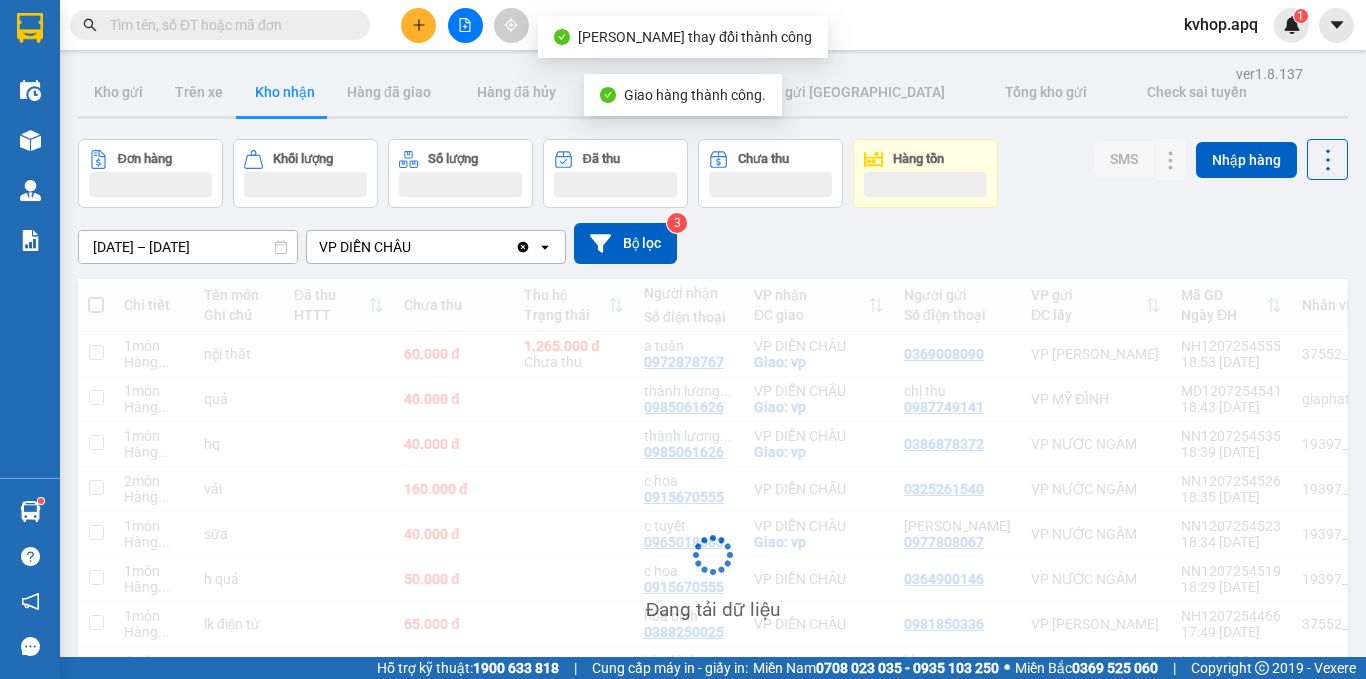 scroll, scrollTop: 100, scrollLeft: 0, axis: vertical 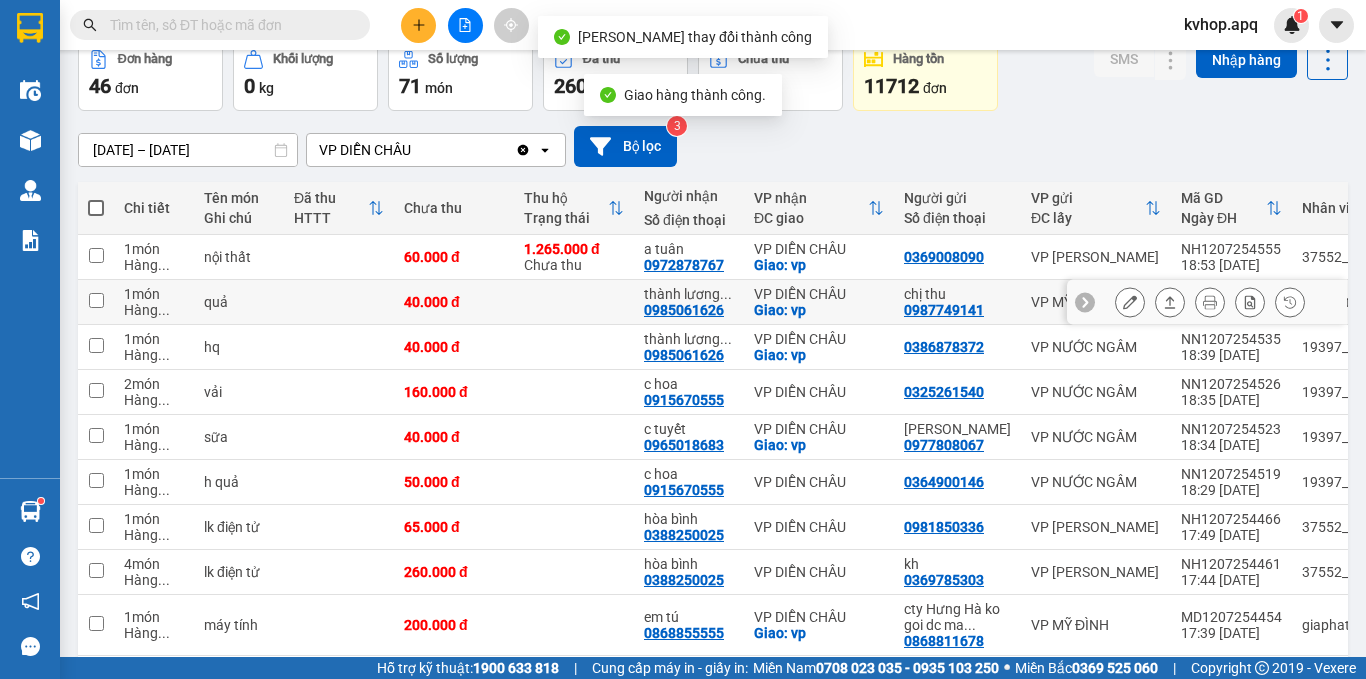 click at bounding box center [1130, 302] 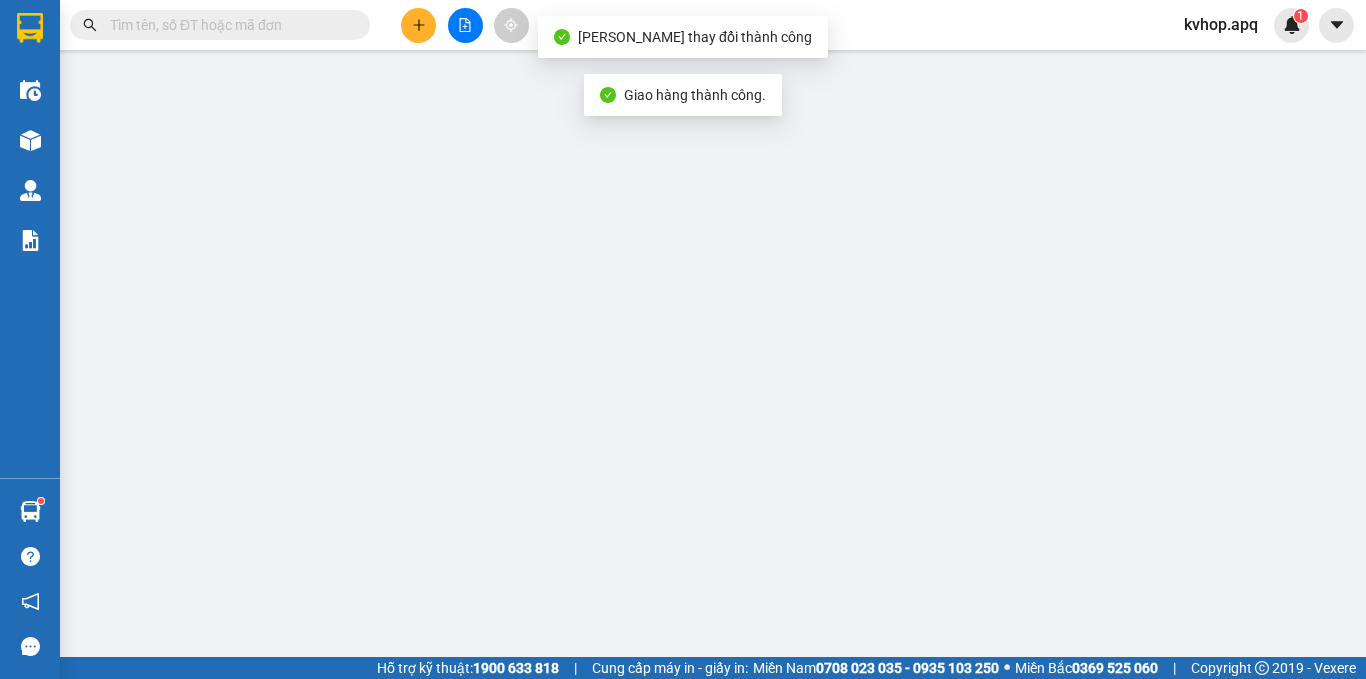 scroll, scrollTop: 0, scrollLeft: 0, axis: both 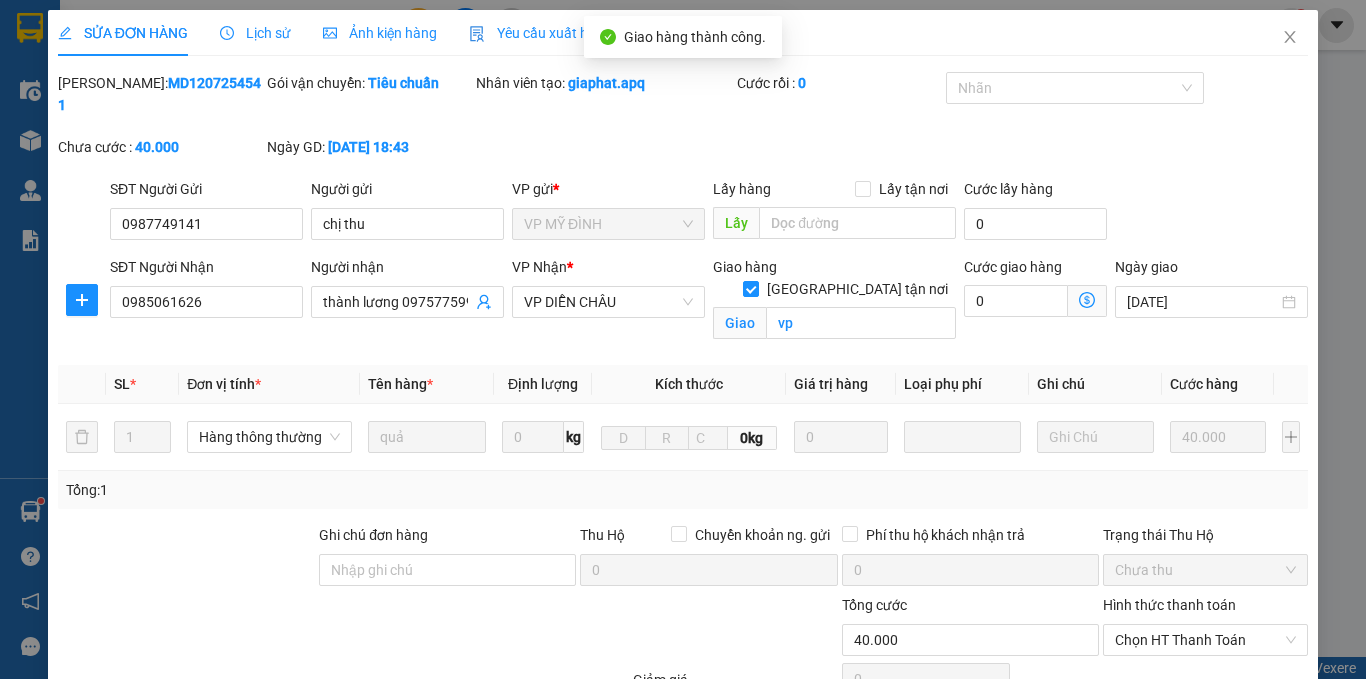 type on "0987749141" 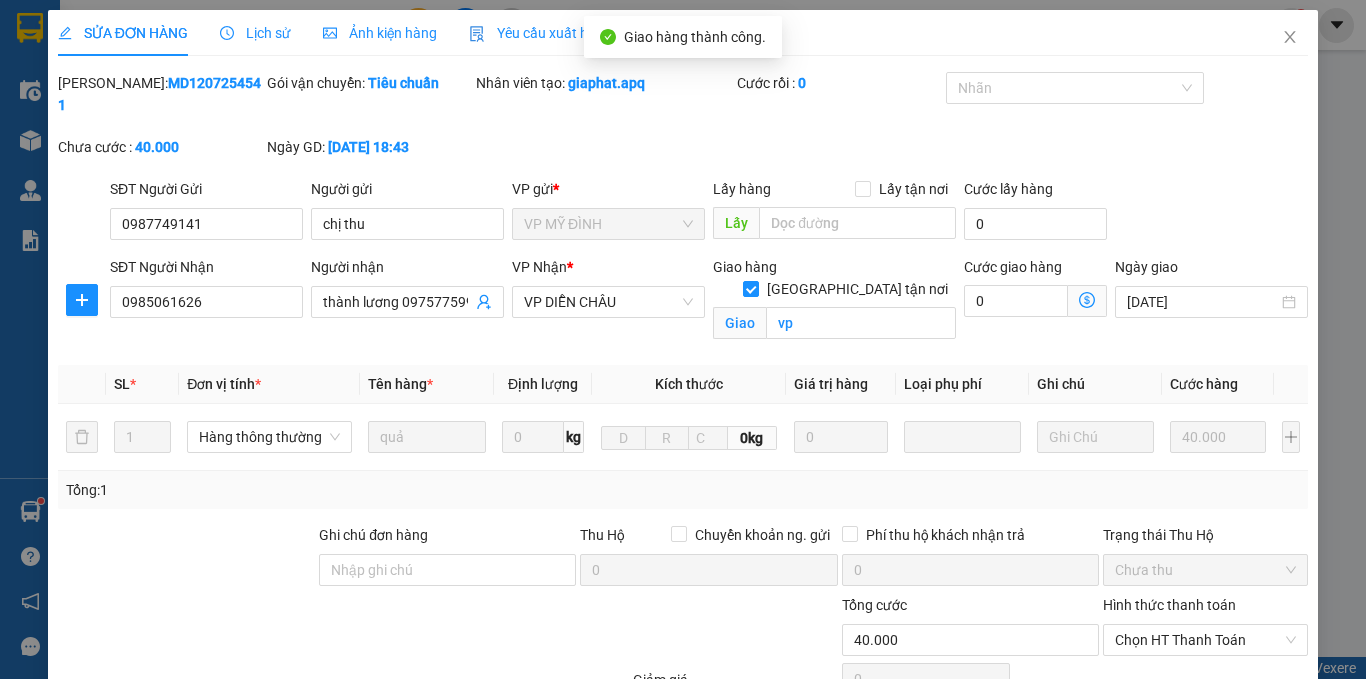 type on "chị thu" 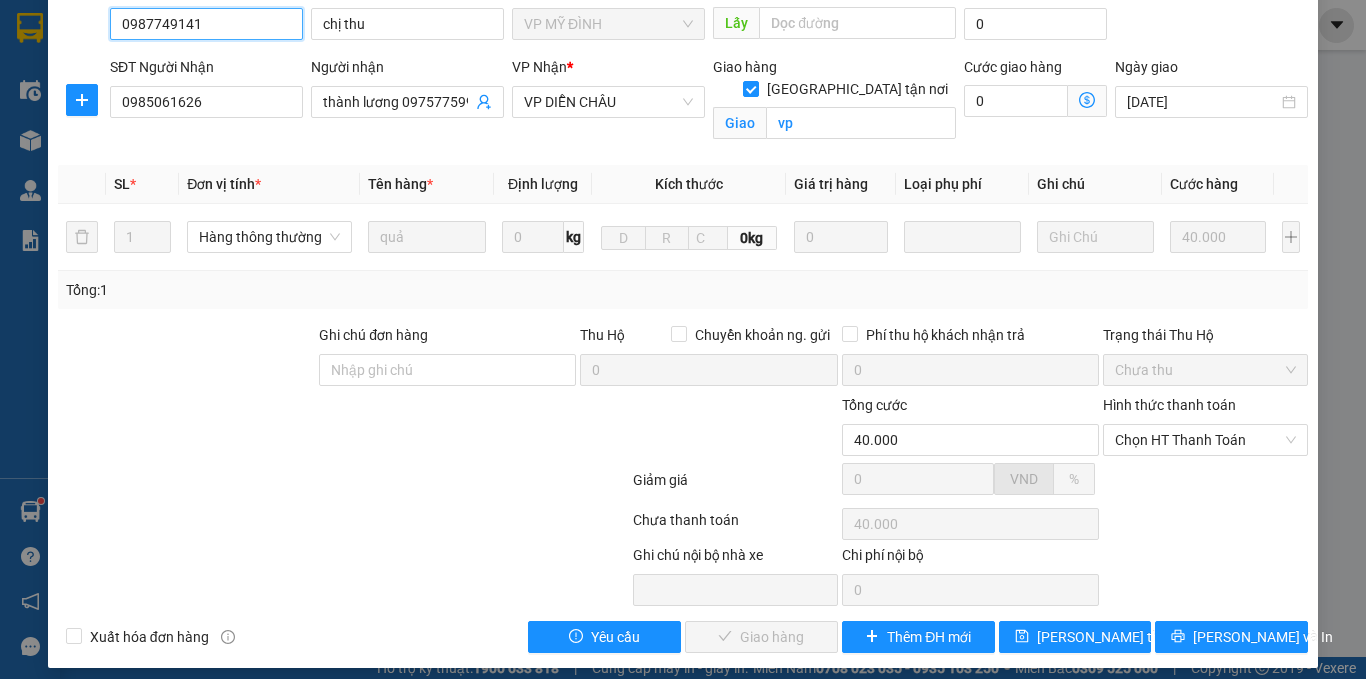 scroll, scrollTop: 191, scrollLeft: 0, axis: vertical 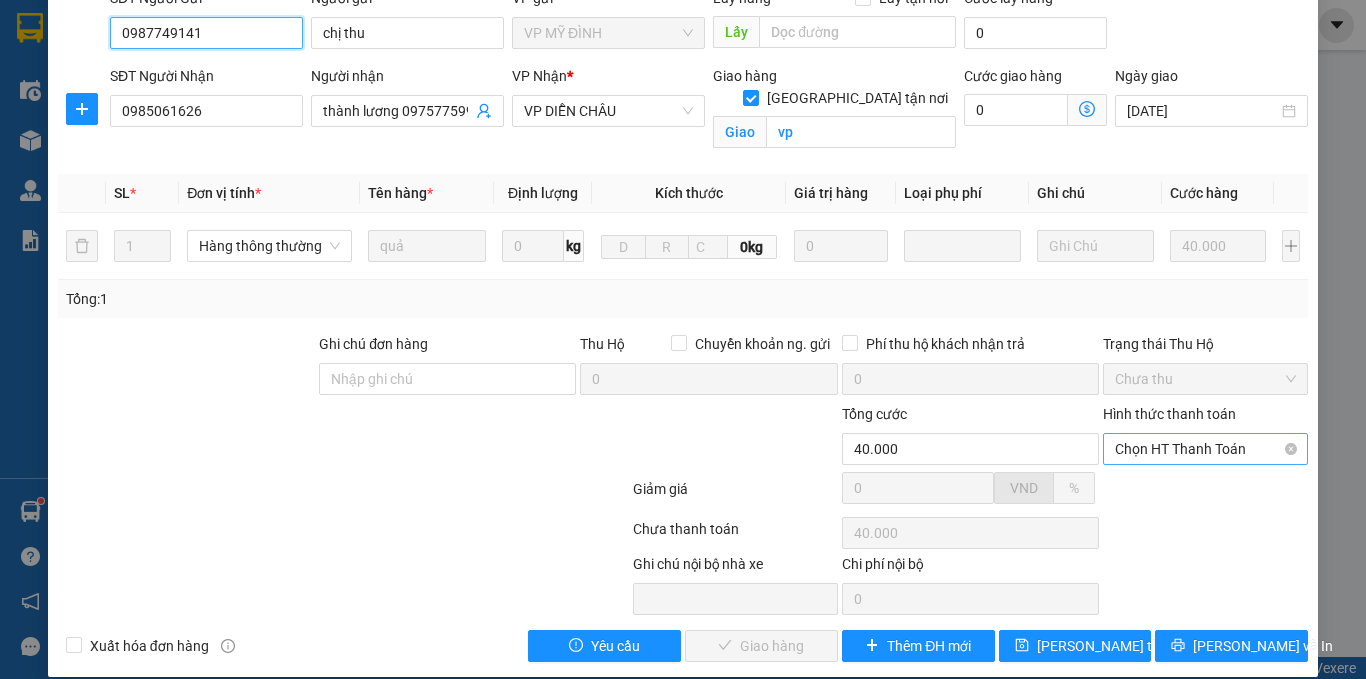 click on "Chọn HT Thanh Toán" at bounding box center [1205, 449] 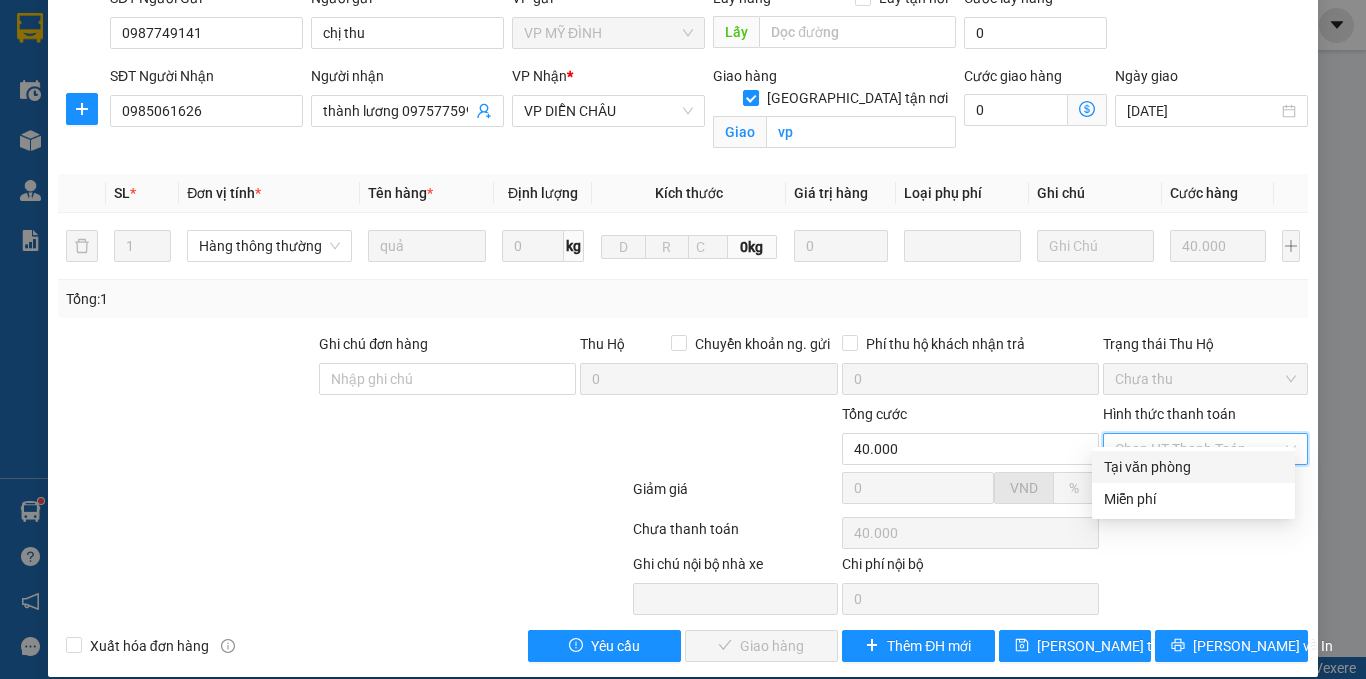 drag, startPoint x: 1124, startPoint y: 465, endPoint x: 1092, endPoint y: 472, distance: 32.75668 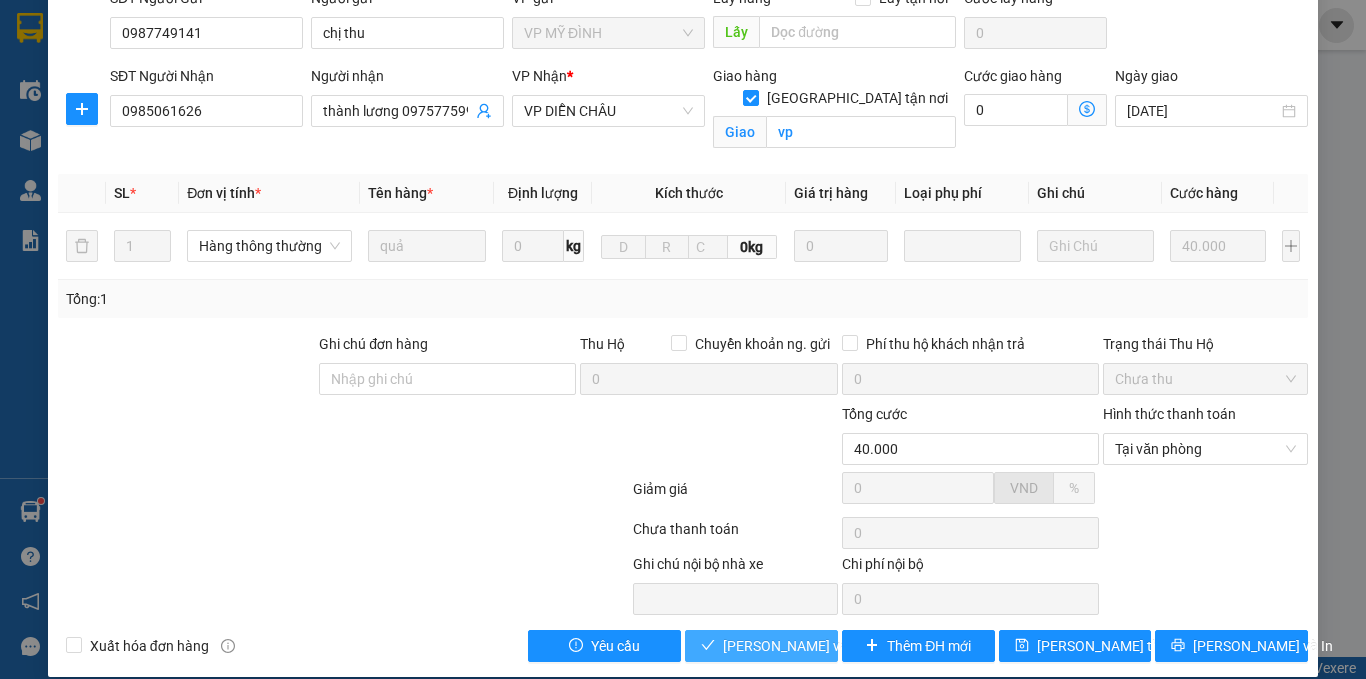click on "[PERSON_NAME] và Giao hàng" at bounding box center [819, 646] 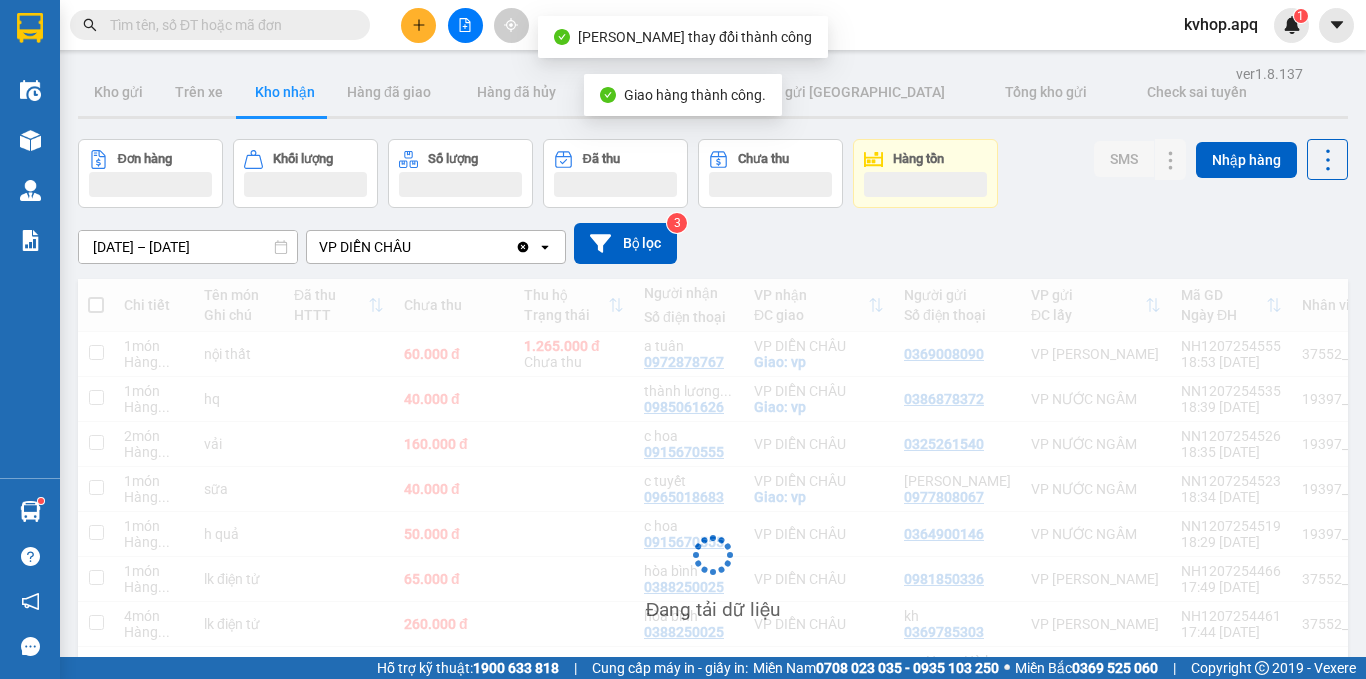 scroll, scrollTop: 200, scrollLeft: 0, axis: vertical 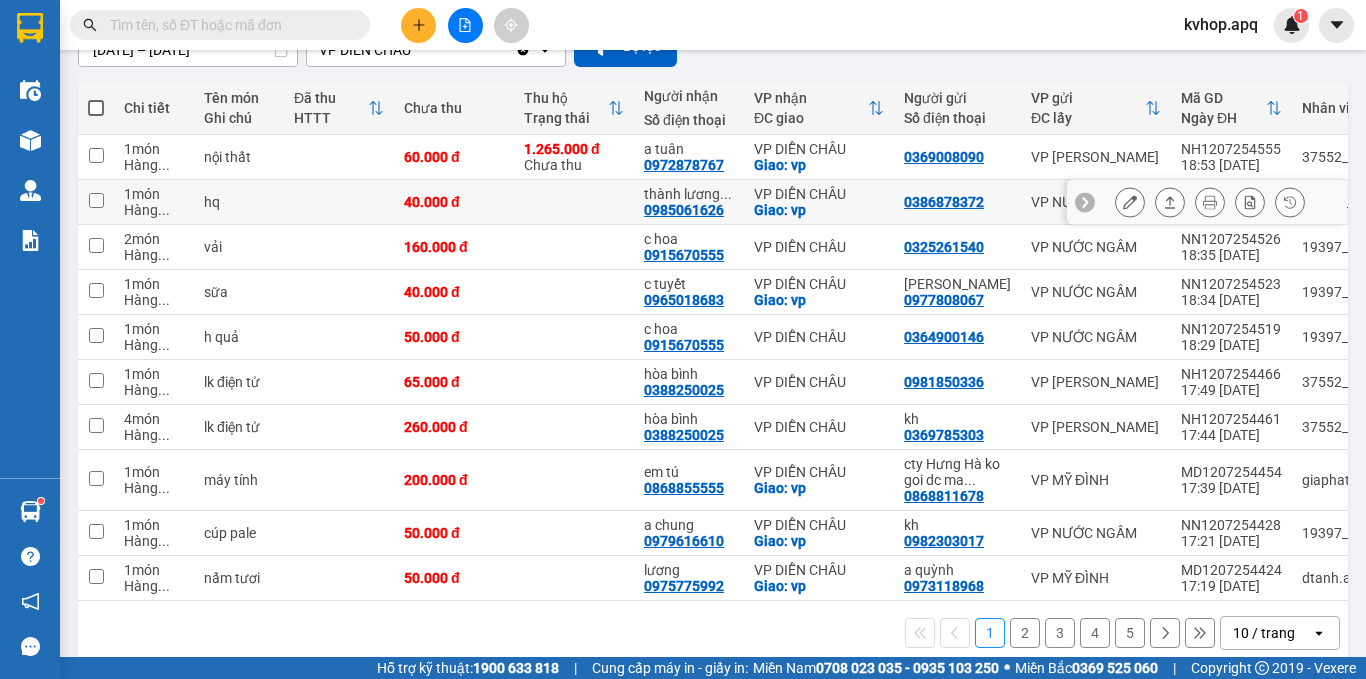 click 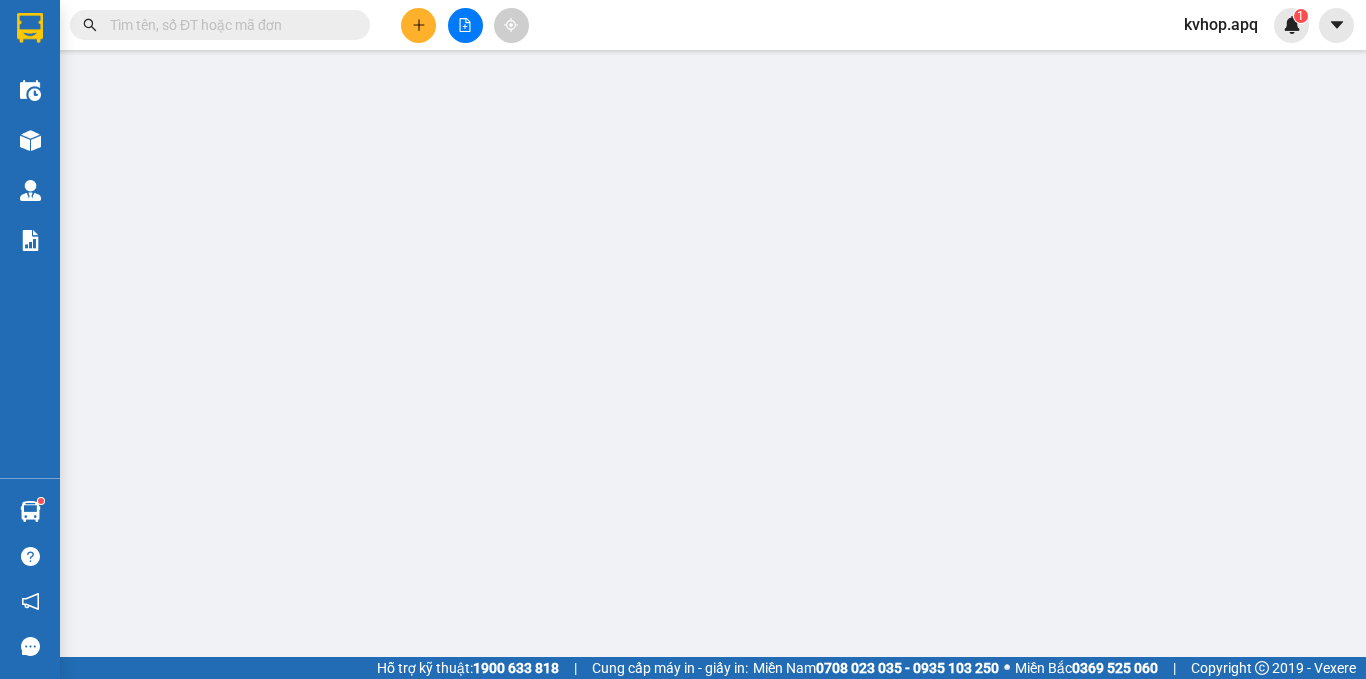 scroll, scrollTop: 0, scrollLeft: 0, axis: both 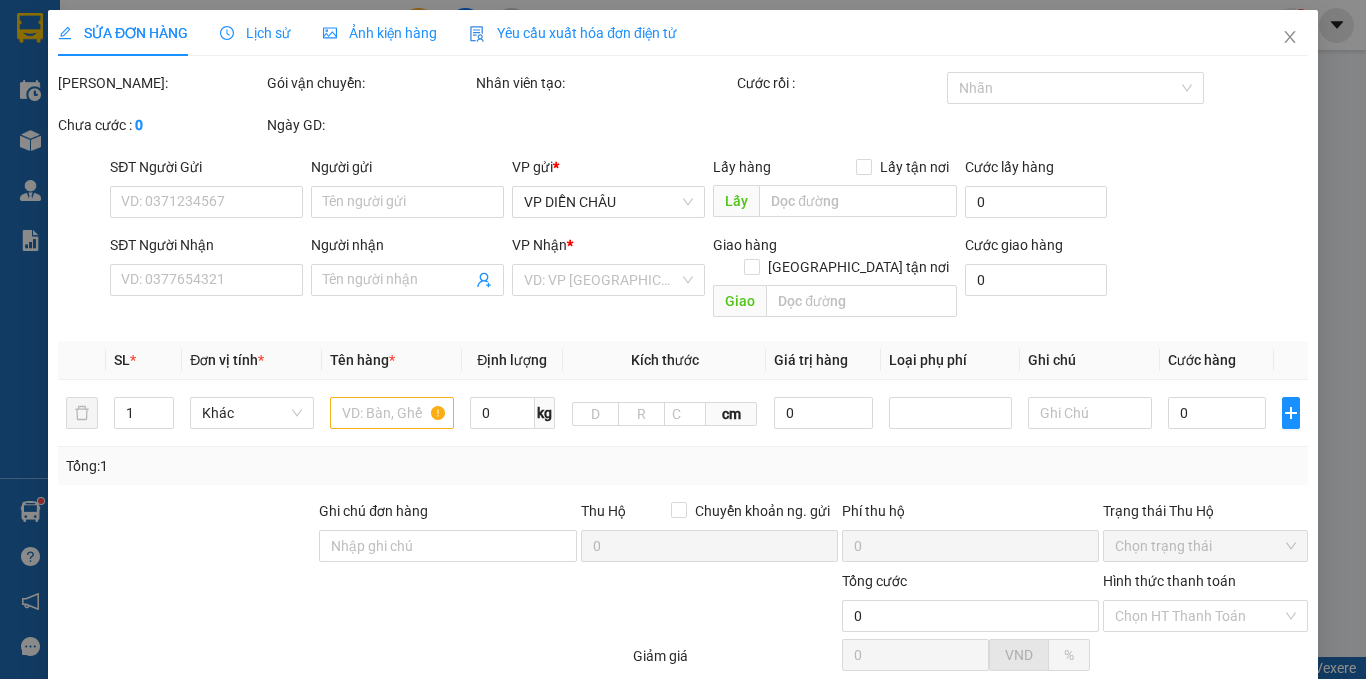 type on "0386878372" 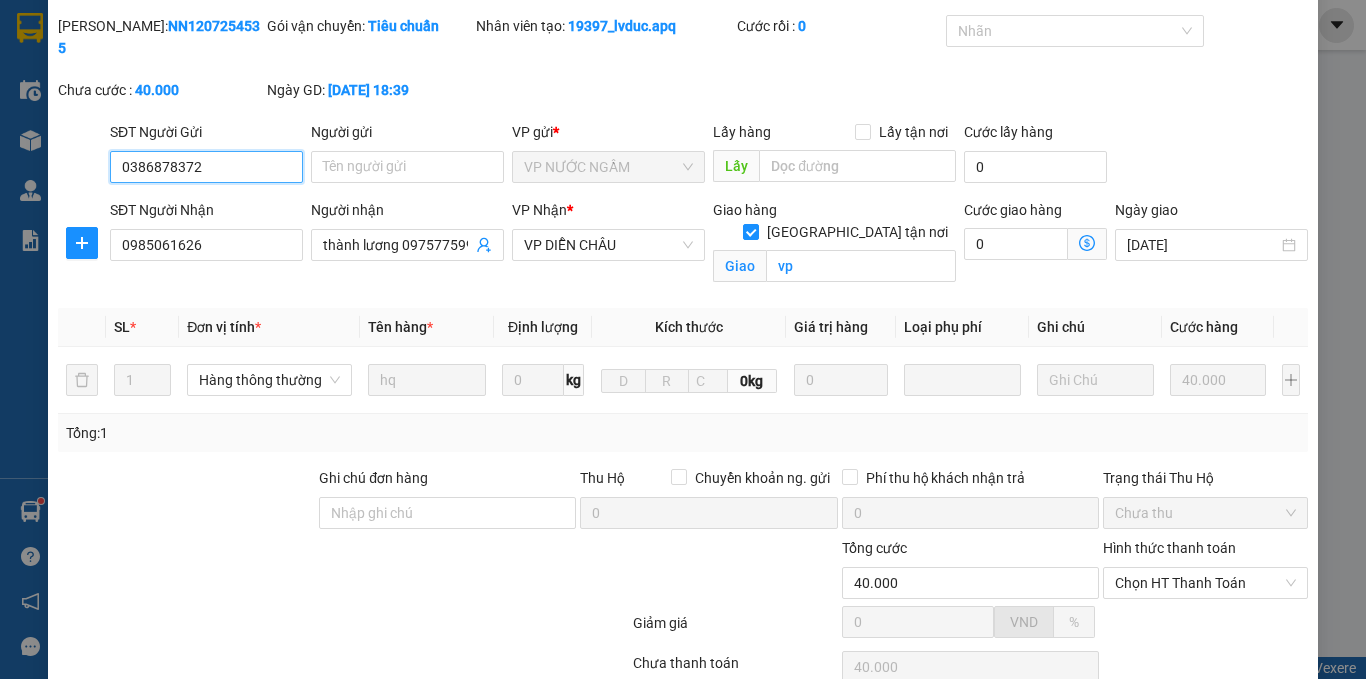 scroll, scrollTop: 191, scrollLeft: 0, axis: vertical 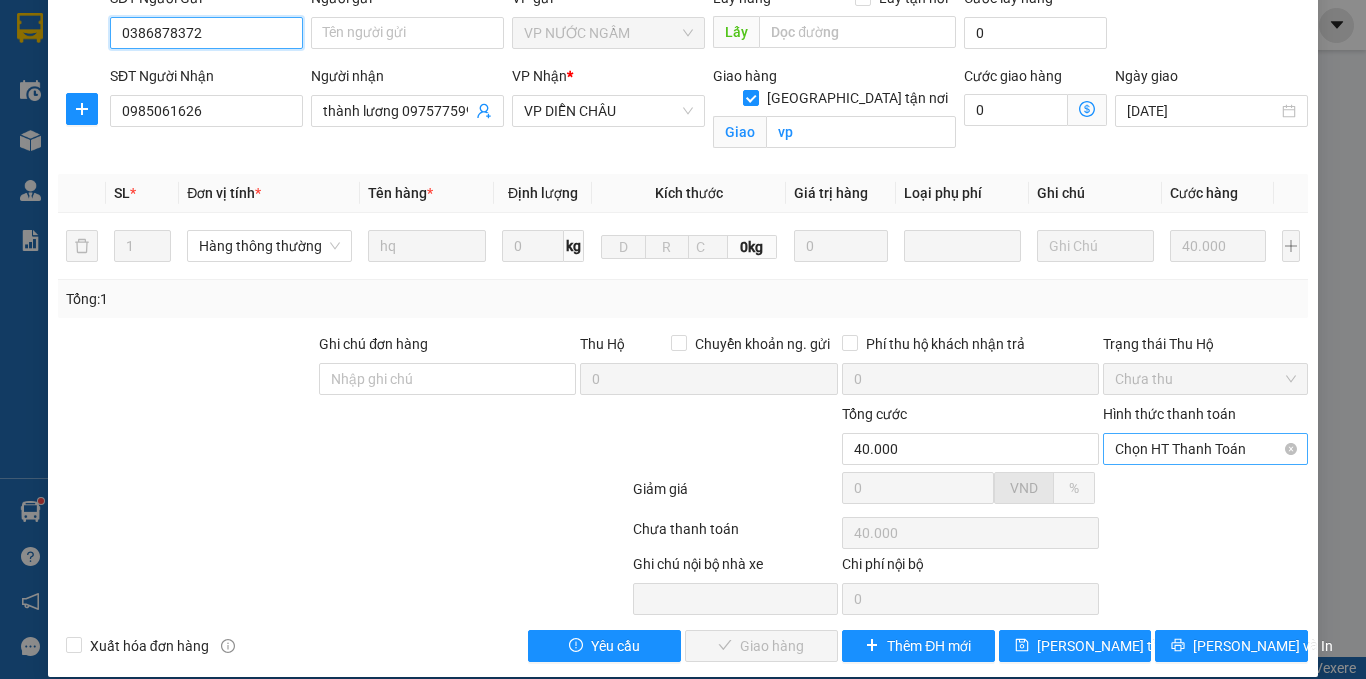 click on "Chọn HT Thanh Toán" at bounding box center [1205, 449] 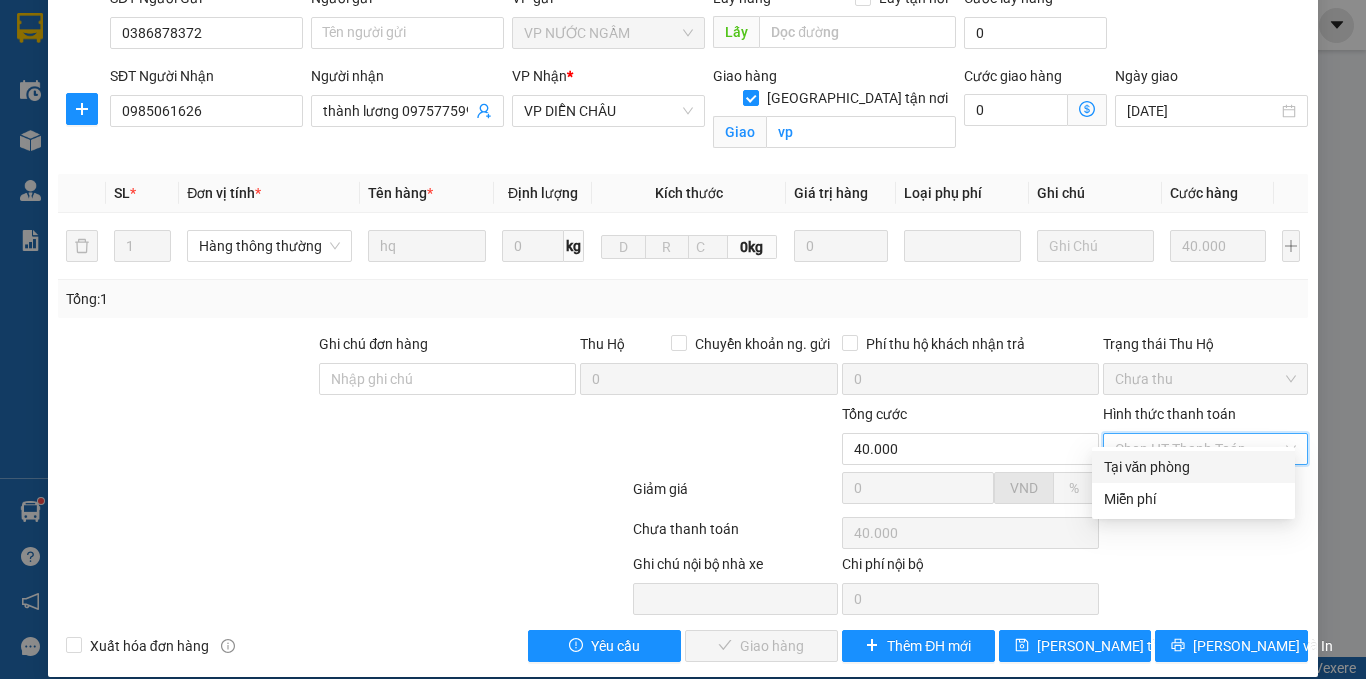 click on "Tại văn phòng" at bounding box center (1193, 467) 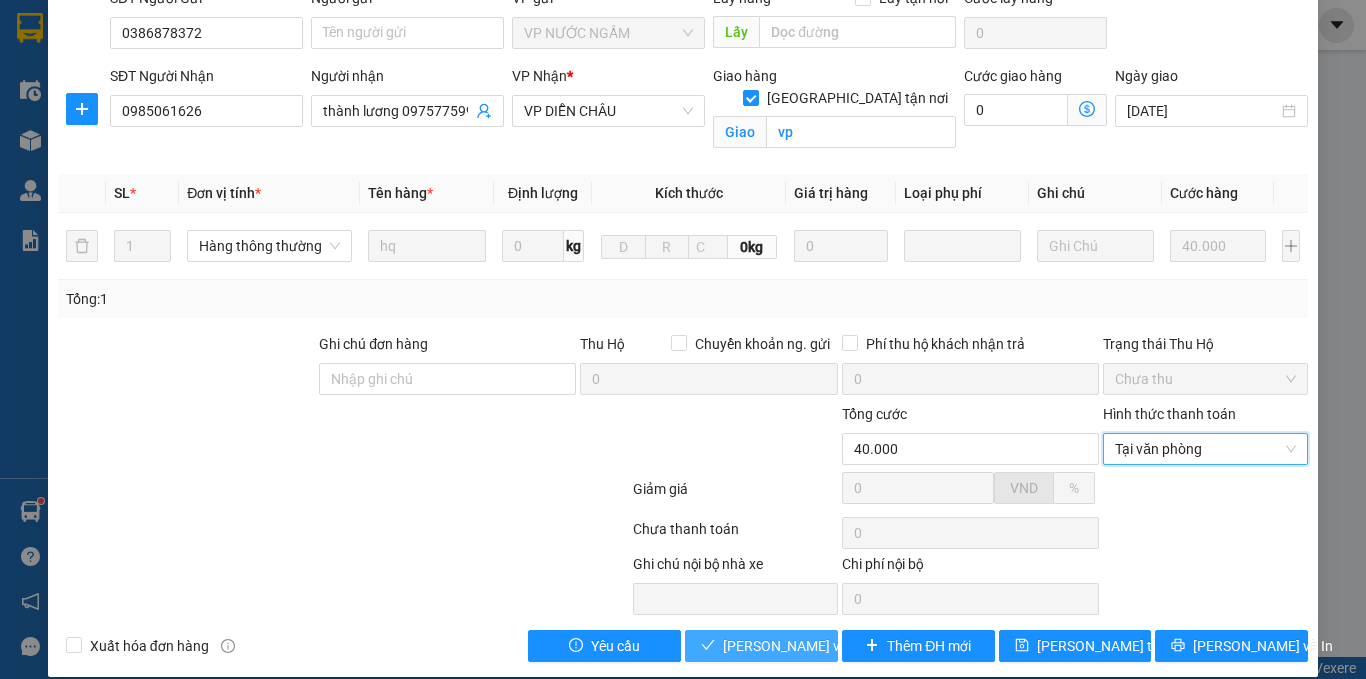 click on "[PERSON_NAME] và Giao hàng" at bounding box center [819, 646] 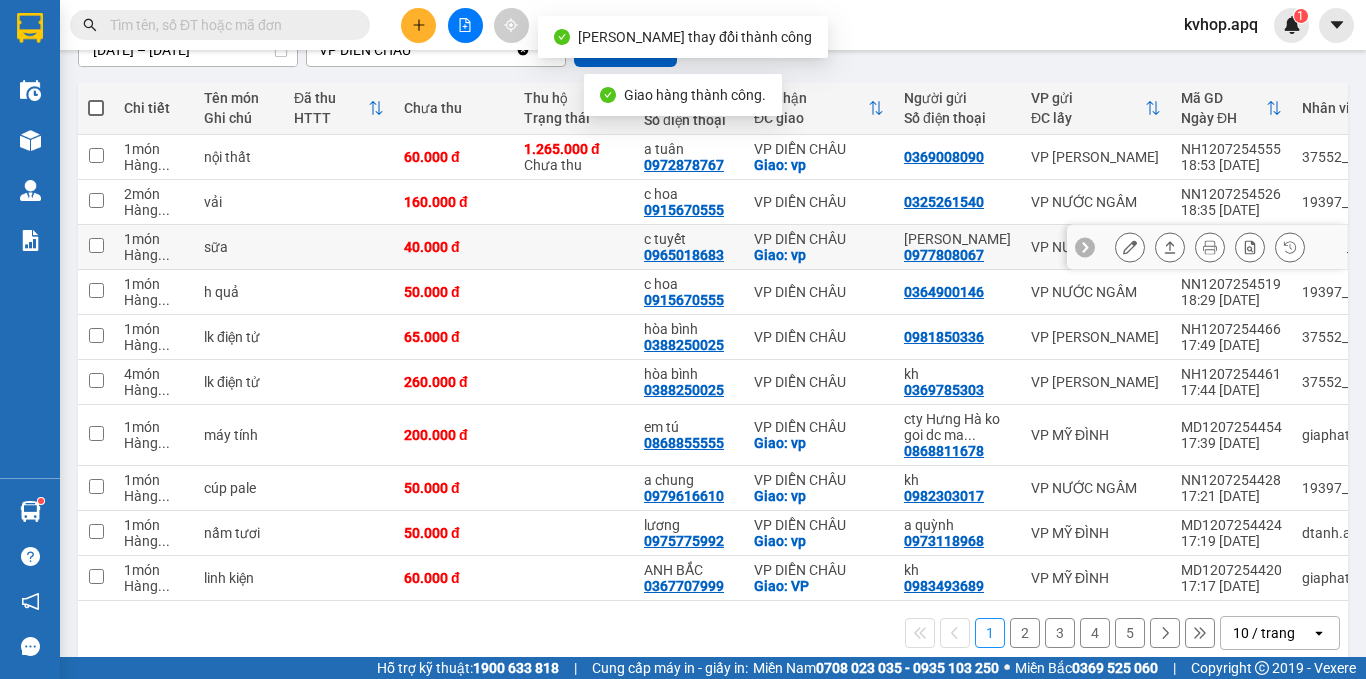 scroll, scrollTop: 234, scrollLeft: 0, axis: vertical 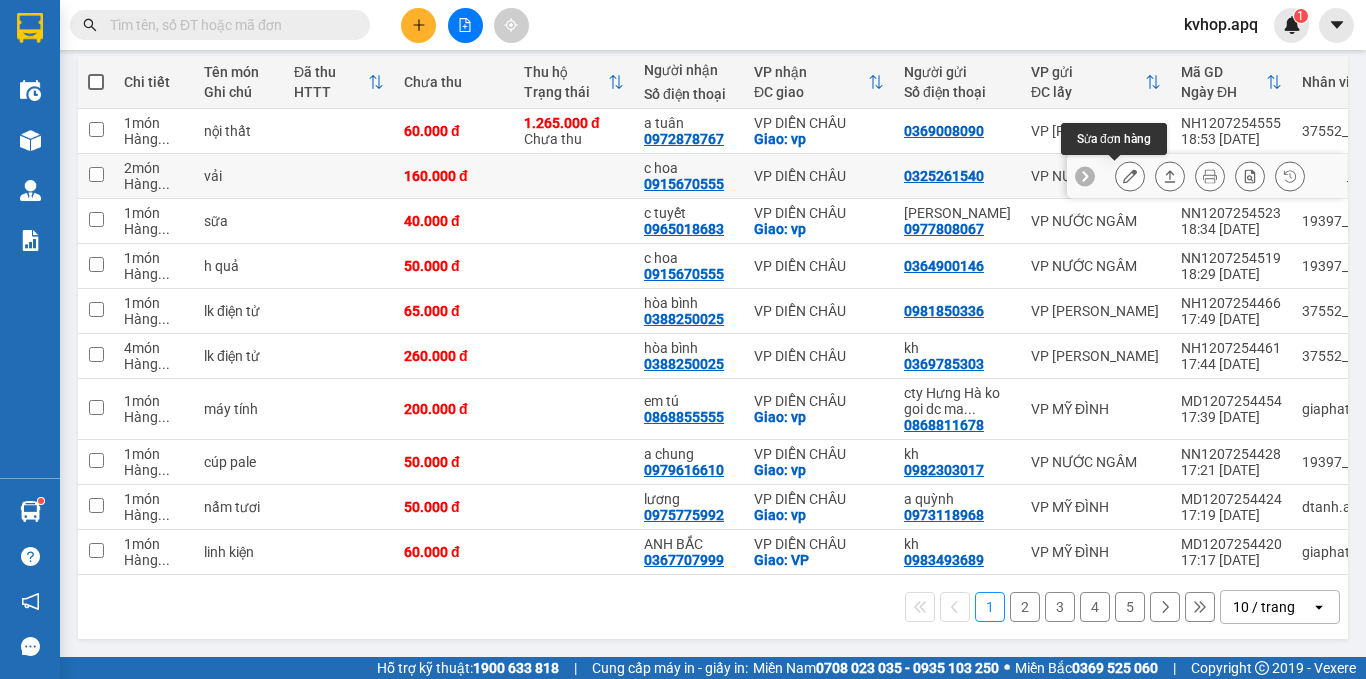 click 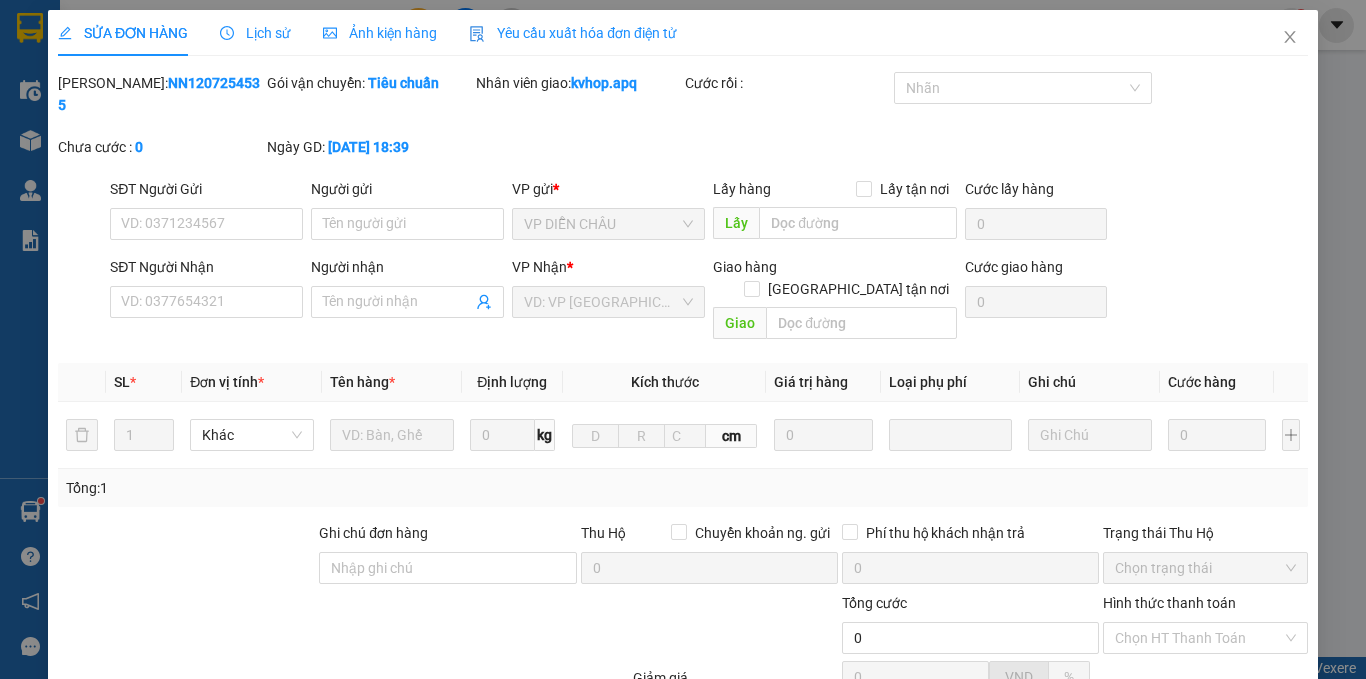 scroll, scrollTop: 0, scrollLeft: 0, axis: both 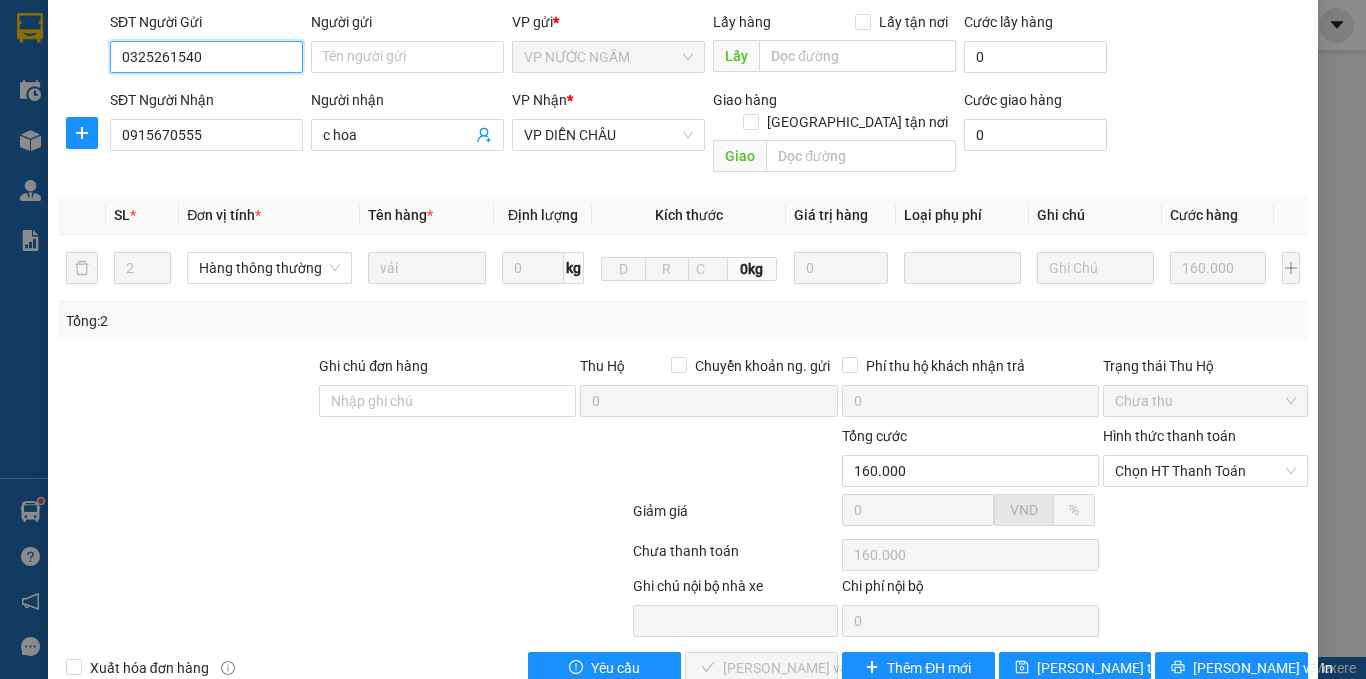 type on "0325261540" 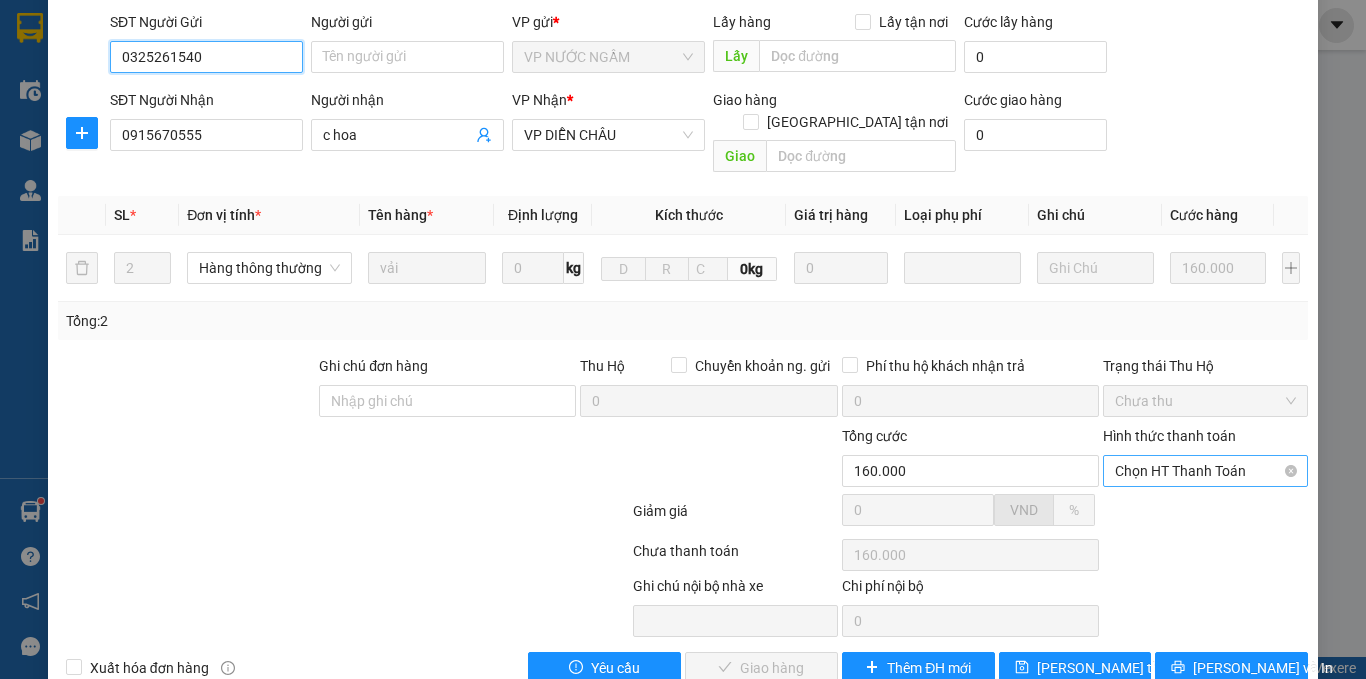 click on "Chọn HT Thanh Toán" at bounding box center (1205, 471) 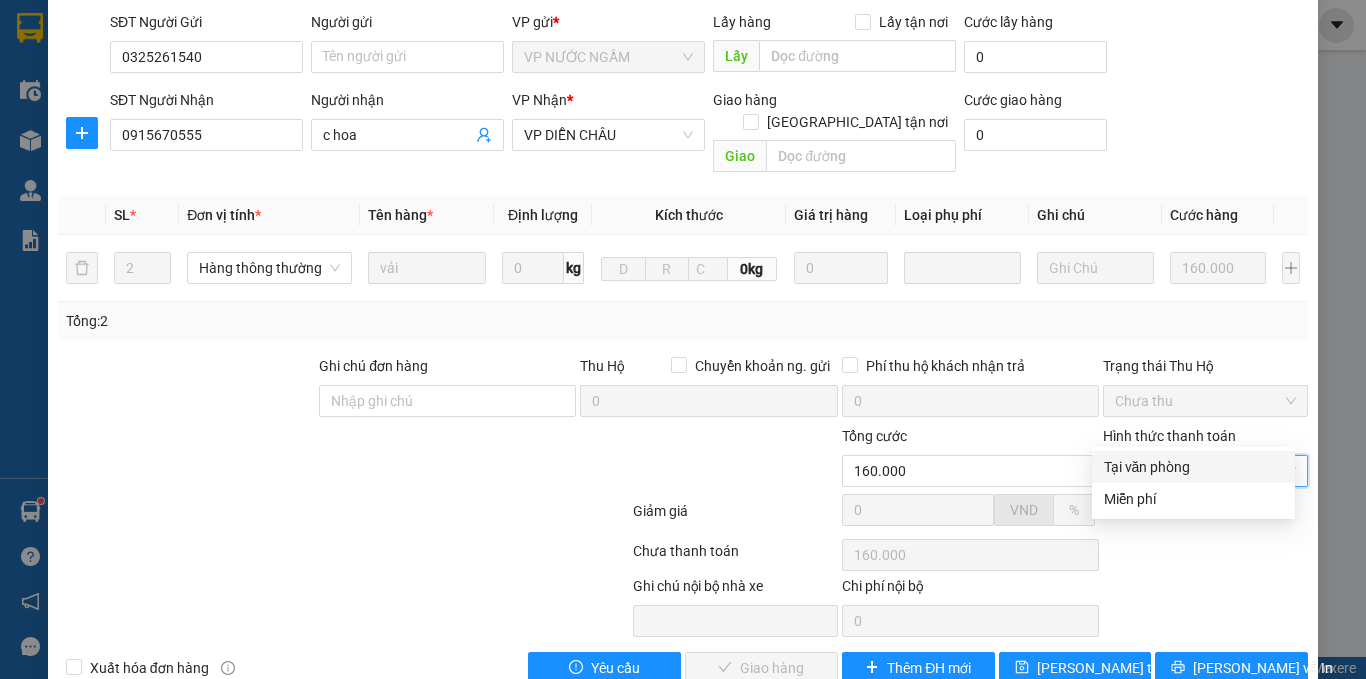 drag, startPoint x: 1153, startPoint y: 444, endPoint x: 1147, endPoint y: 470, distance: 26.683329 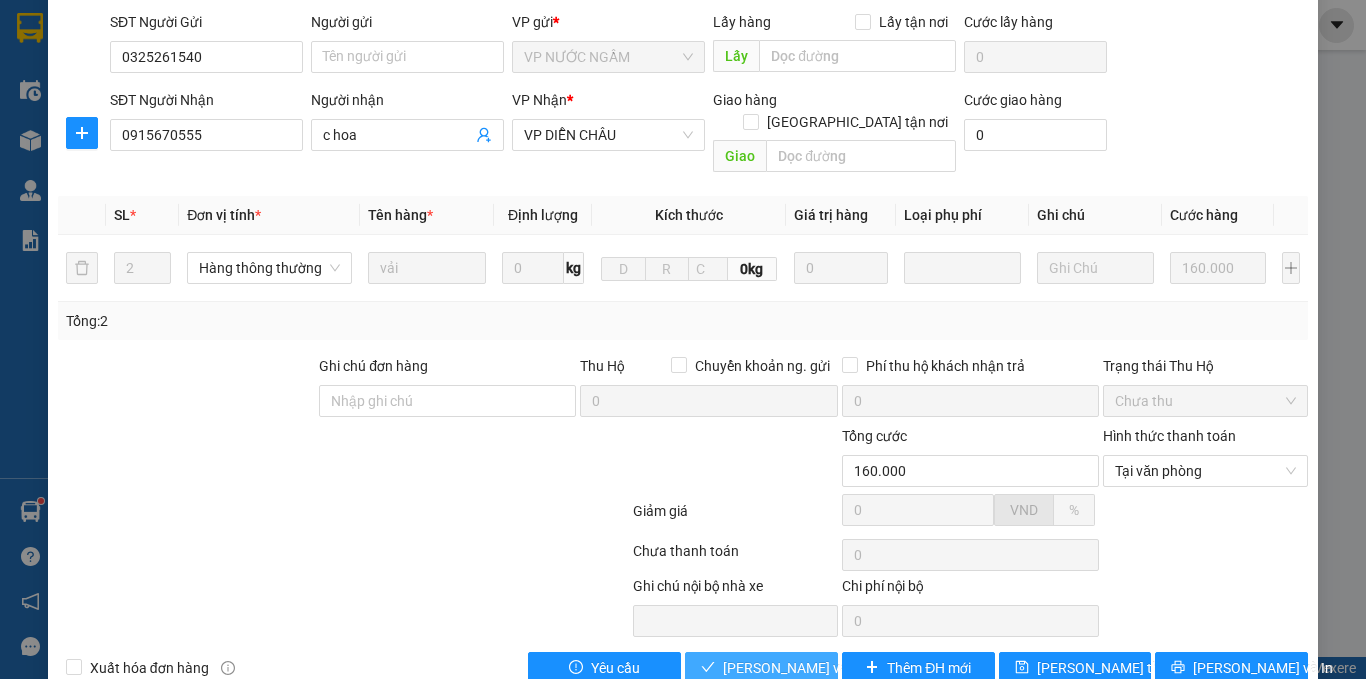 click on "[PERSON_NAME] và Giao hàng" at bounding box center (819, 668) 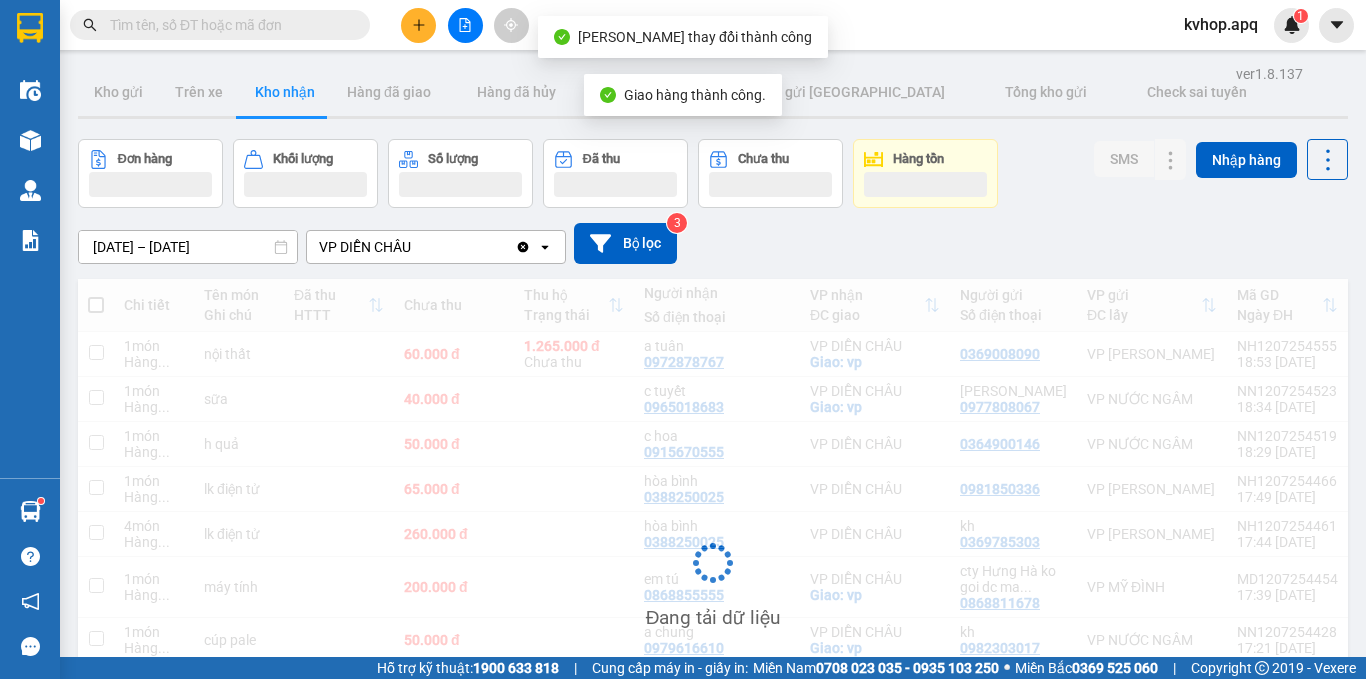 scroll, scrollTop: 200, scrollLeft: 0, axis: vertical 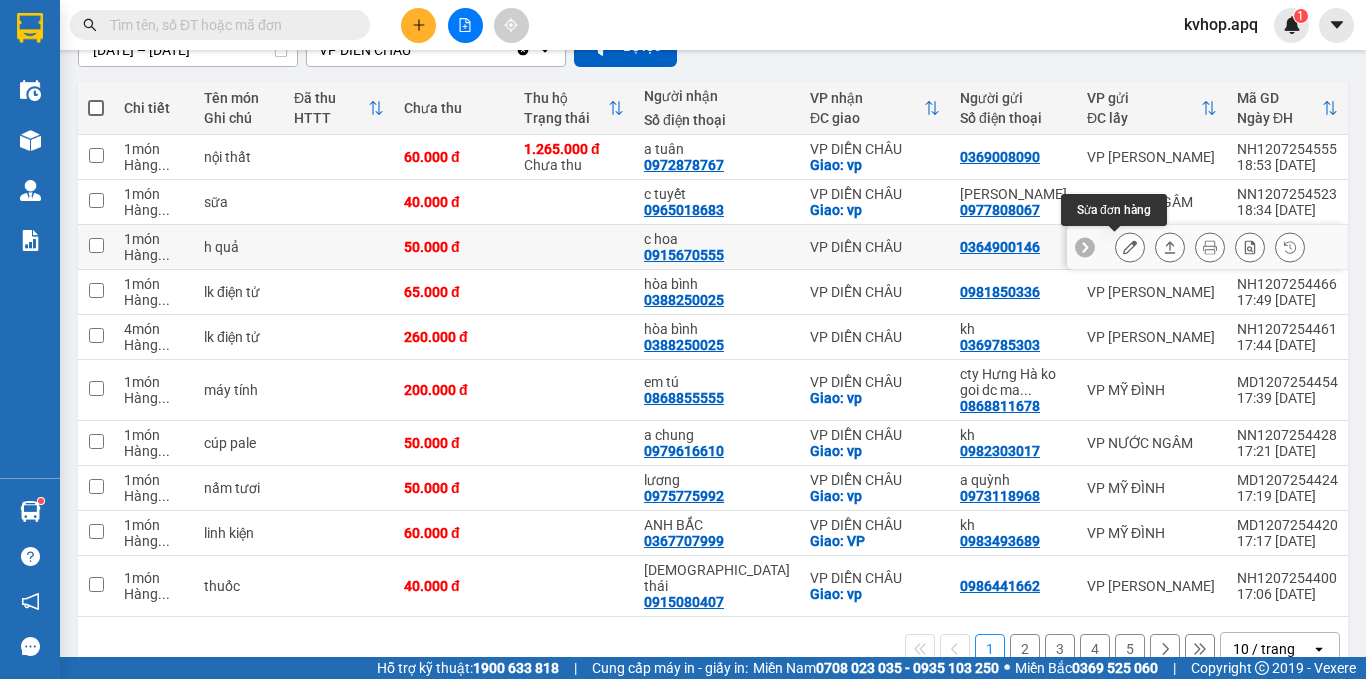 click 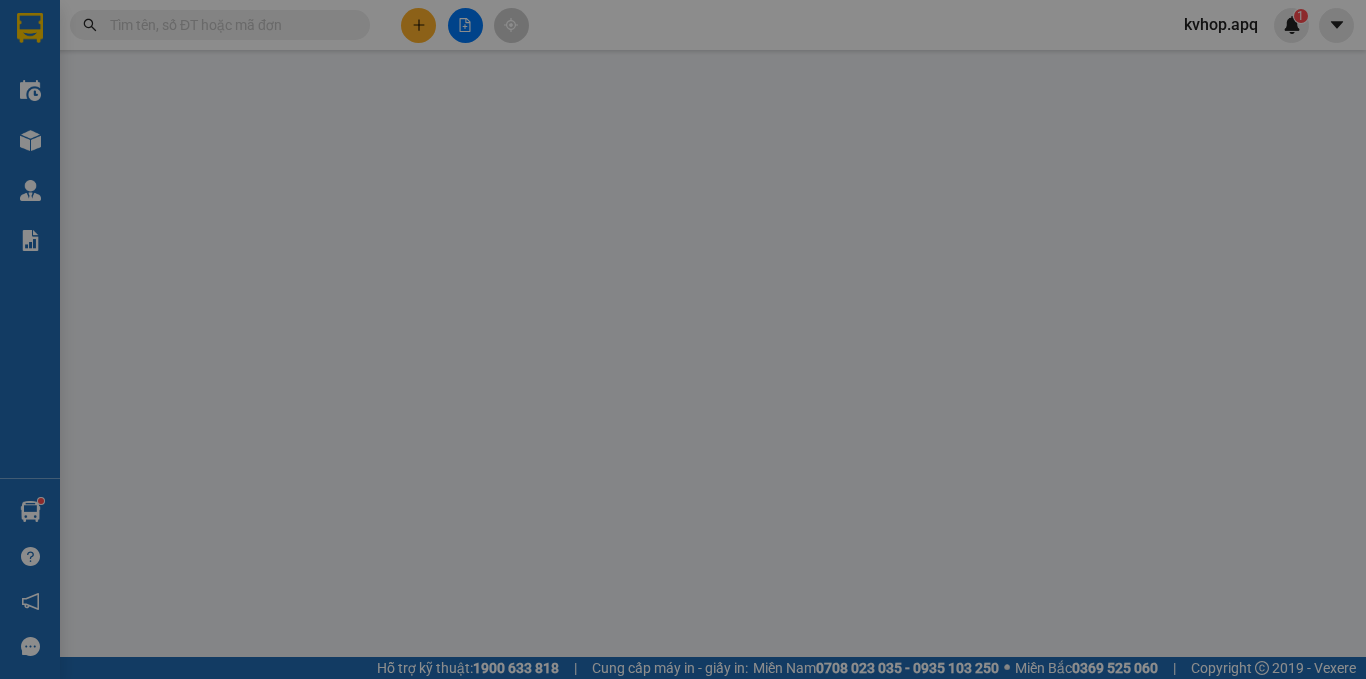 type on "0364900146" 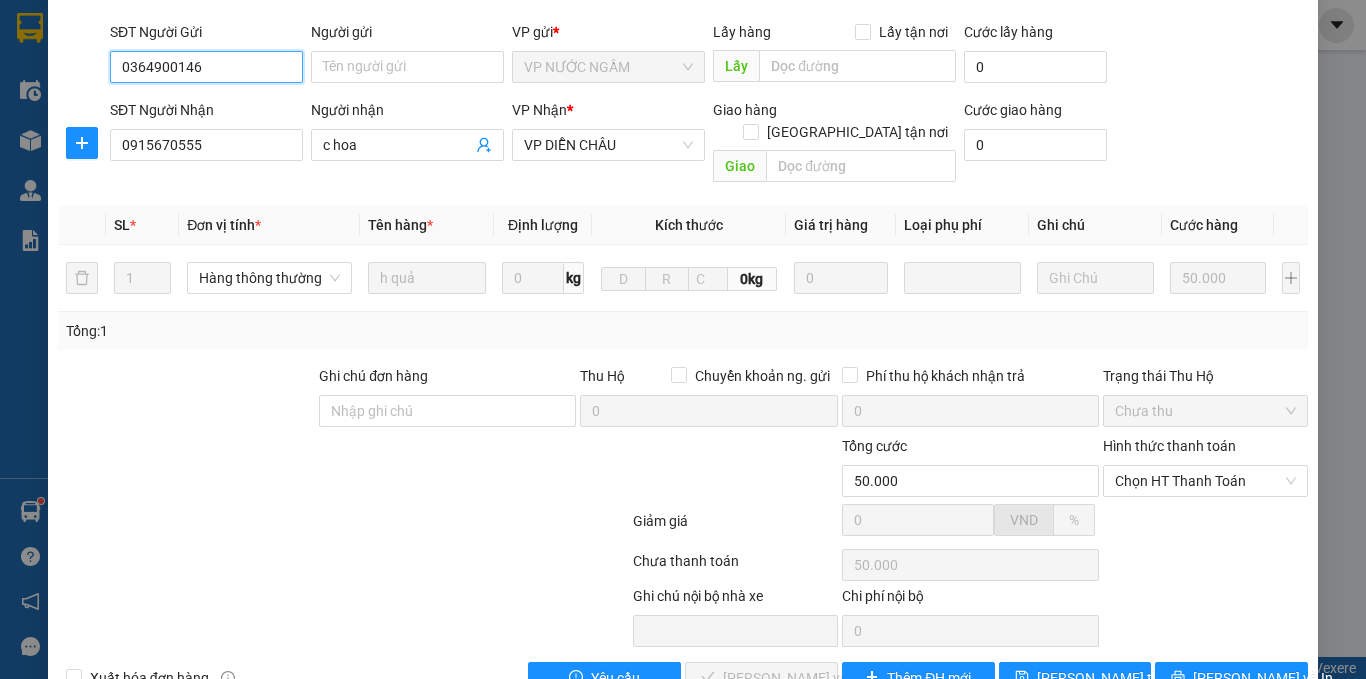 scroll, scrollTop: 167, scrollLeft: 0, axis: vertical 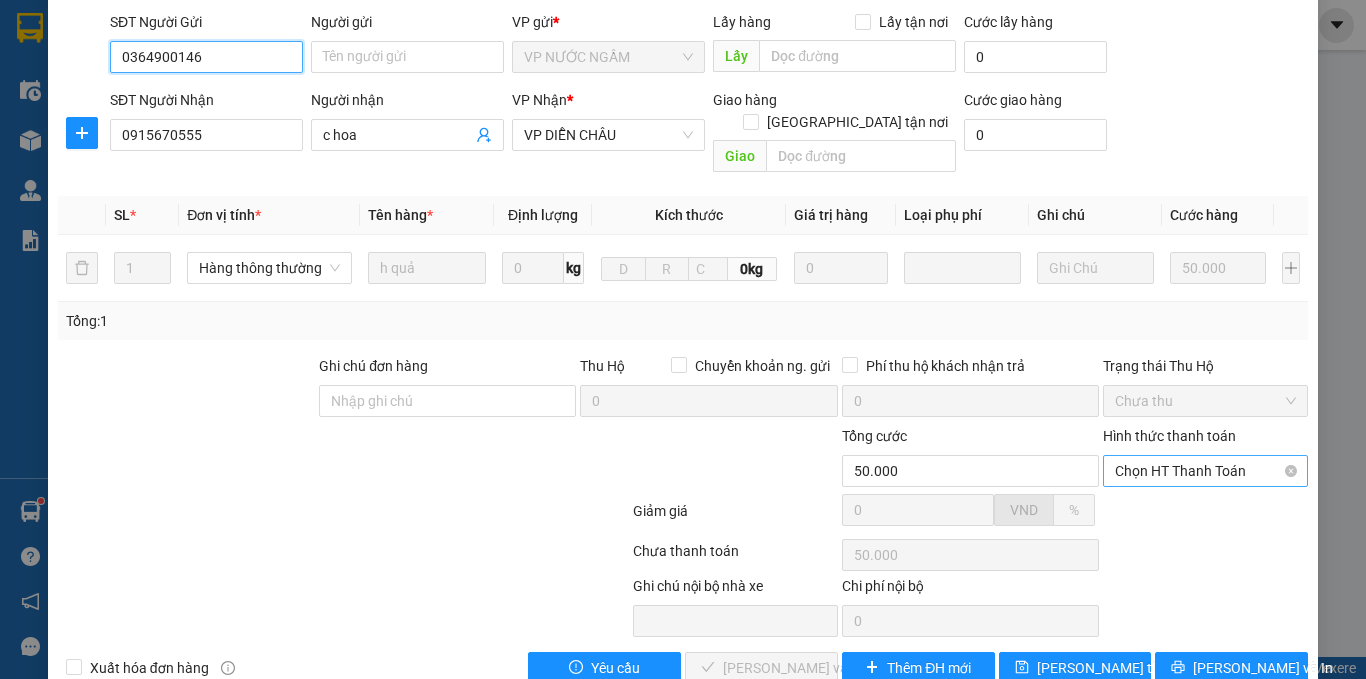 click on "Chọn HT Thanh Toán" at bounding box center (1205, 471) 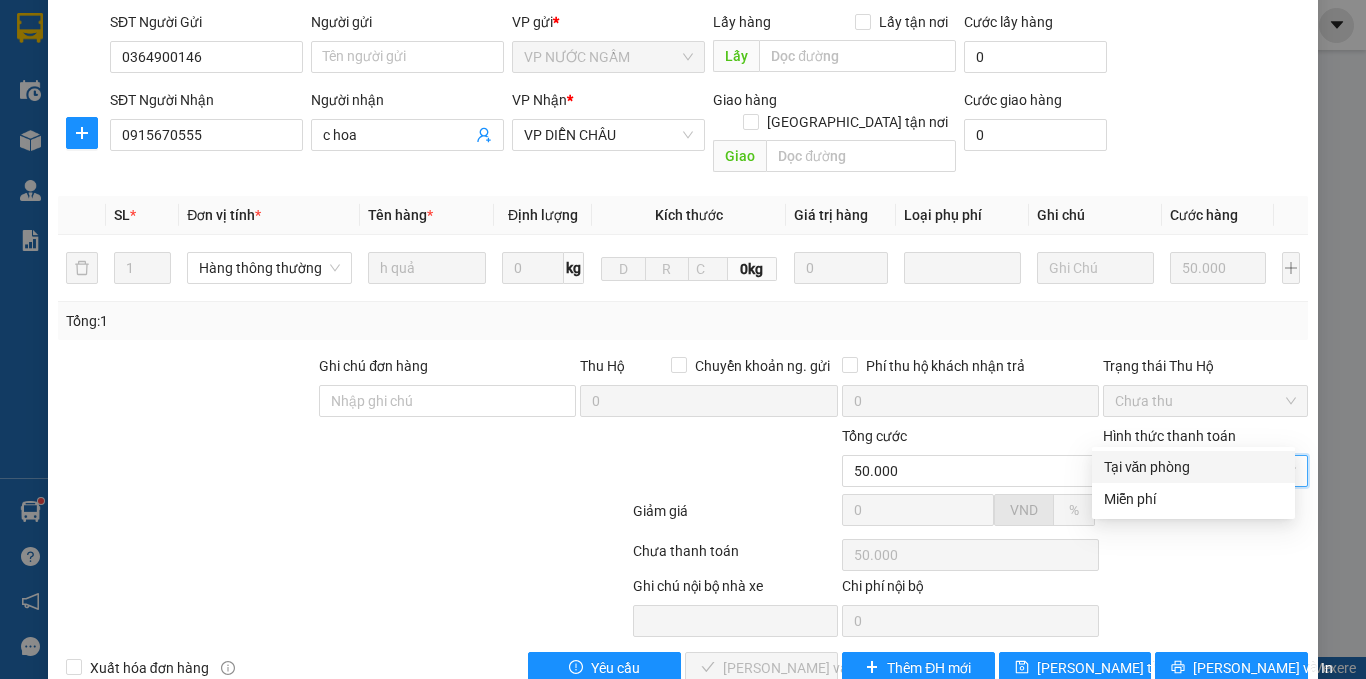 click on "Tại văn phòng" at bounding box center [1193, 467] 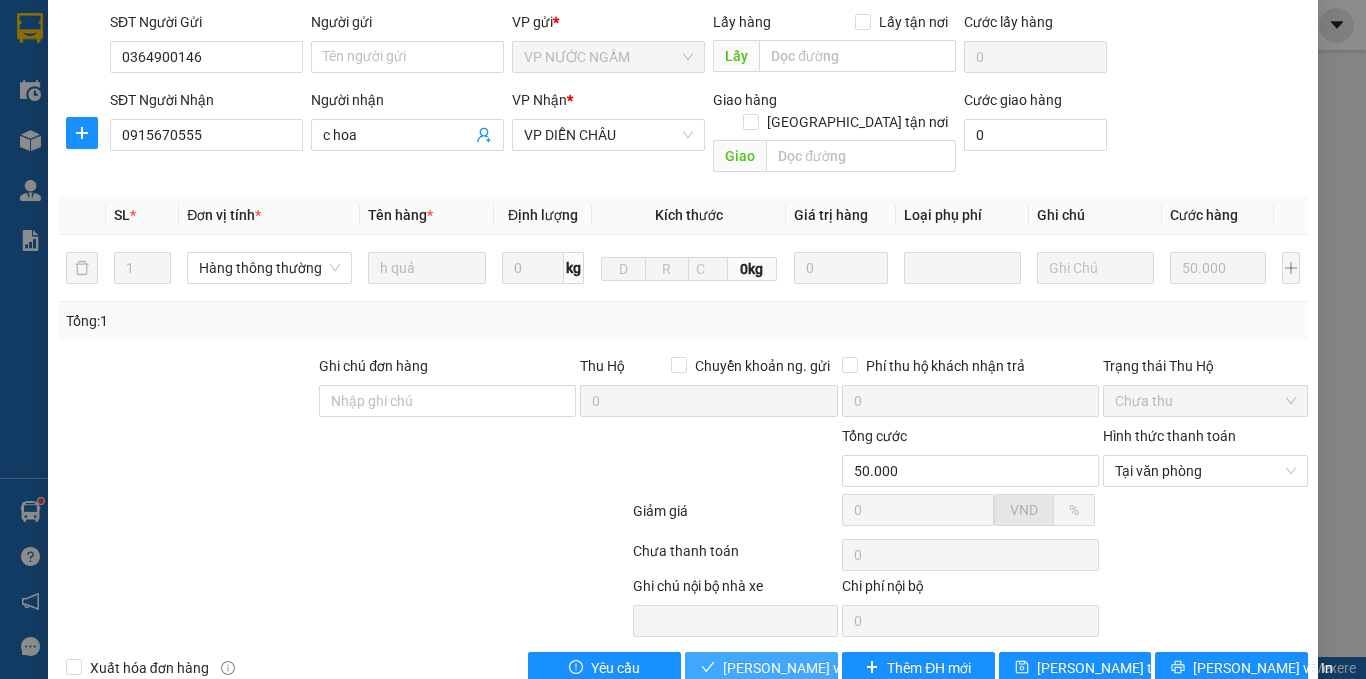 click on "[PERSON_NAME] và Giao hàng" at bounding box center (819, 668) 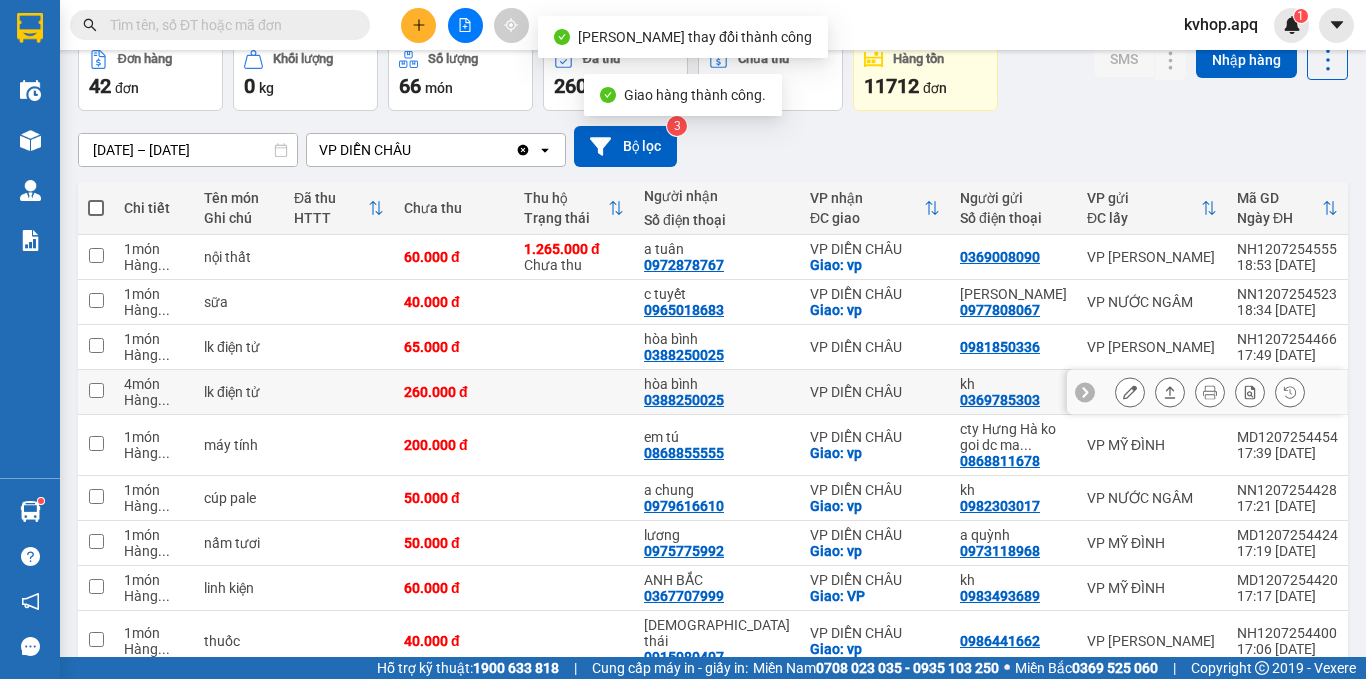 scroll, scrollTop: 200, scrollLeft: 0, axis: vertical 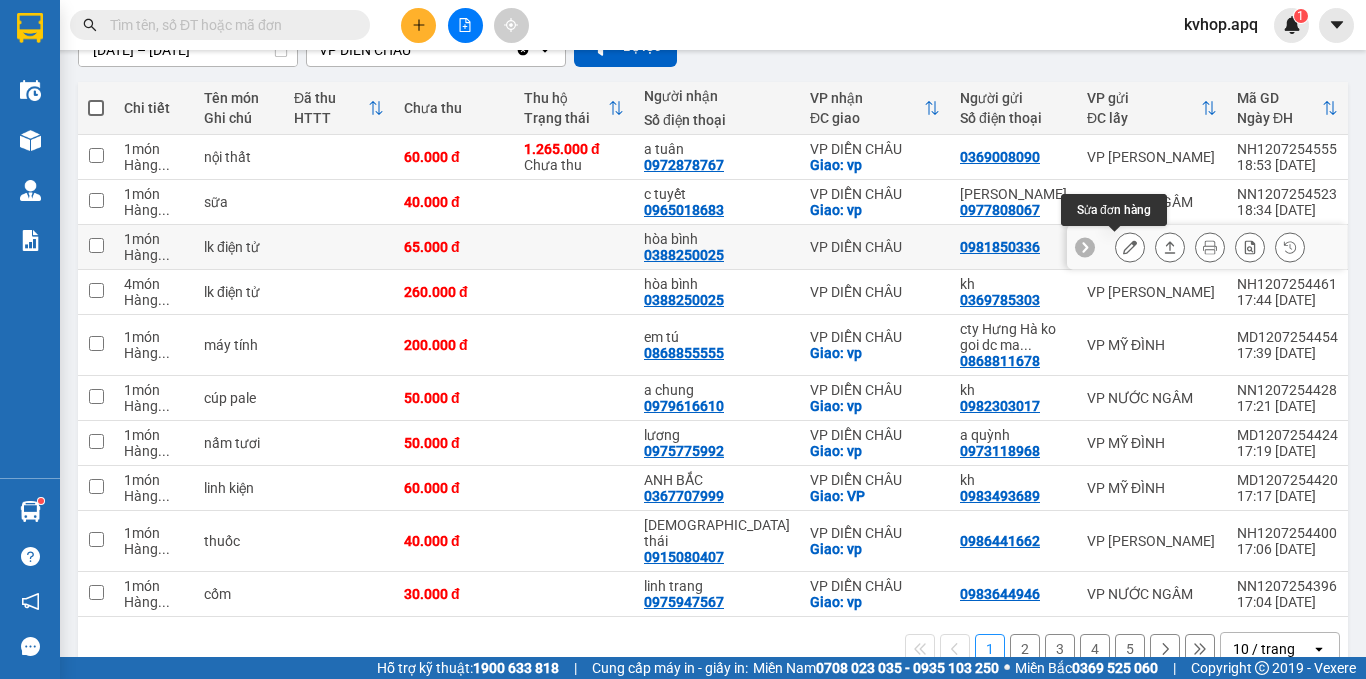 click at bounding box center (1130, 247) 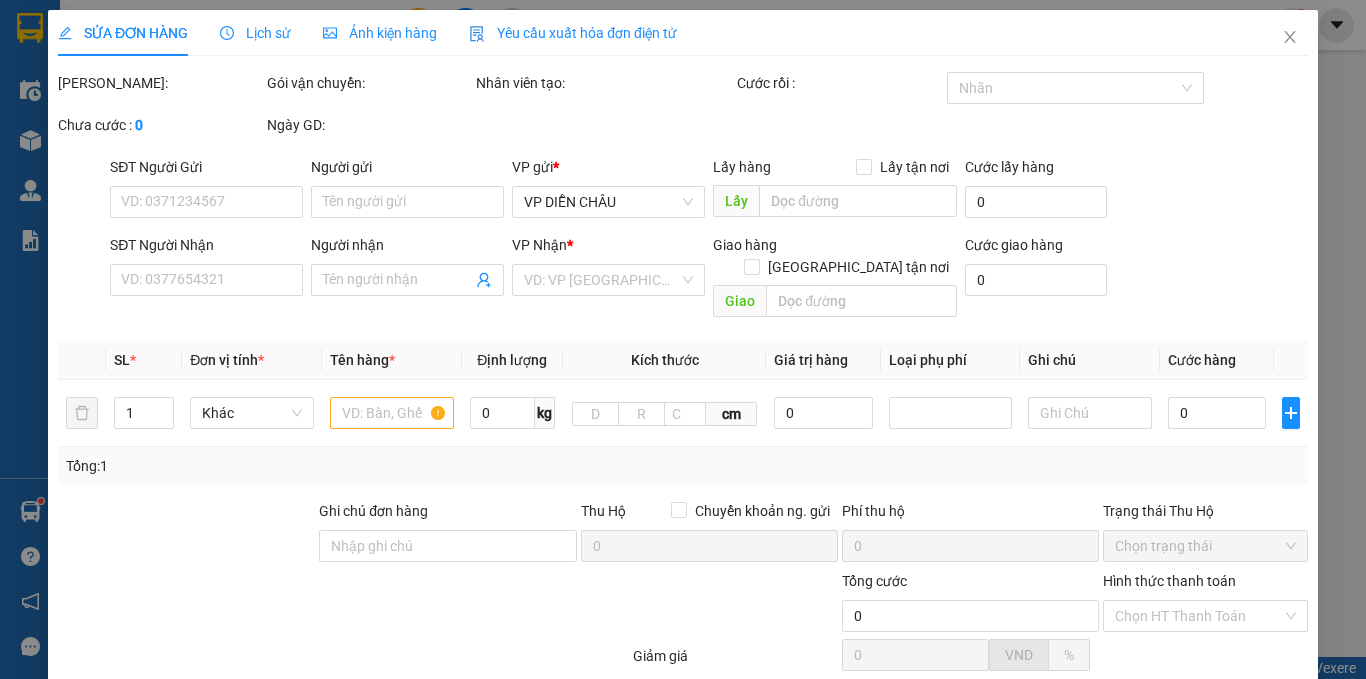 type on "0981850336" 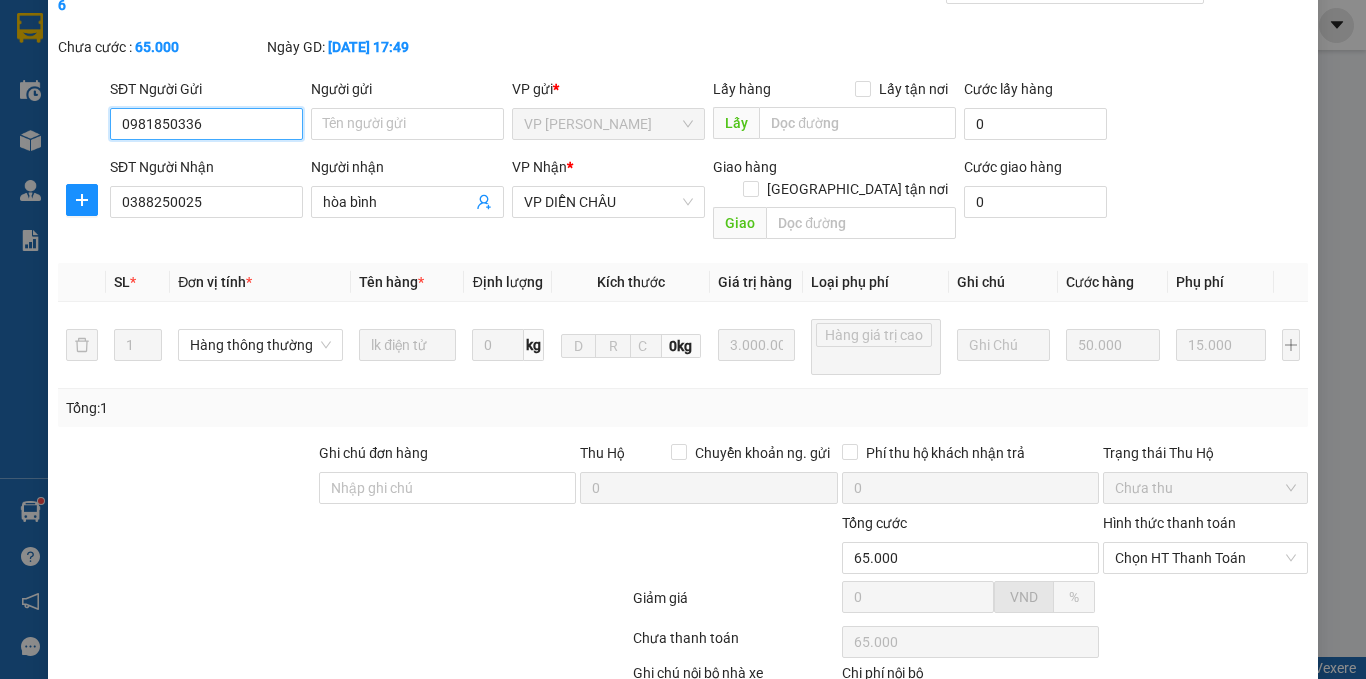 scroll, scrollTop: 209, scrollLeft: 0, axis: vertical 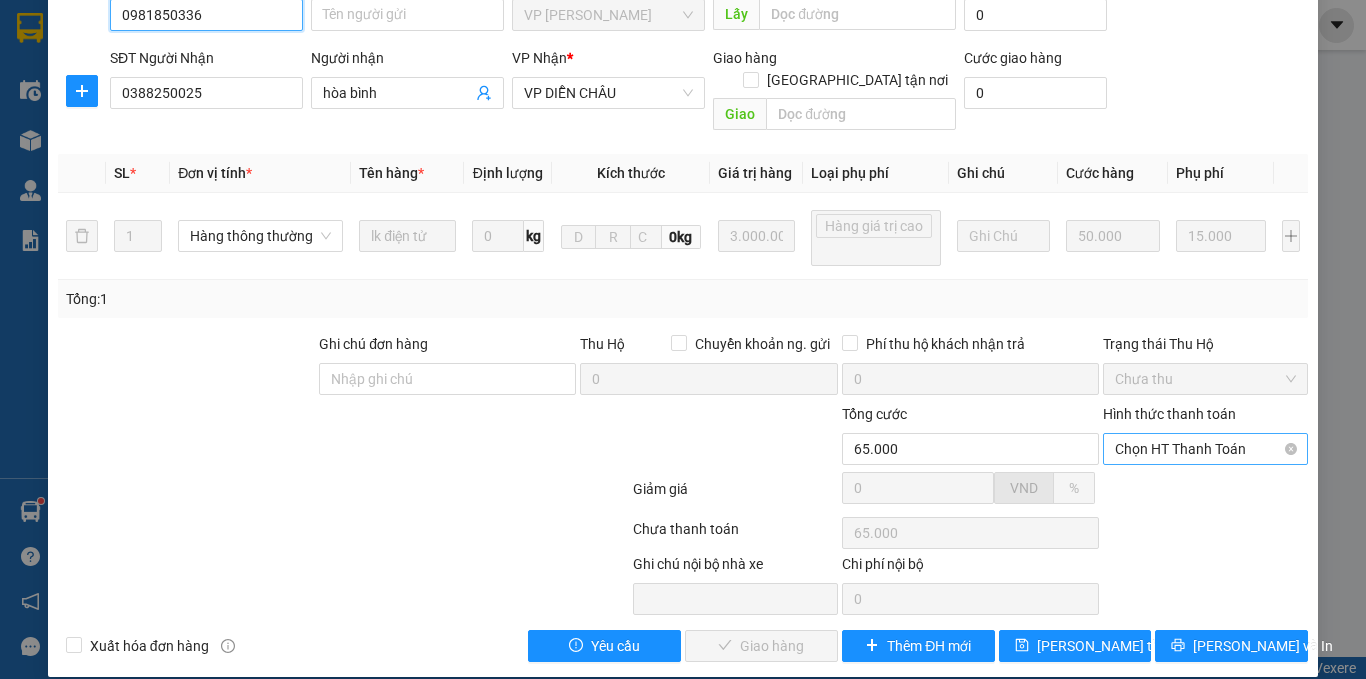 click on "Chọn HT Thanh Toán" at bounding box center (1205, 449) 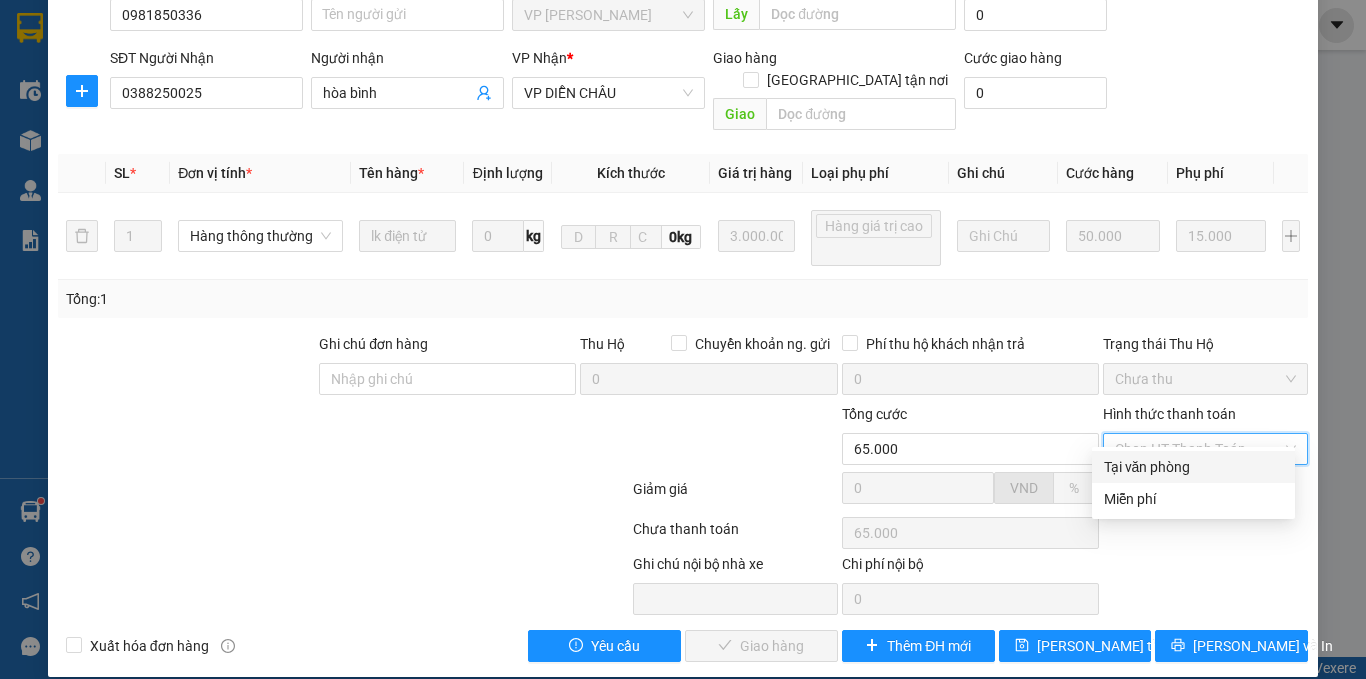 click on "Tại văn phòng" at bounding box center [1193, 467] 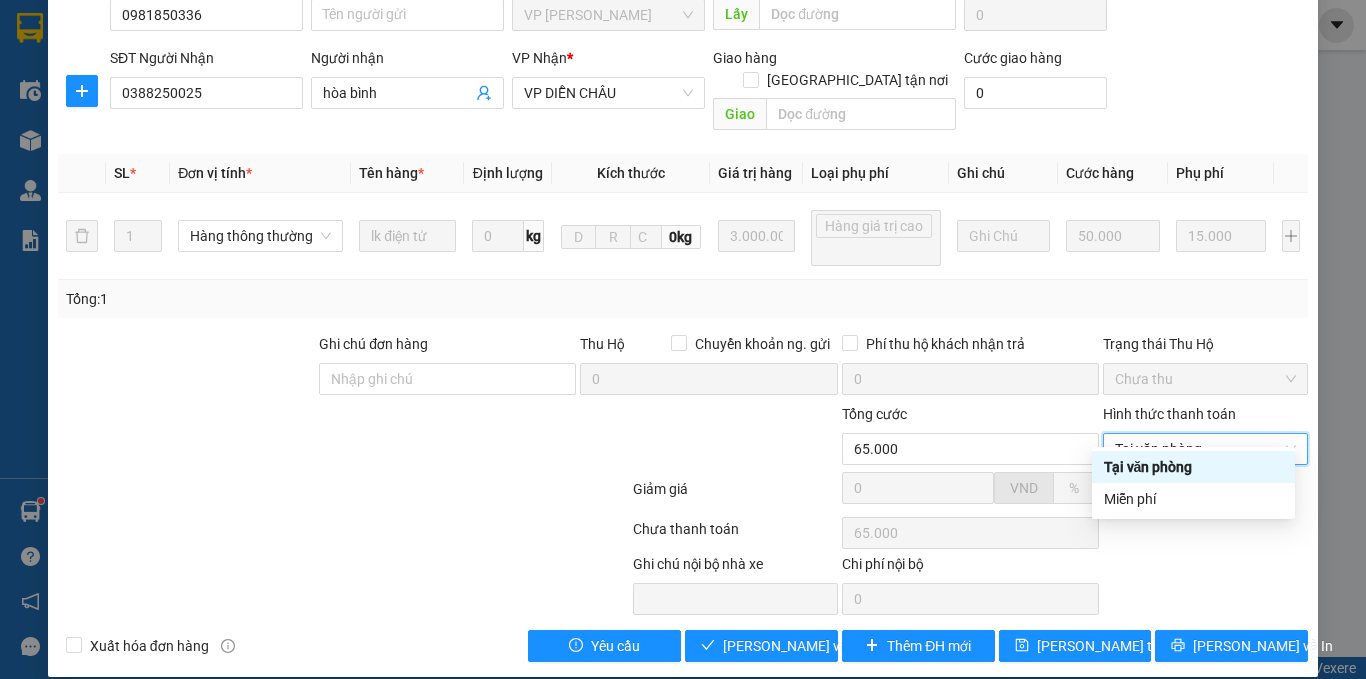 type on "0" 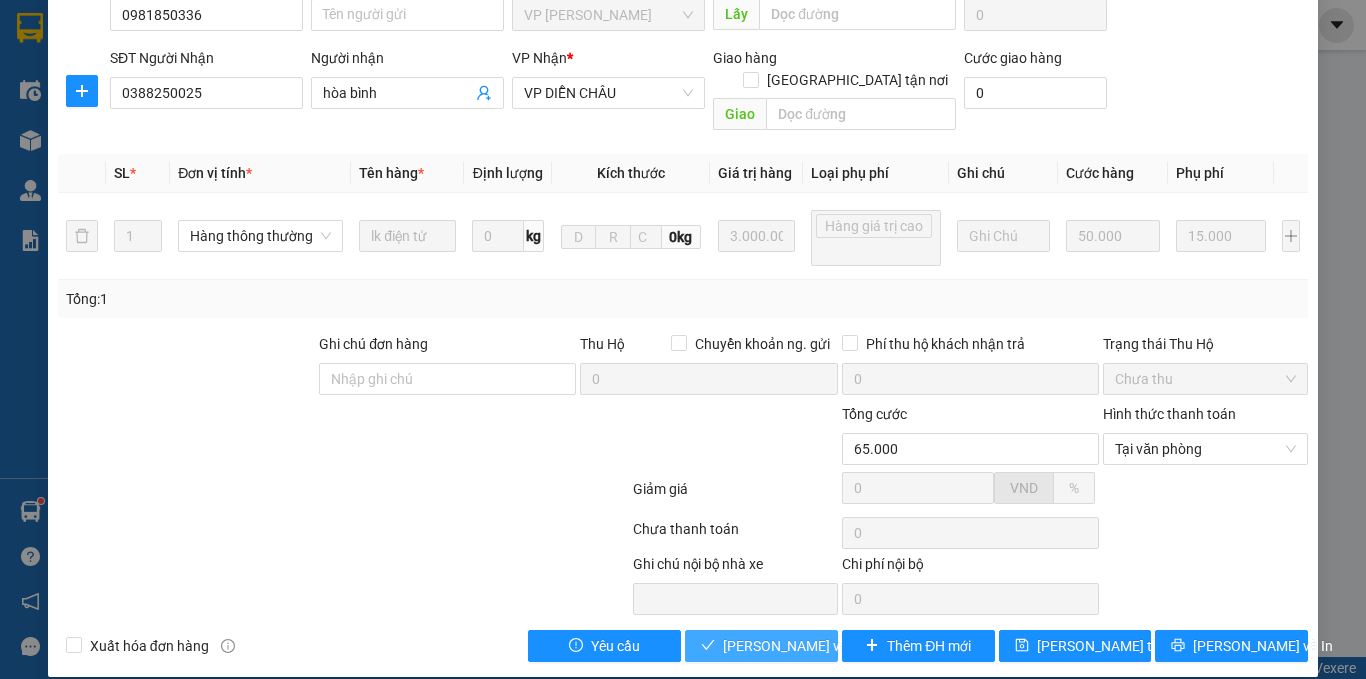 click on "[PERSON_NAME] và Giao hàng" at bounding box center (819, 646) 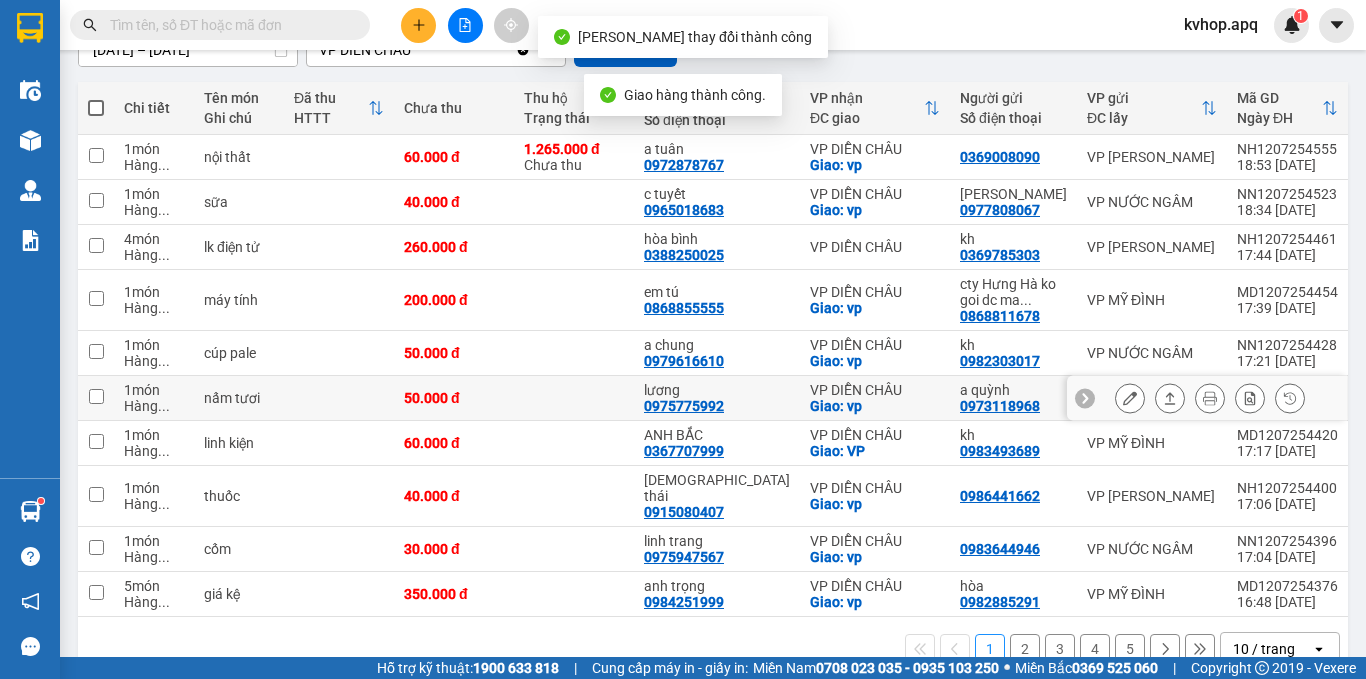 scroll, scrollTop: 231, scrollLeft: 0, axis: vertical 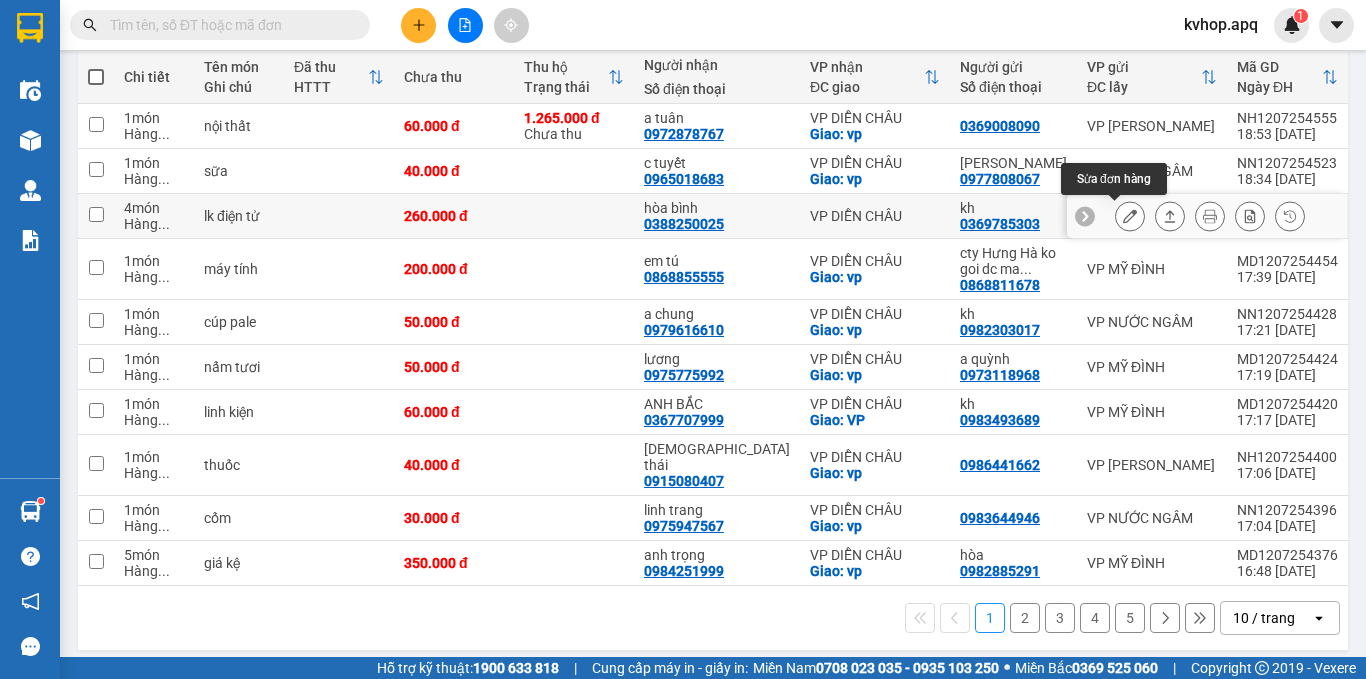 click 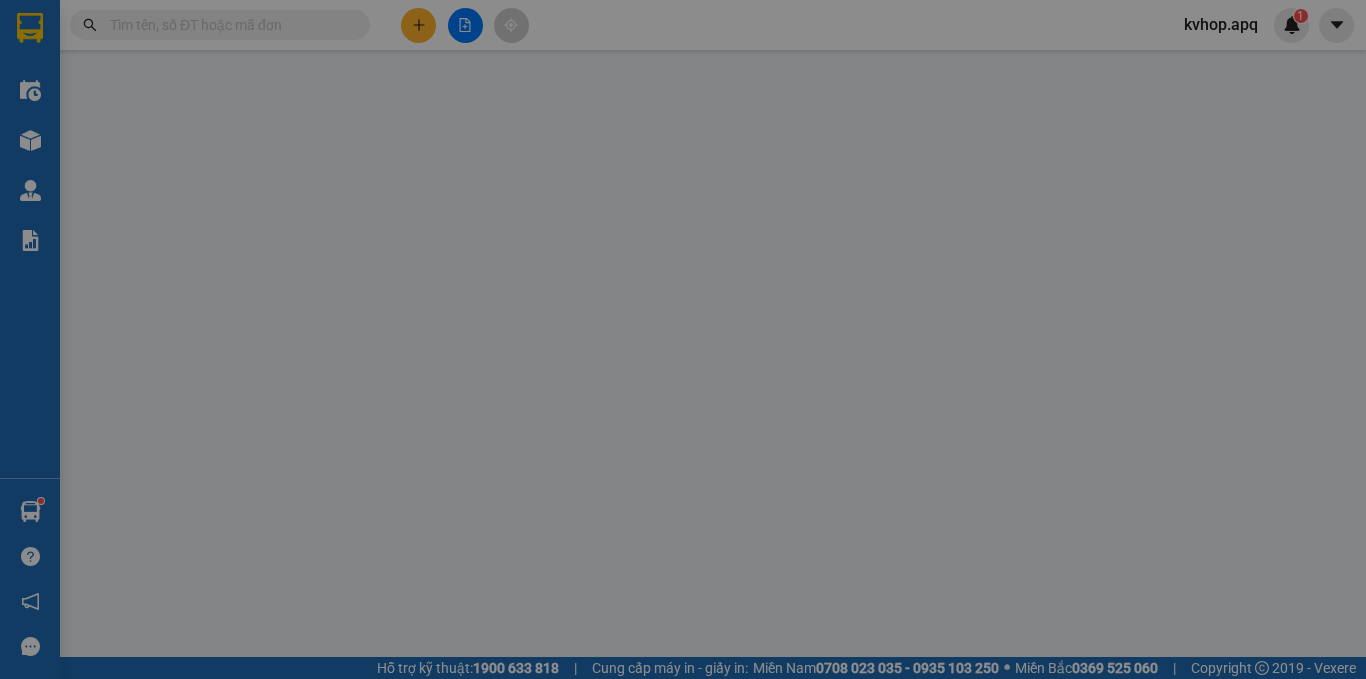 type on "0369785303" 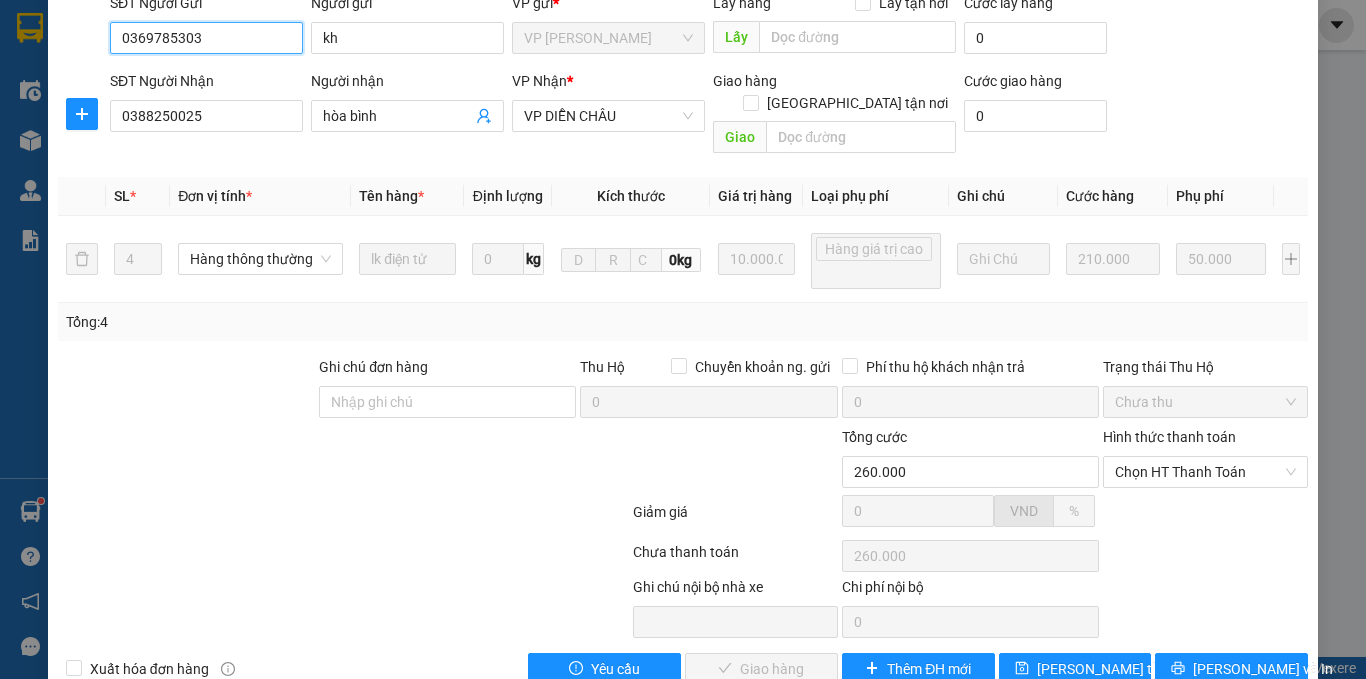 scroll, scrollTop: 209, scrollLeft: 0, axis: vertical 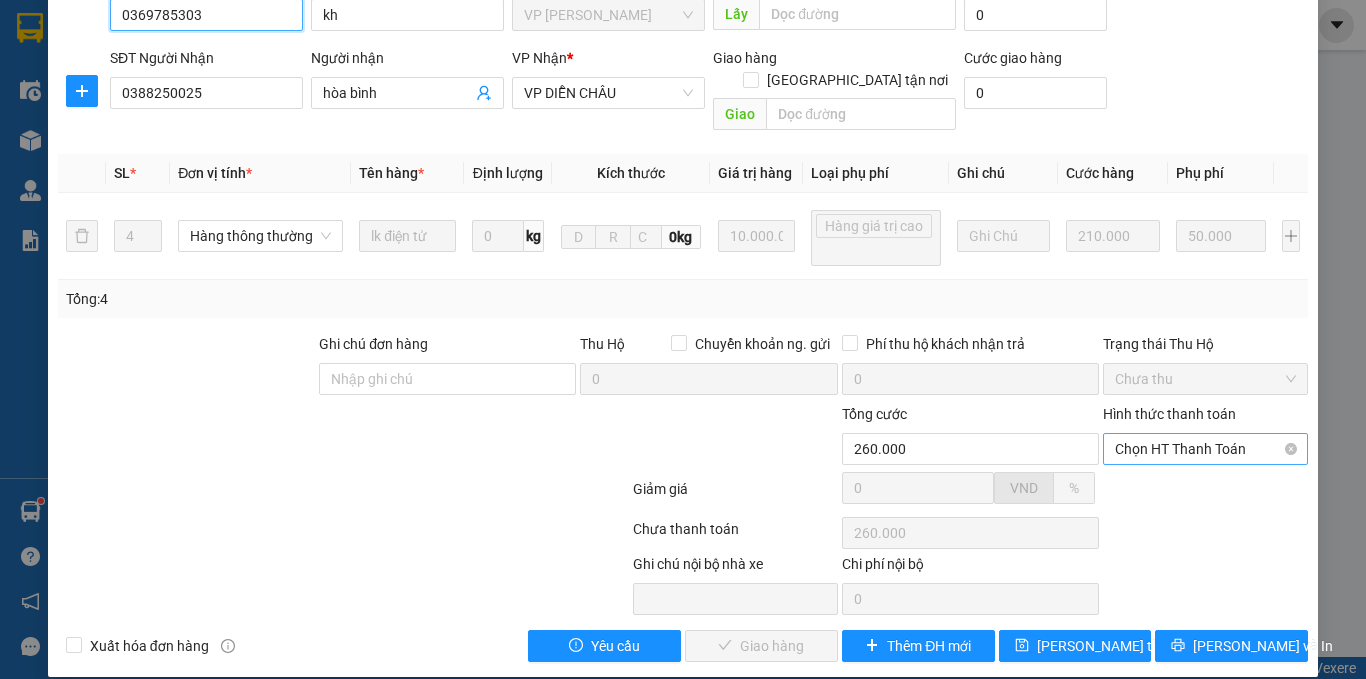 drag, startPoint x: 1167, startPoint y: 418, endPoint x: 1160, endPoint y: 433, distance: 16.552946 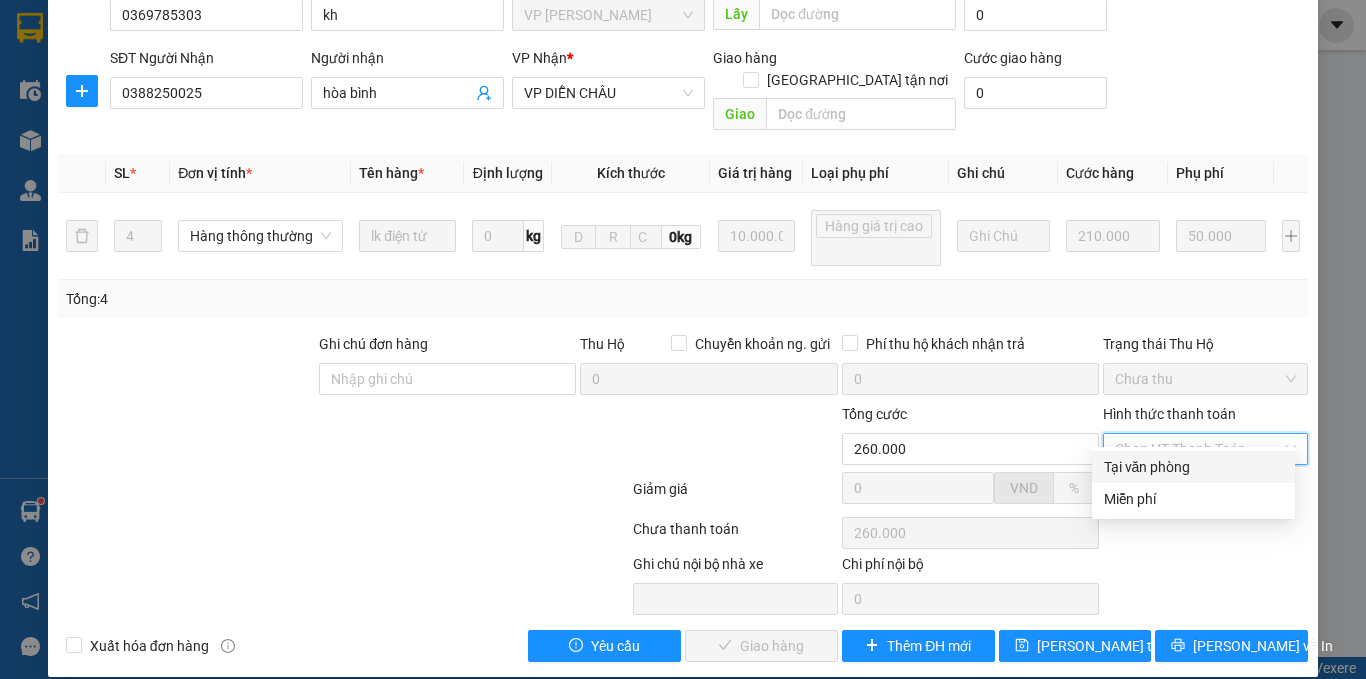 click on "Tại văn phòng" at bounding box center (1193, 467) 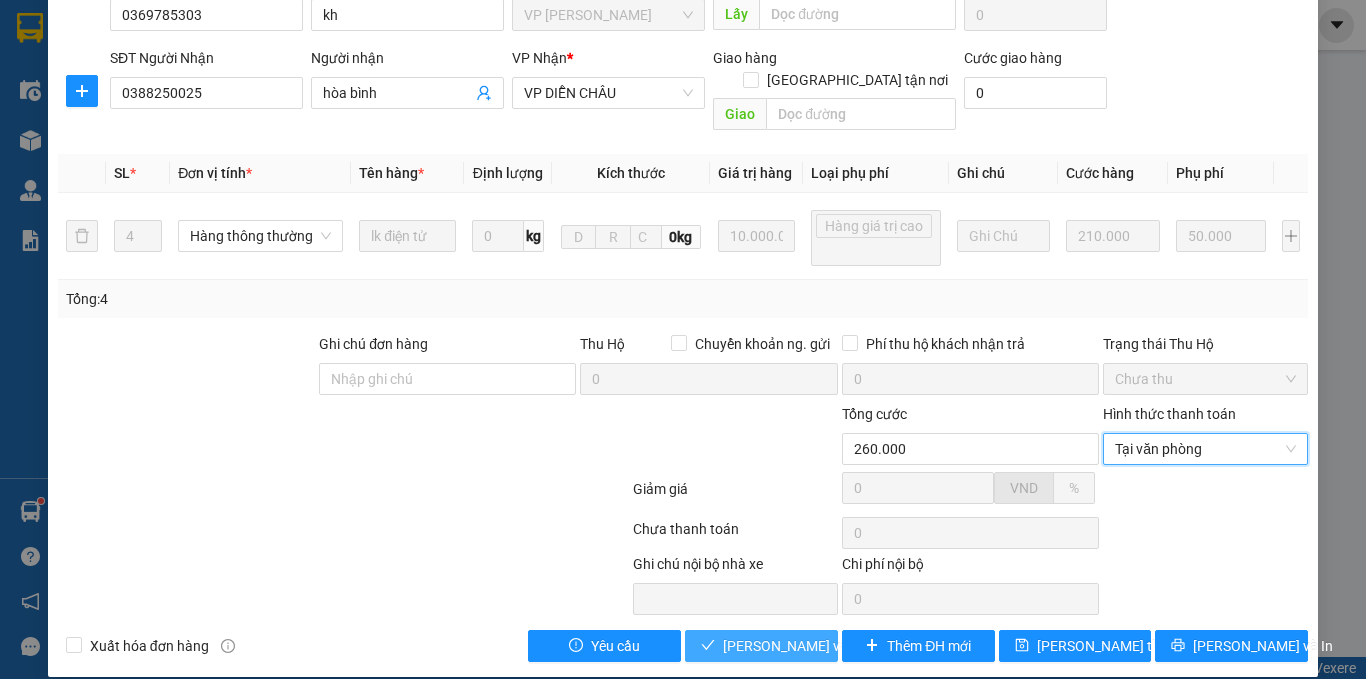 click on "[PERSON_NAME] và Giao hàng" at bounding box center [819, 646] 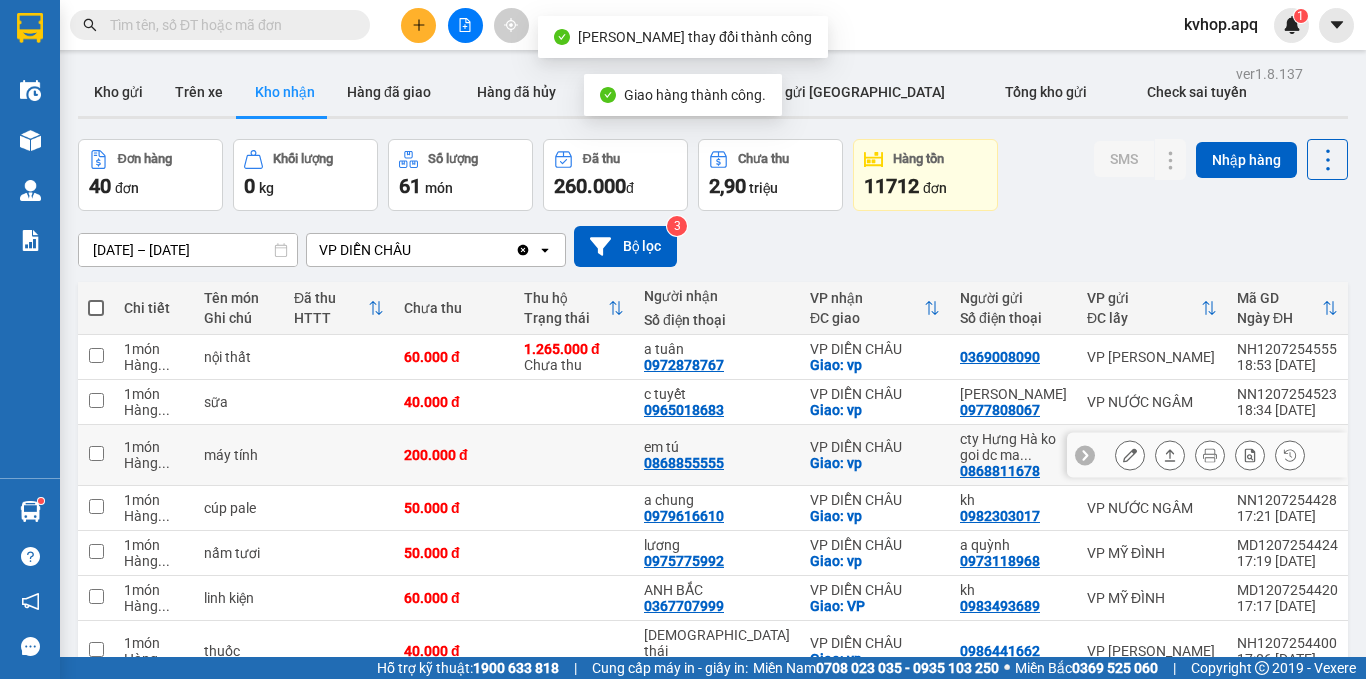 scroll, scrollTop: 200, scrollLeft: 0, axis: vertical 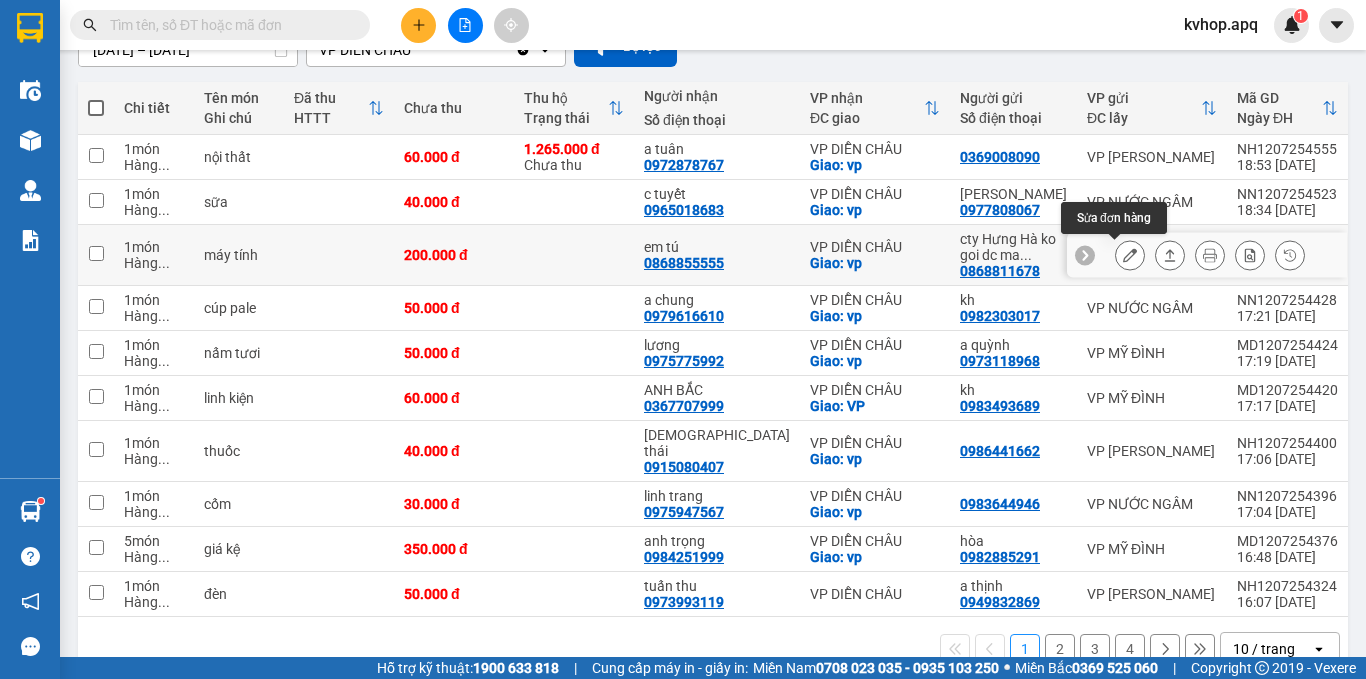 click at bounding box center (1130, 255) 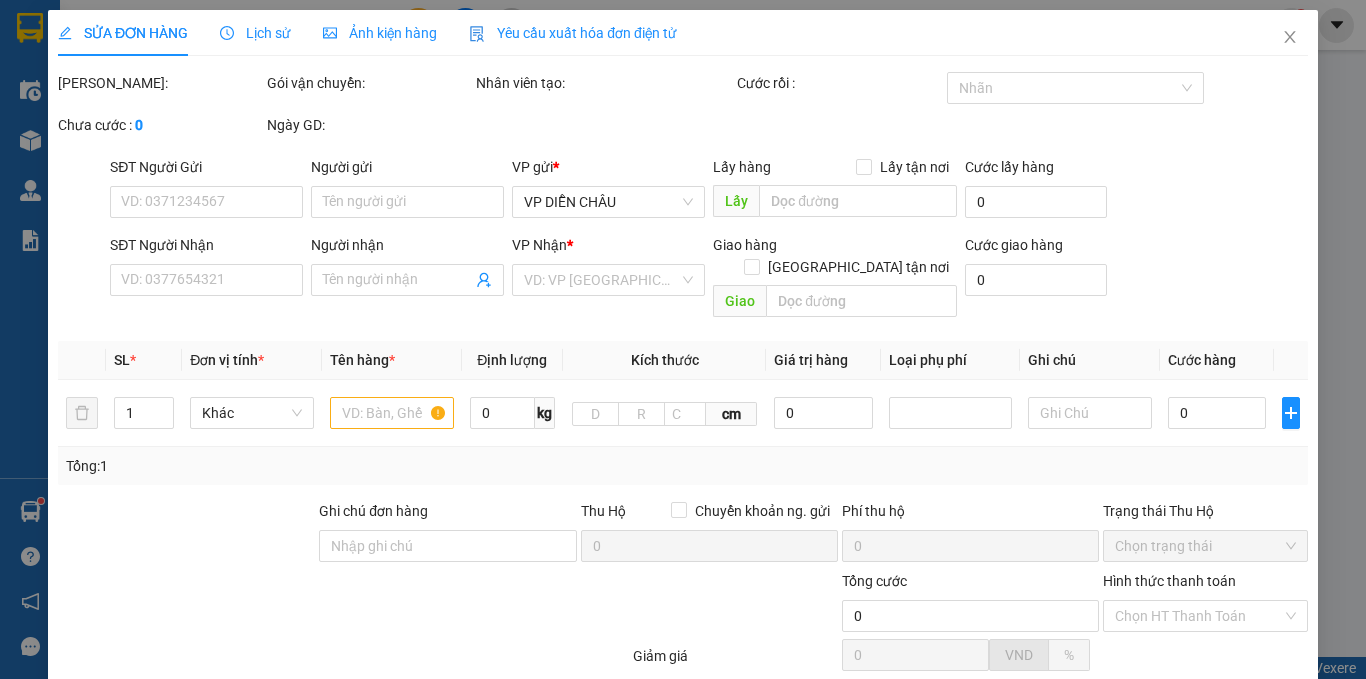 scroll, scrollTop: 0, scrollLeft: 0, axis: both 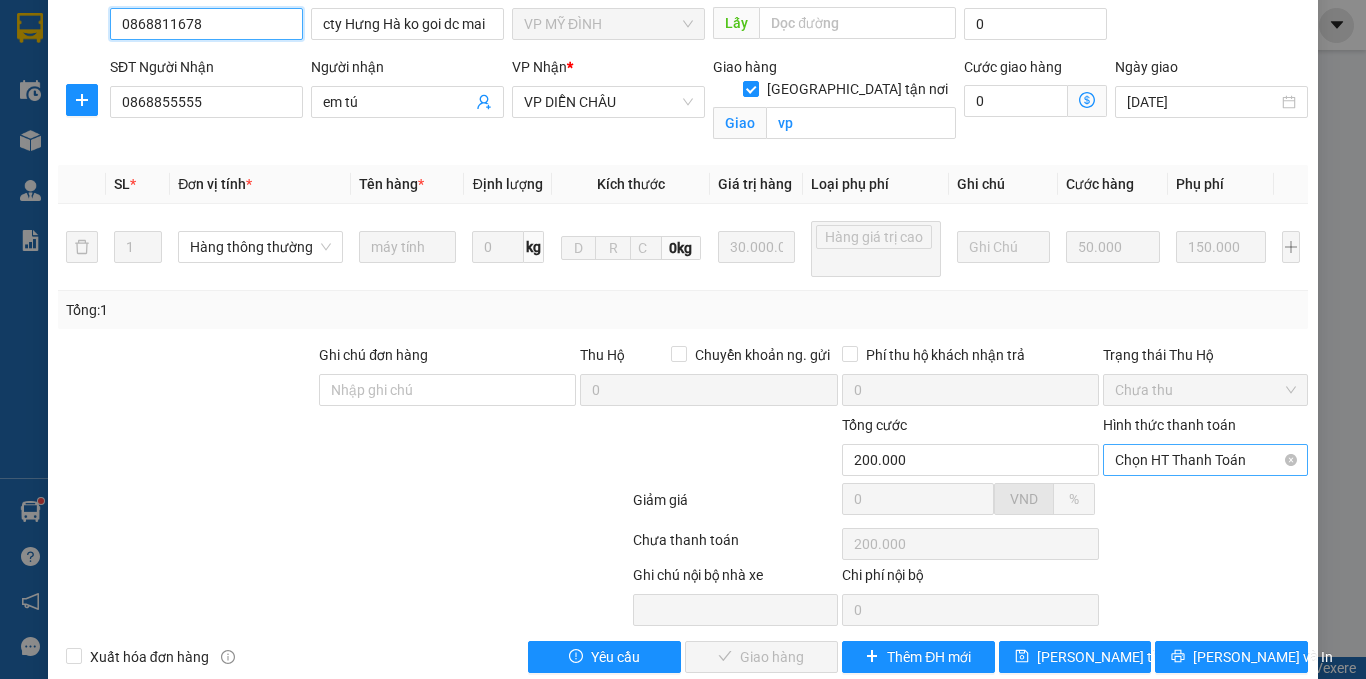 click on "Chọn HT Thanh Toán" at bounding box center (1205, 460) 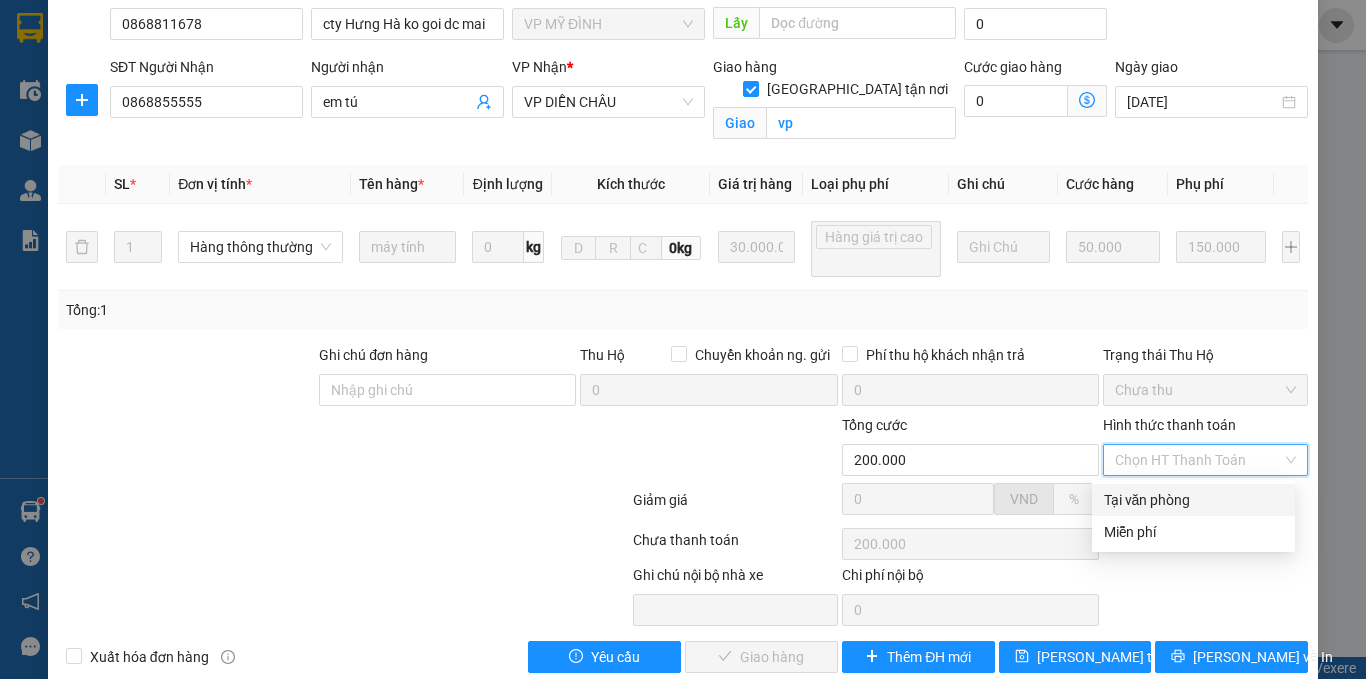 drag, startPoint x: 1114, startPoint y: 505, endPoint x: 1072, endPoint y: 515, distance: 43.174065 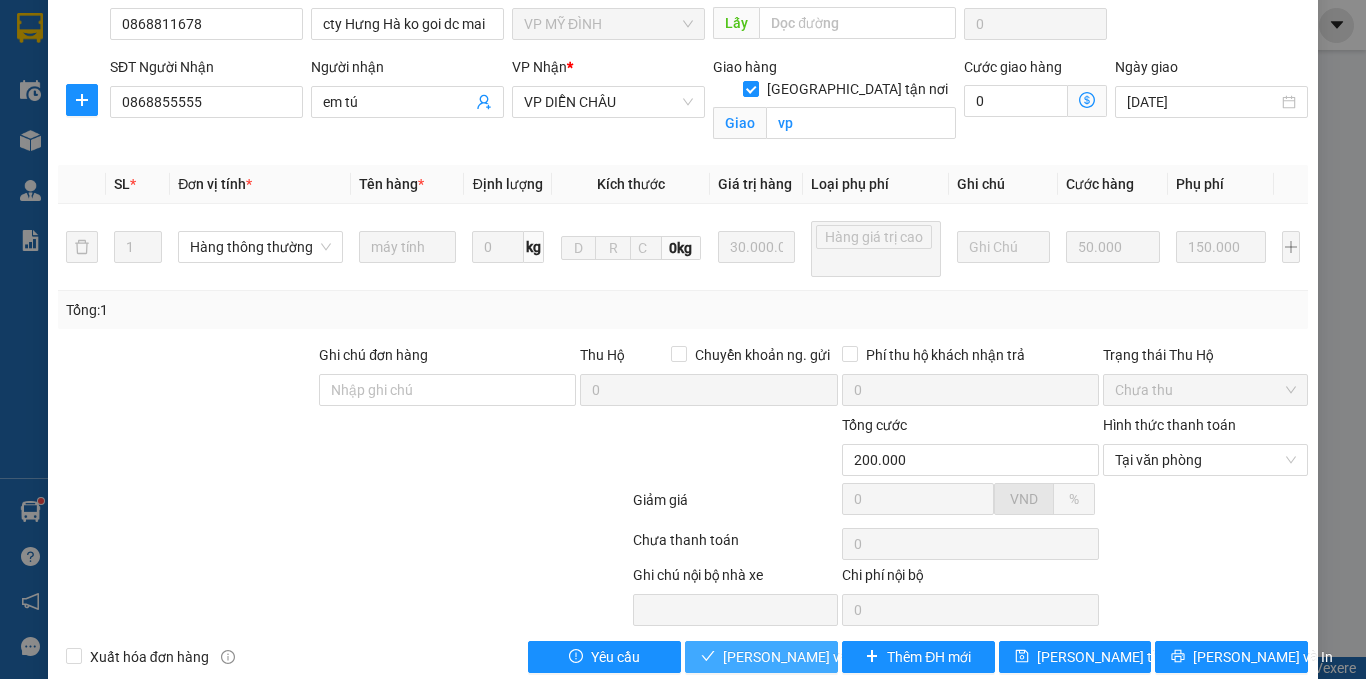 click on "[PERSON_NAME] và Giao hàng" at bounding box center [819, 657] 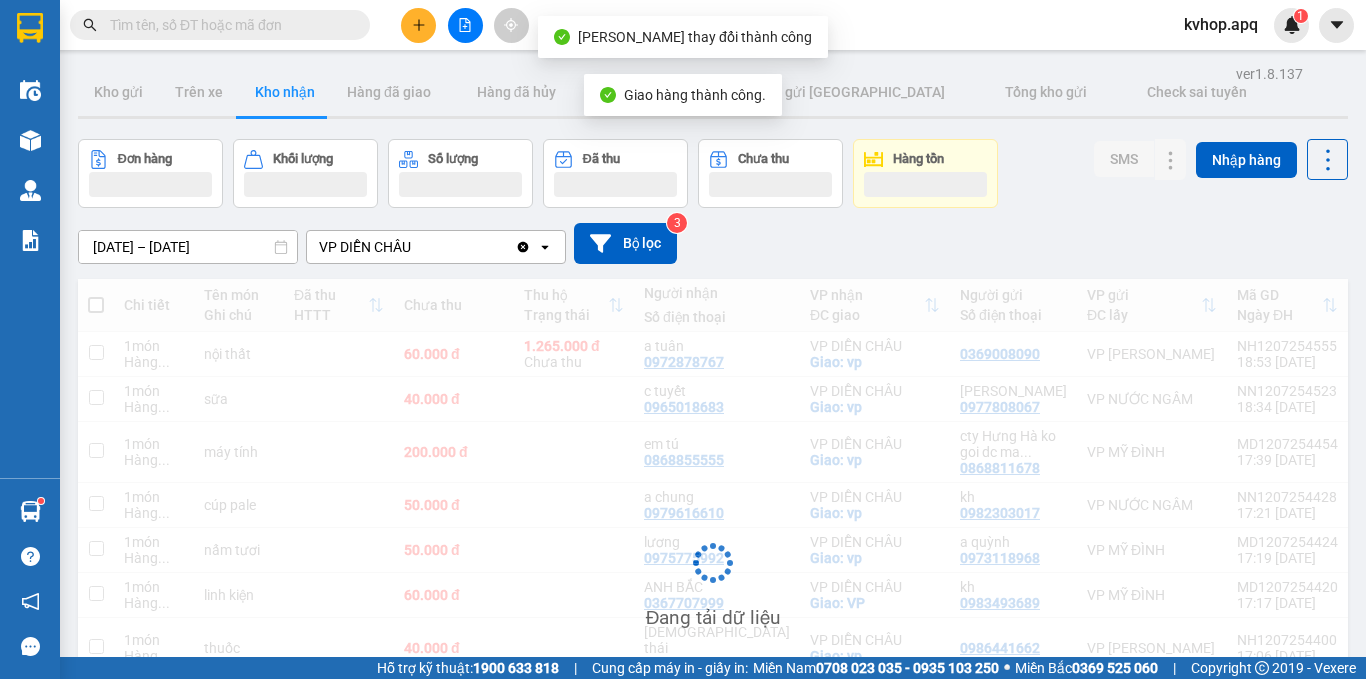 scroll, scrollTop: 200, scrollLeft: 0, axis: vertical 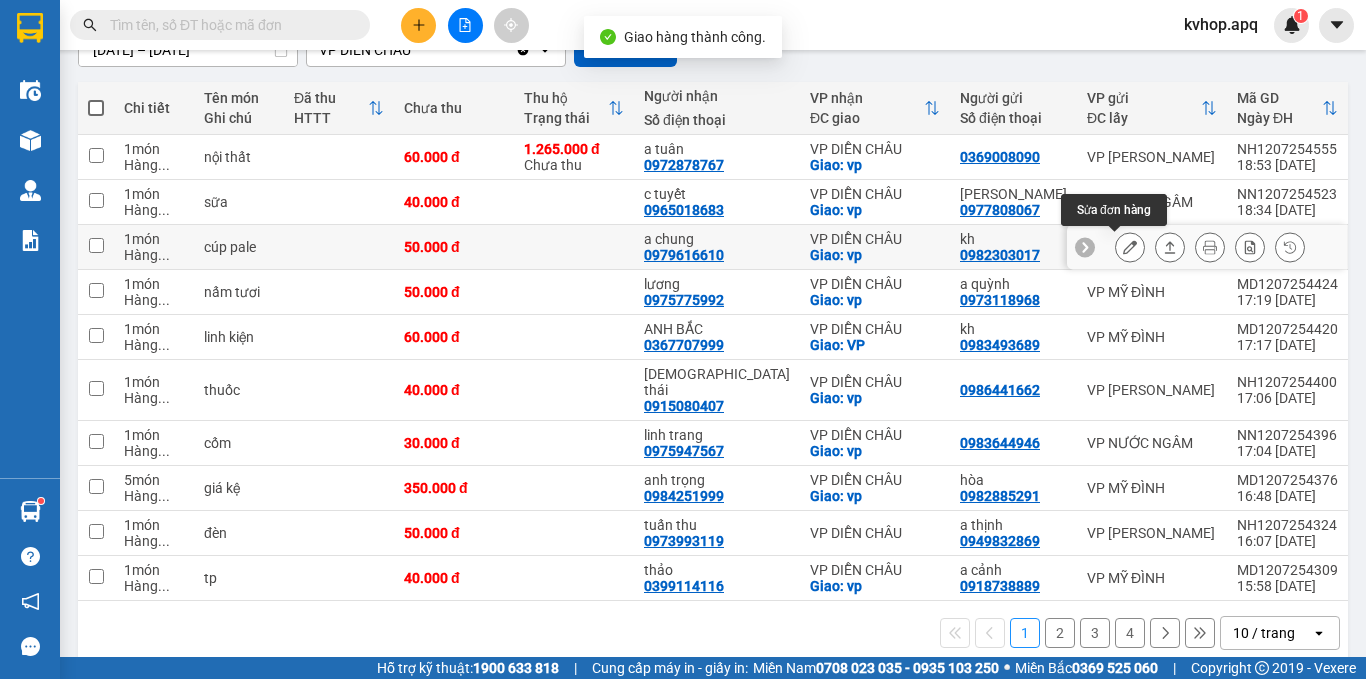 click 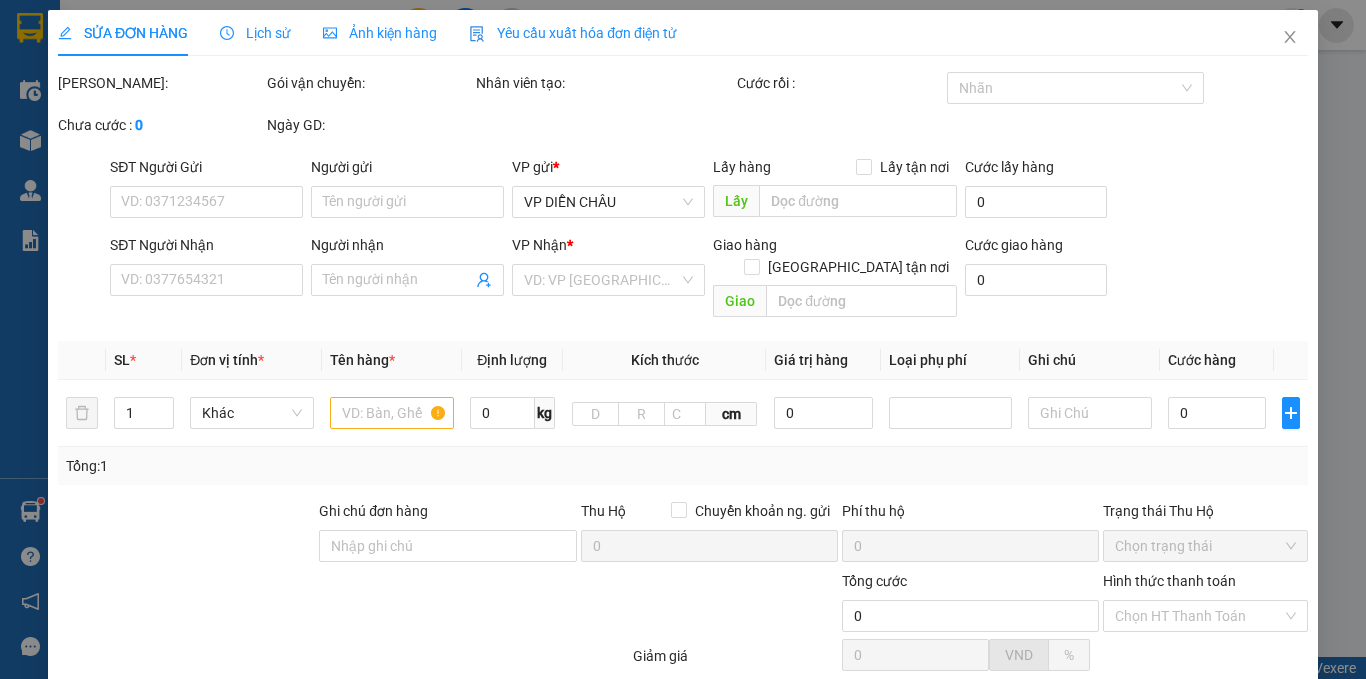 scroll, scrollTop: 0, scrollLeft: 0, axis: both 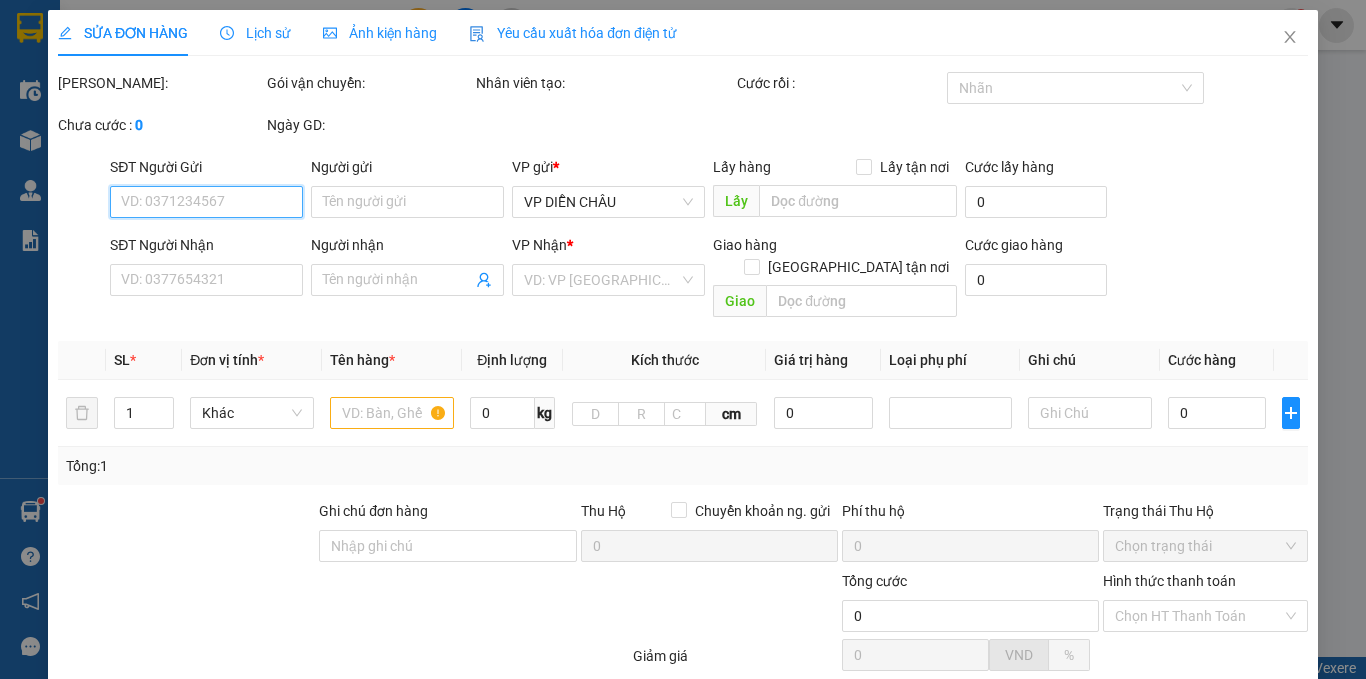 type on "0982303017" 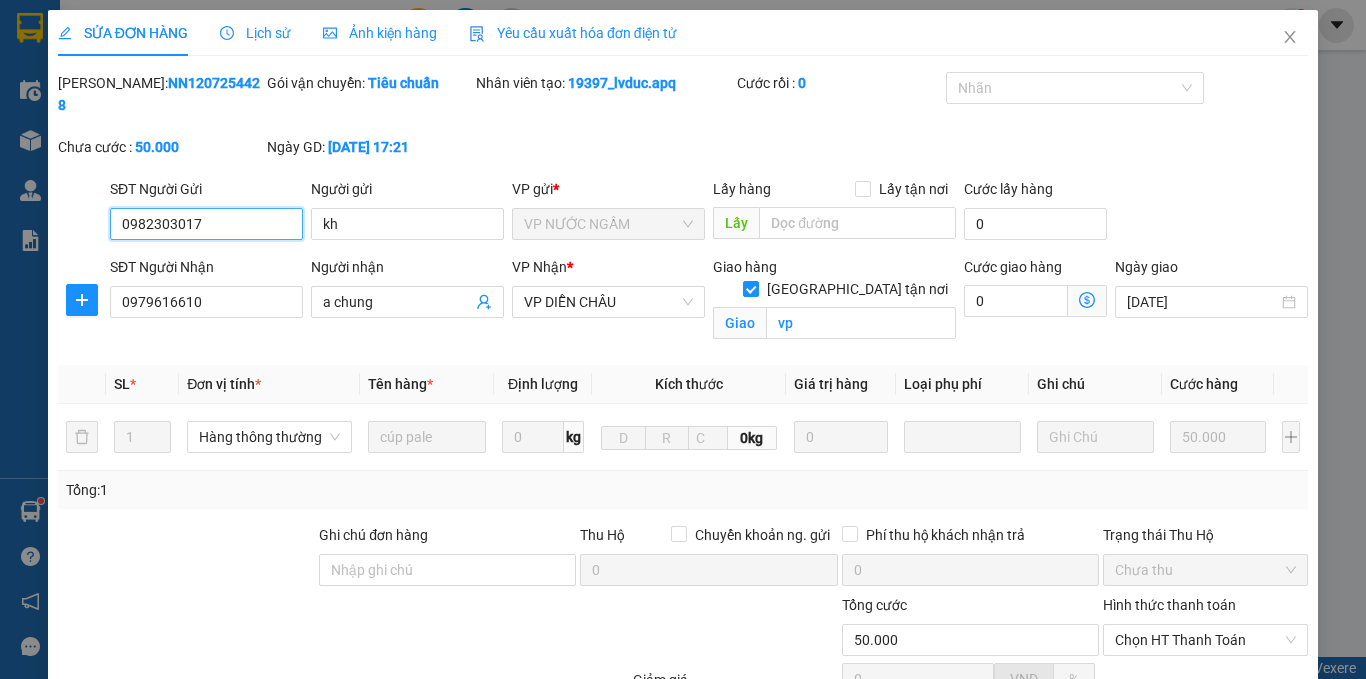 scroll, scrollTop: 167, scrollLeft: 0, axis: vertical 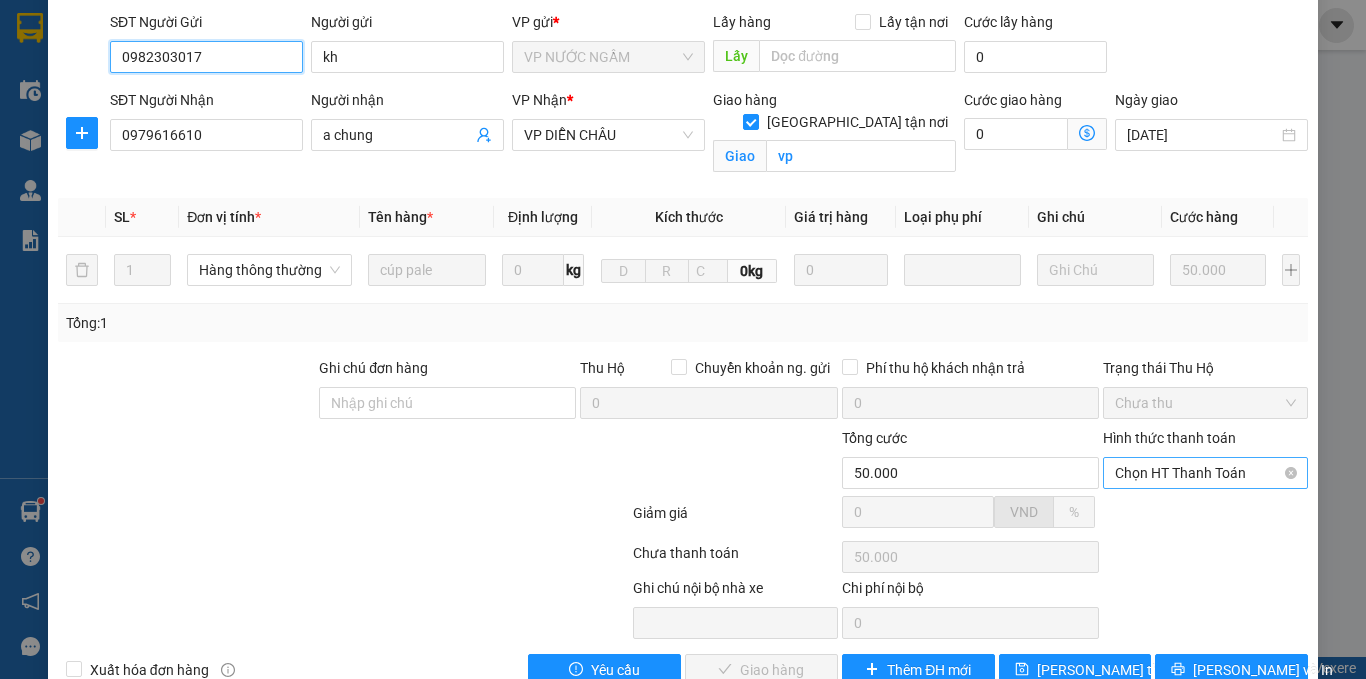 click on "Chọn HT Thanh Toán" at bounding box center [1205, 473] 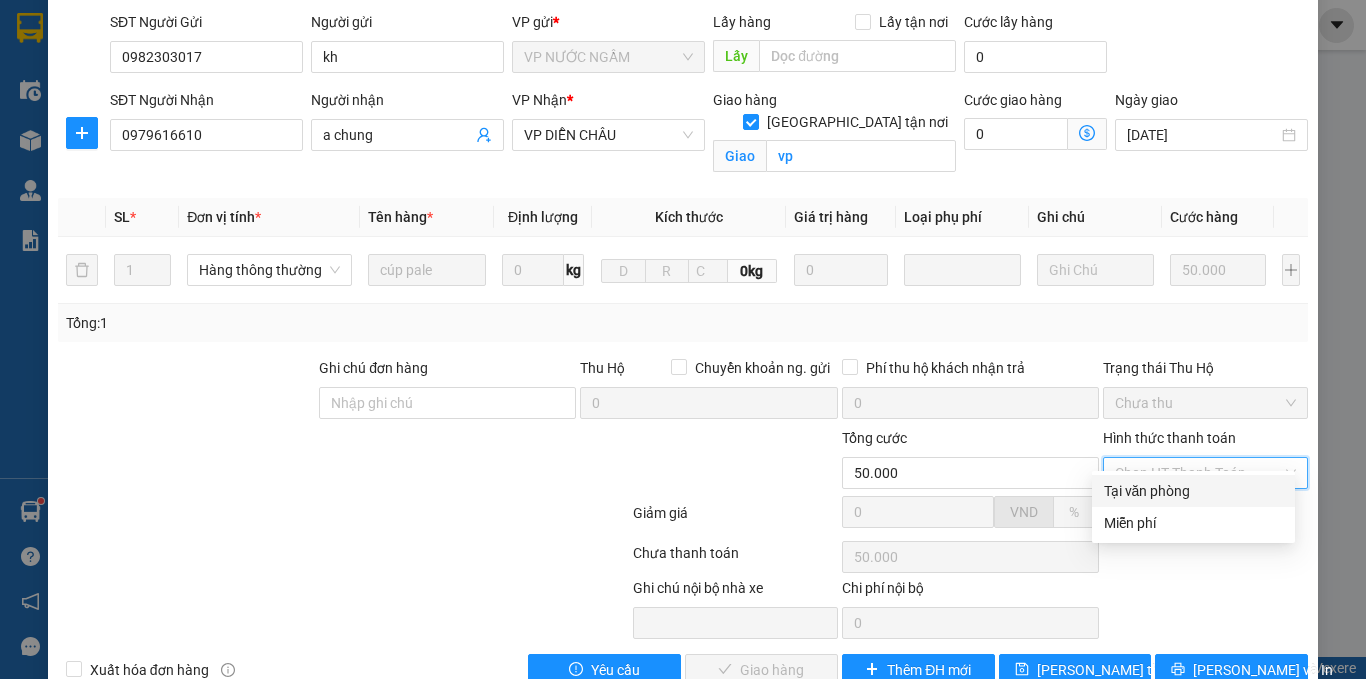 click on "Tại văn phòng" at bounding box center [1193, 491] 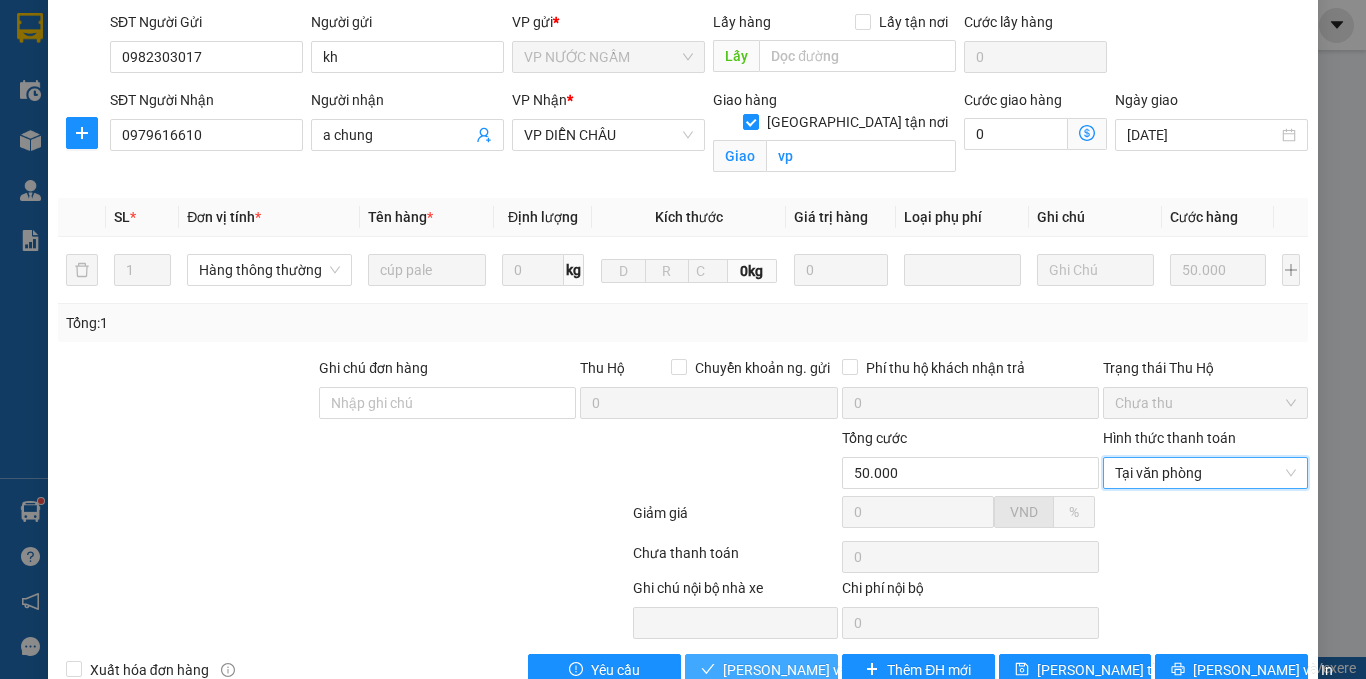 click on "[PERSON_NAME] và Giao hàng" at bounding box center [819, 670] 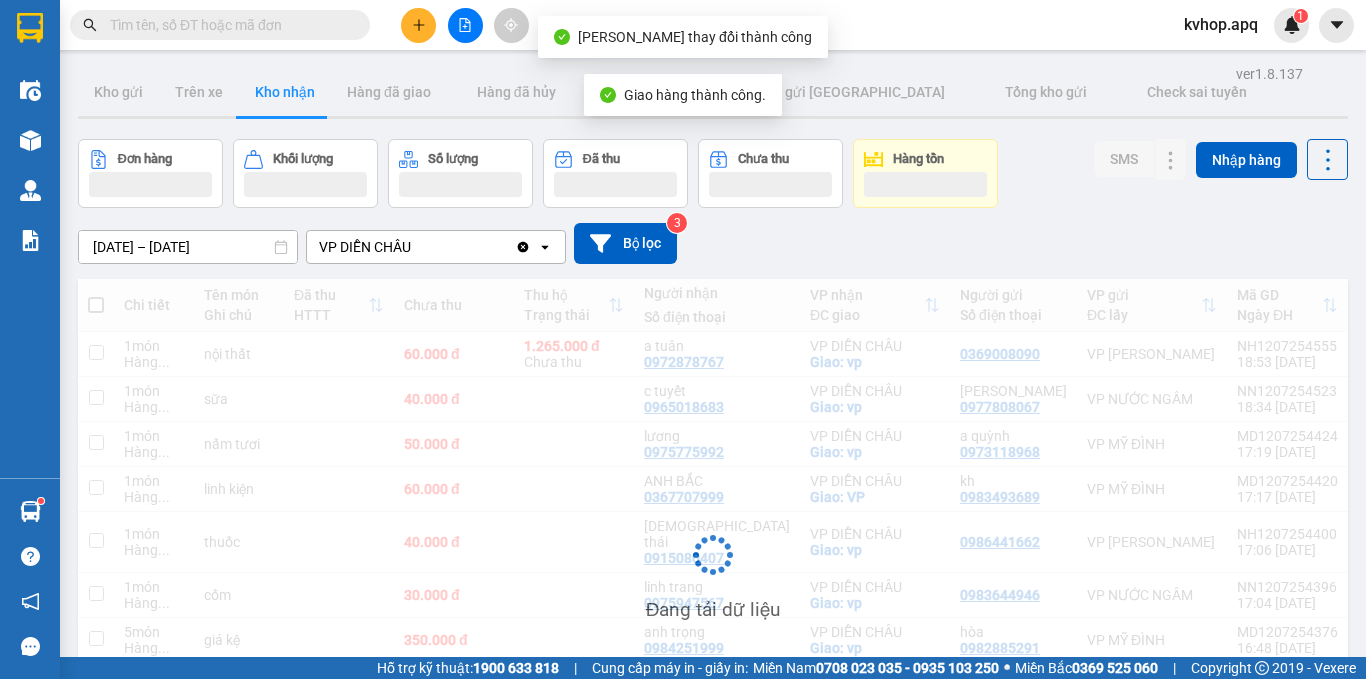 scroll, scrollTop: 200, scrollLeft: 0, axis: vertical 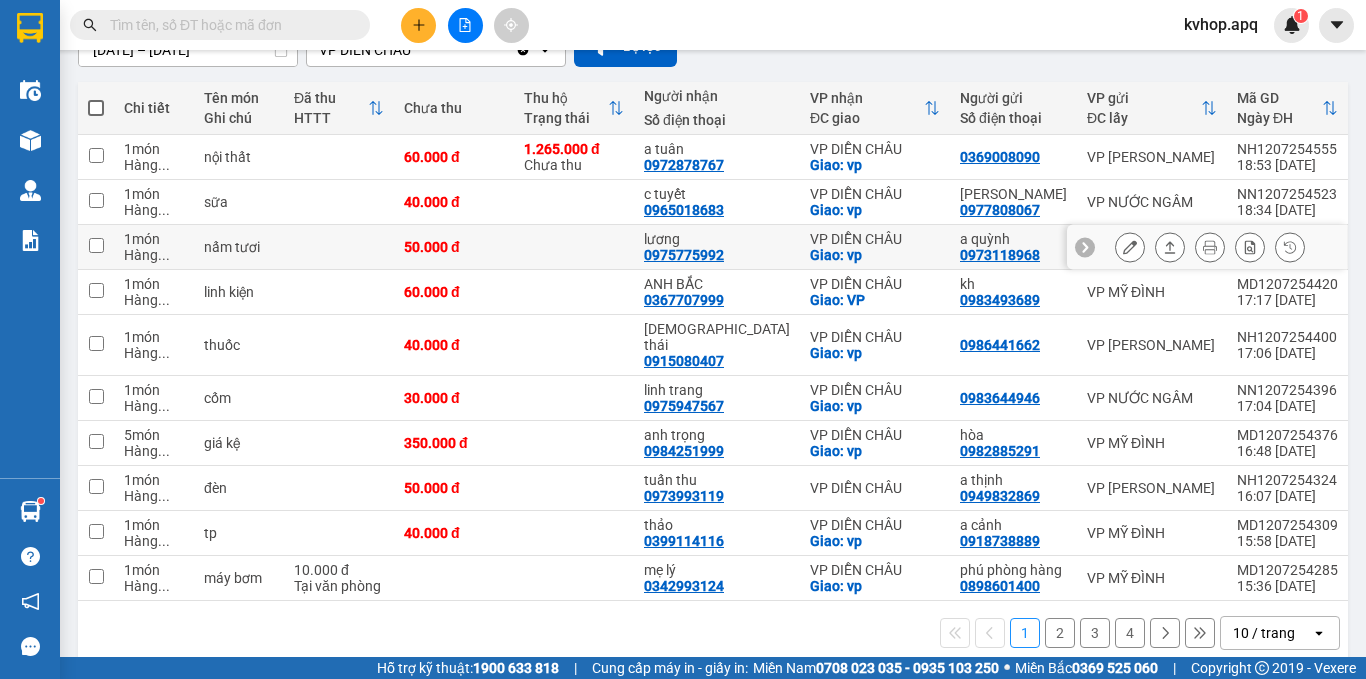 click 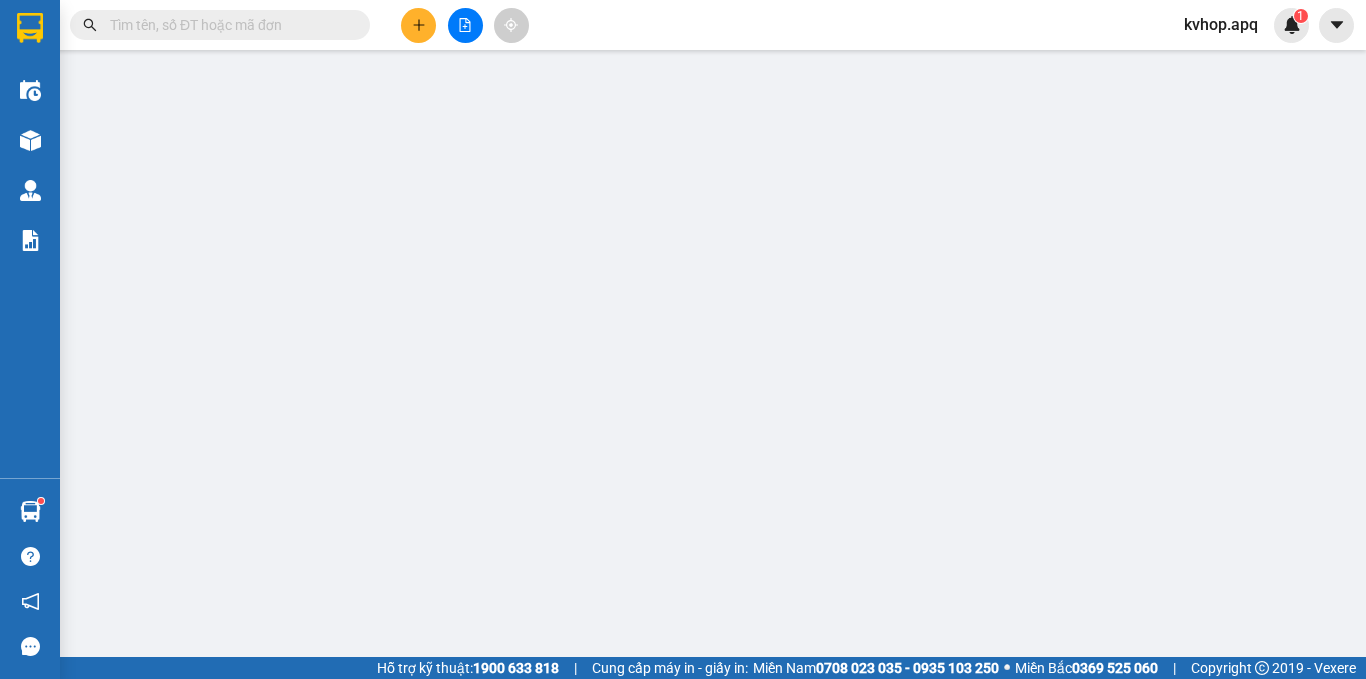type on "0973118968" 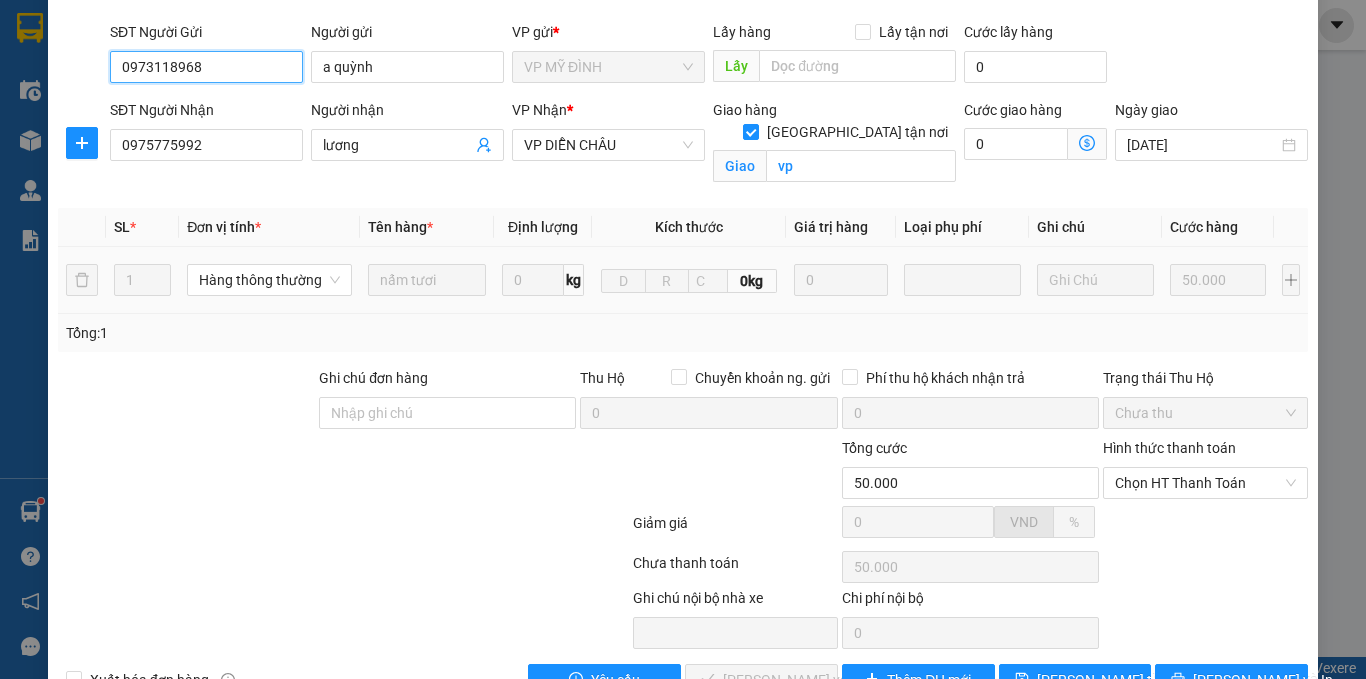 scroll, scrollTop: 191, scrollLeft: 0, axis: vertical 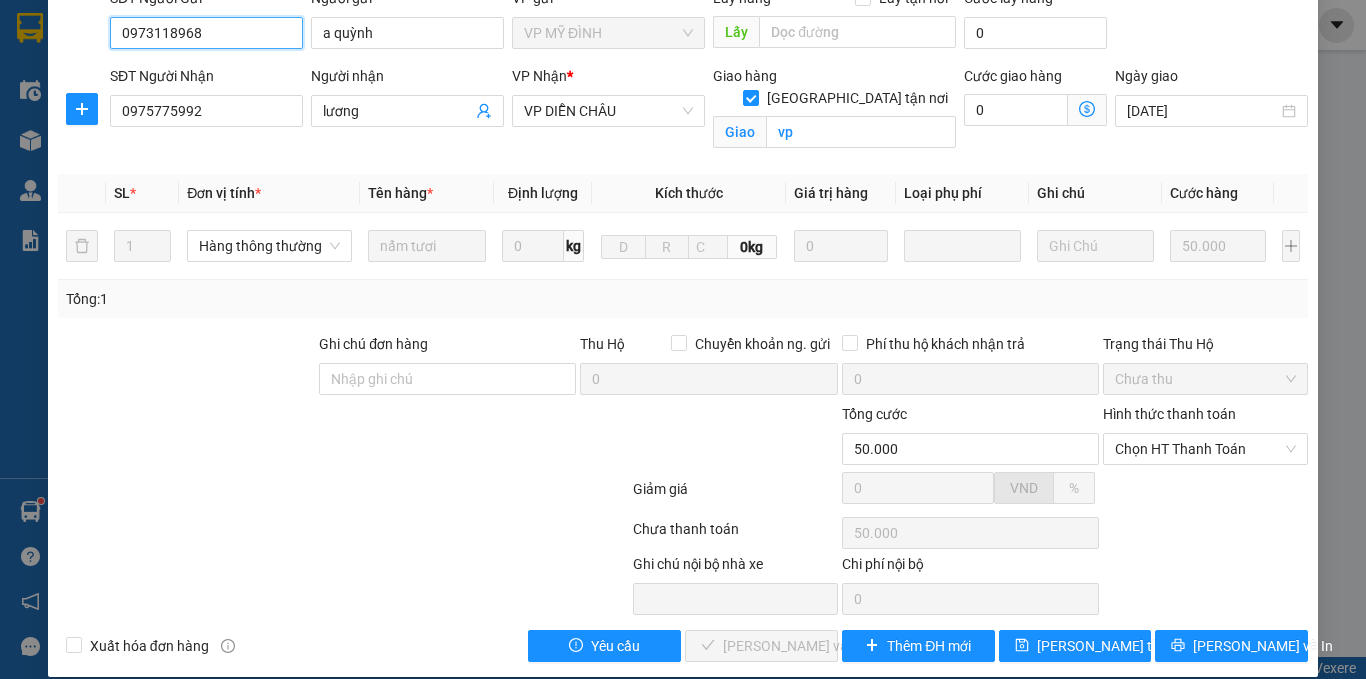 drag, startPoint x: 1156, startPoint y: 431, endPoint x: 1148, endPoint y: 448, distance: 18.788294 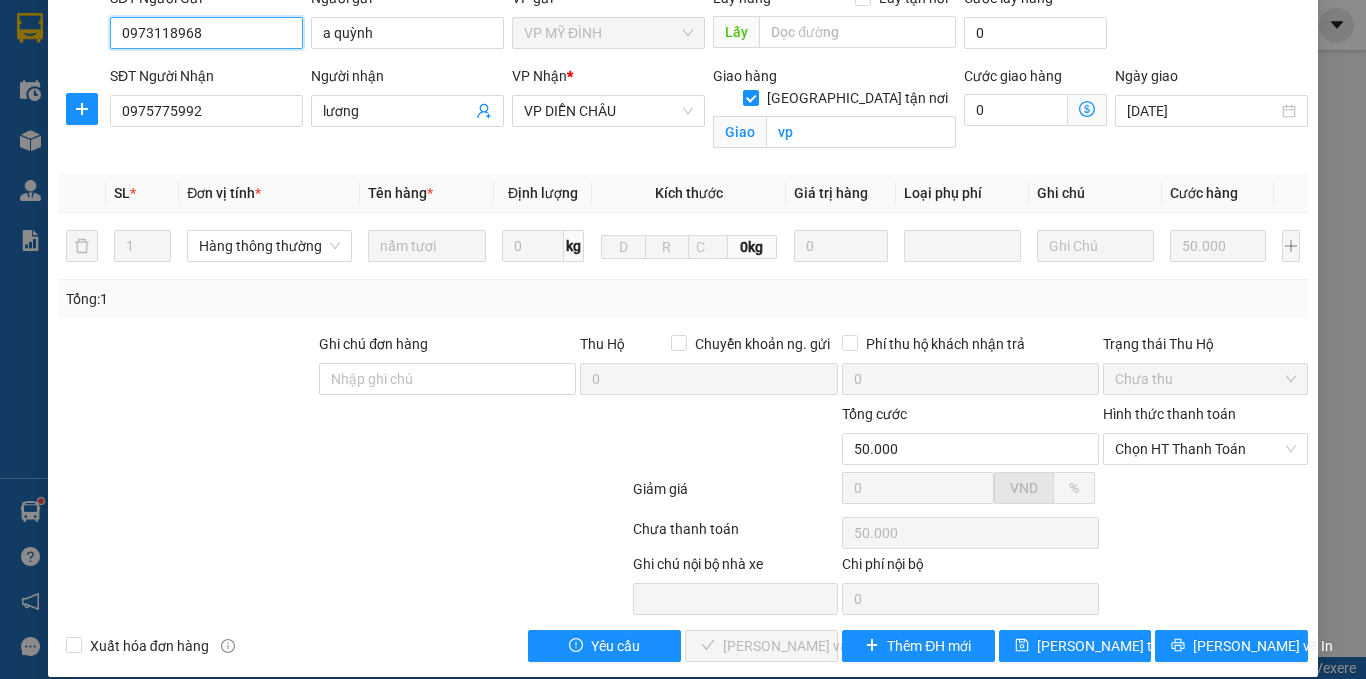 click on "Chọn HT Thanh Toán" at bounding box center (1205, 449) 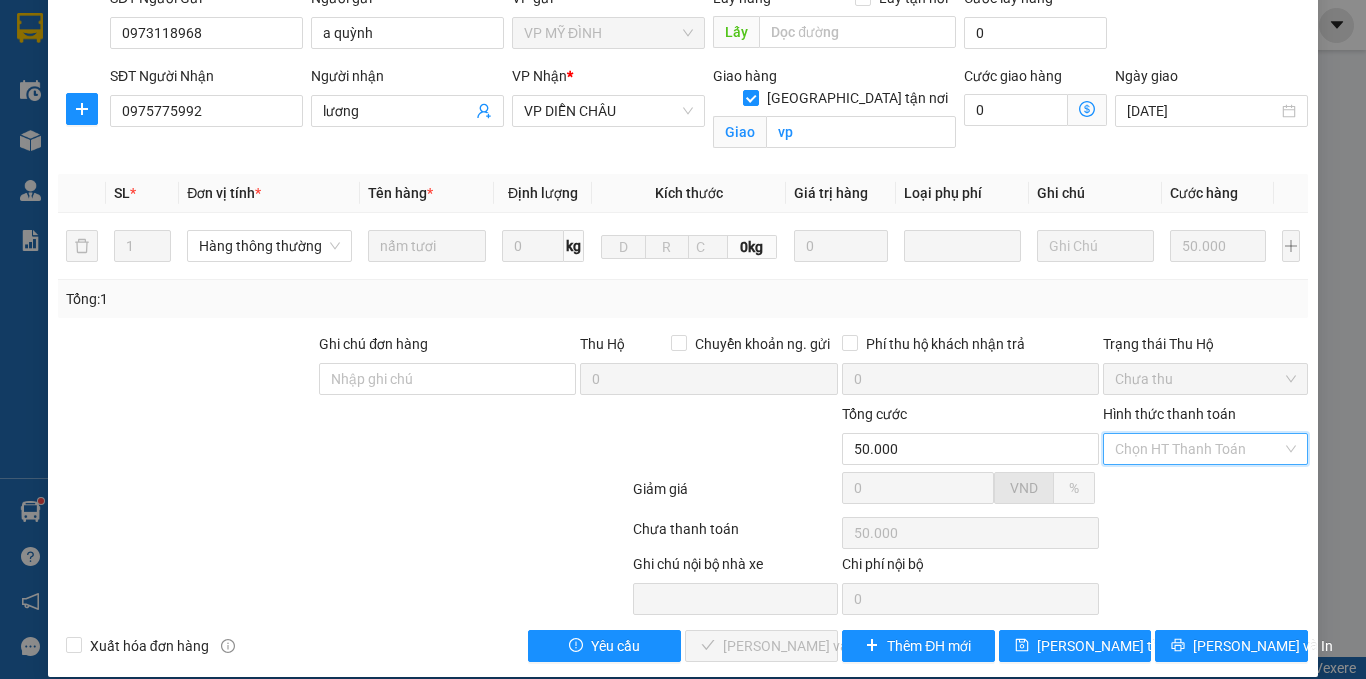 click on "Tại văn phòng" at bounding box center [1193, 467] 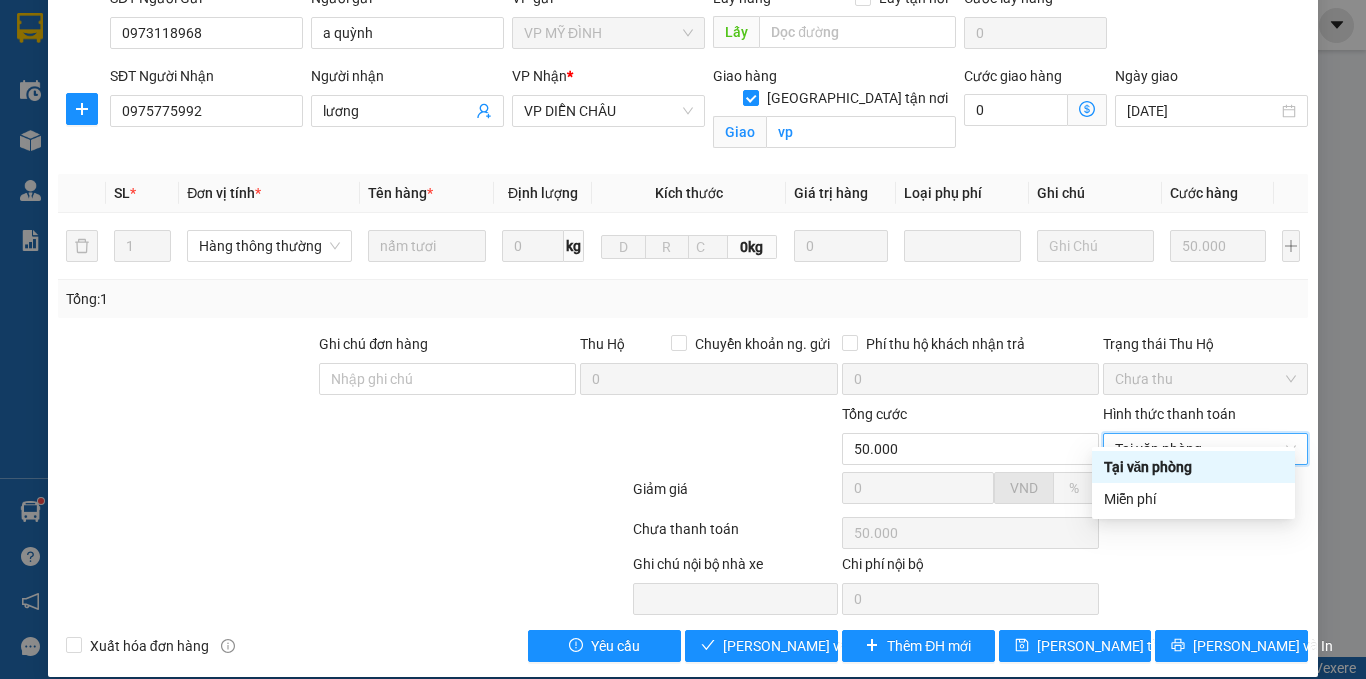 type on "0" 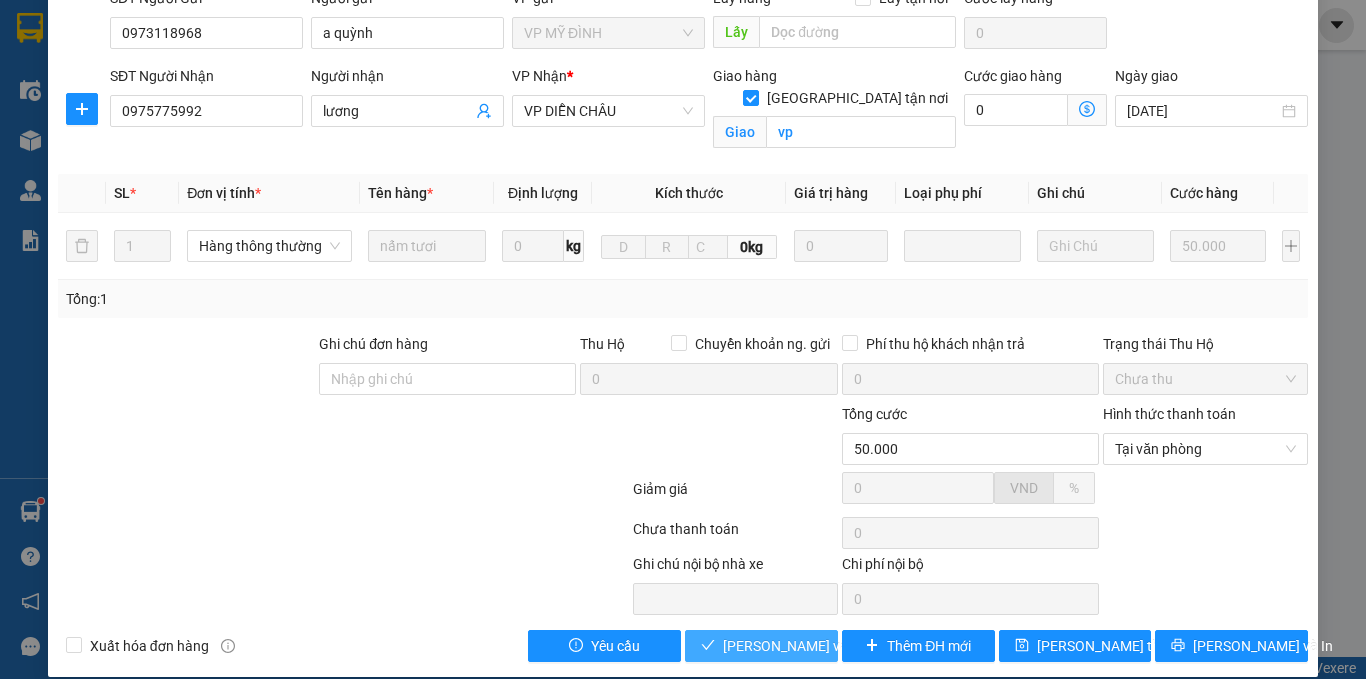 drag, startPoint x: 762, startPoint y: 616, endPoint x: 755, endPoint y: 605, distance: 13.038404 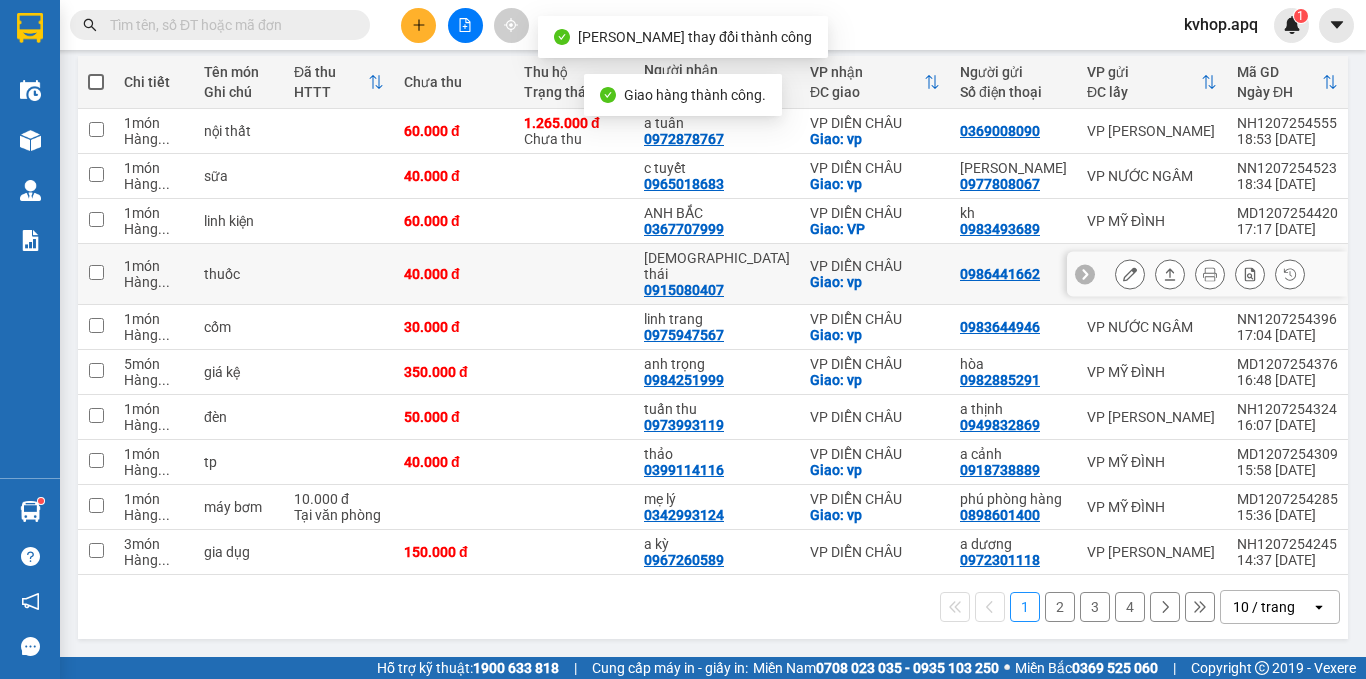 scroll, scrollTop: 234, scrollLeft: 0, axis: vertical 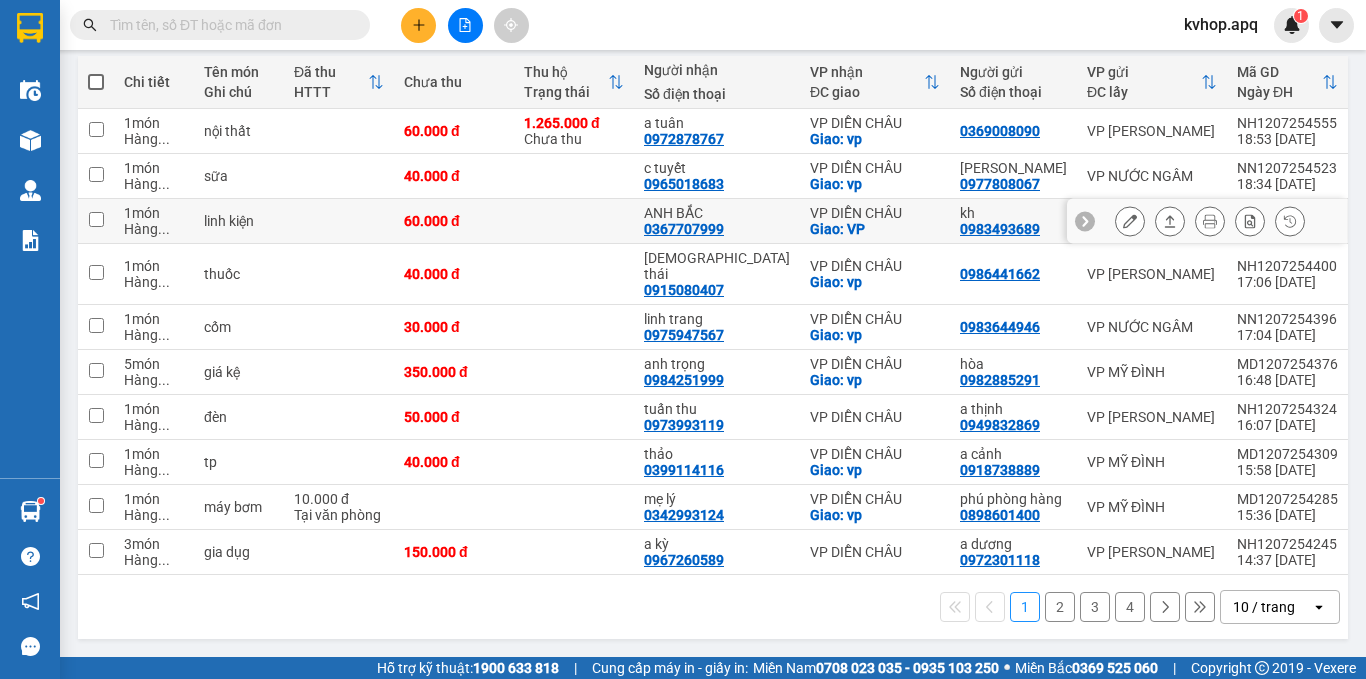 click at bounding box center (1130, 221) 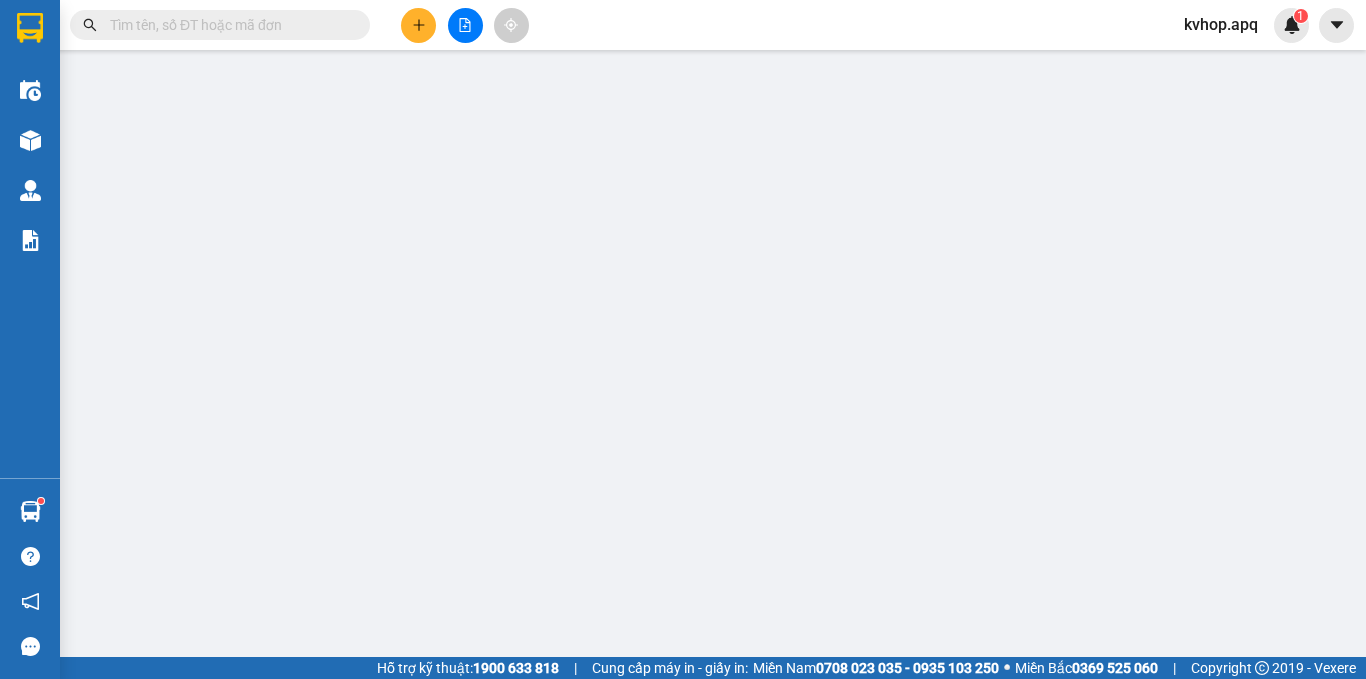 scroll, scrollTop: 0, scrollLeft: 0, axis: both 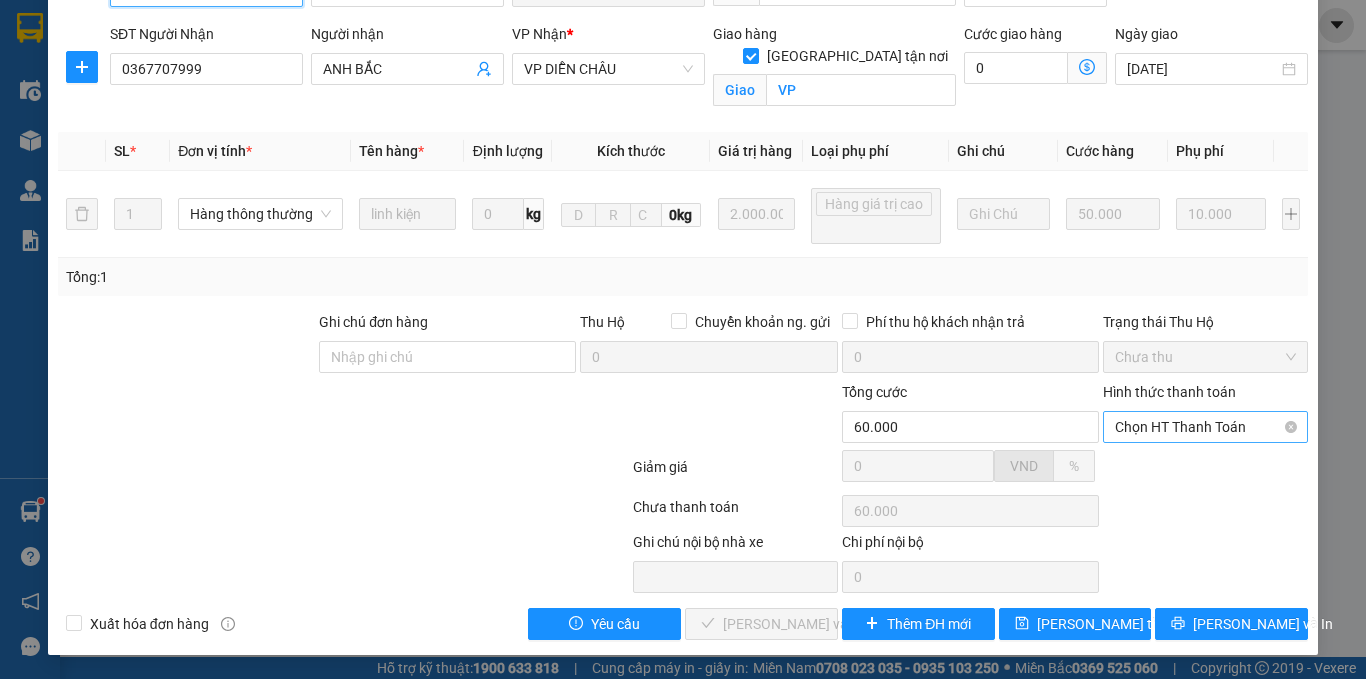 click on "Chọn HT Thanh Toán" at bounding box center [1205, 427] 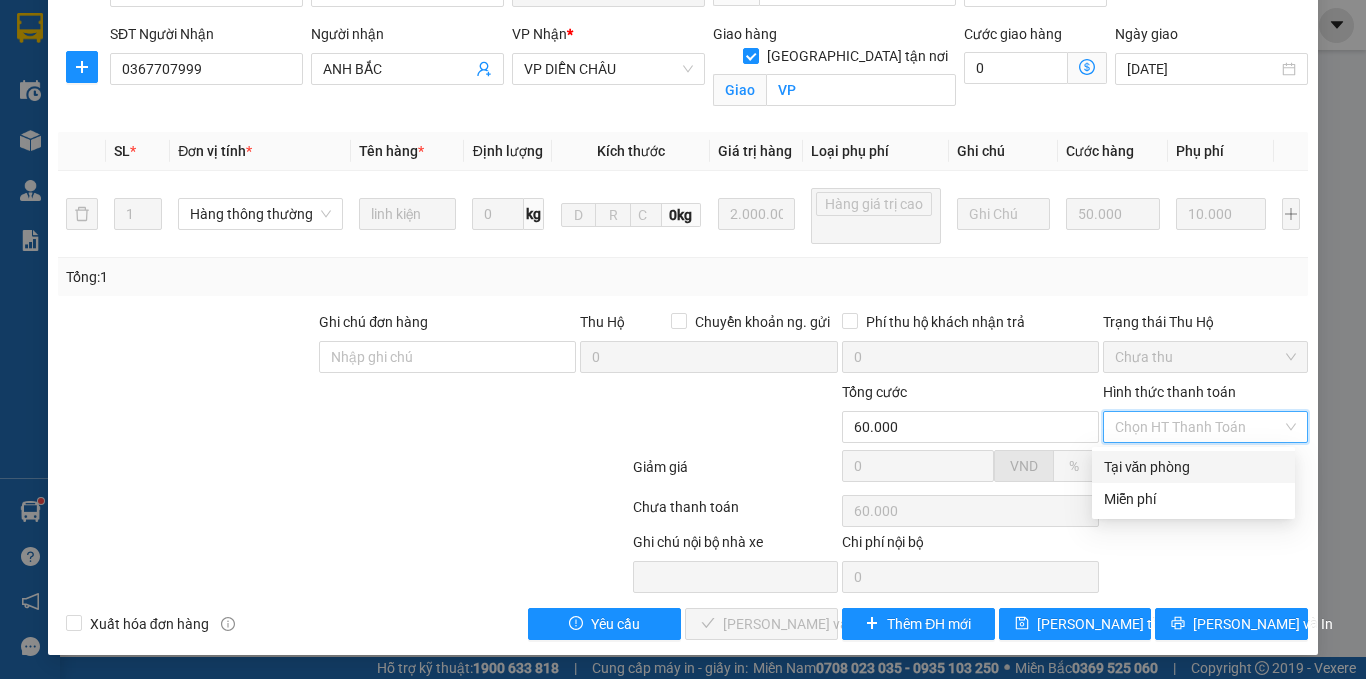 click on "Tại văn phòng" at bounding box center [1193, 467] 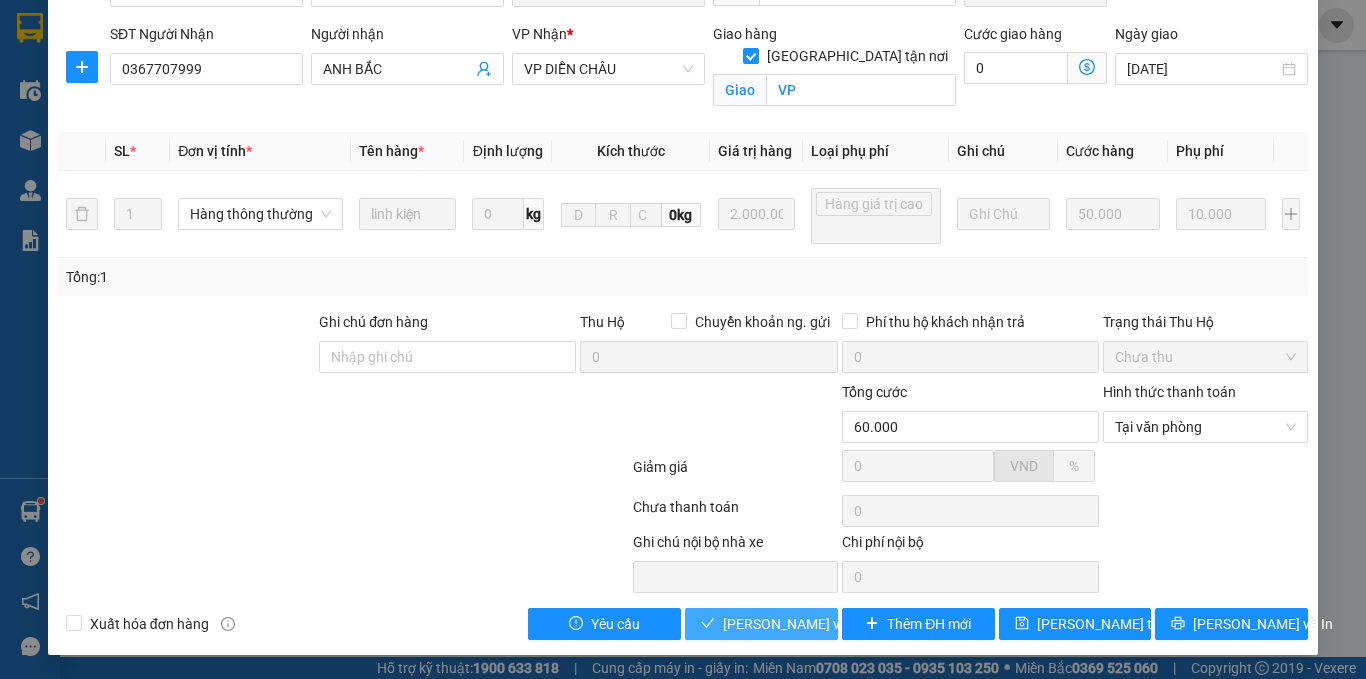 drag, startPoint x: 735, startPoint y: 627, endPoint x: 479, endPoint y: 486, distance: 292.26187 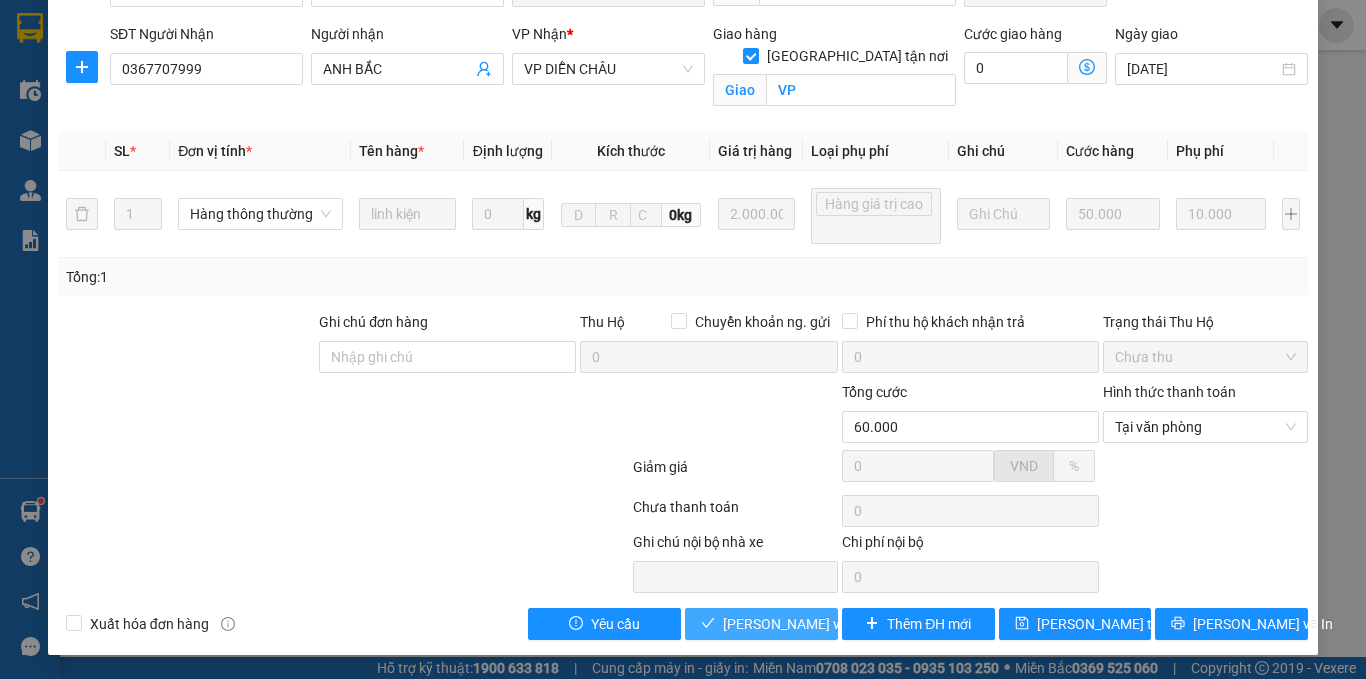 click on "[PERSON_NAME] và Giao hàng" at bounding box center [761, 624] 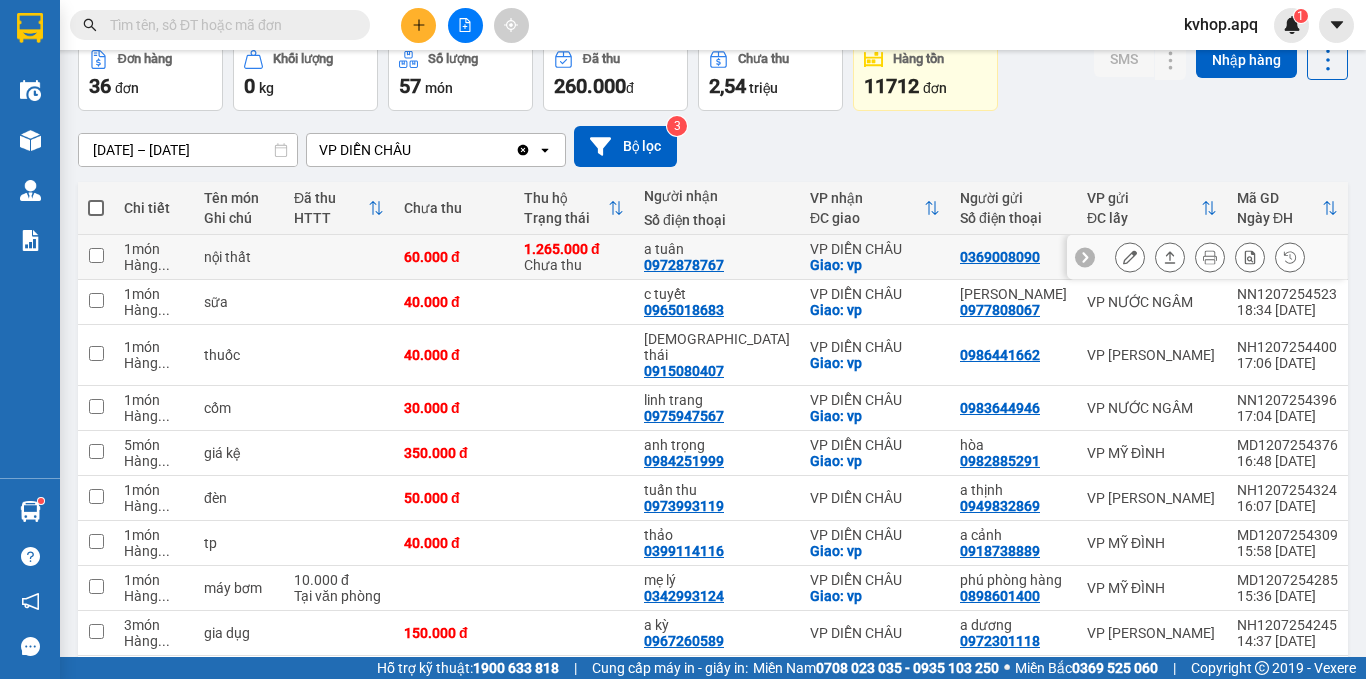 scroll, scrollTop: 234, scrollLeft: 0, axis: vertical 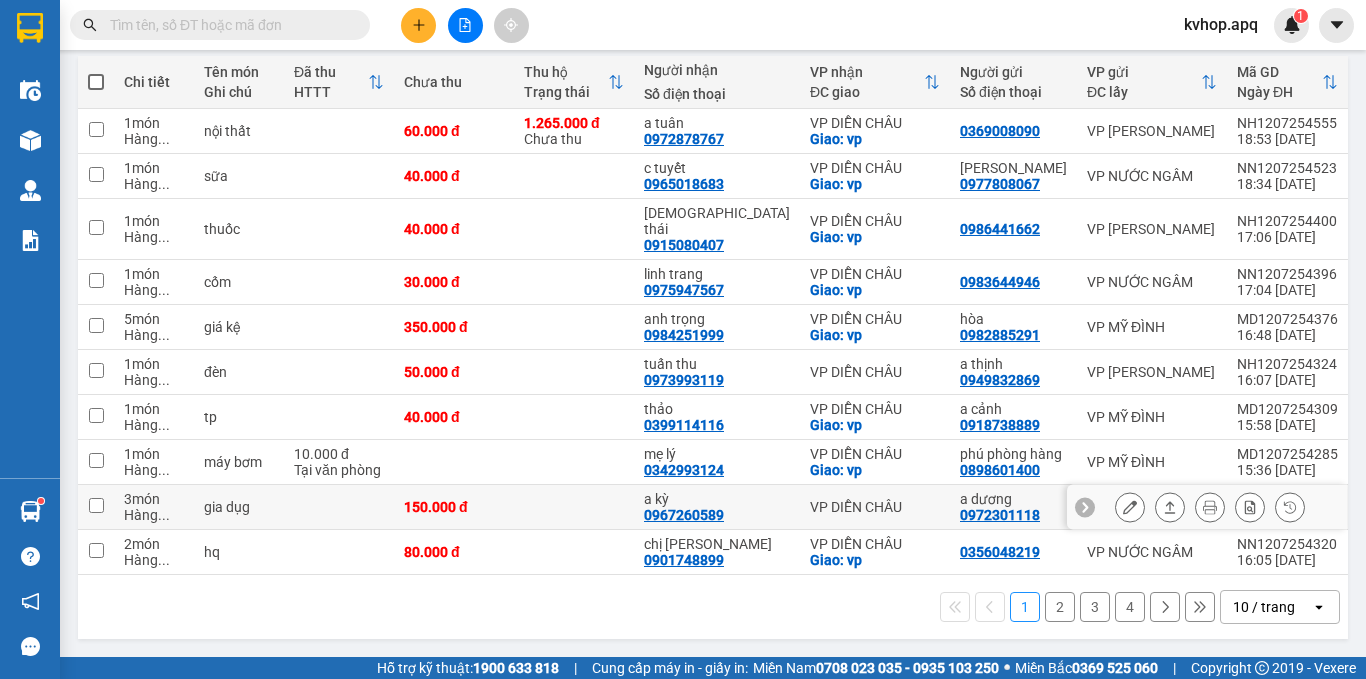click at bounding box center (1130, 507) 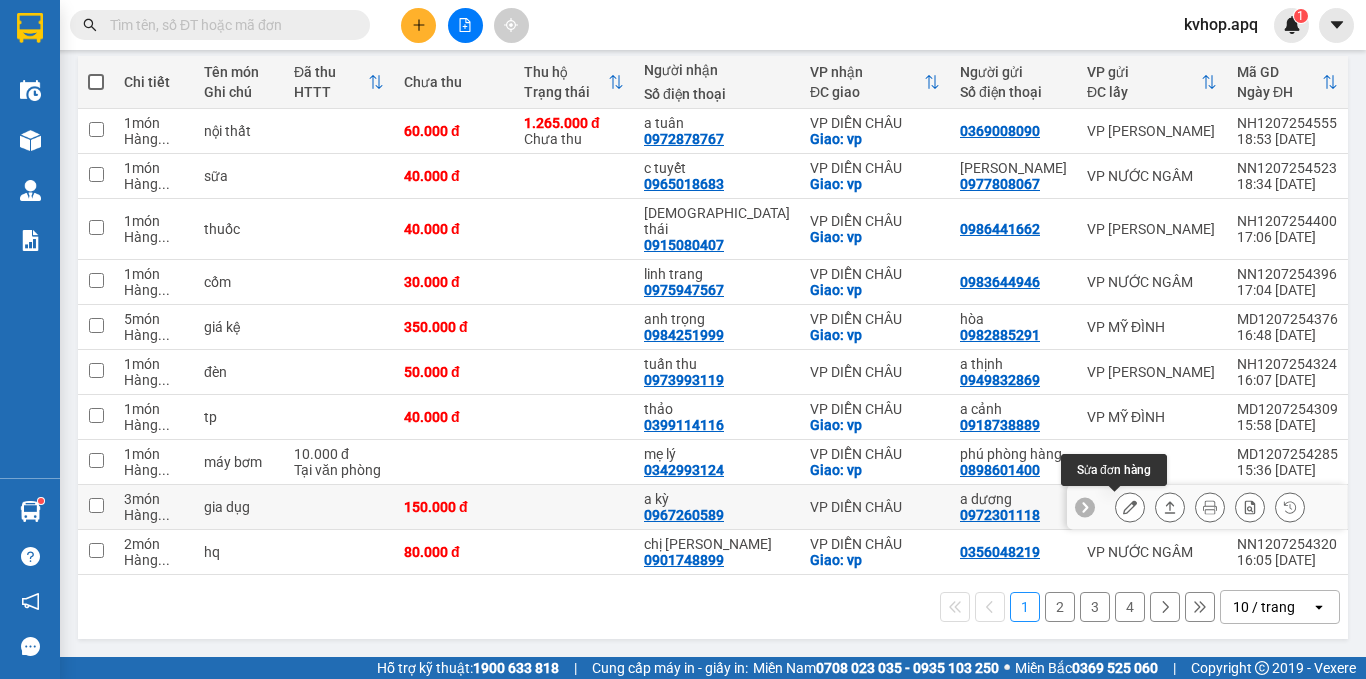 click 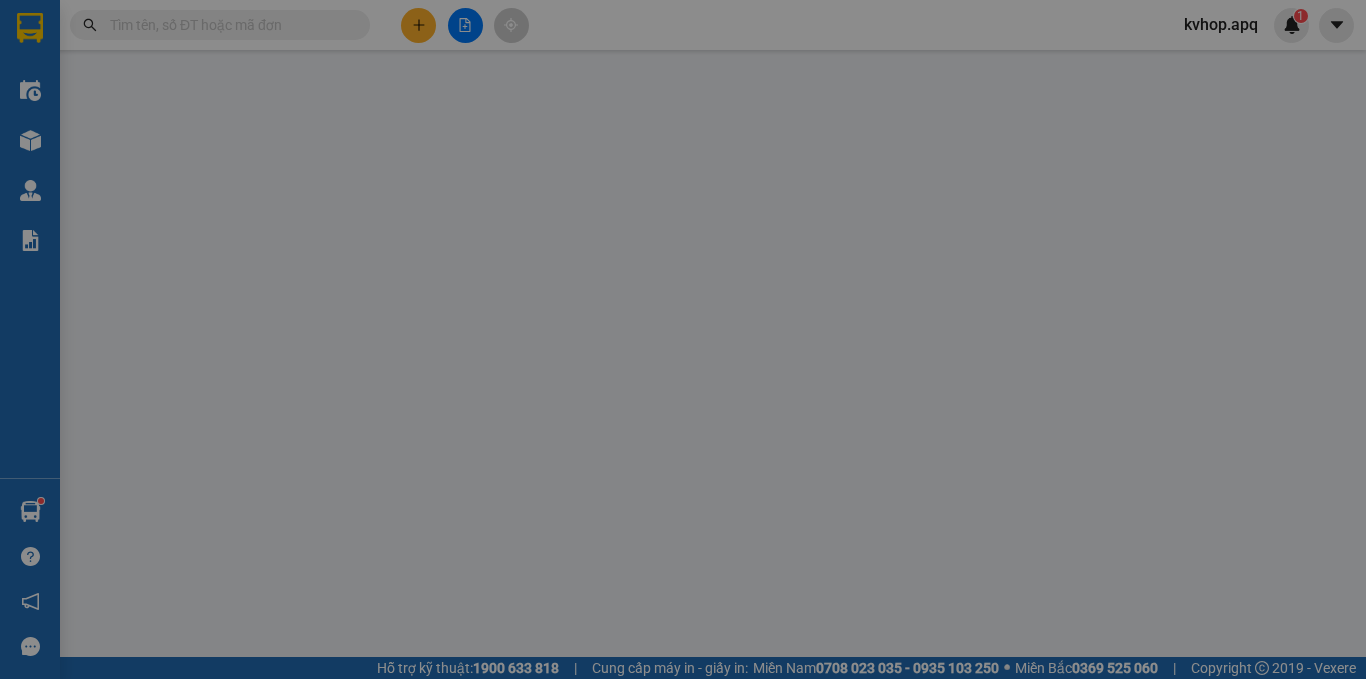 scroll, scrollTop: 0, scrollLeft: 0, axis: both 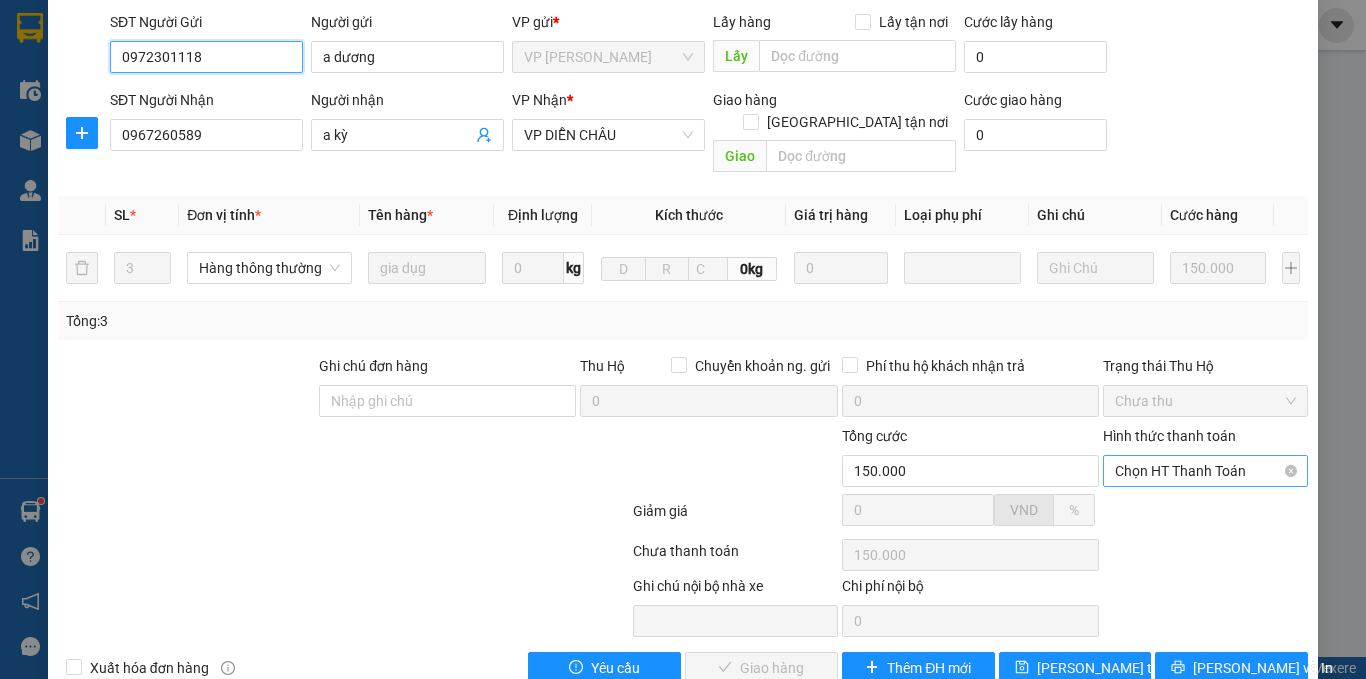 click on "Chọn HT Thanh Toán" at bounding box center [1205, 471] 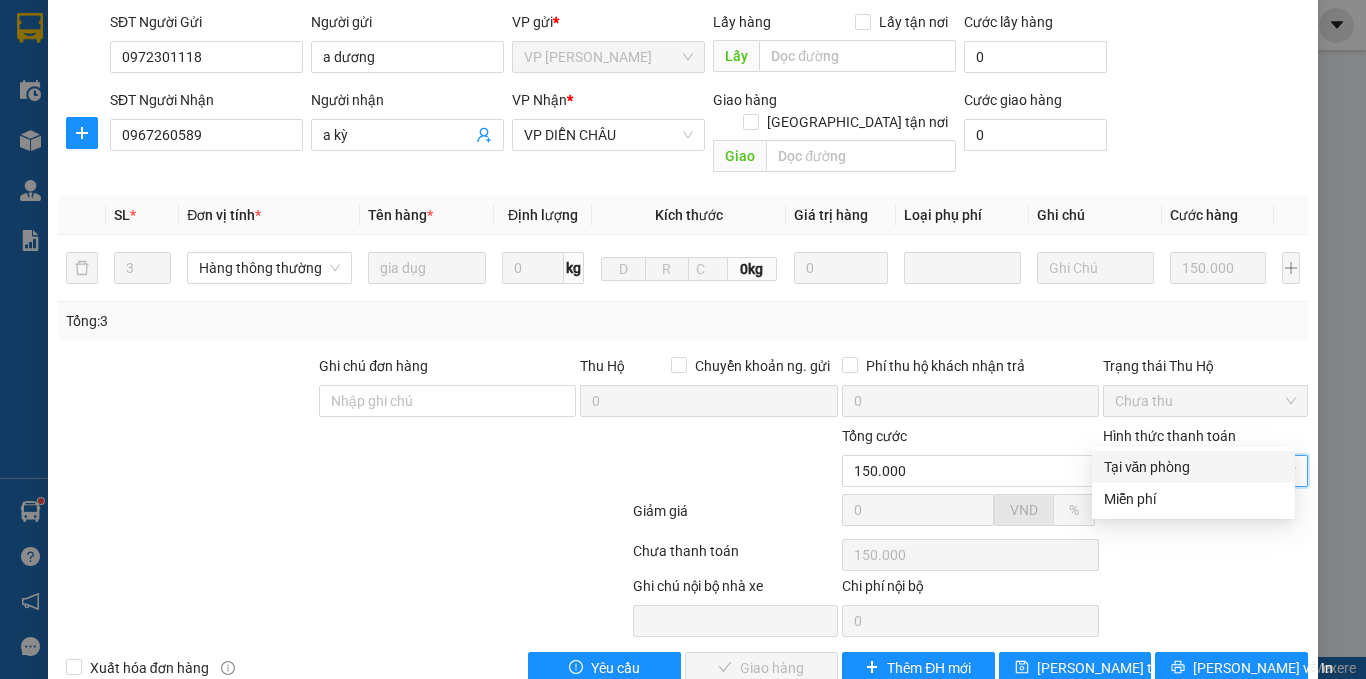 click on "Tại văn phòng" at bounding box center (1193, 467) 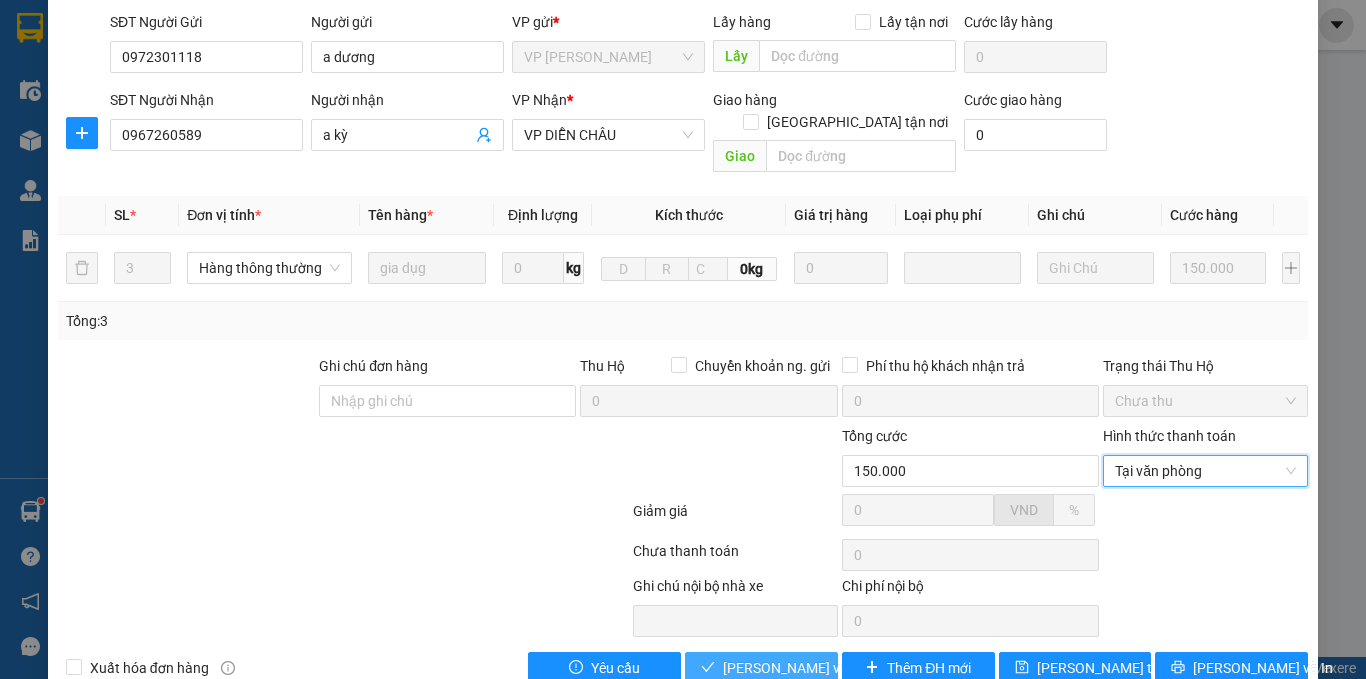 click on "[PERSON_NAME] và Giao hàng" at bounding box center (819, 668) 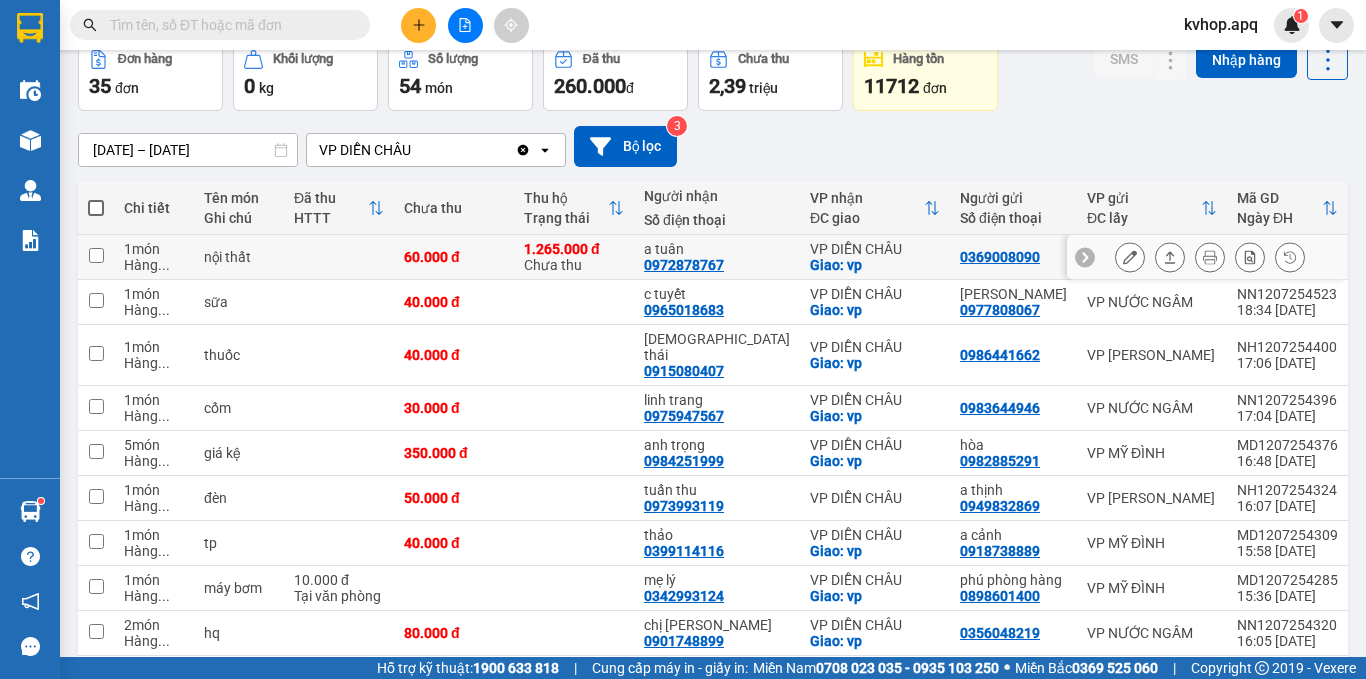 scroll, scrollTop: 234, scrollLeft: 0, axis: vertical 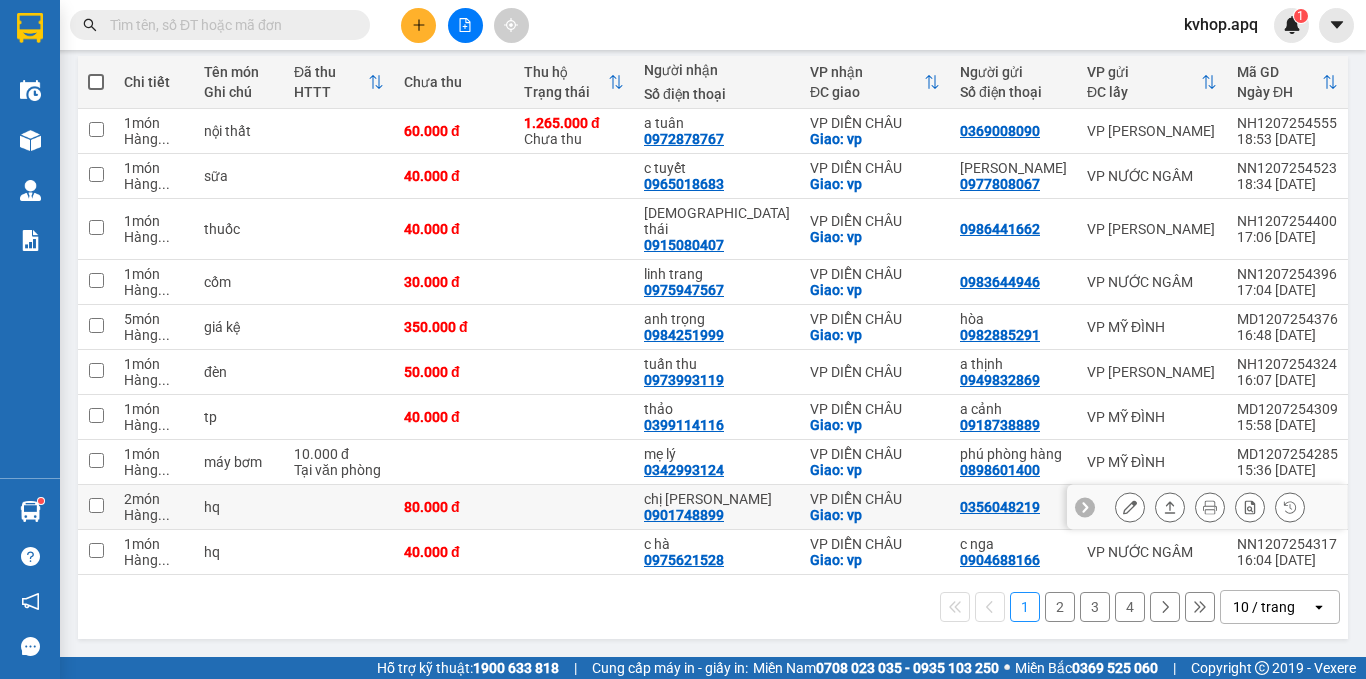 click 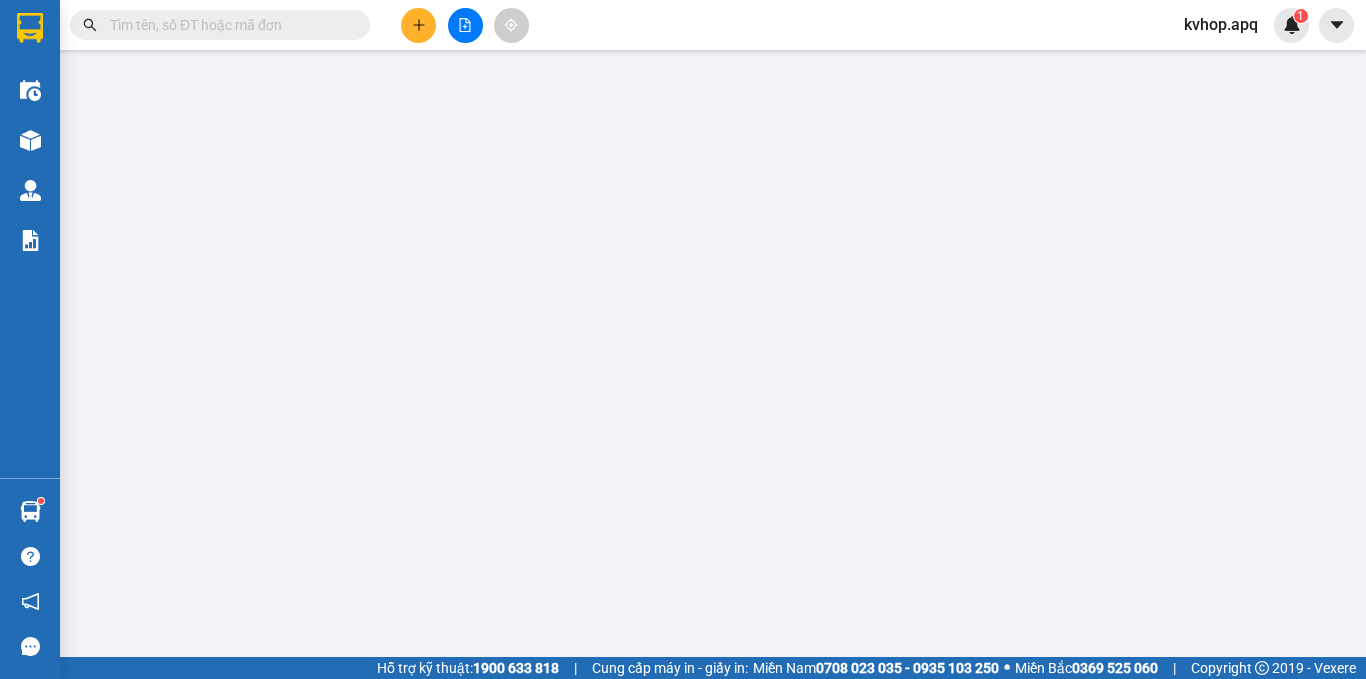 scroll, scrollTop: 0, scrollLeft: 0, axis: both 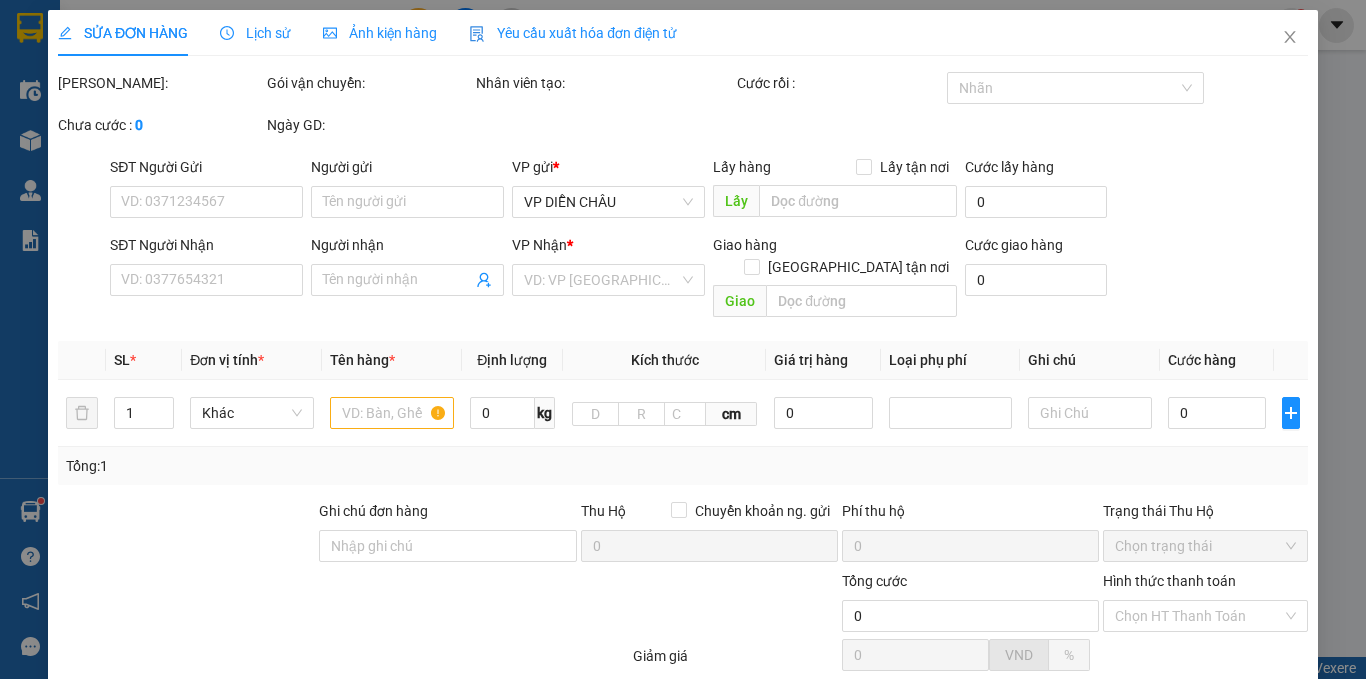 type on "0356048219" 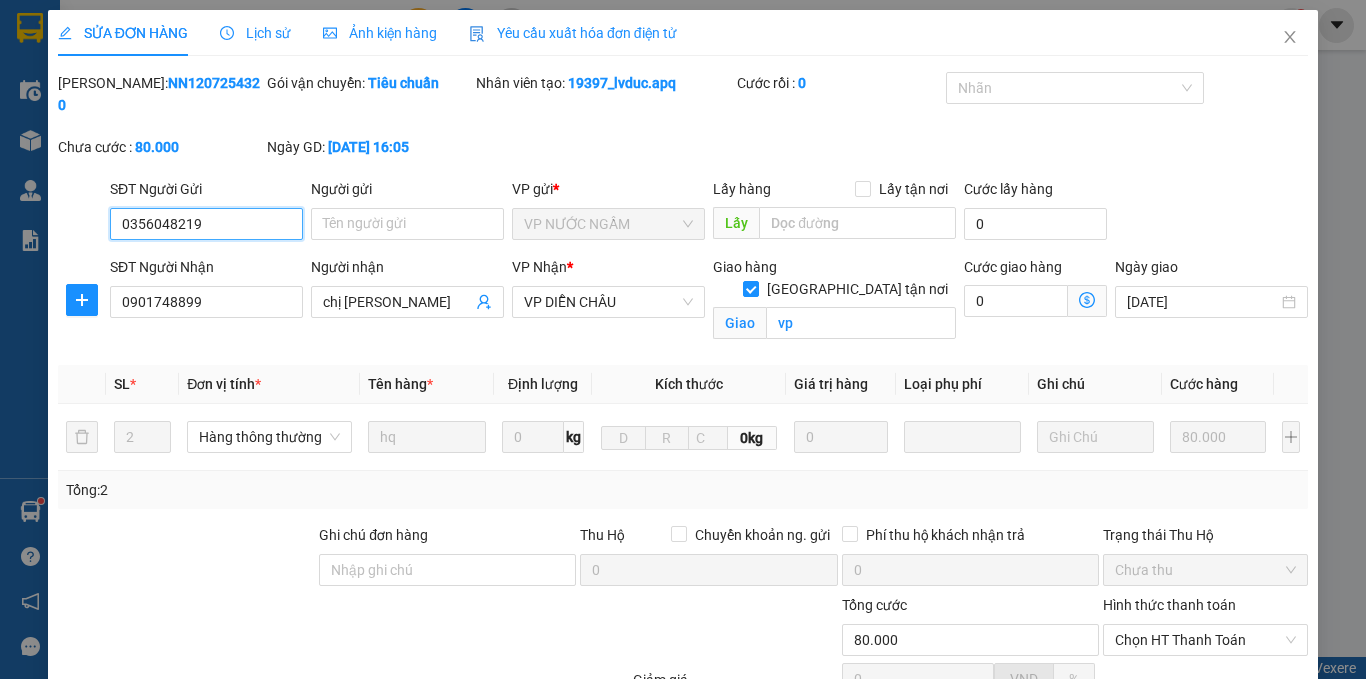 scroll, scrollTop: 191, scrollLeft: 0, axis: vertical 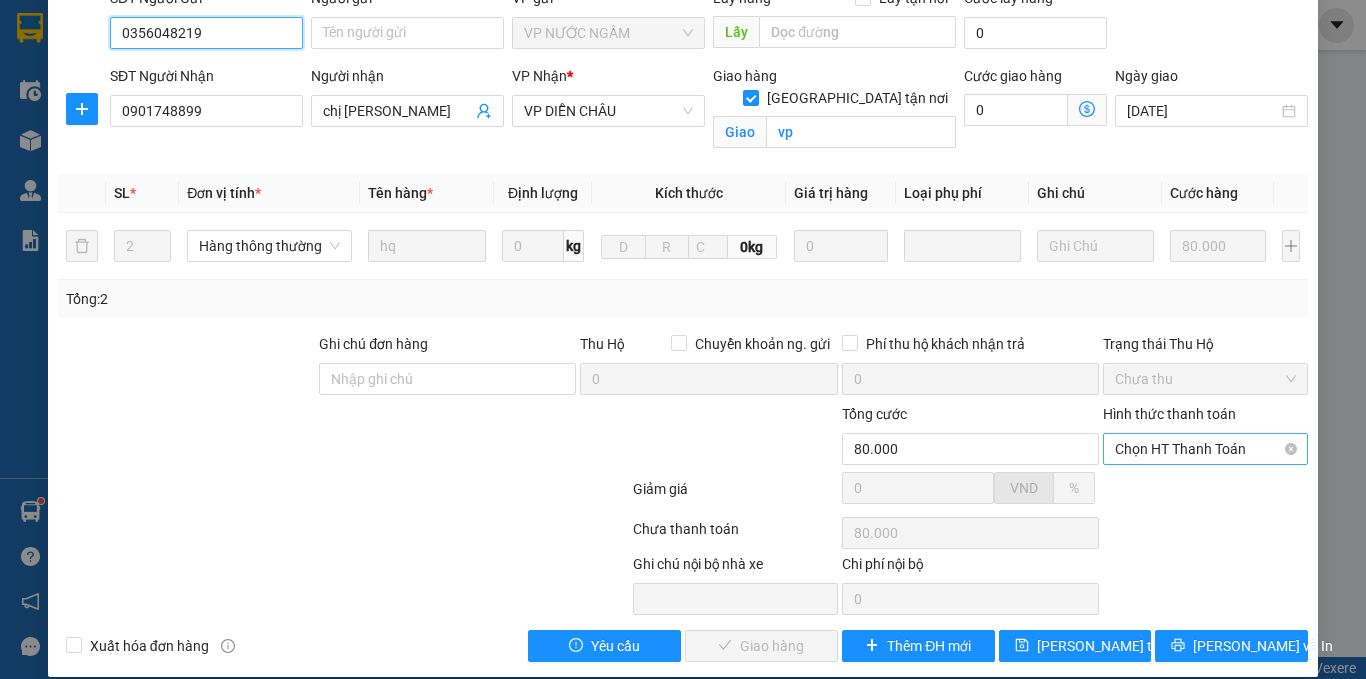 click on "Chọn HT Thanh Toán" at bounding box center [1205, 449] 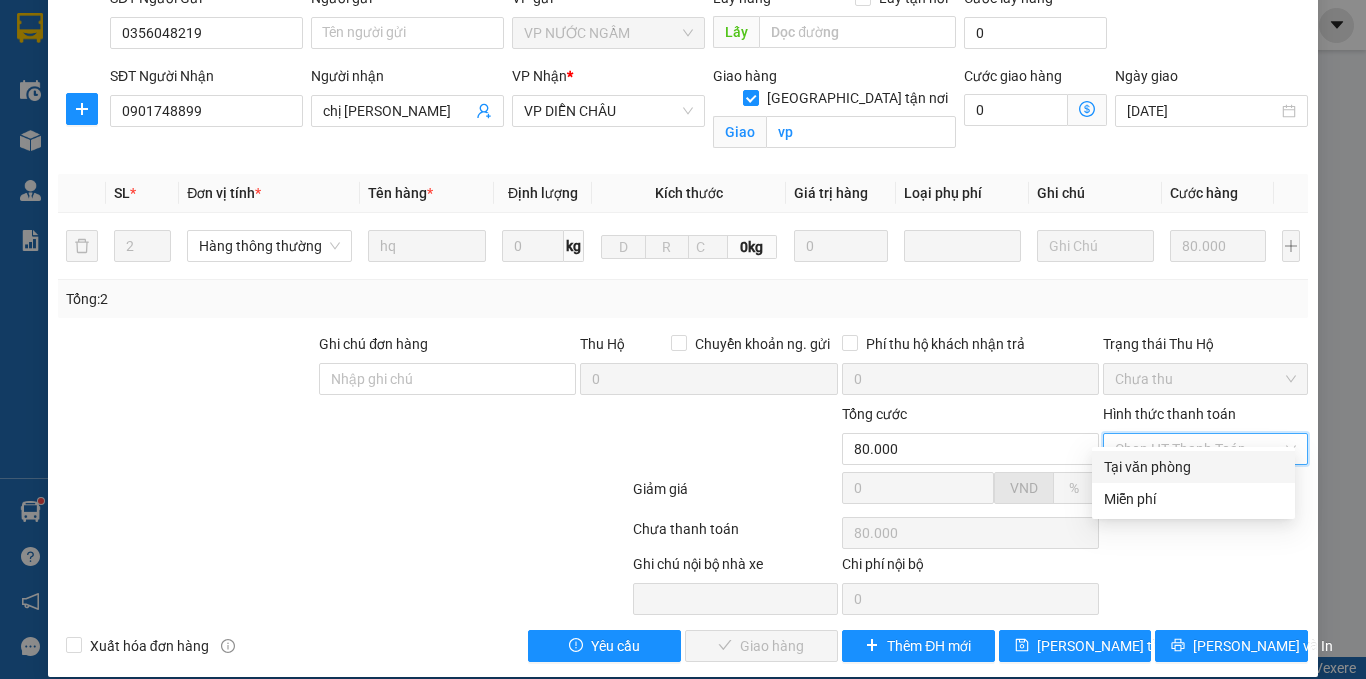drag, startPoint x: 1194, startPoint y: 444, endPoint x: 1152, endPoint y: 476, distance: 52.801514 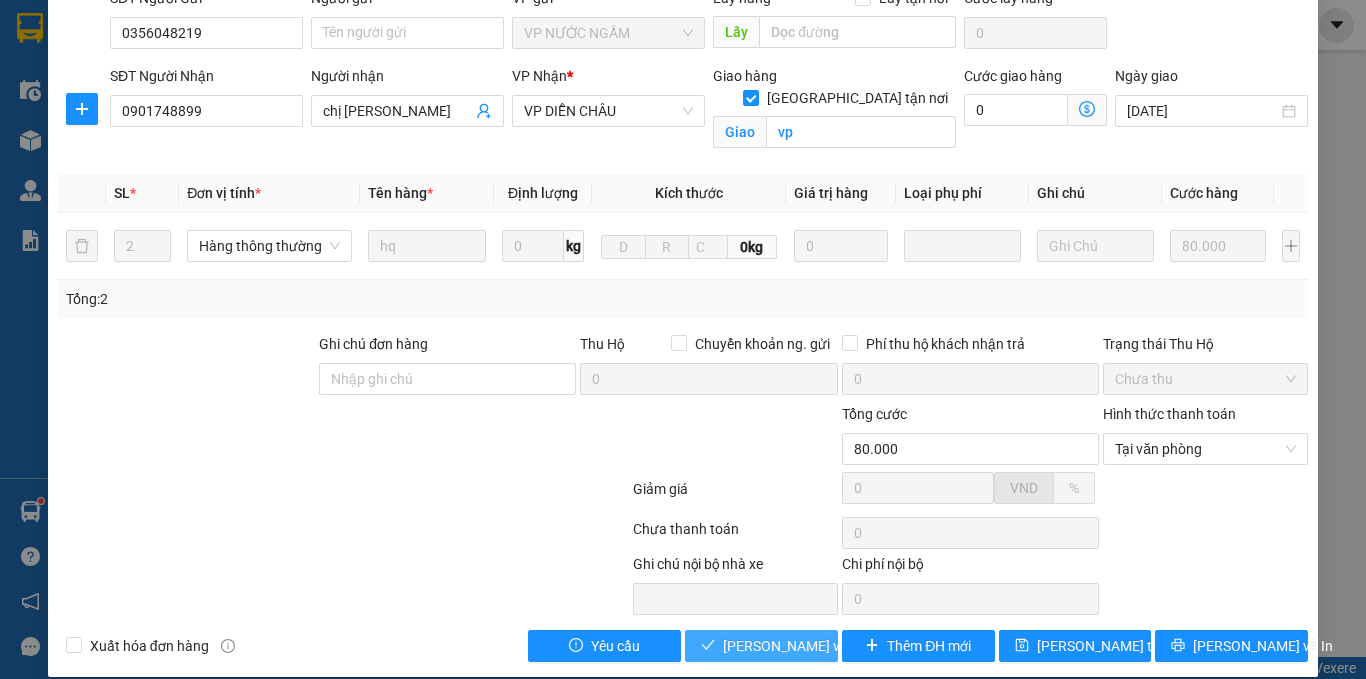 drag, startPoint x: 785, startPoint y: 626, endPoint x: 774, endPoint y: 620, distance: 12.529964 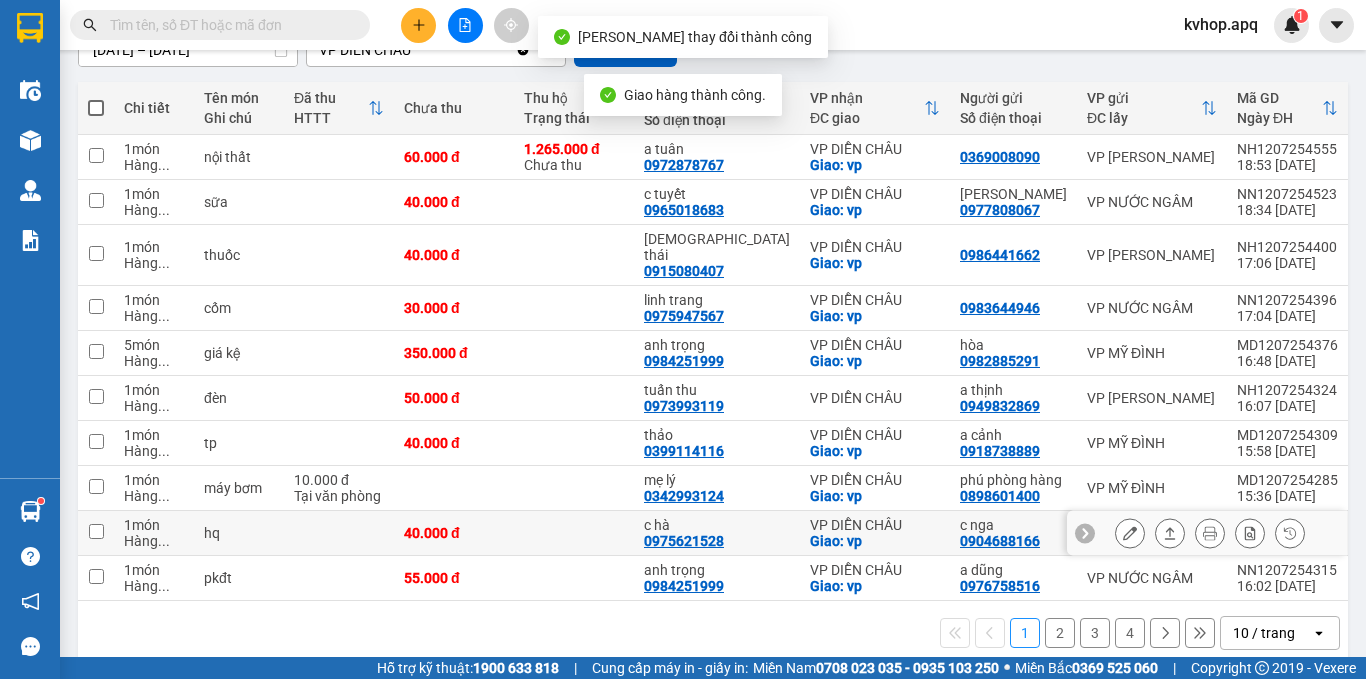 scroll, scrollTop: 234, scrollLeft: 0, axis: vertical 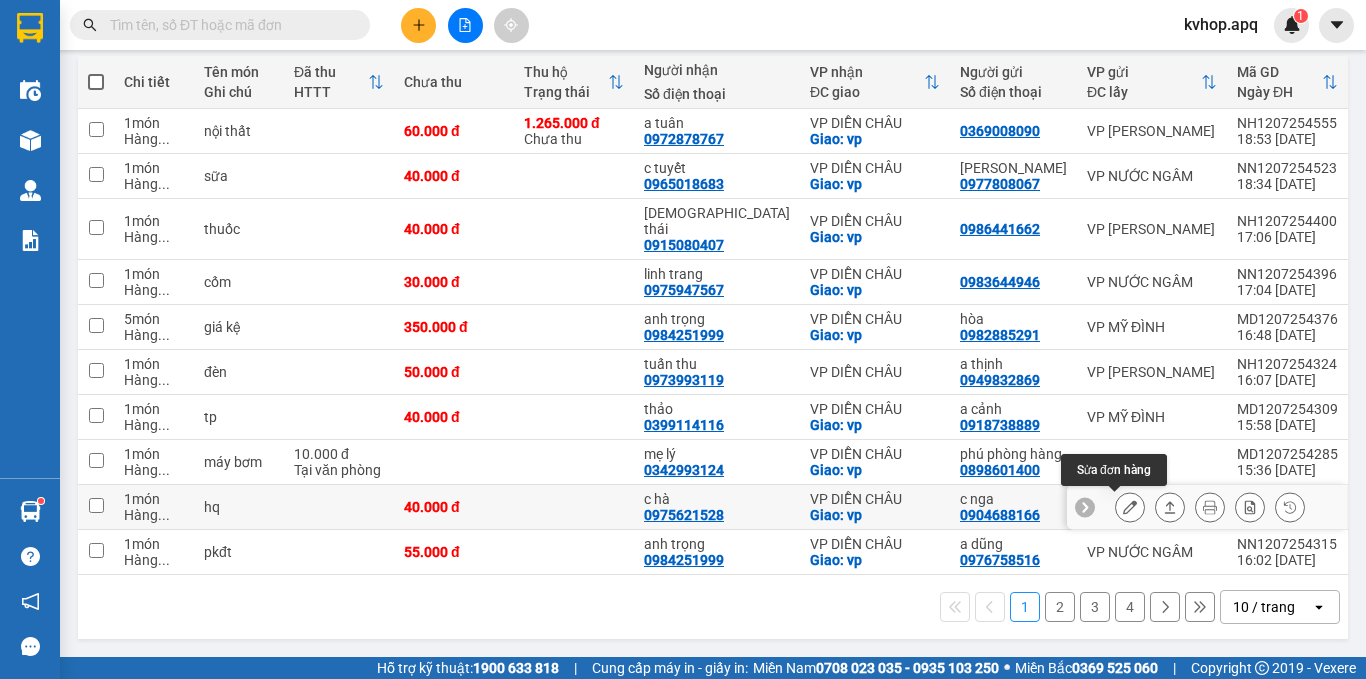 drag, startPoint x: 1125, startPoint y: 508, endPoint x: 1112, endPoint y: 500, distance: 15.264338 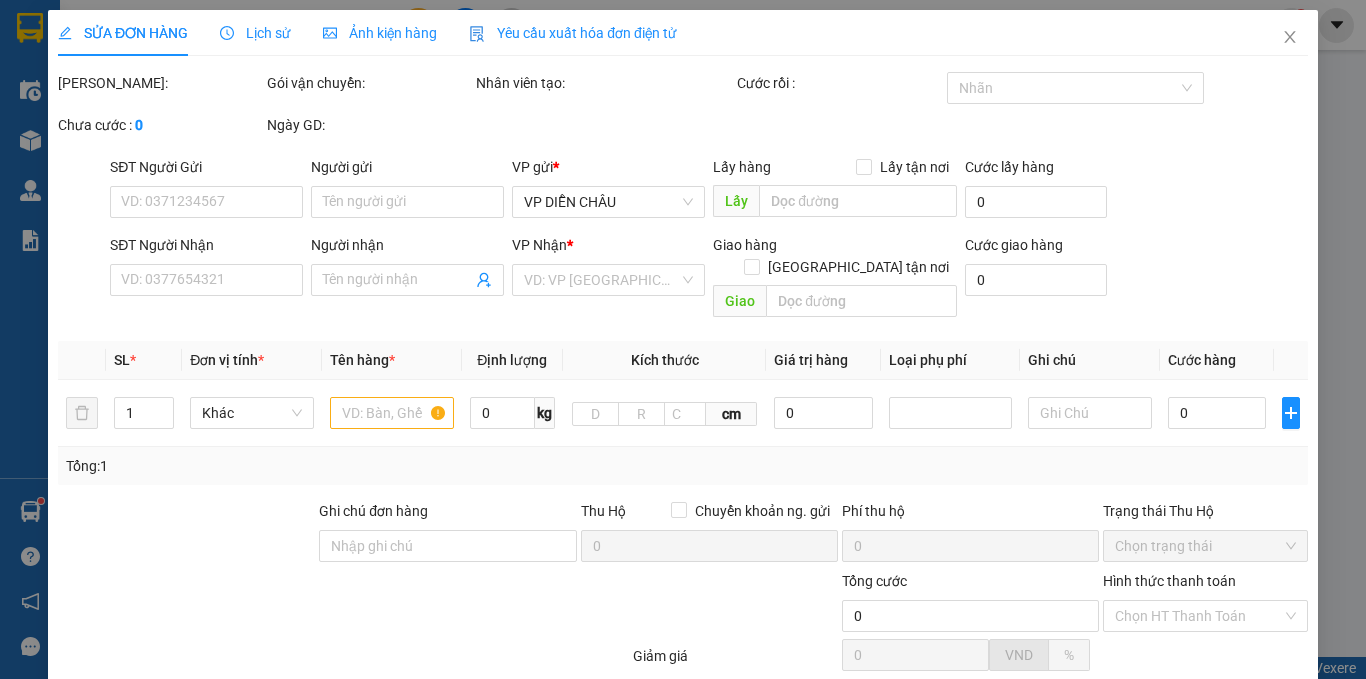 scroll, scrollTop: 0, scrollLeft: 0, axis: both 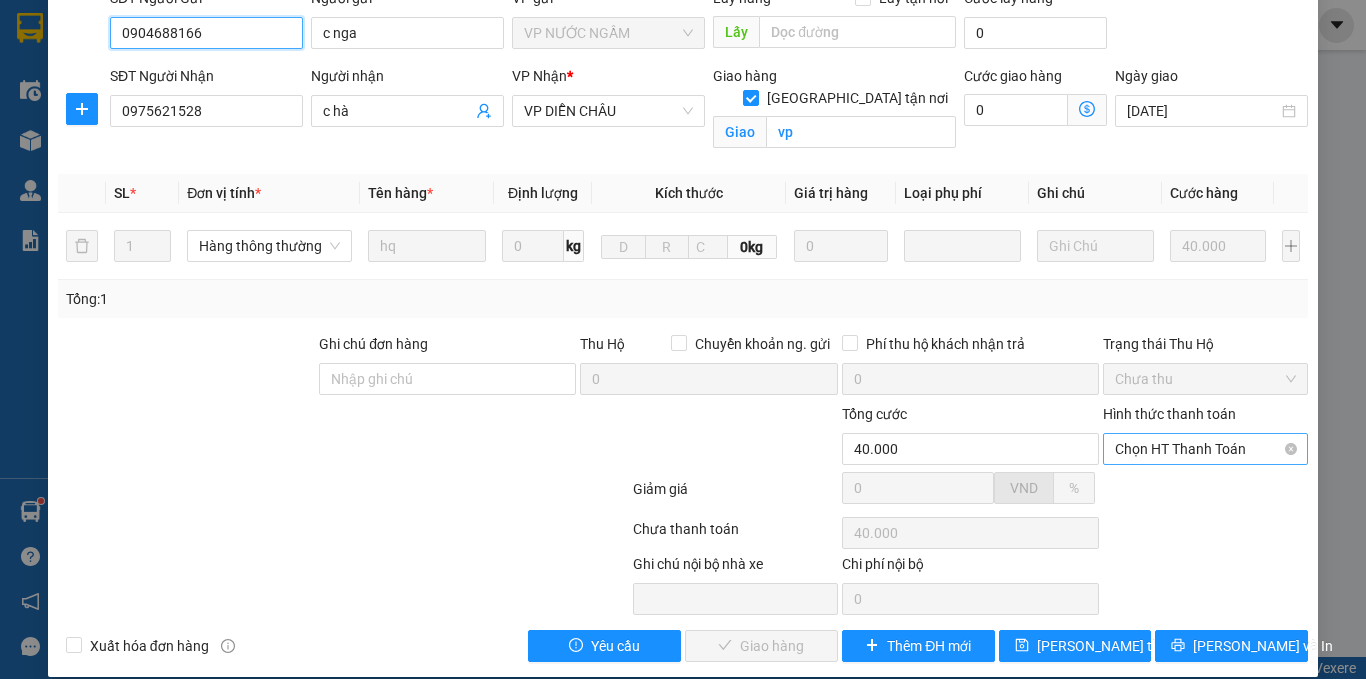 click on "Chọn HT Thanh Toán" at bounding box center [1205, 449] 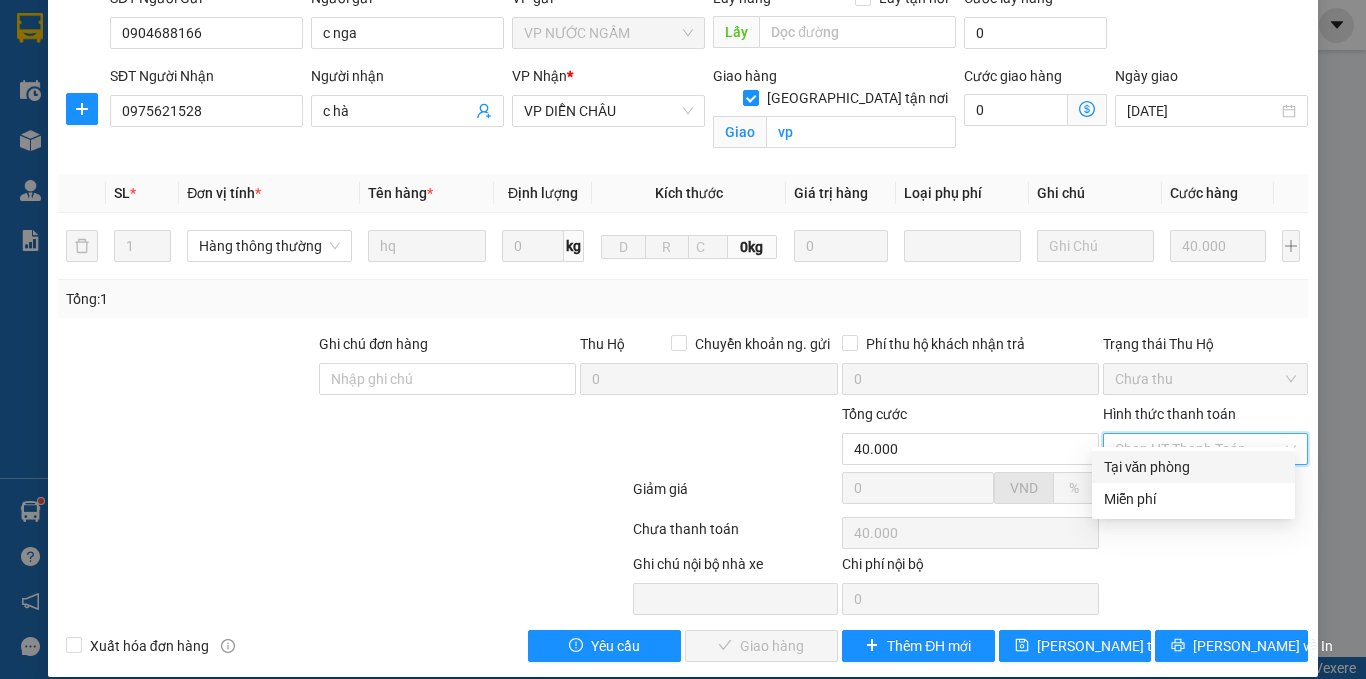 click on "Tại văn phòng" at bounding box center (1193, 467) 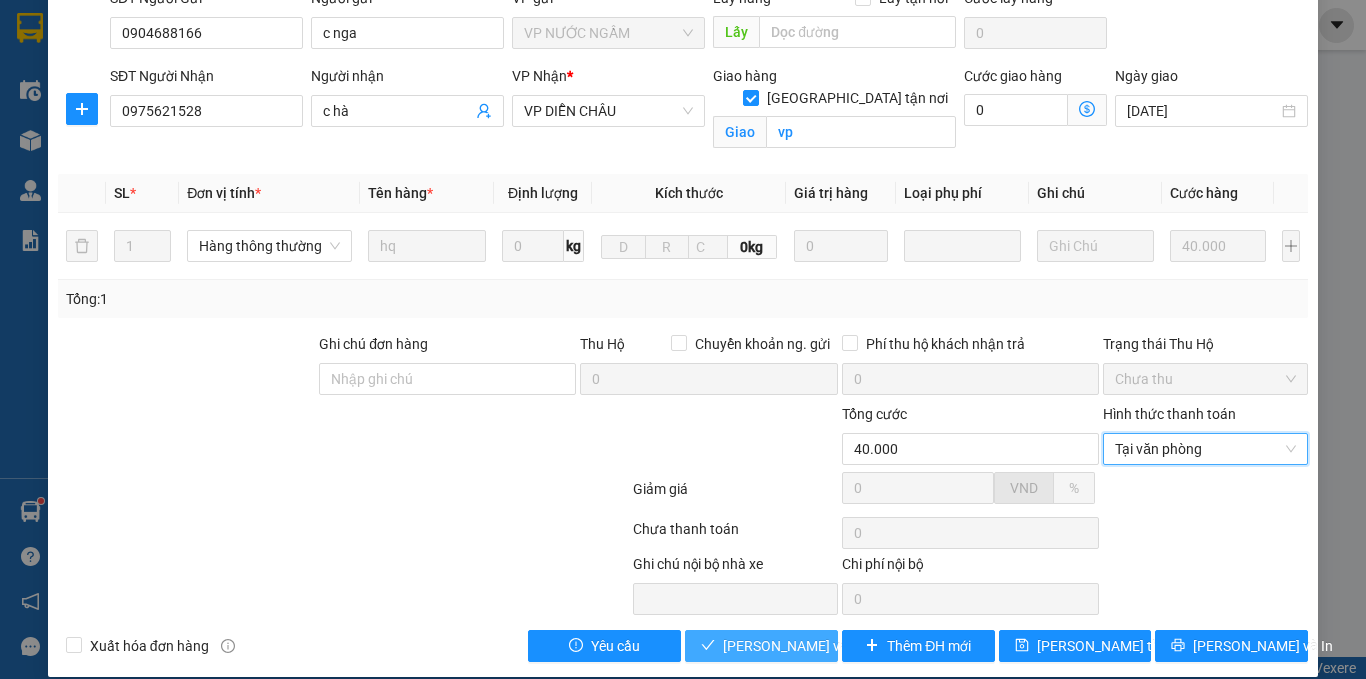 click on "[PERSON_NAME] và Giao hàng" at bounding box center (819, 646) 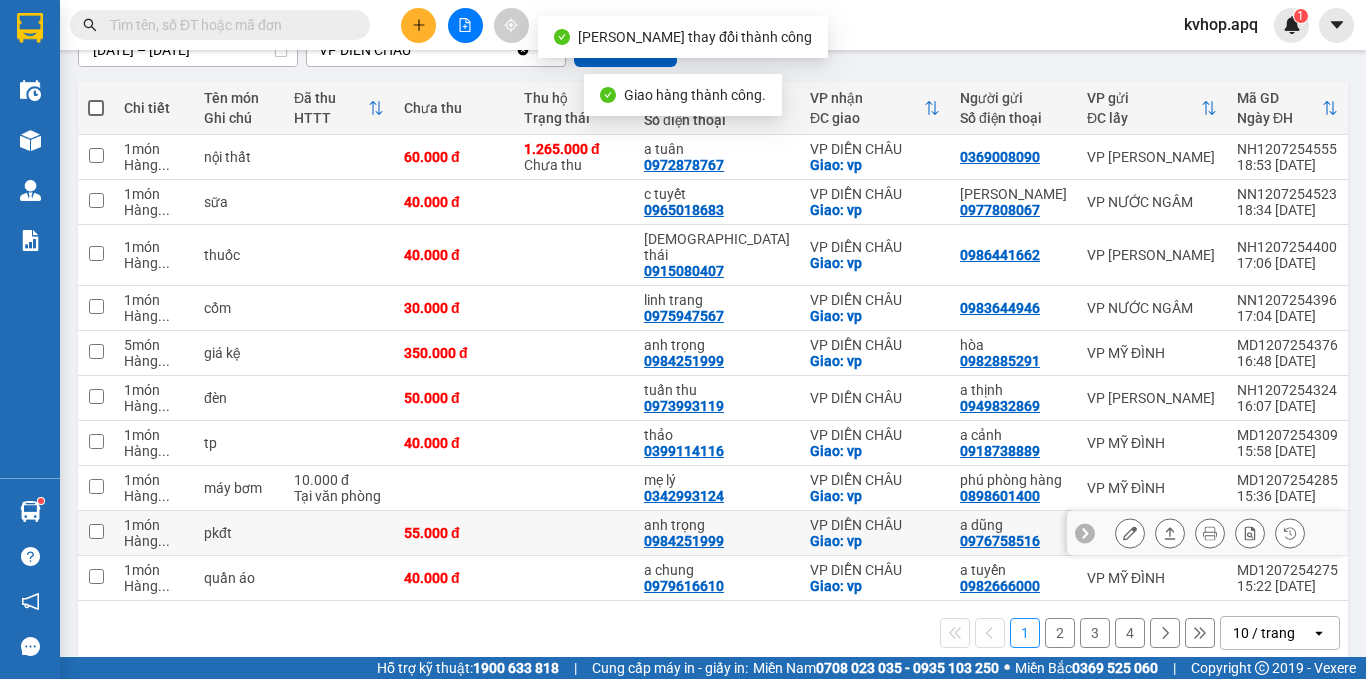 scroll, scrollTop: 234, scrollLeft: 0, axis: vertical 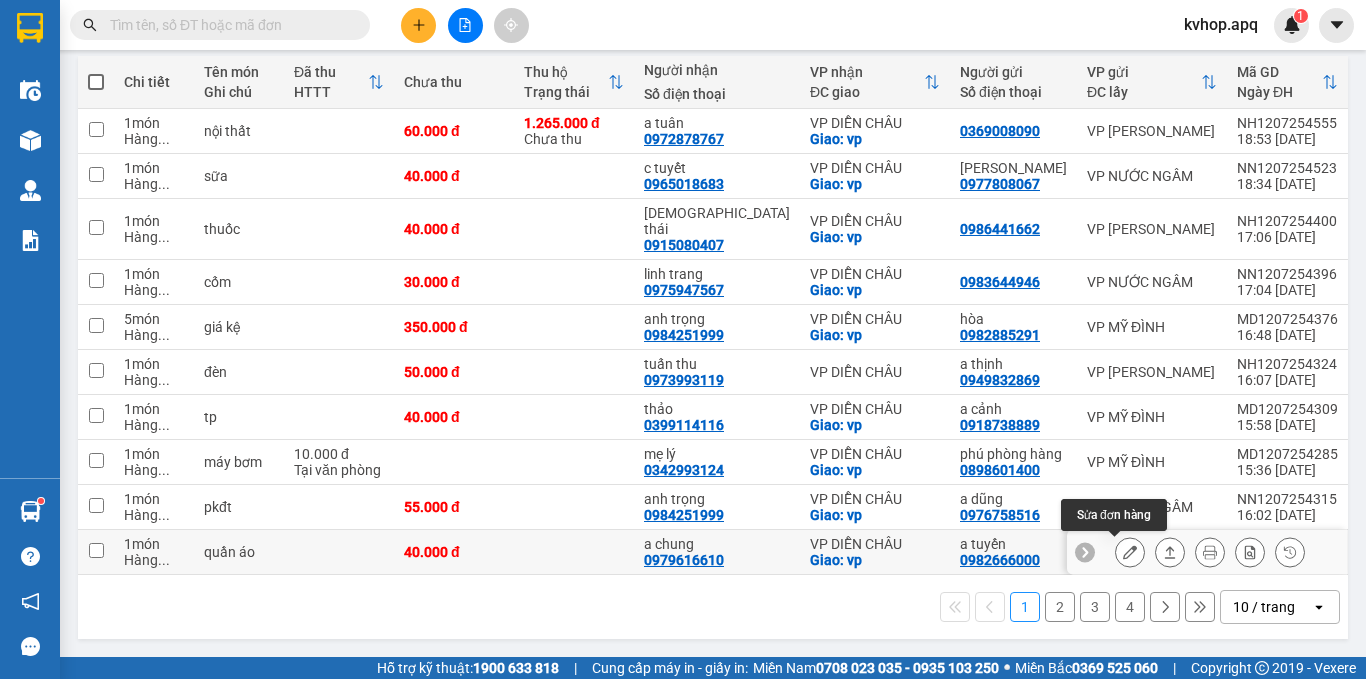 click at bounding box center [1207, 552] 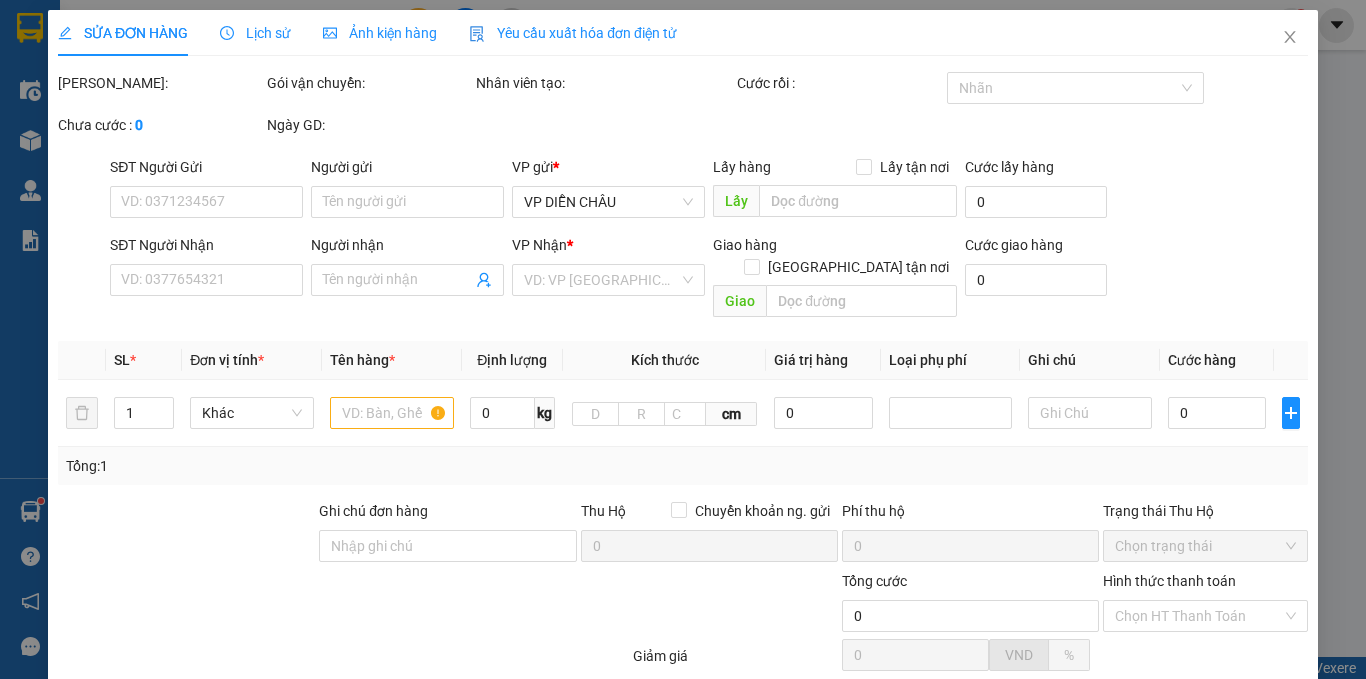 scroll, scrollTop: 0, scrollLeft: 0, axis: both 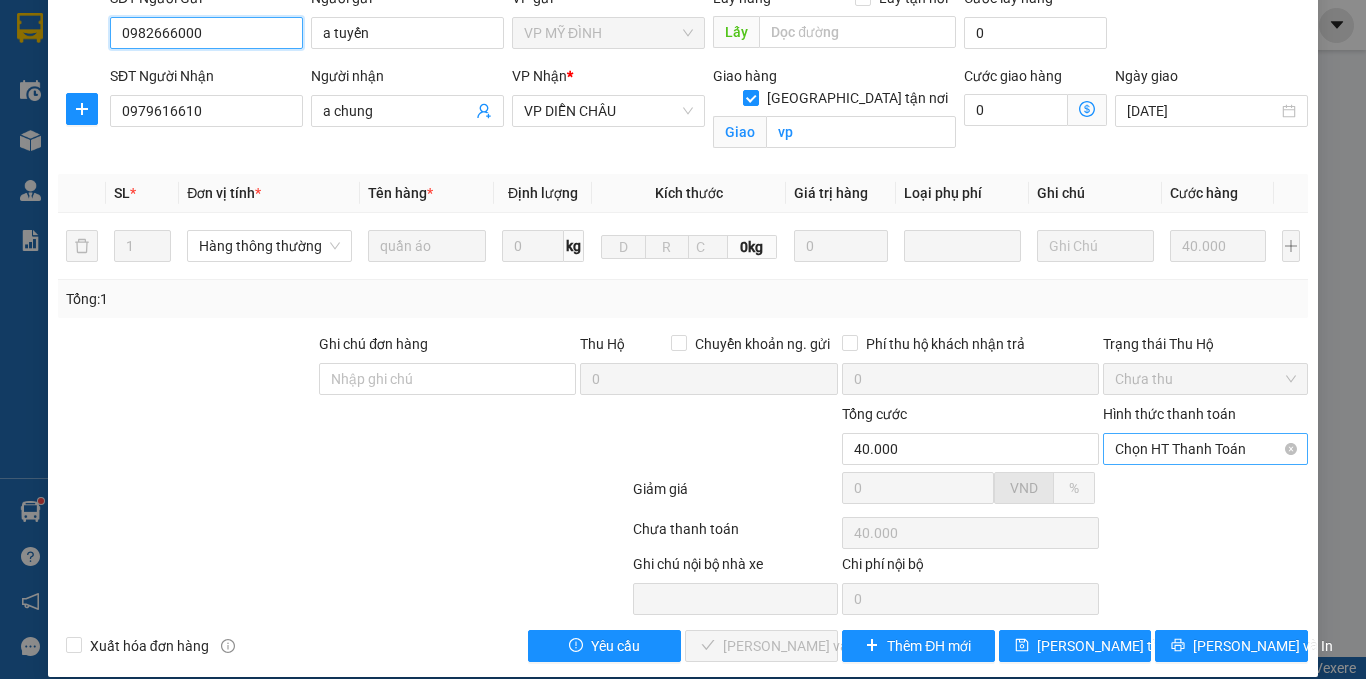 click on "Chọn HT Thanh Toán" at bounding box center [1205, 449] 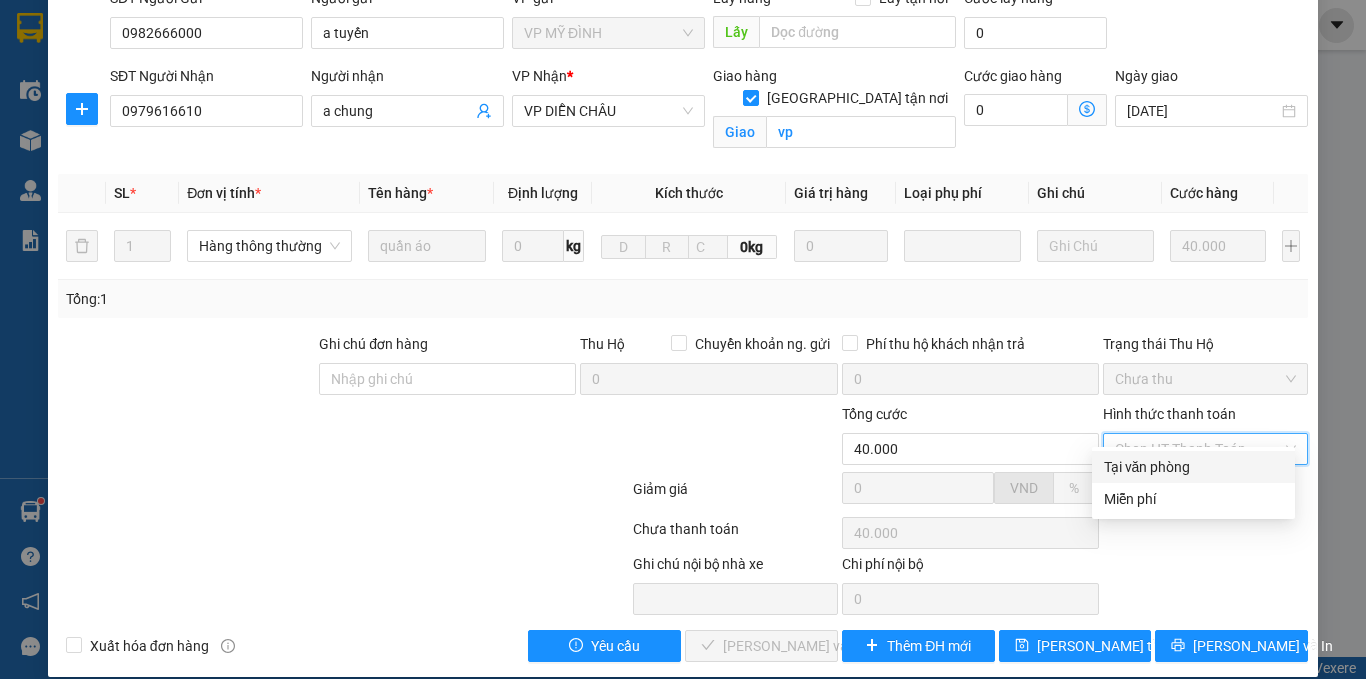 click on "Tại văn phòng" at bounding box center (1193, 467) 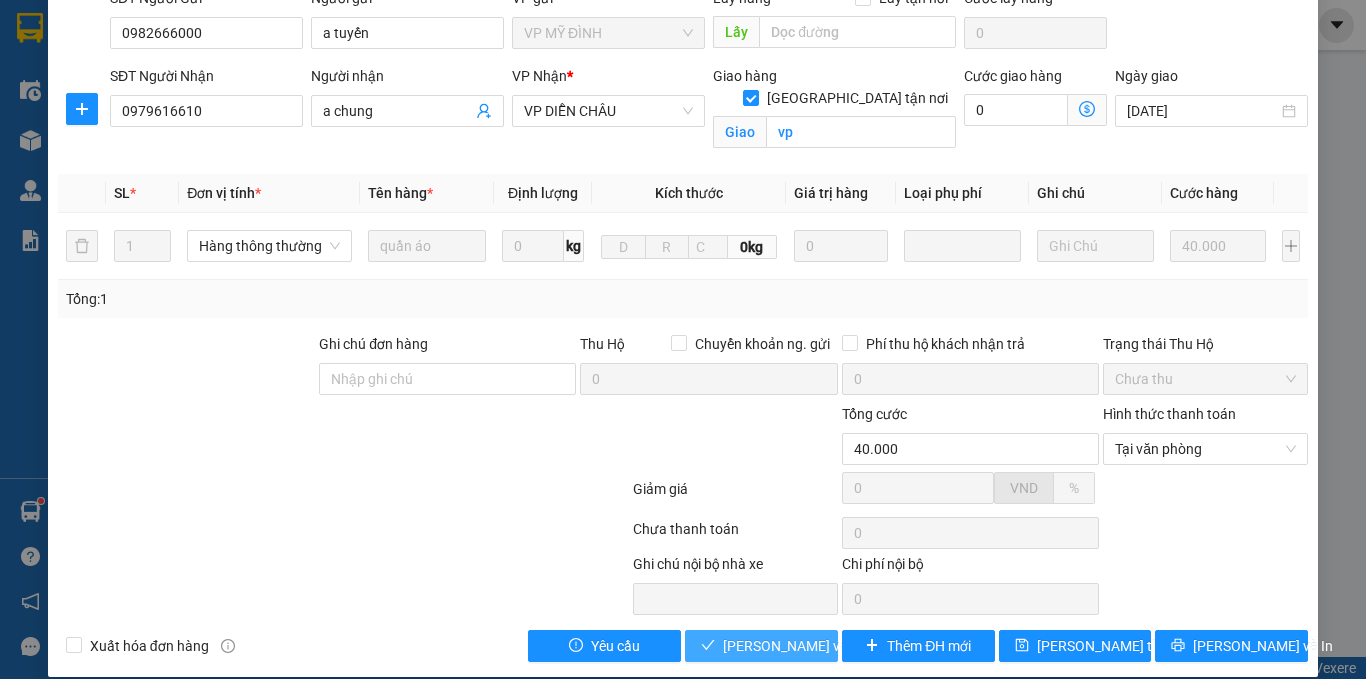 click on "[PERSON_NAME] và Giao hàng" at bounding box center (761, 646) 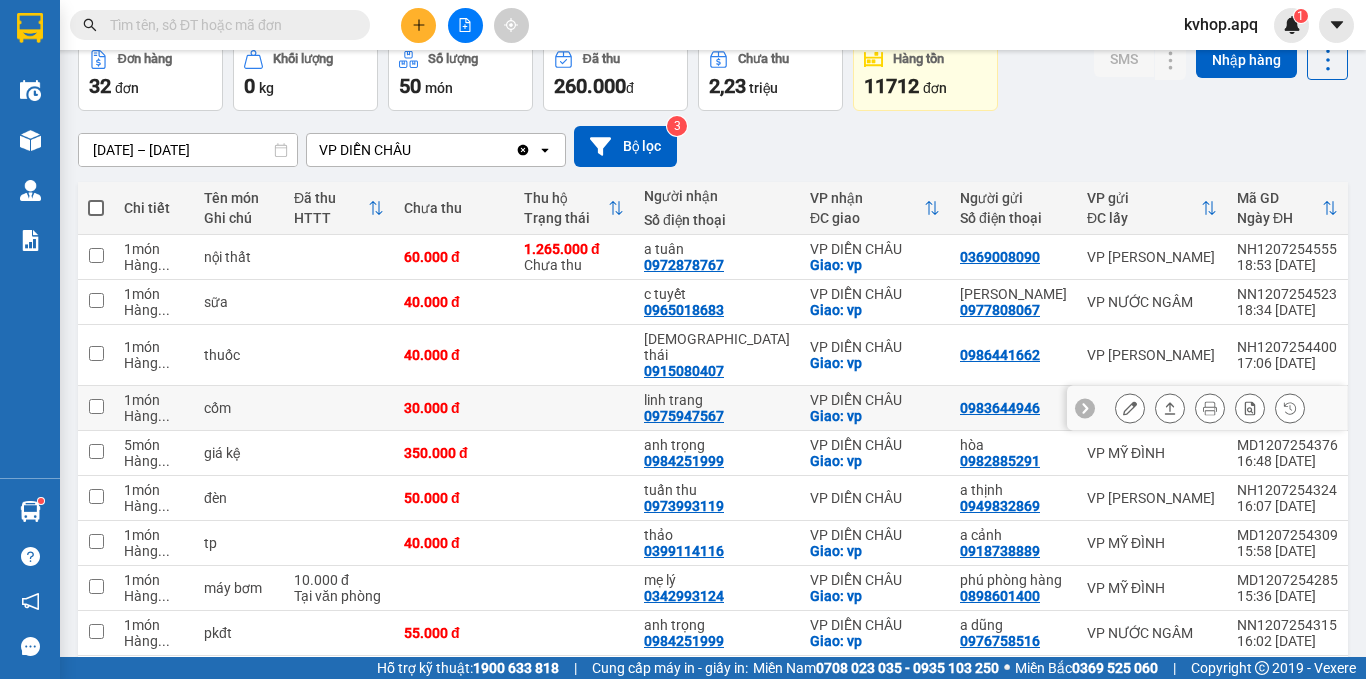 scroll, scrollTop: 234, scrollLeft: 0, axis: vertical 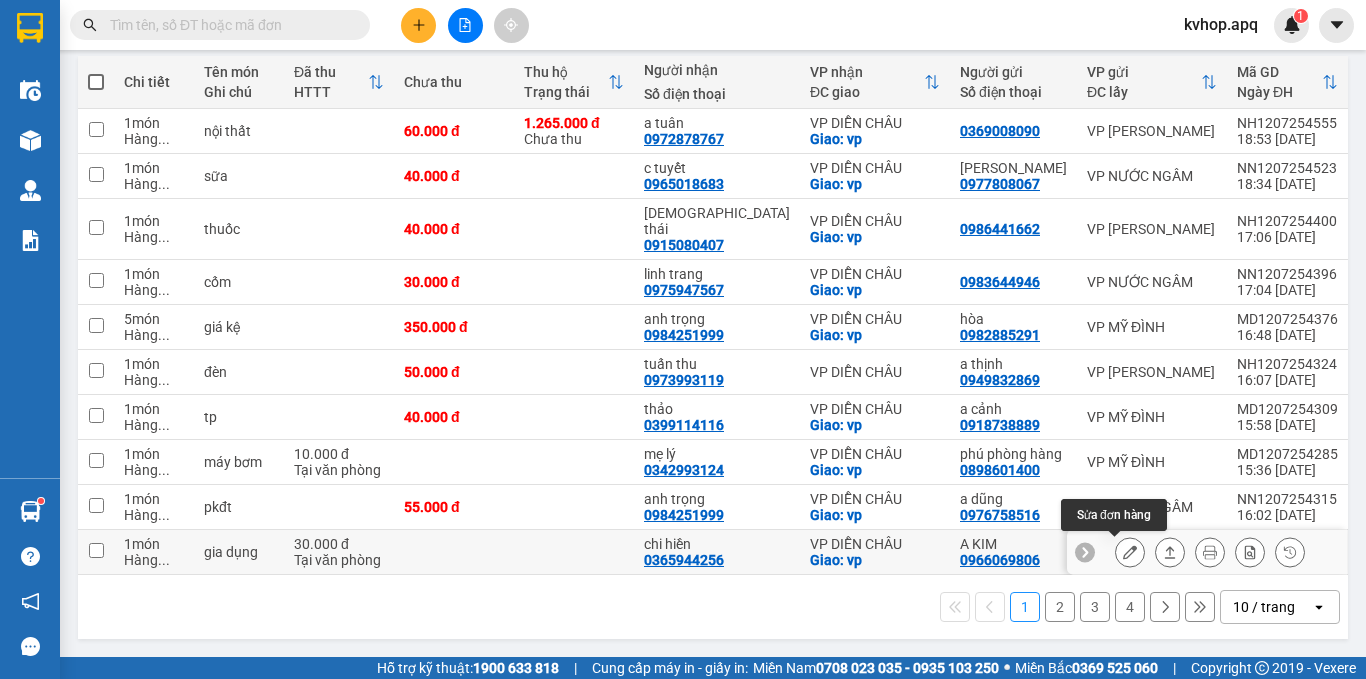 click 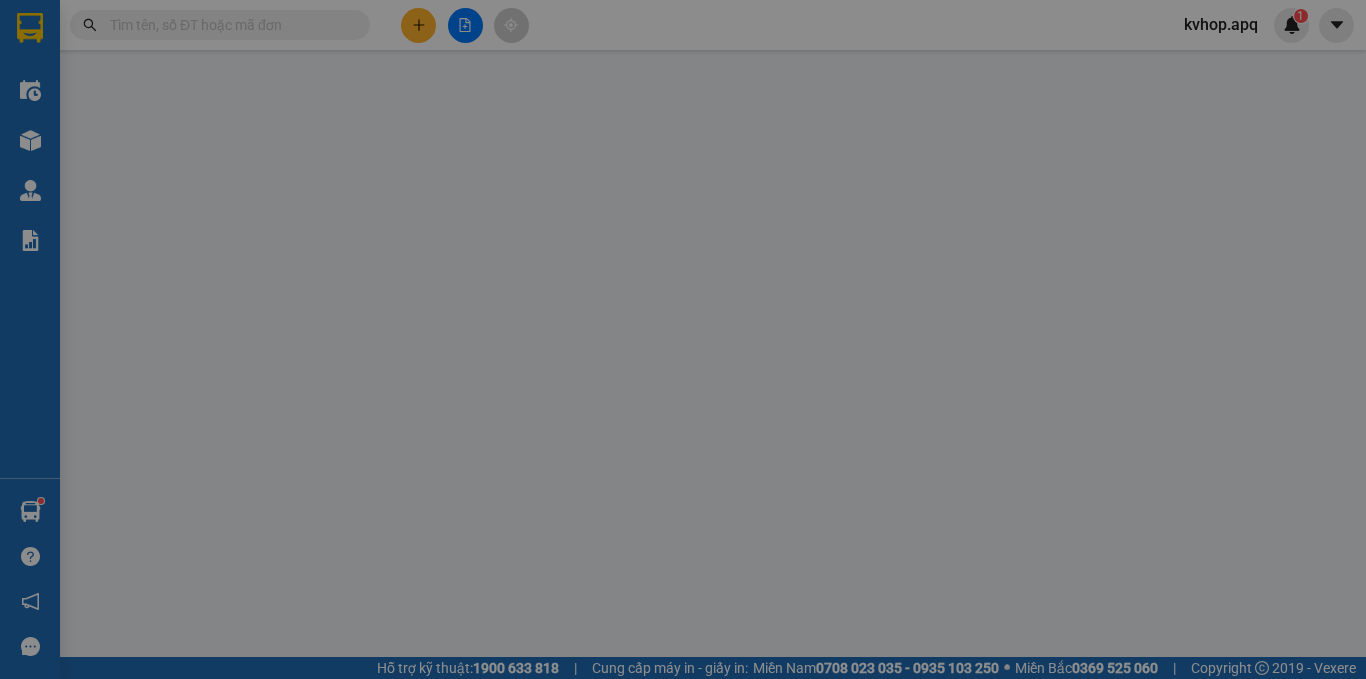 scroll, scrollTop: 0, scrollLeft: 0, axis: both 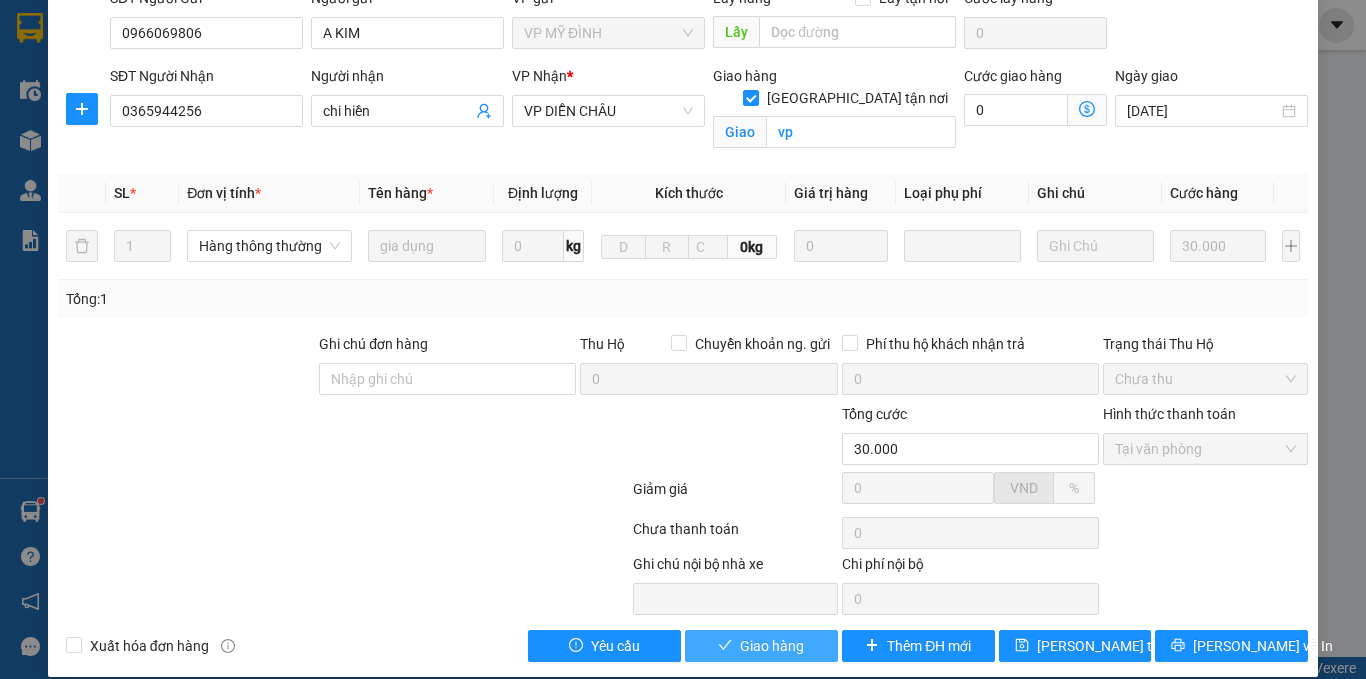 click on "Giao hàng" at bounding box center [761, 646] 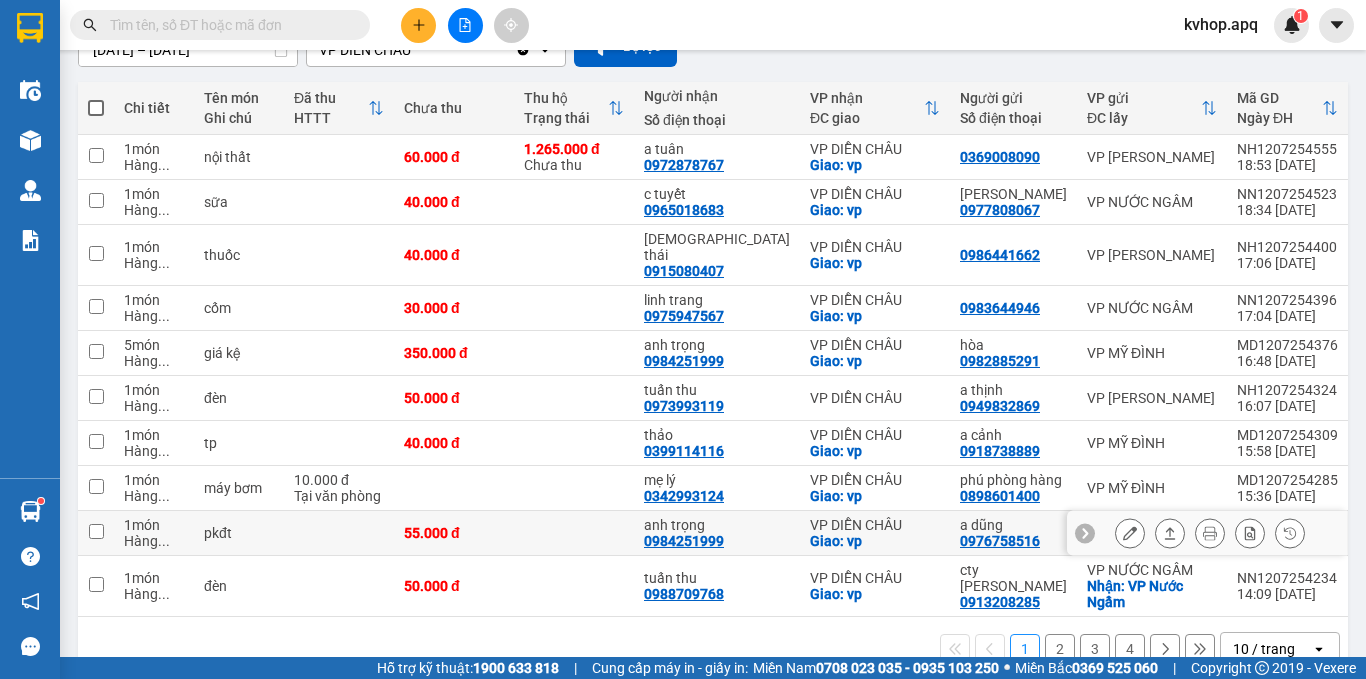 scroll, scrollTop: 250, scrollLeft: 0, axis: vertical 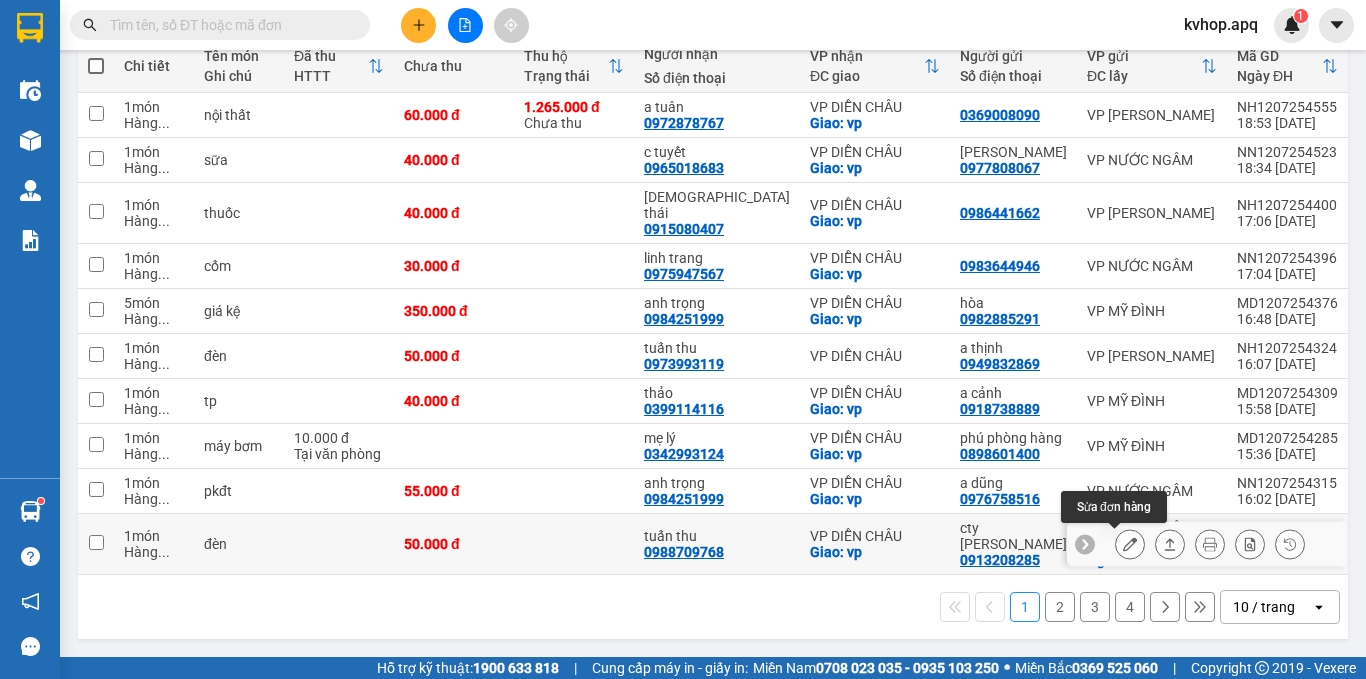 click at bounding box center [1130, 544] 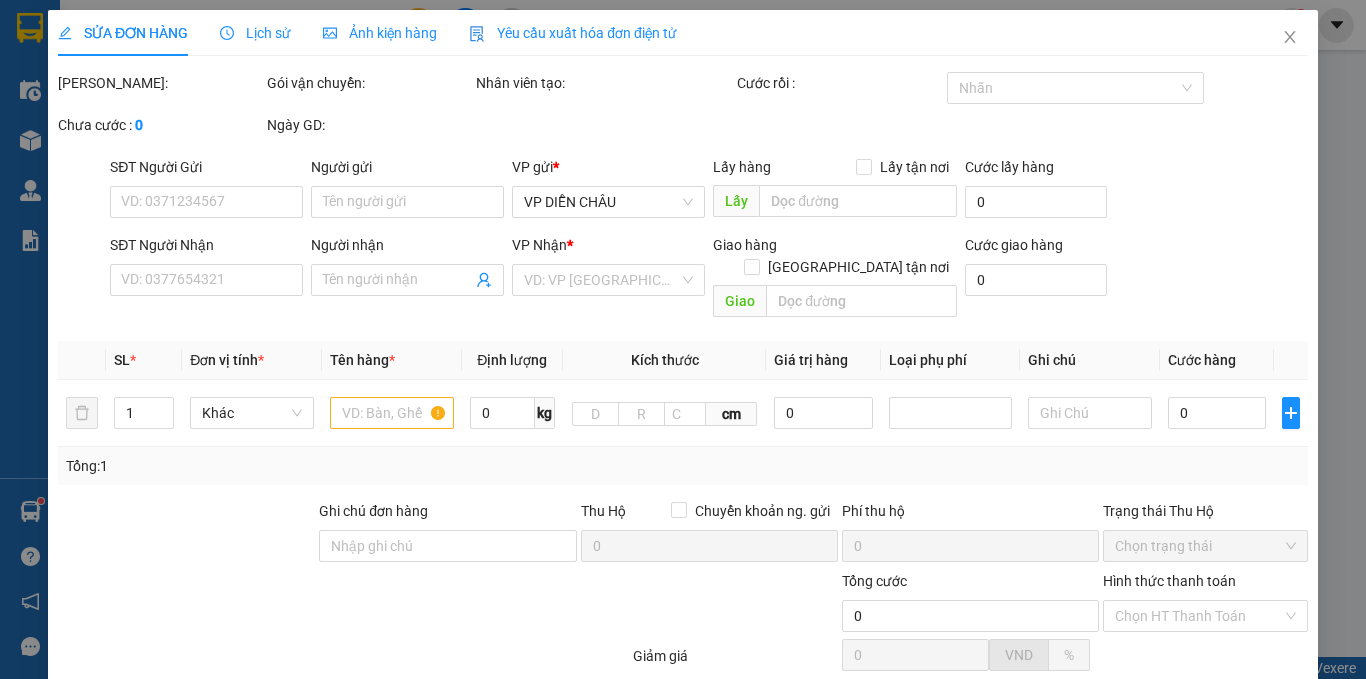 type on "0913208285" 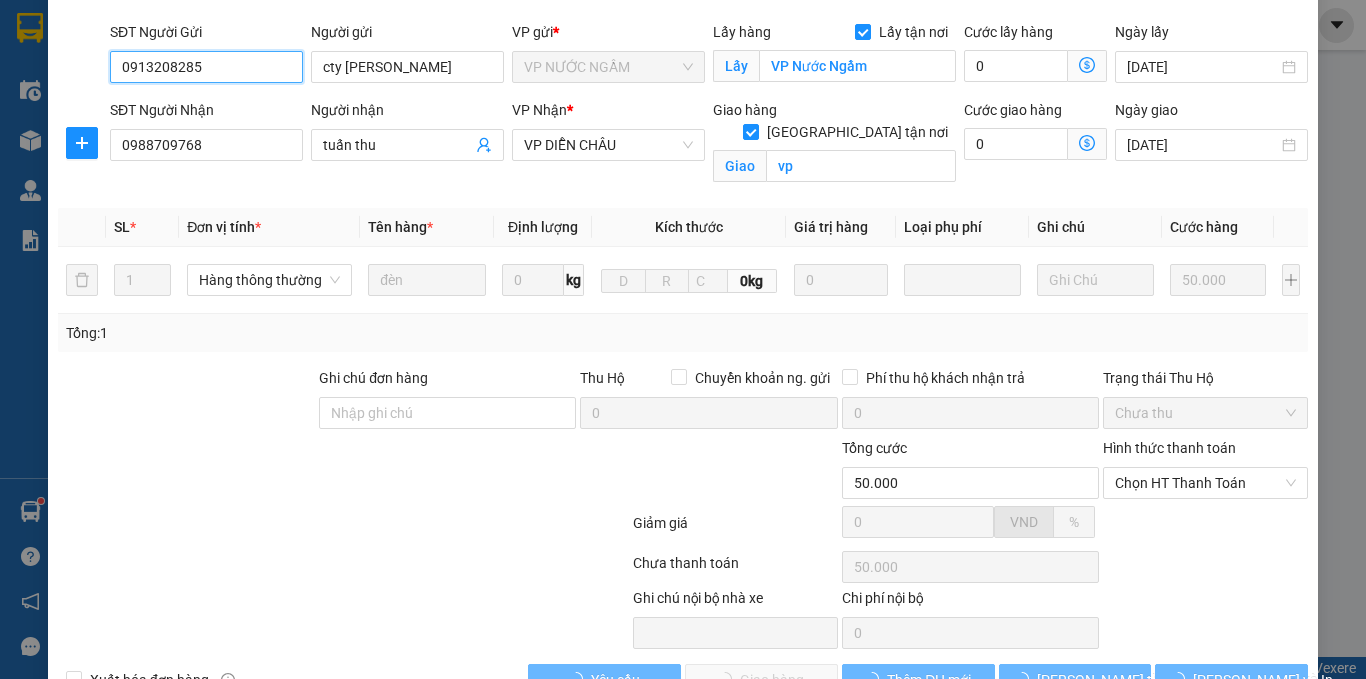 scroll, scrollTop: 191, scrollLeft: 0, axis: vertical 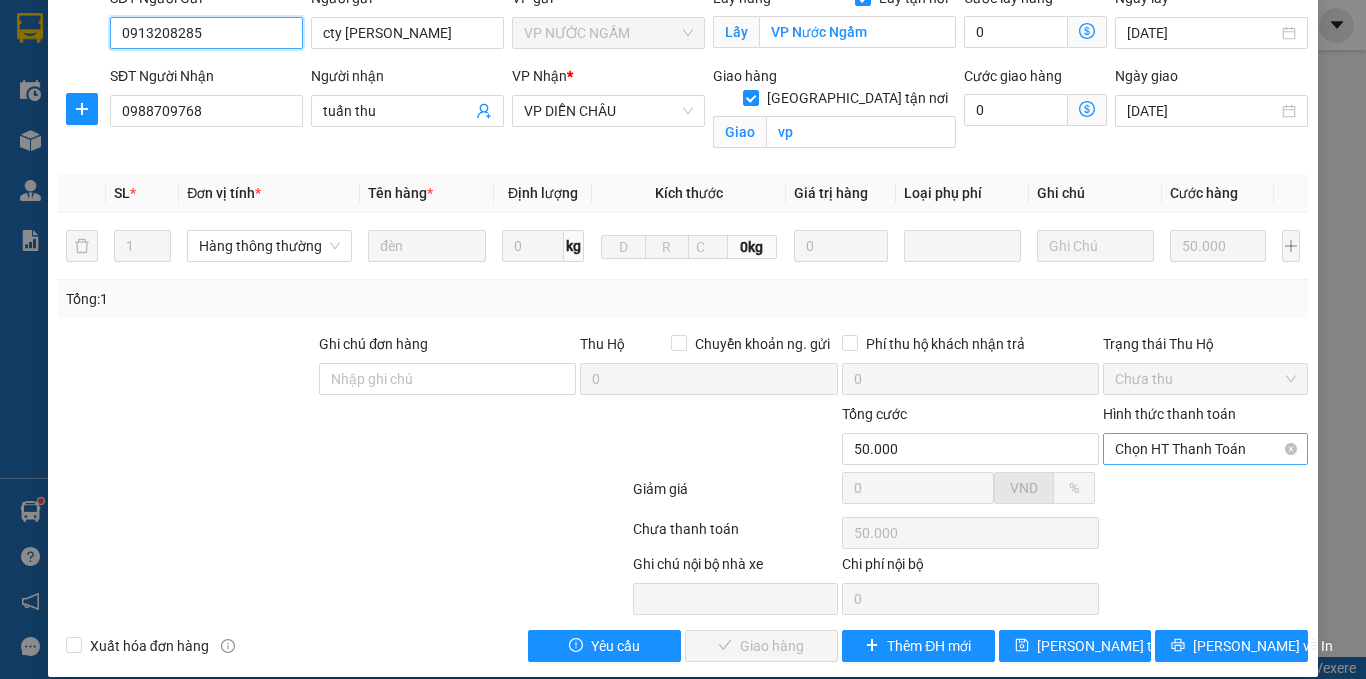 click on "Chọn HT Thanh Toán" at bounding box center (1205, 449) 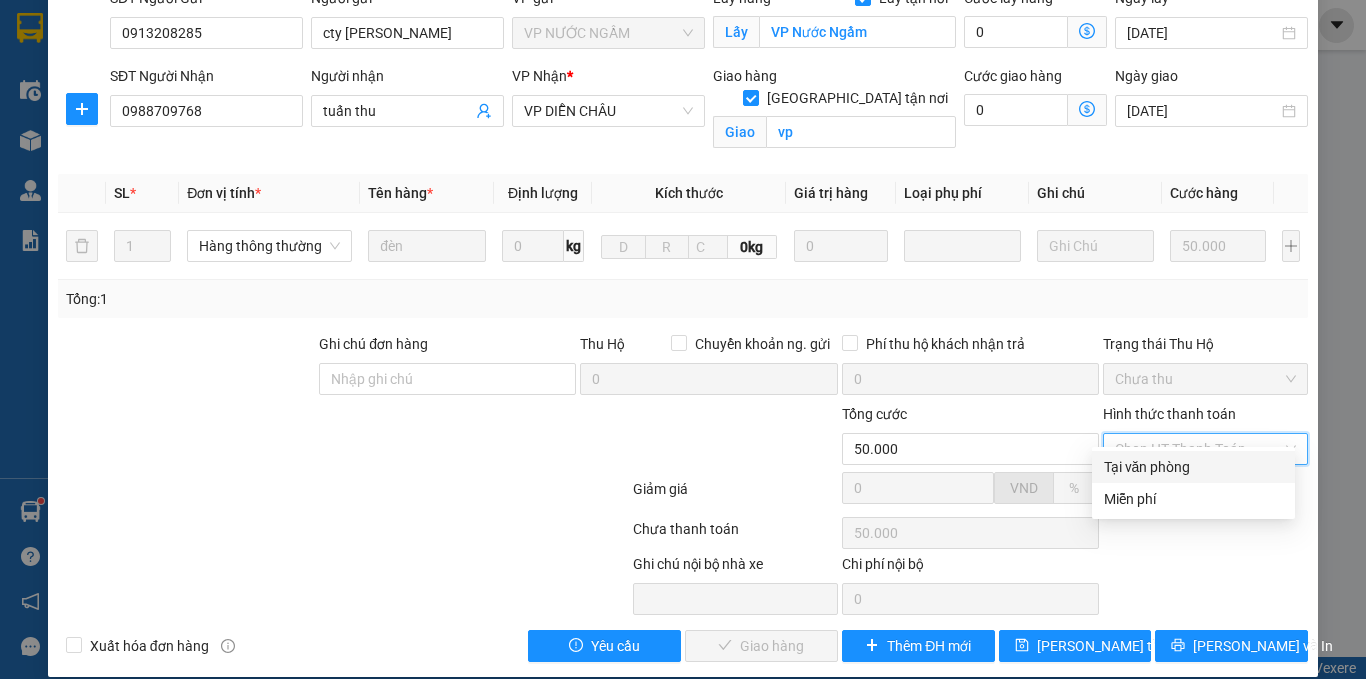 click on "Tại văn phòng" at bounding box center (1193, 467) 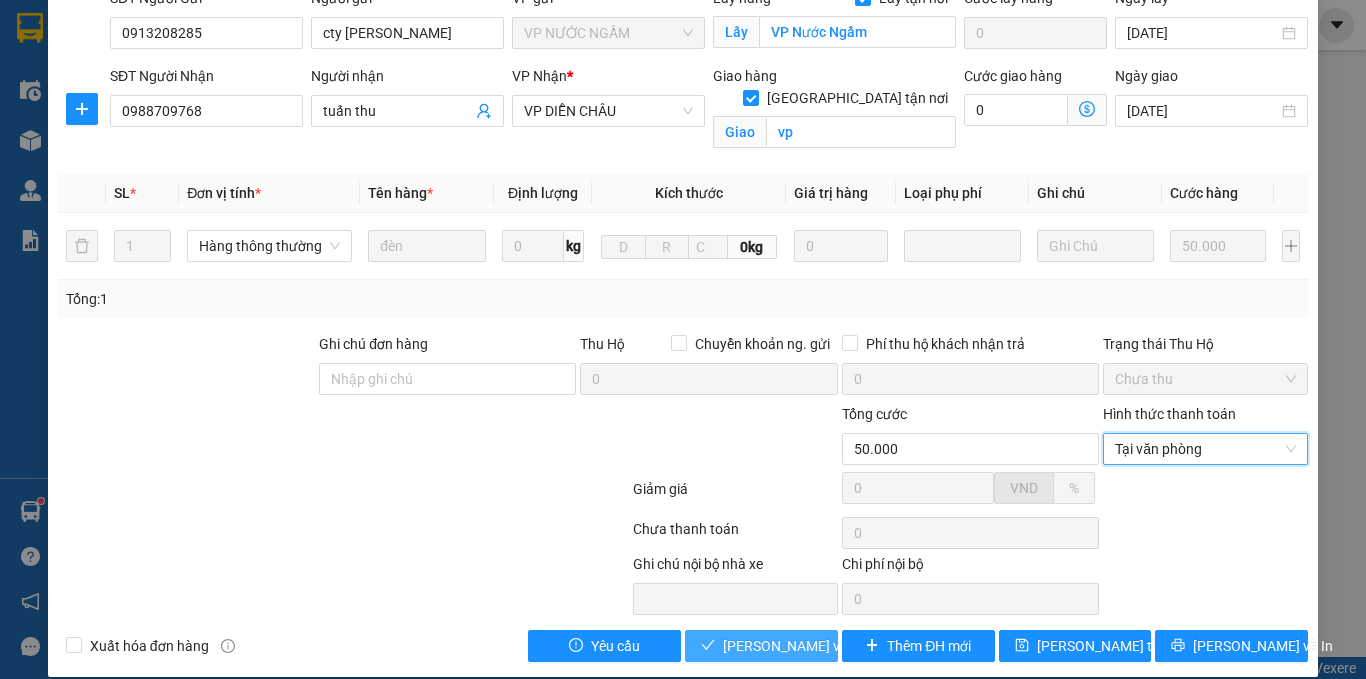 click on "[PERSON_NAME] và Giao hàng" at bounding box center (761, 646) 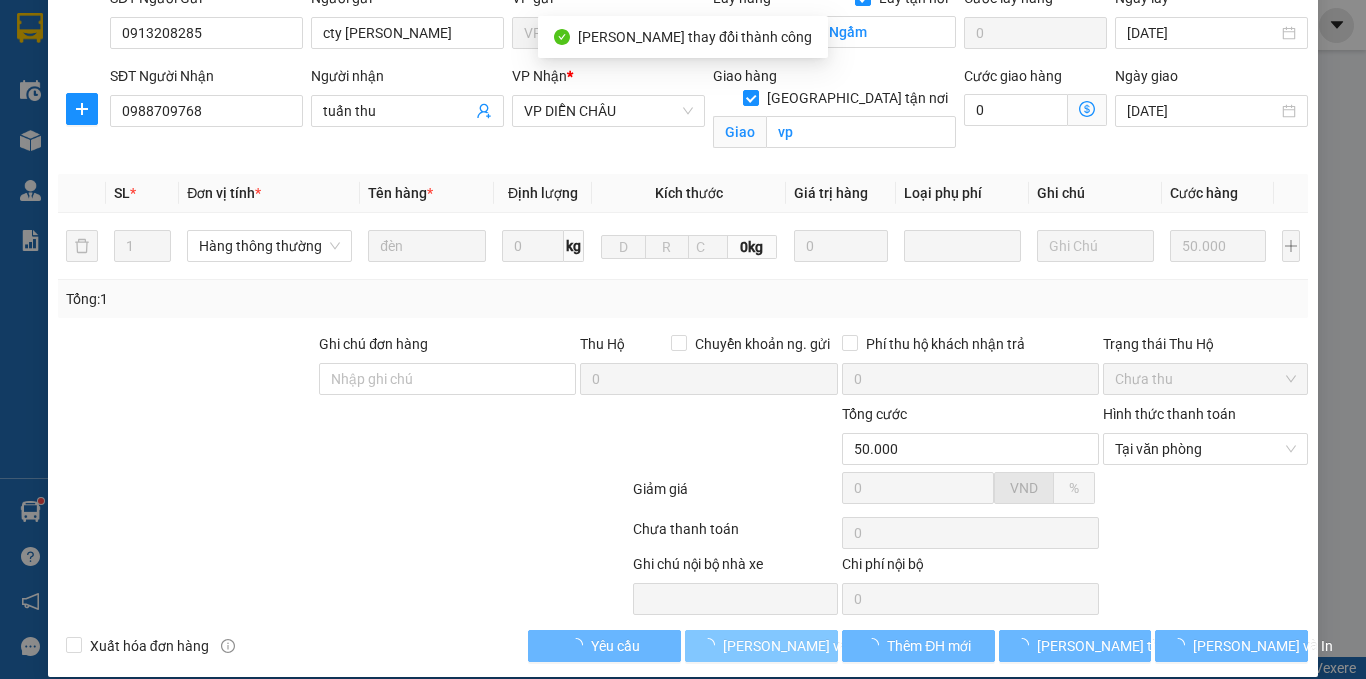 click on "[PERSON_NAME] và Giao hàng" at bounding box center [819, 646] 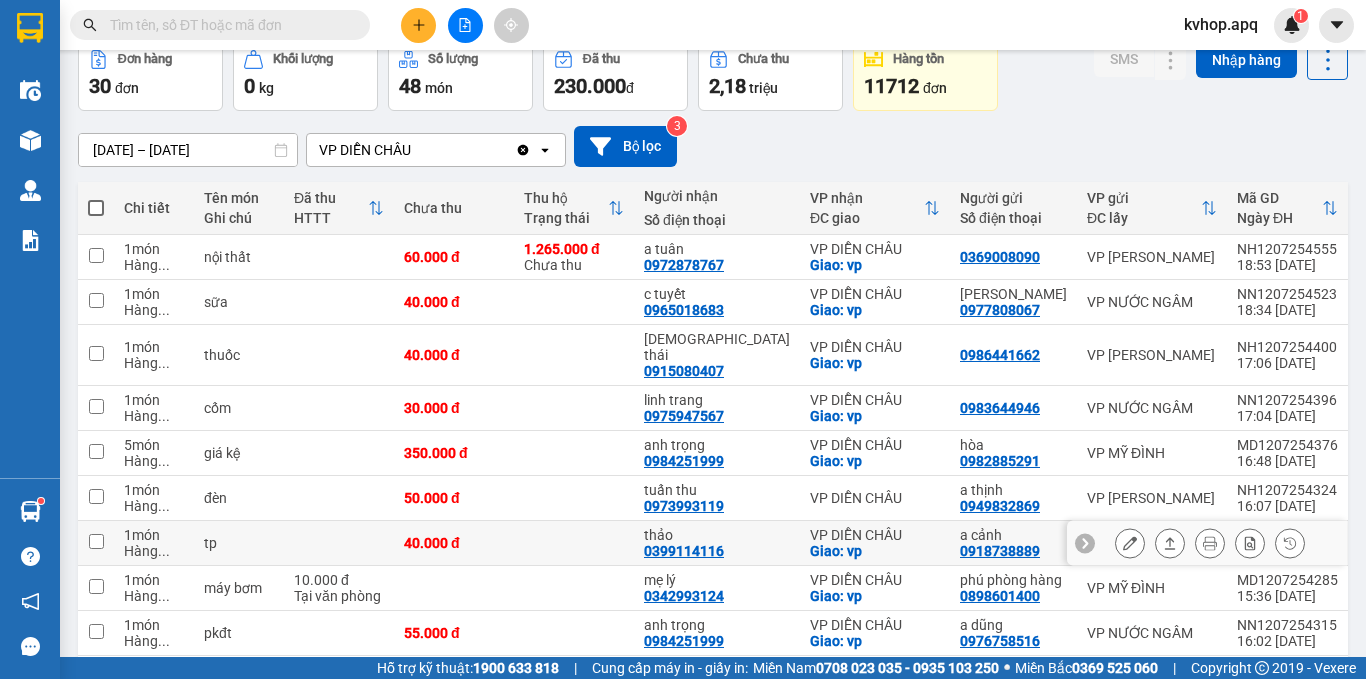 scroll, scrollTop: 234, scrollLeft: 0, axis: vertical 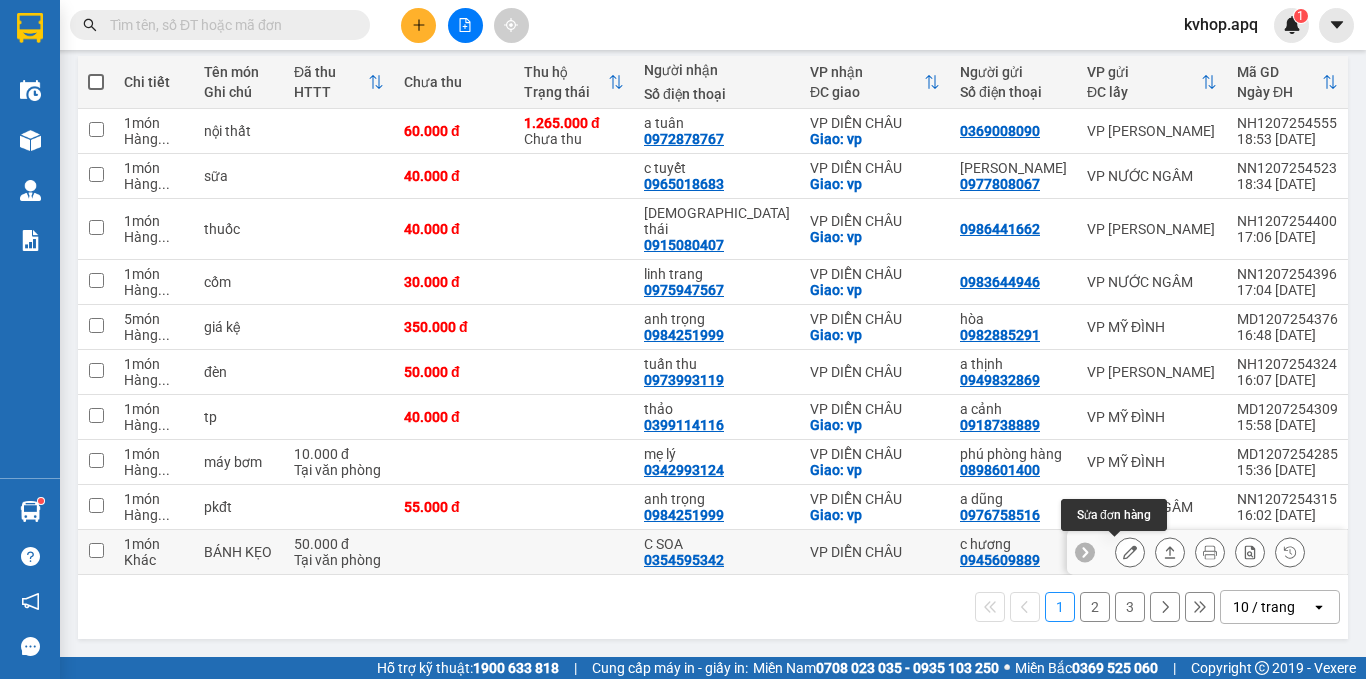 click 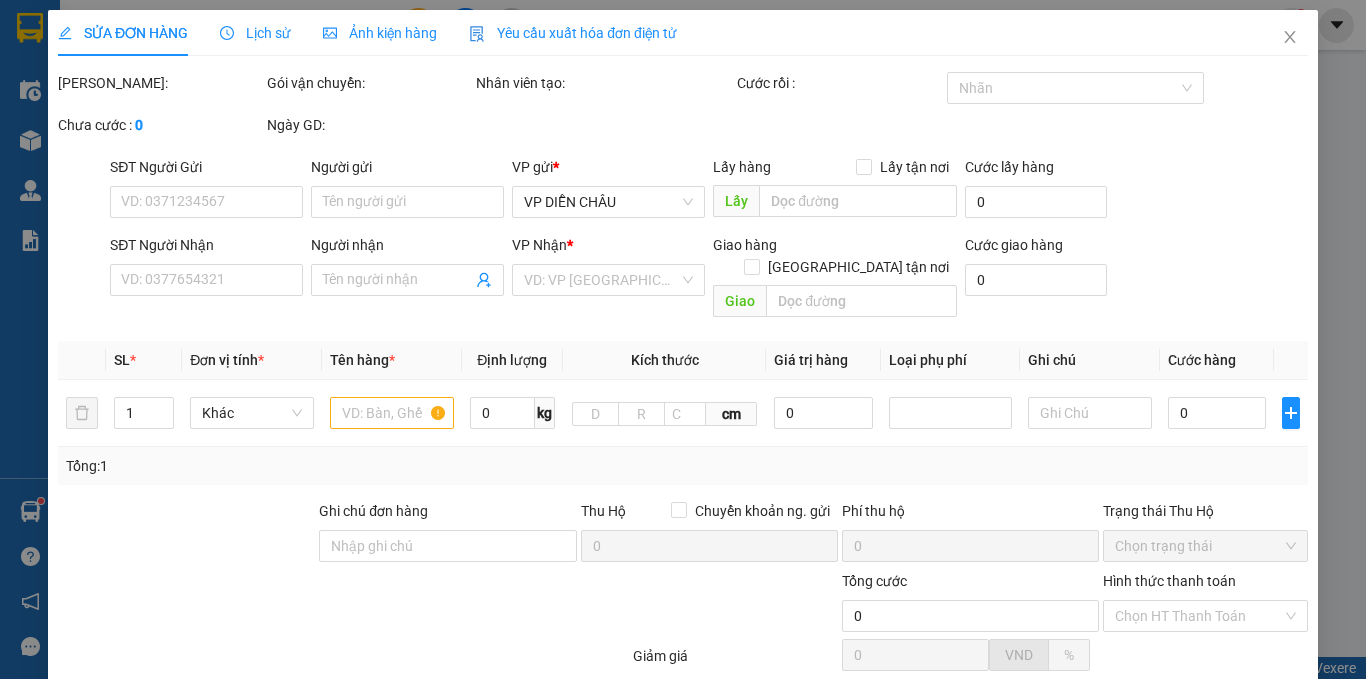 scroll, scrollTop: 0, scrollLeft: 0, axis: both 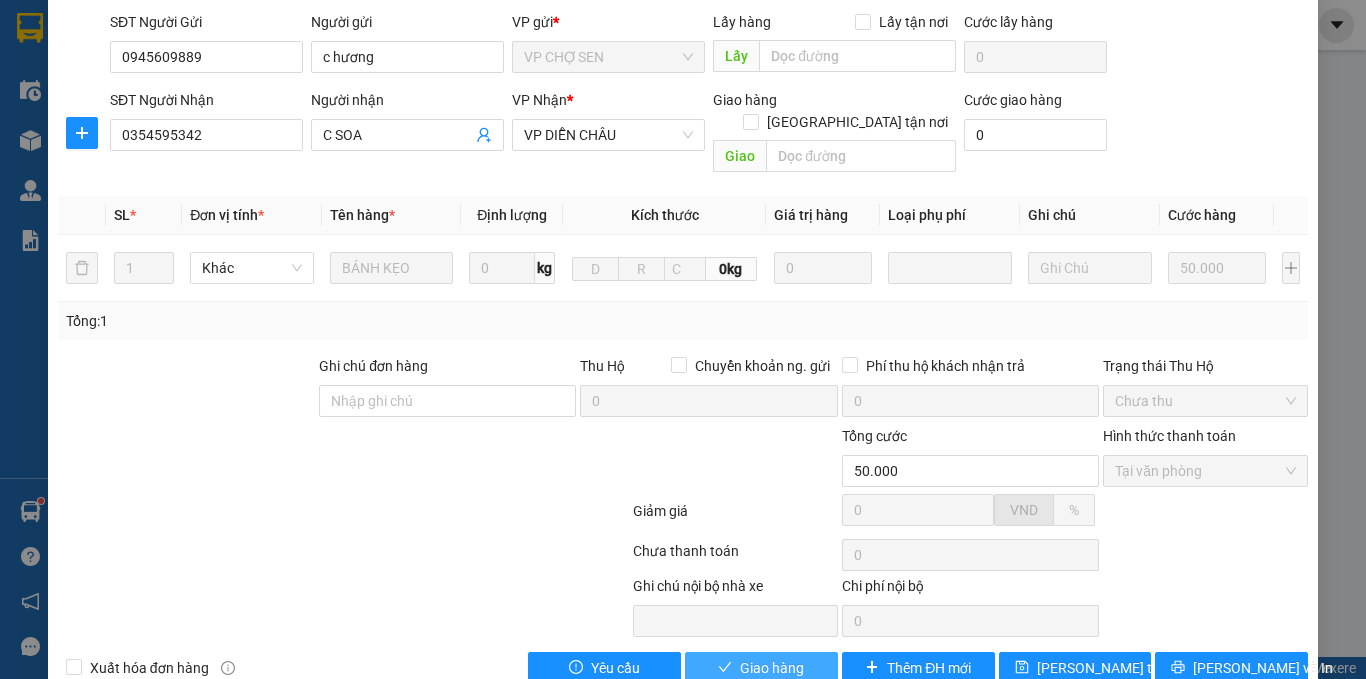 click on "Giao hàng" at bounding box center (772, 668) 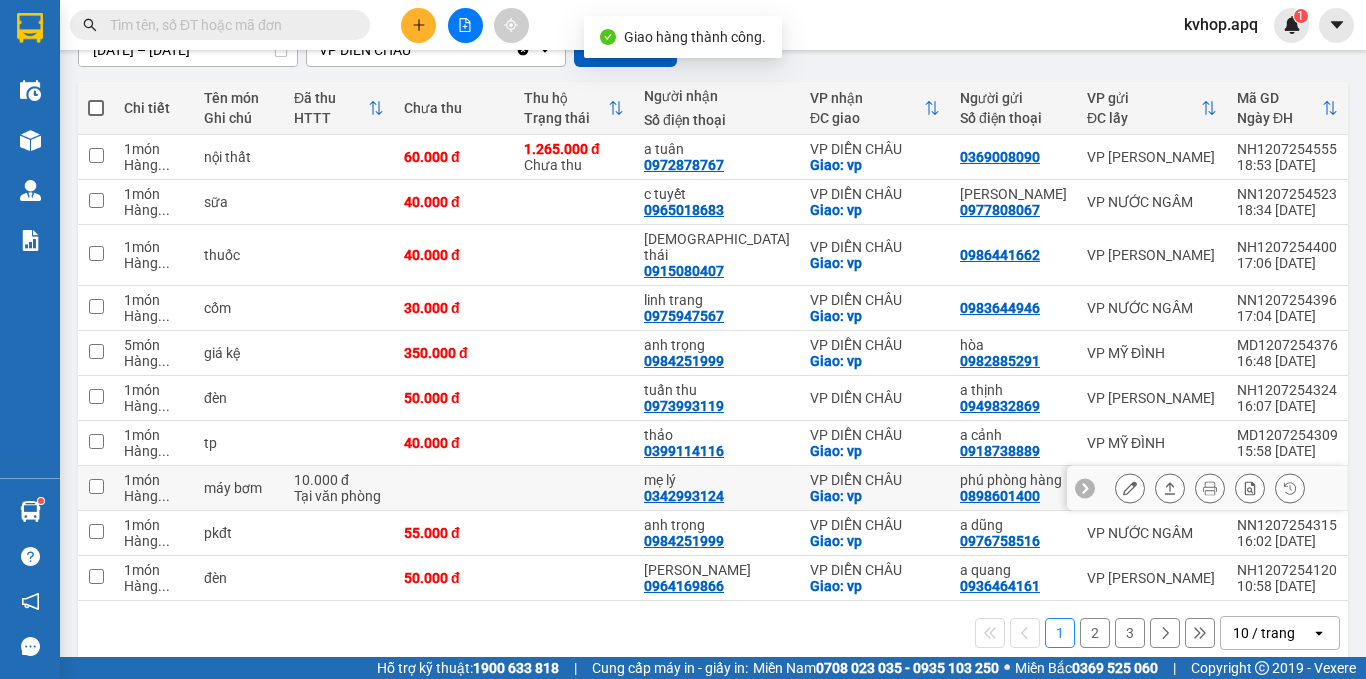 scroll, scrollTop: 234, scrollLeft: 0, axis: vertical 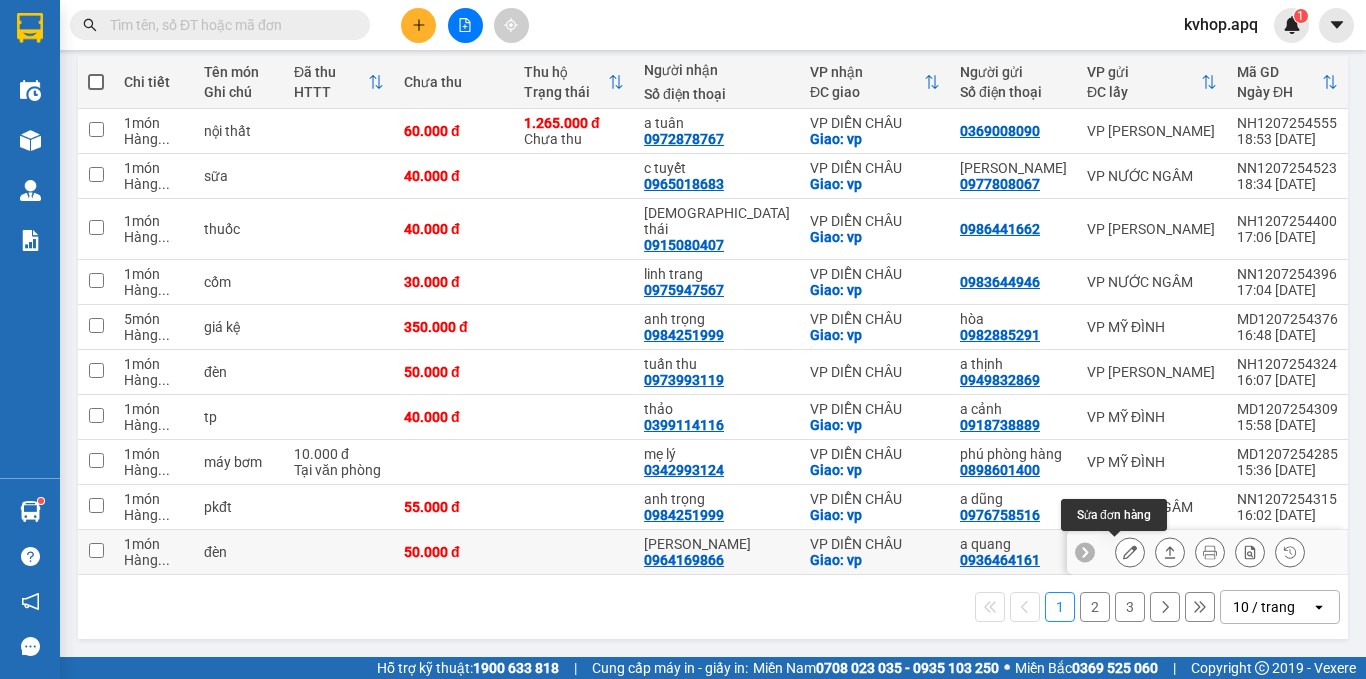 click 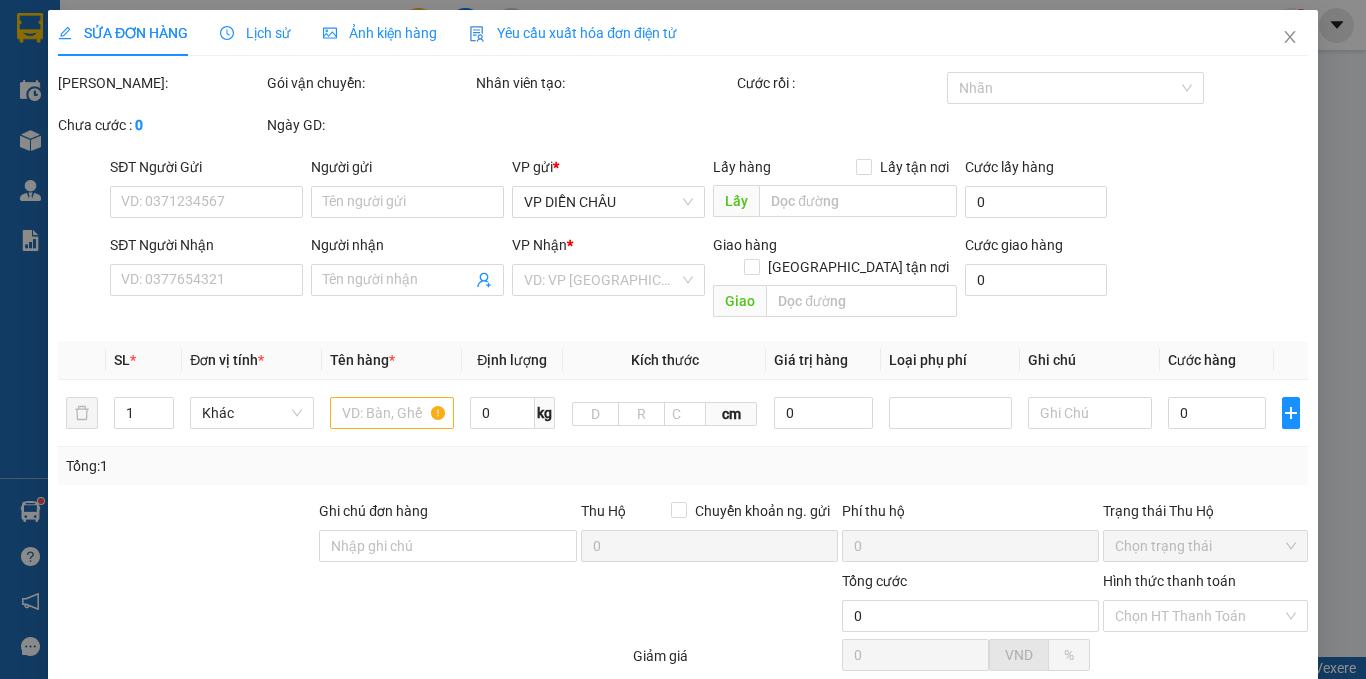 scroll, scrollTop: 0, scrollLeft: 0, axis: both 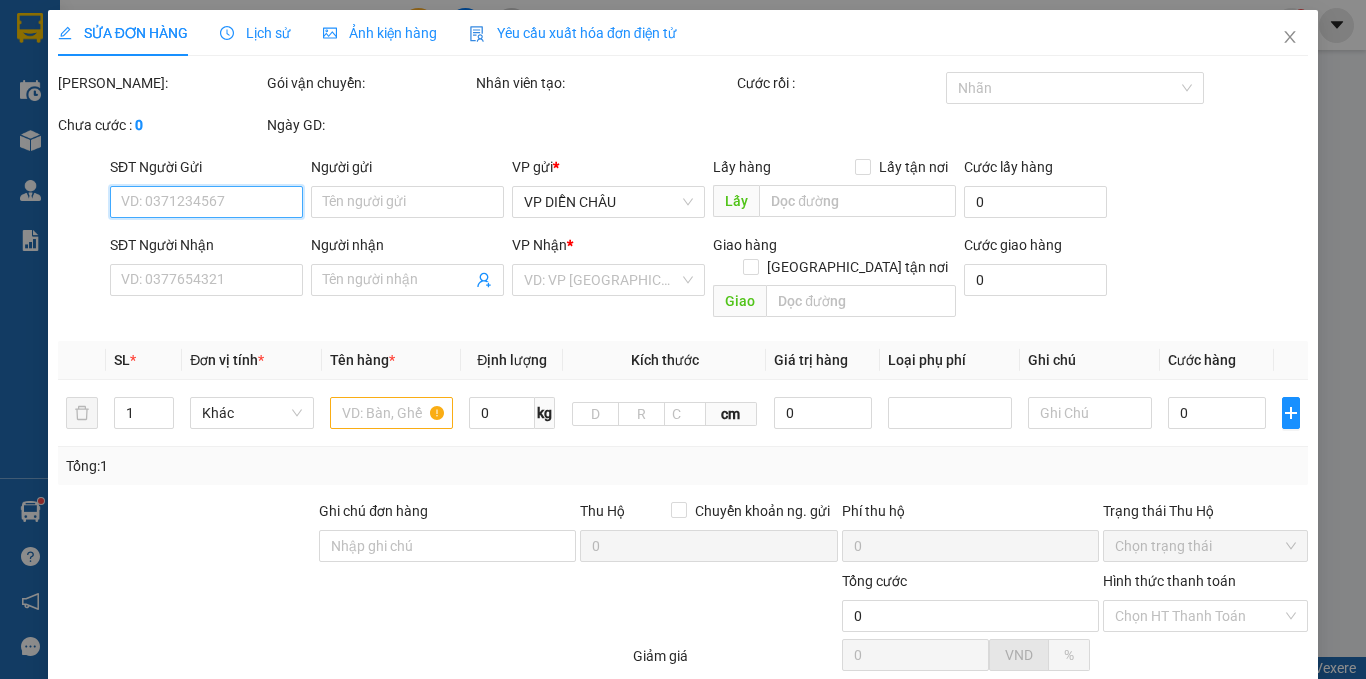 type on "0936464161" 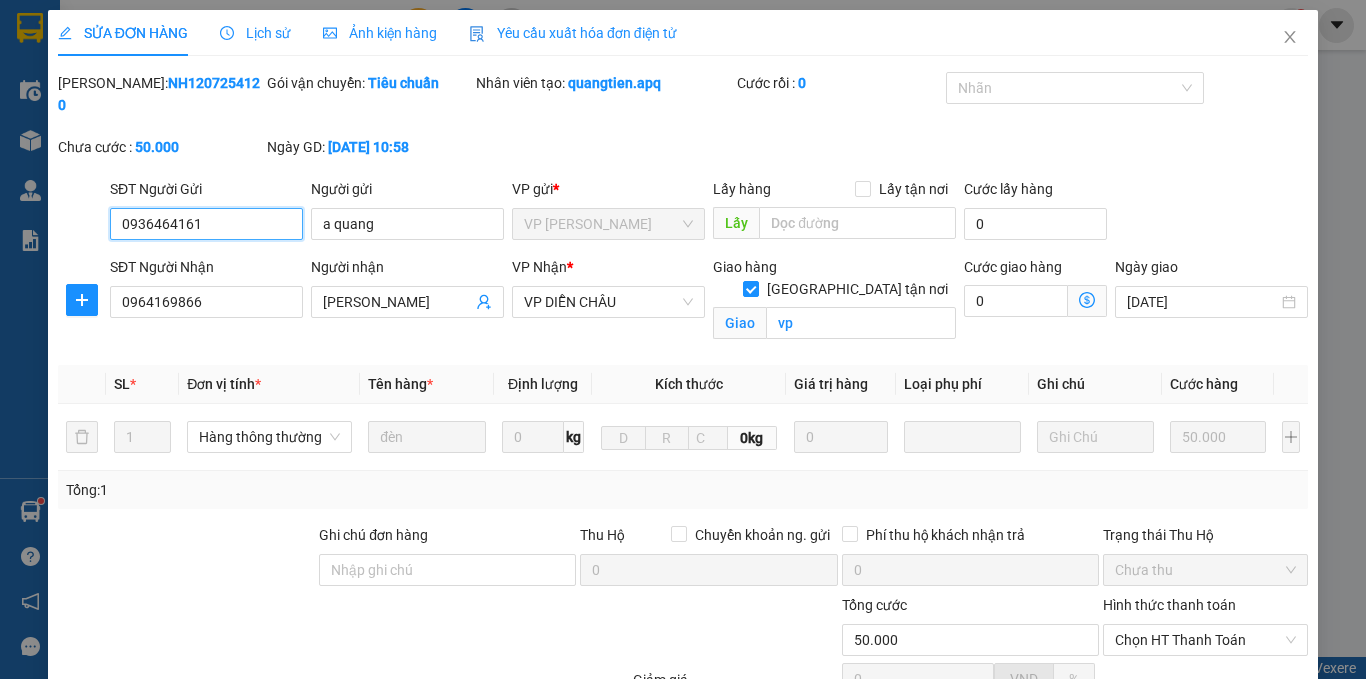 scroll, scrollTop: 167, scrollLeft: 0, axis: vertical 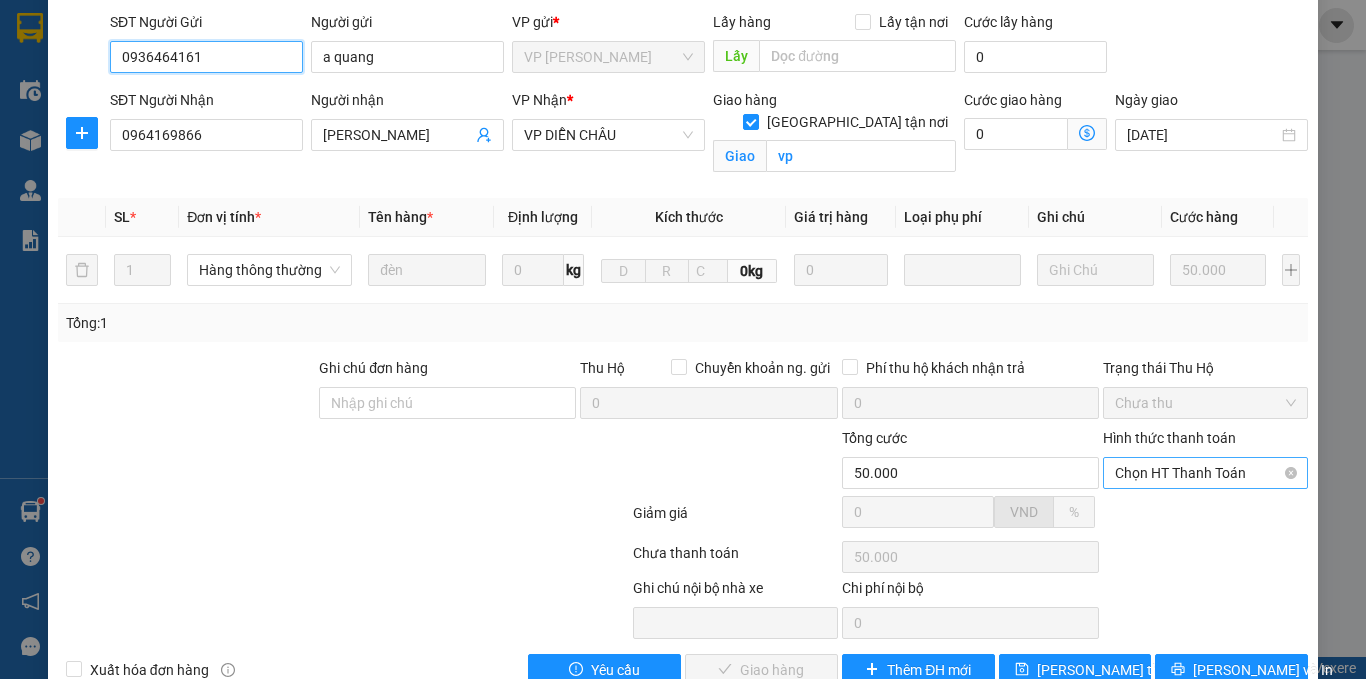 click on "Chọn HT Thanh Toán" at bounding box center (1205, 473) 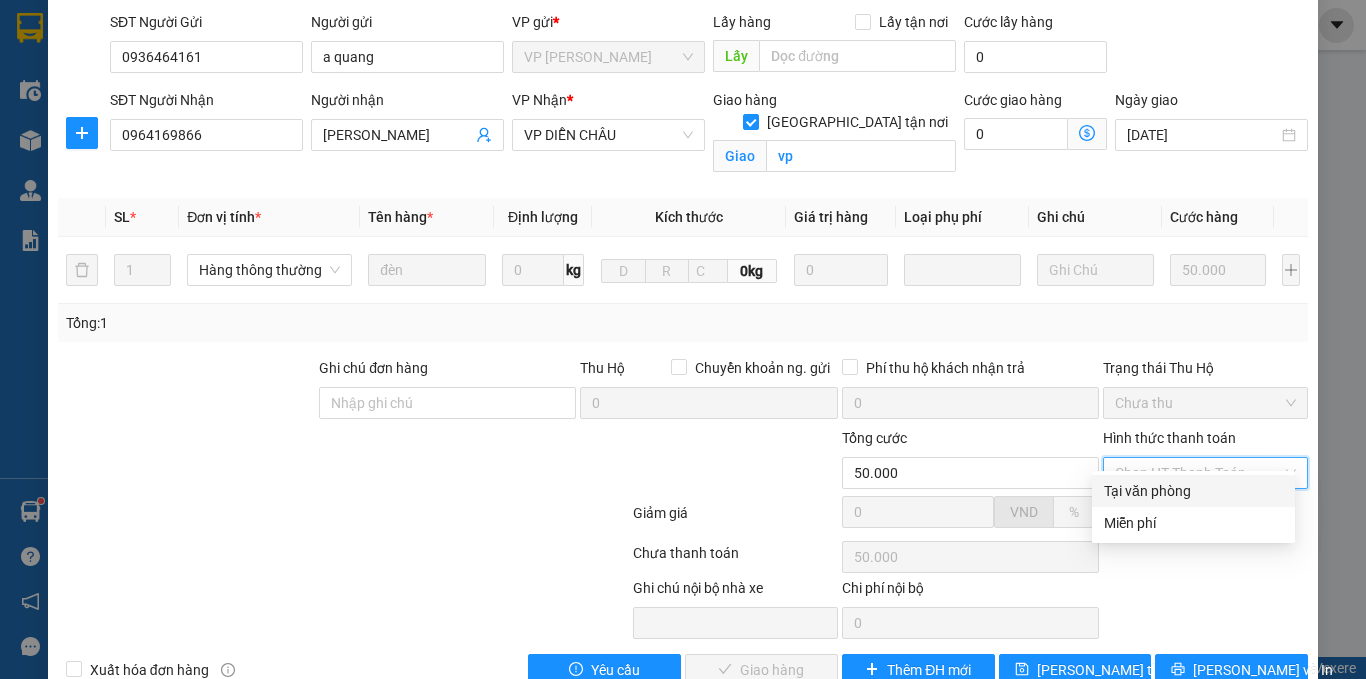 drag, startPoint x: 1156, startPoint y: 466, endPoint x: 1095, endPoint y: 512, distance: 76.40026 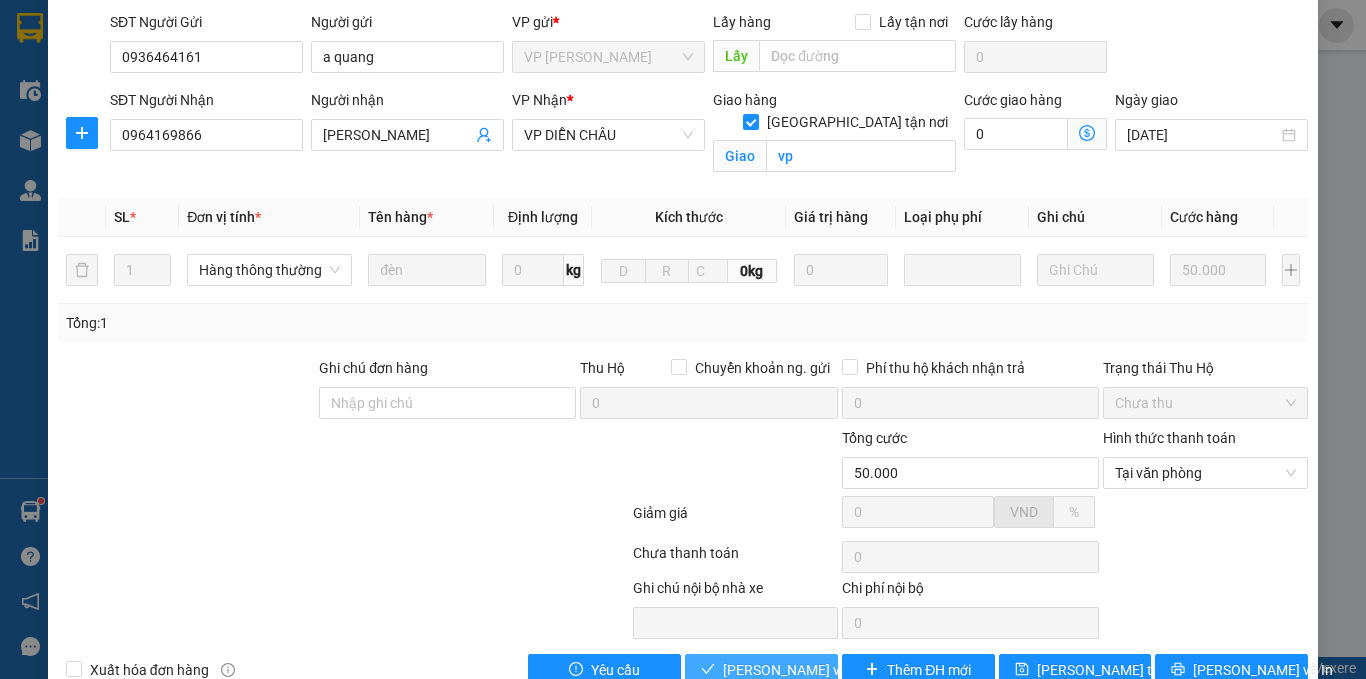 click on "[PERSON_NAME] và Giao hàng" at bounding box center [819, 670] 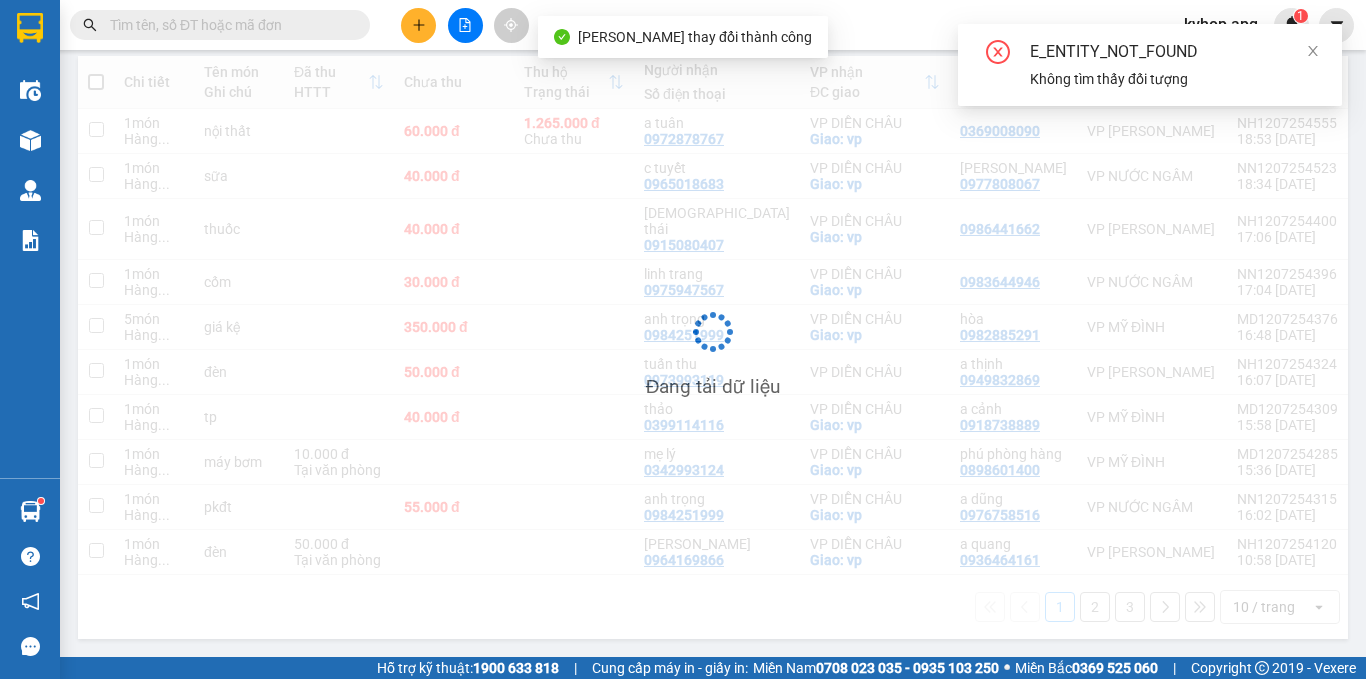 scroll, scrollTop: 234, scrollLeft: 0, axis: vertical 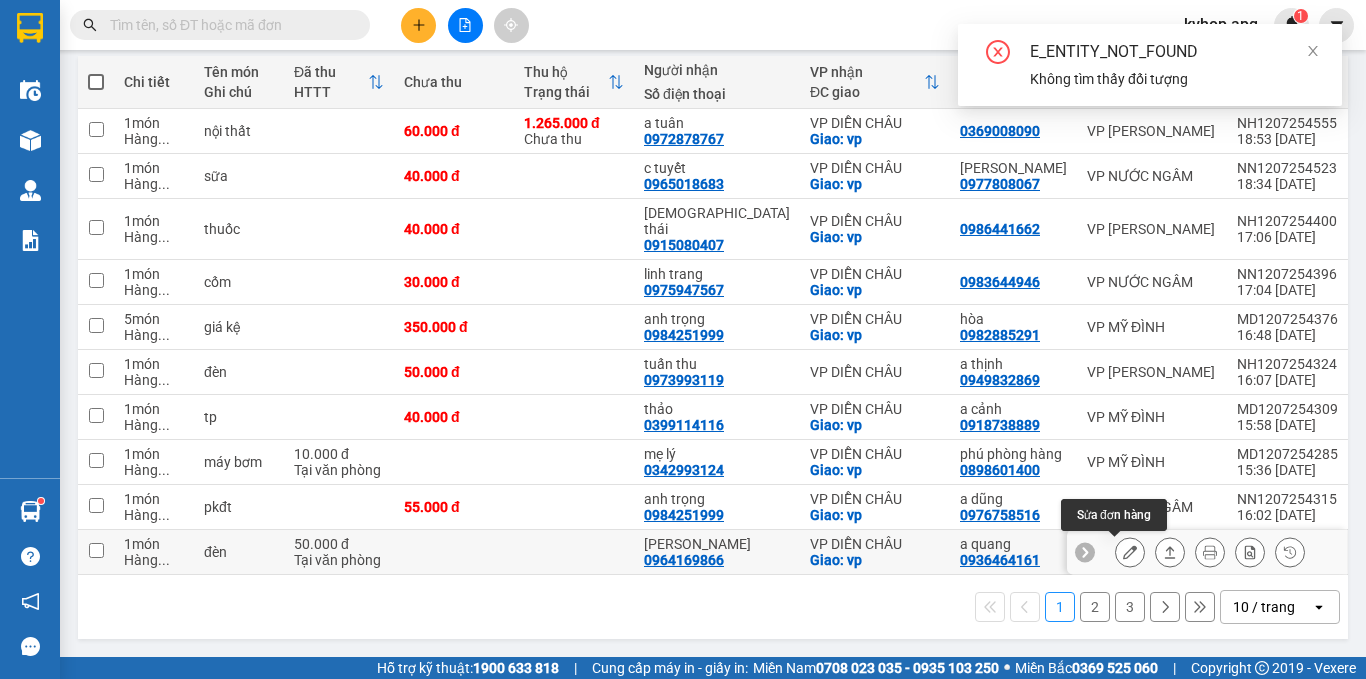 click 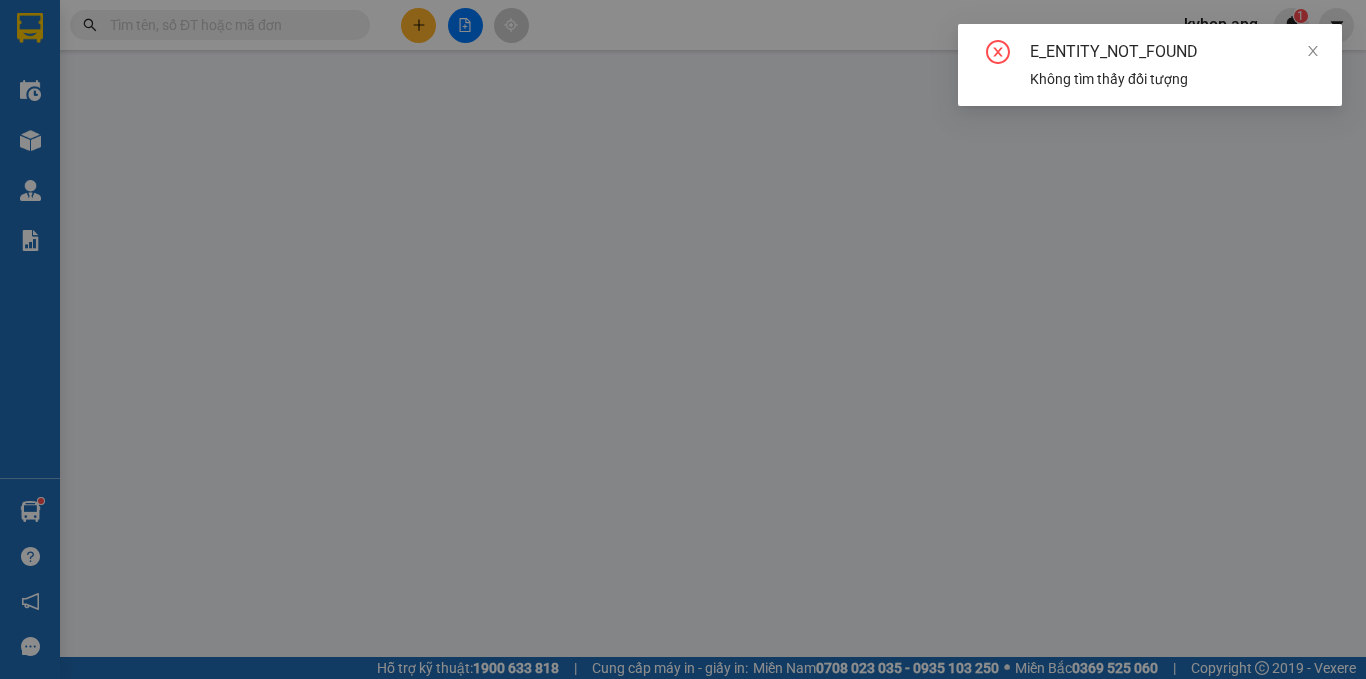 scroll, scrollTop: 0, scrollLeft: 0, axis: both 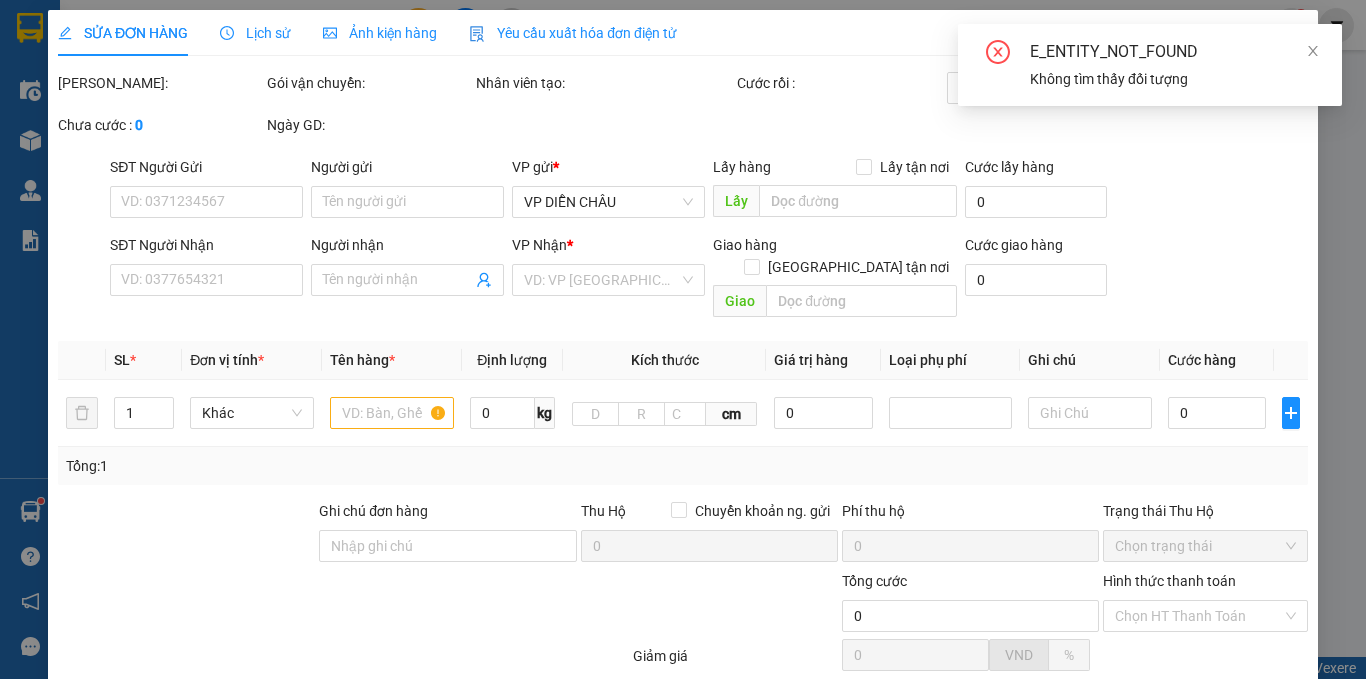 type on "0936464161" 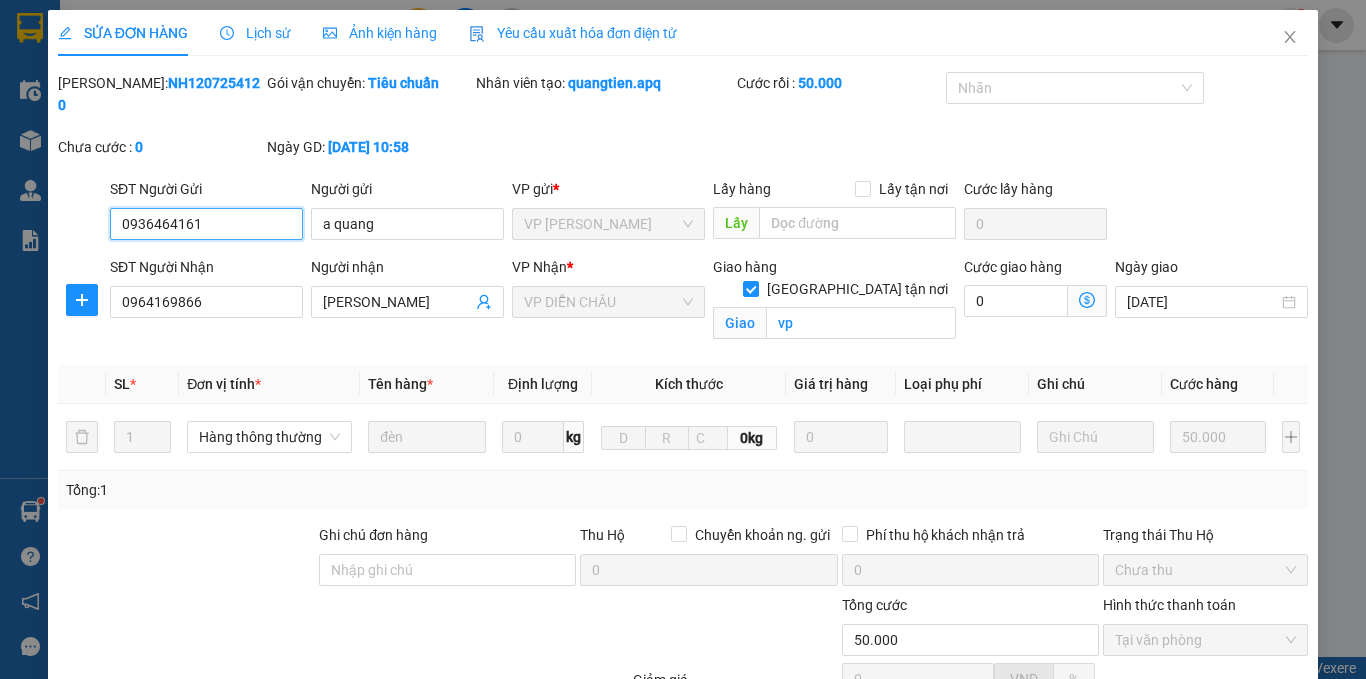 scroll, scrollTop: 165, scrollLeft: 0, axis: vertical 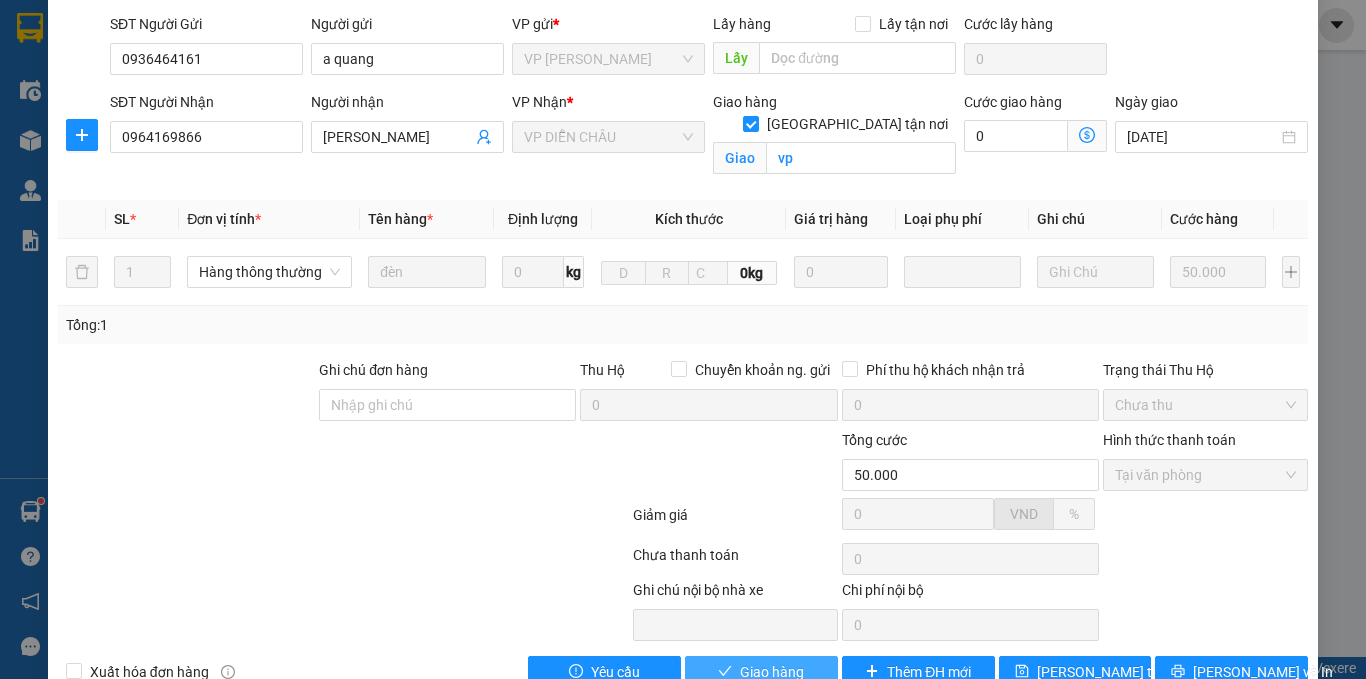 click on "Giao hàng" at bounding box center [772, 672] 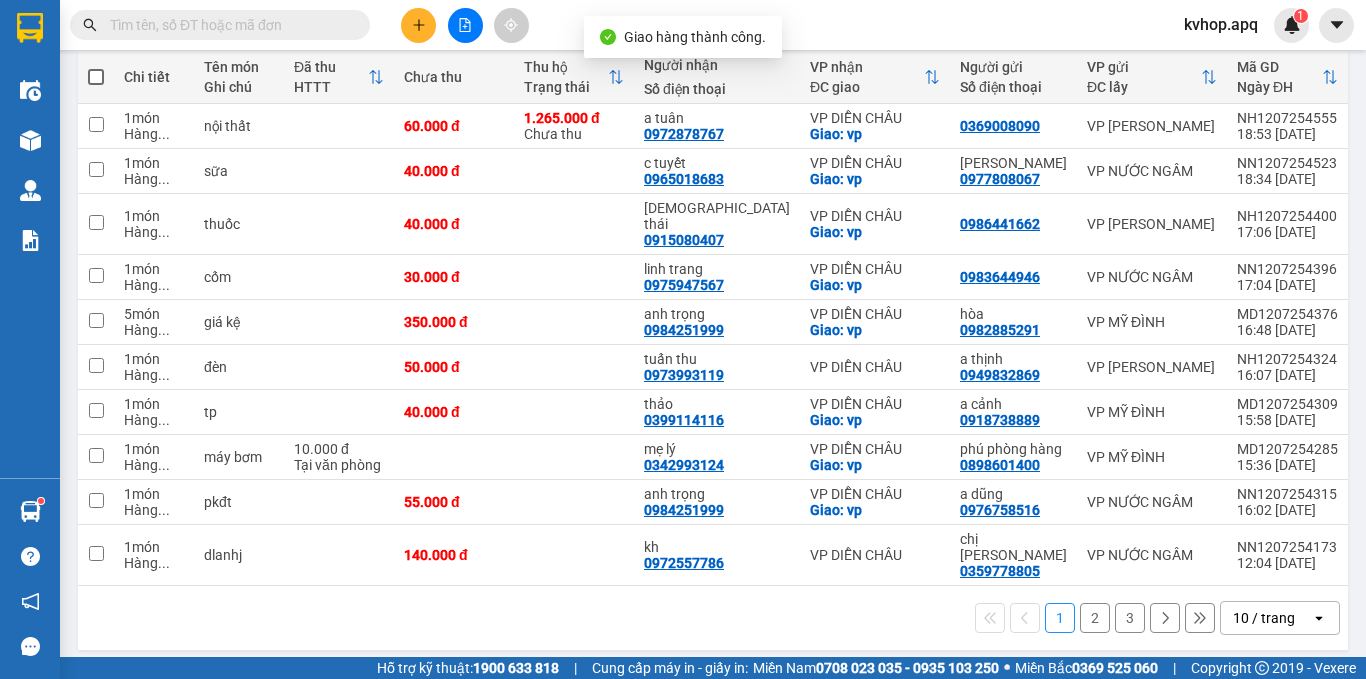 scroll, scrollTop: 234, scrollLeft: 0, axis: vertical 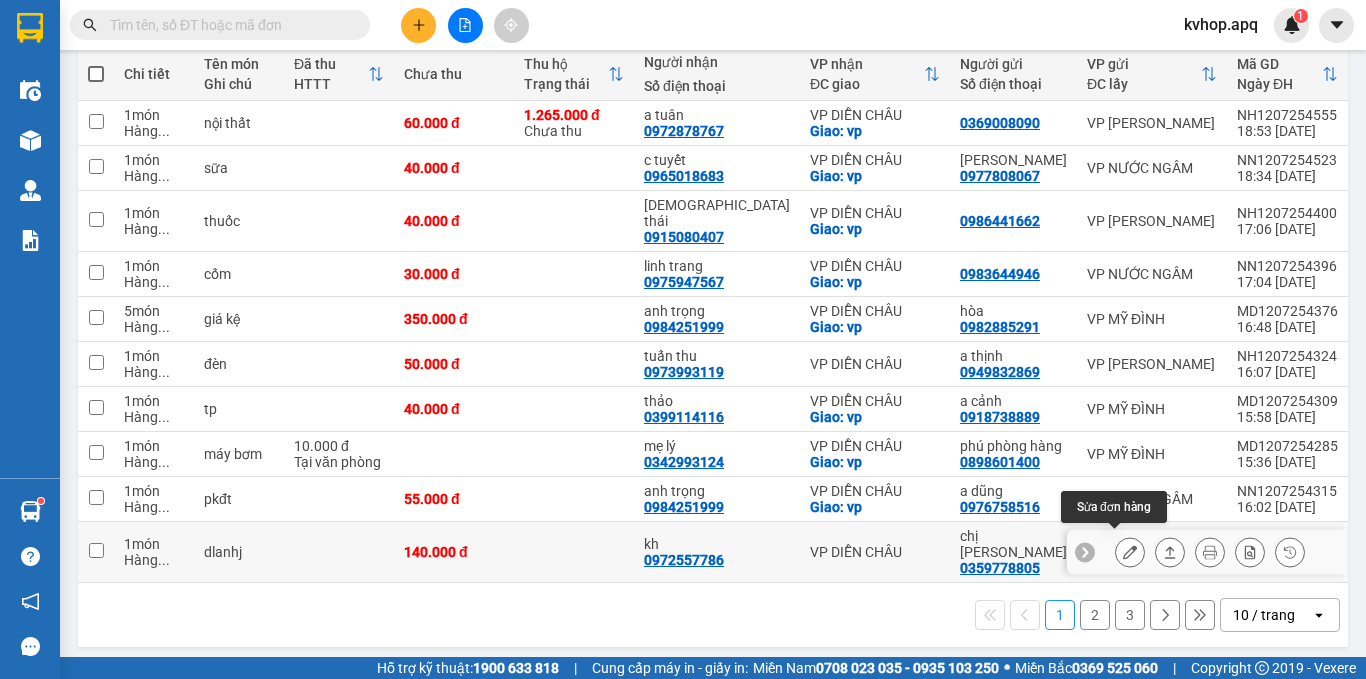 click 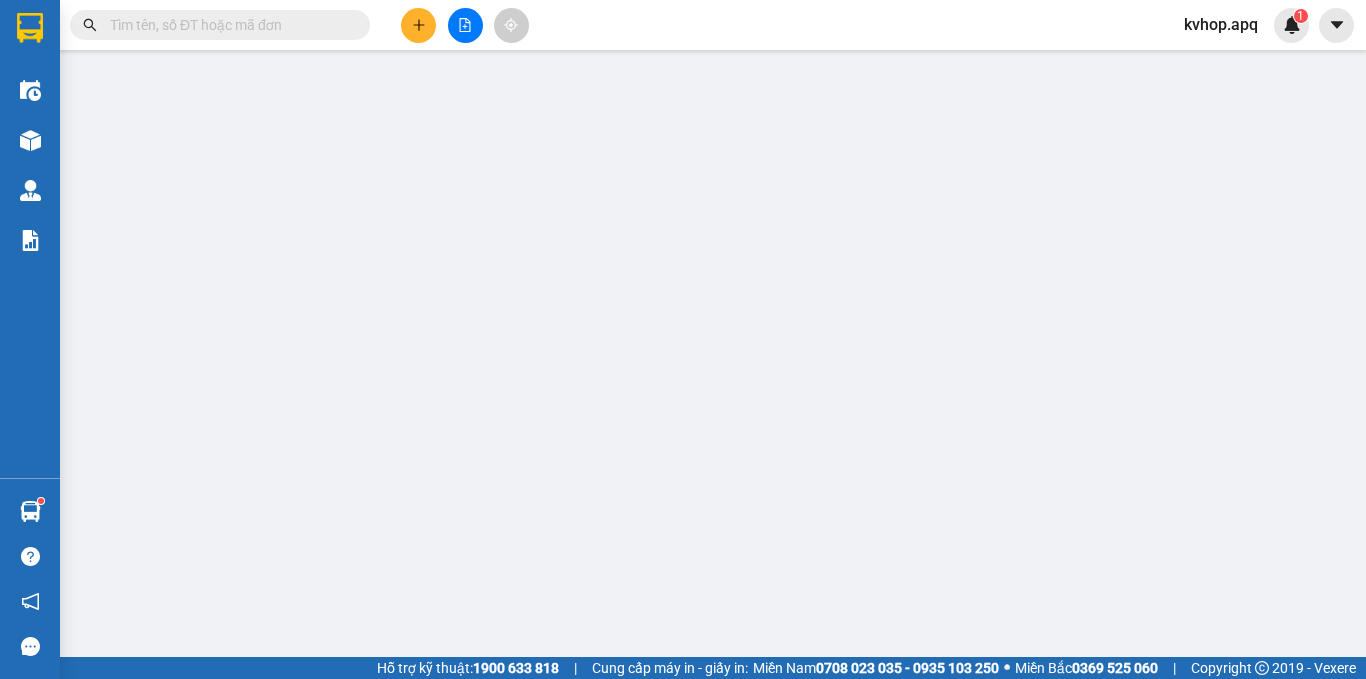 scroll, scrollTop: 0, scrollLeft: 0, axis: both 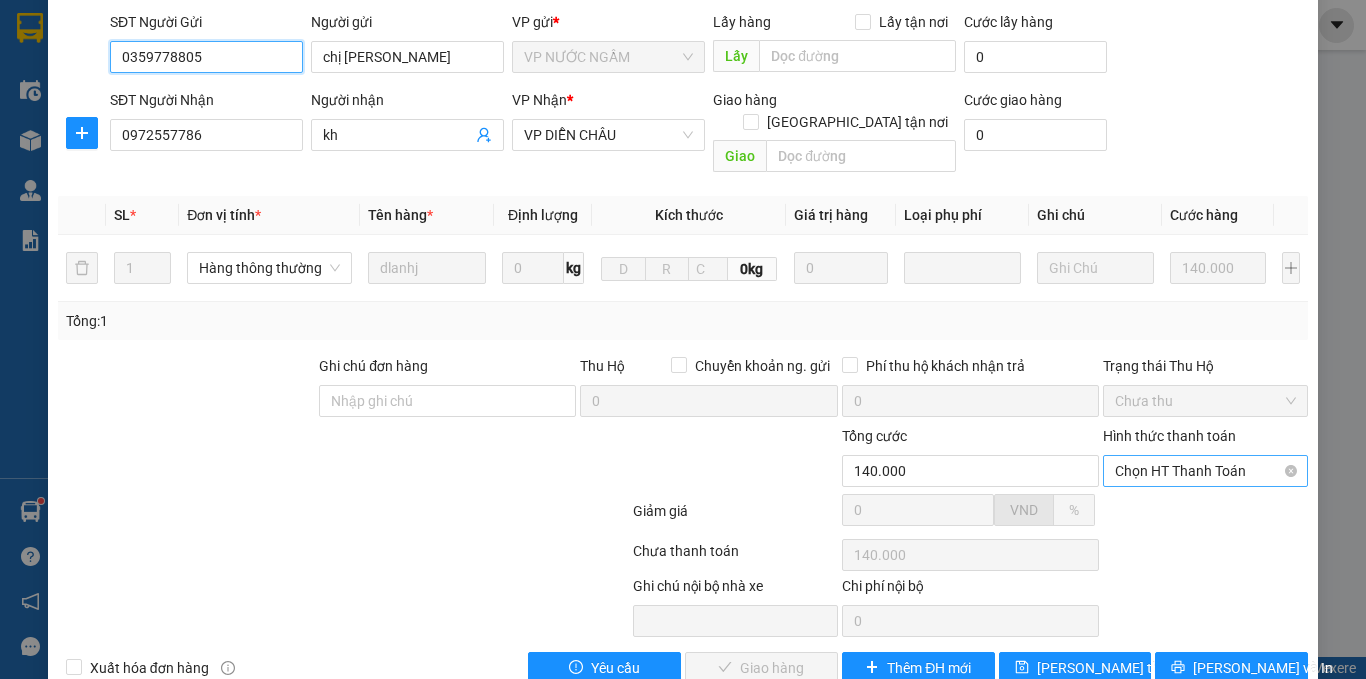 click on "Chọn HT Thanh Toán" at bounding box center [1205, 471] 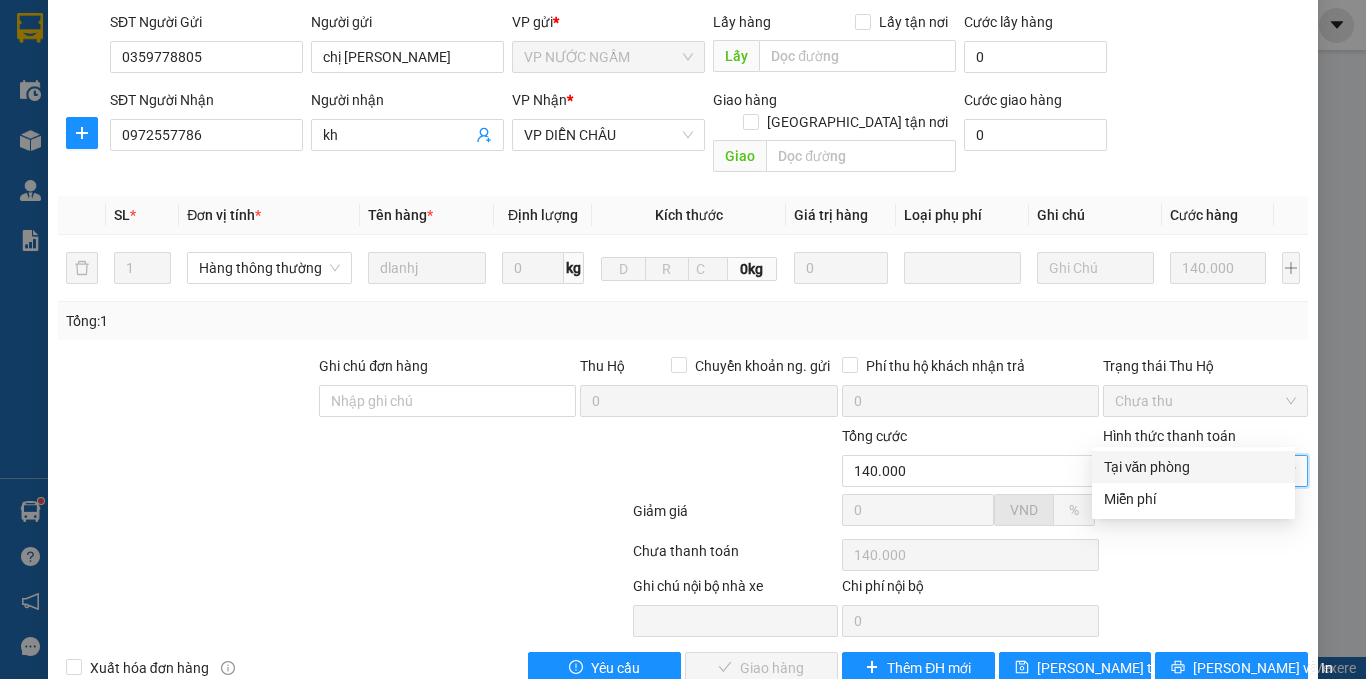 click on "Tại văn phòng" at bounding box center [1193, 467] 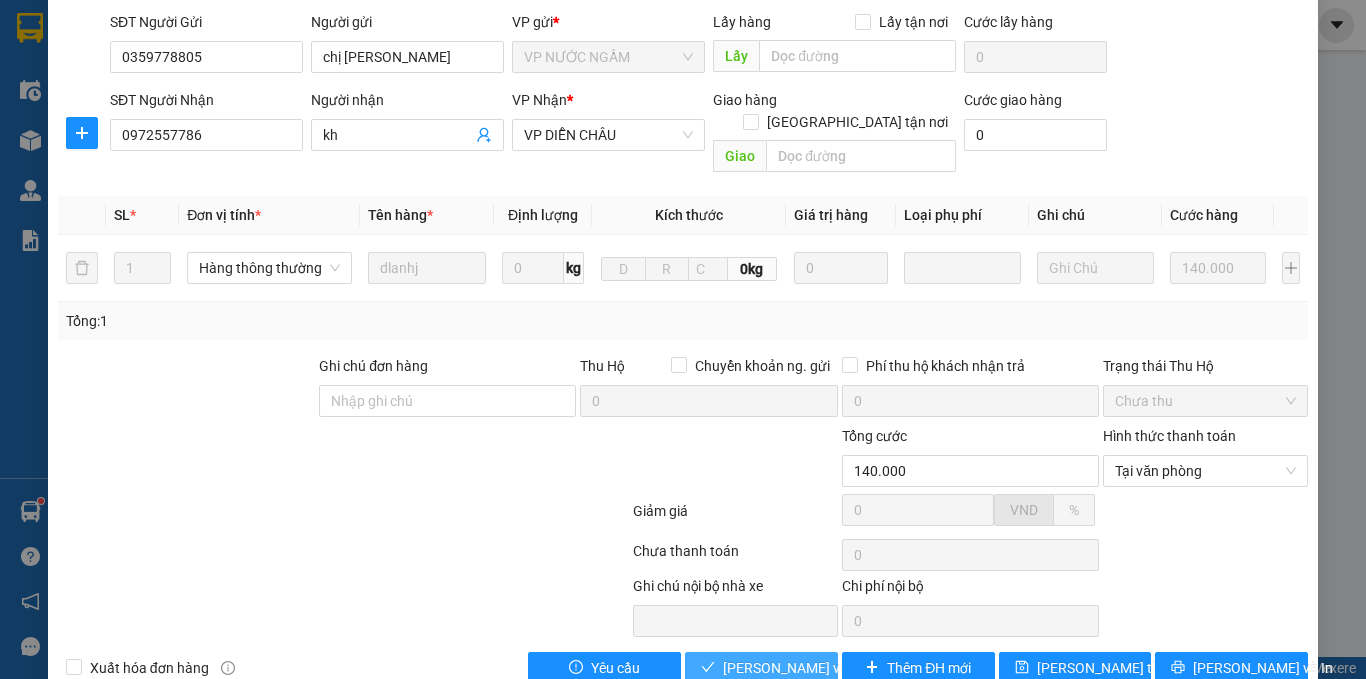 click on "[PERSON_NAME] và Giao hàng" at bounding box center [819, 668] 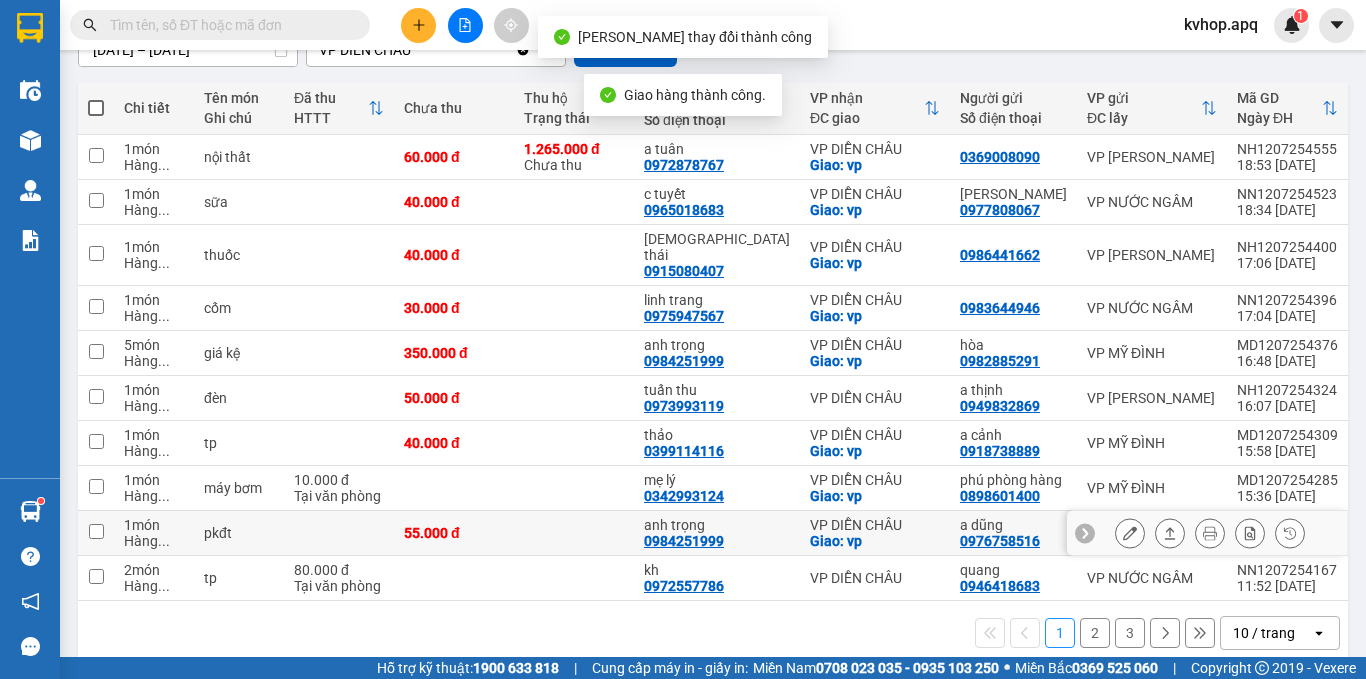 scroll, scrollTop: 234, scrollLeft: 0, axis: vertical 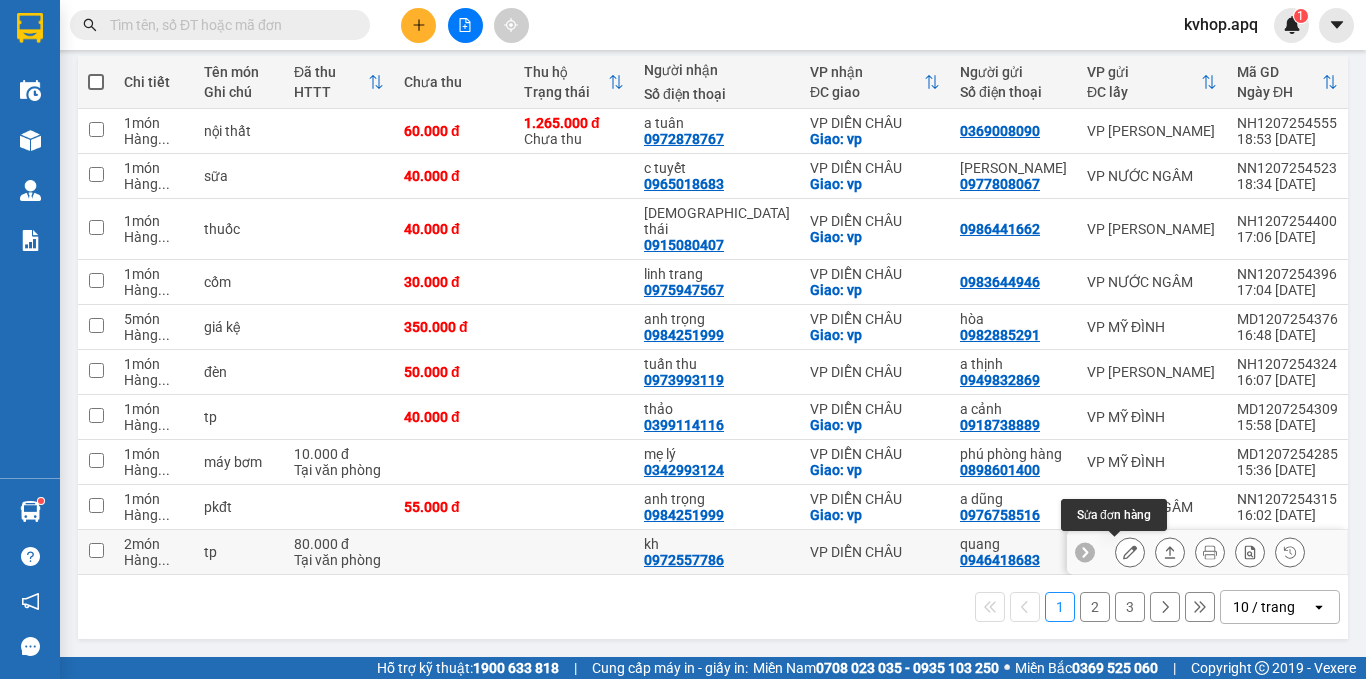 click 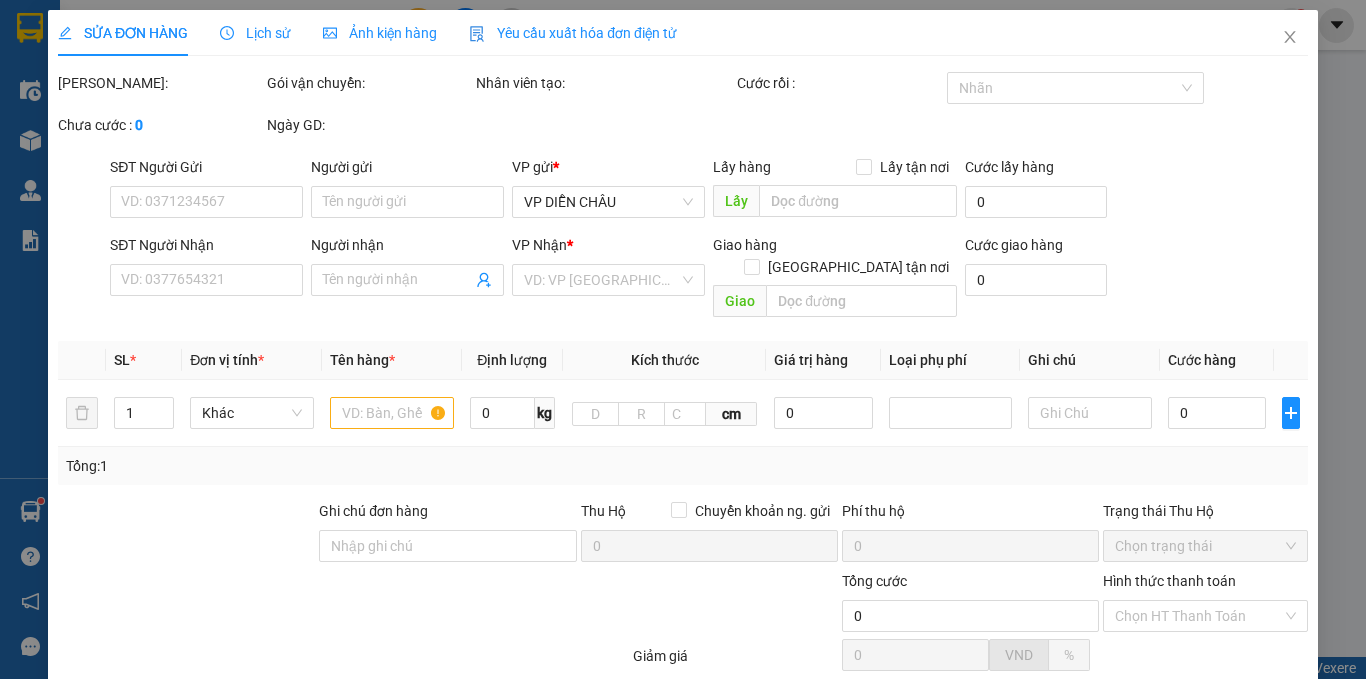 scroll, scrollTop: 0, scrollLeft: 0, axis: both 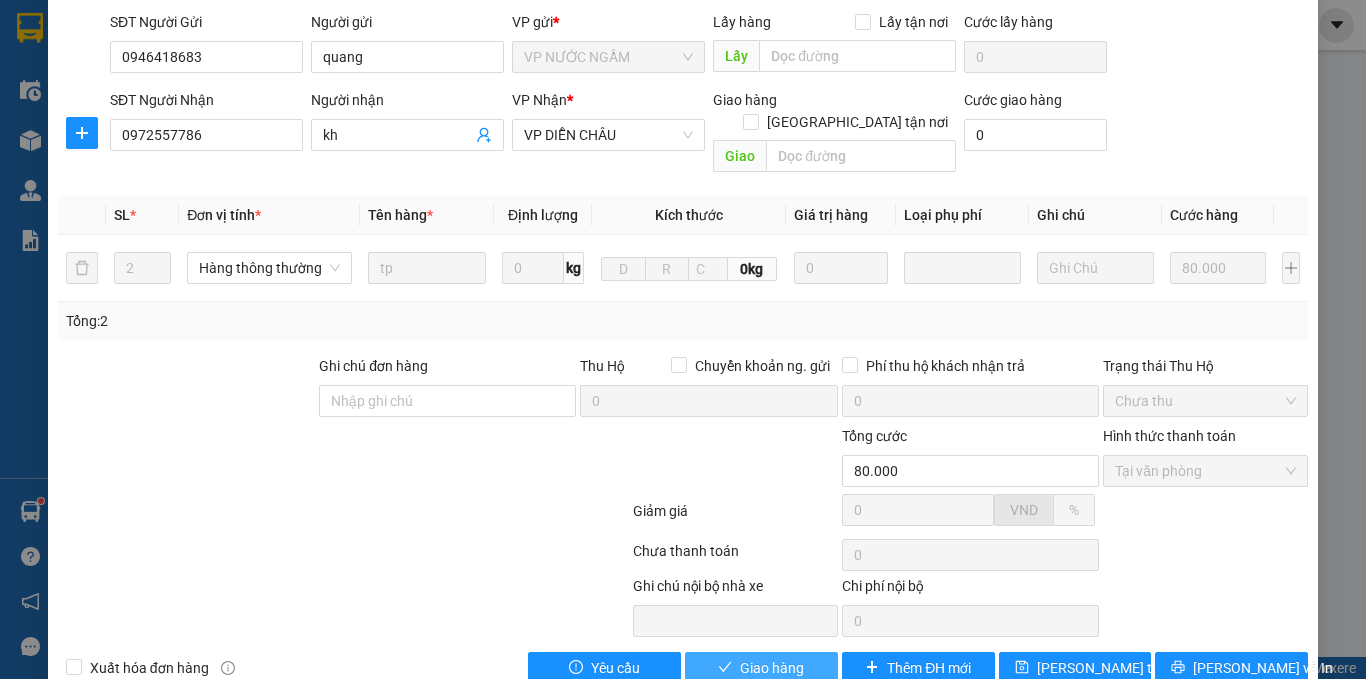 click on "Giao hàng" at bounding box center (772, 668) 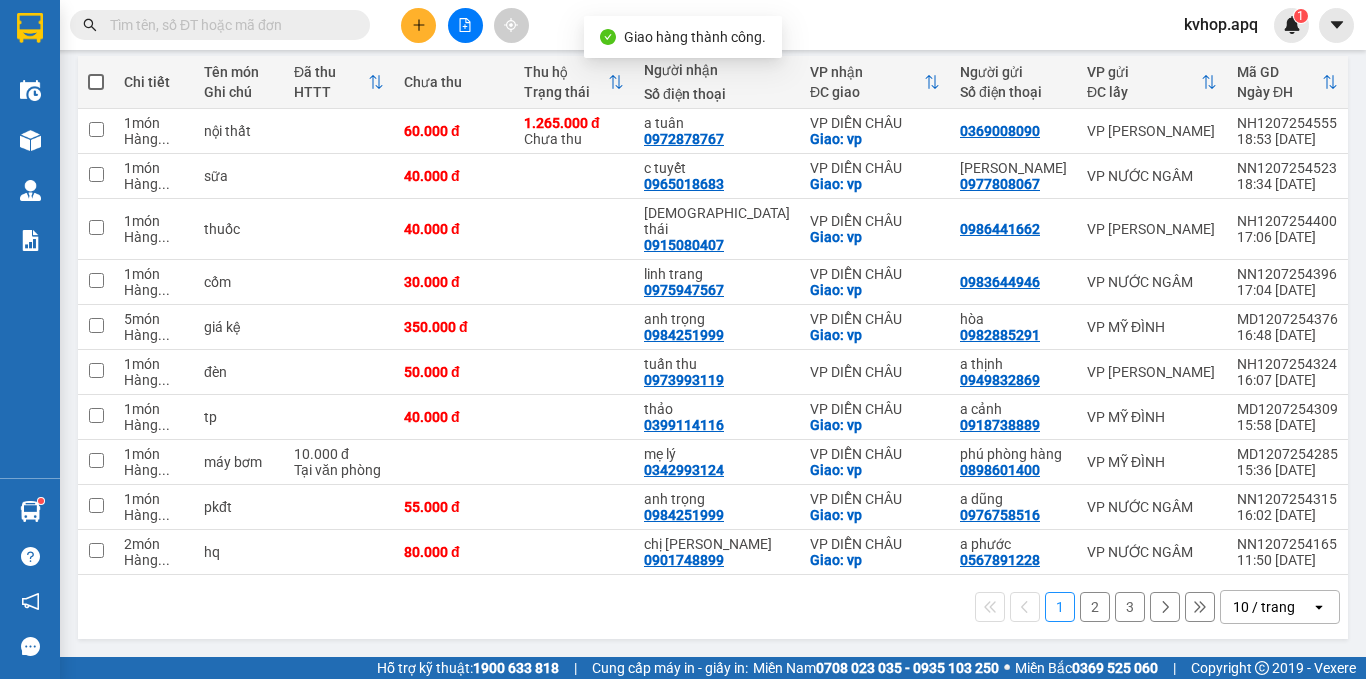 scroll, scrollTop: 234, scrollLeft: 0, axis: vertical 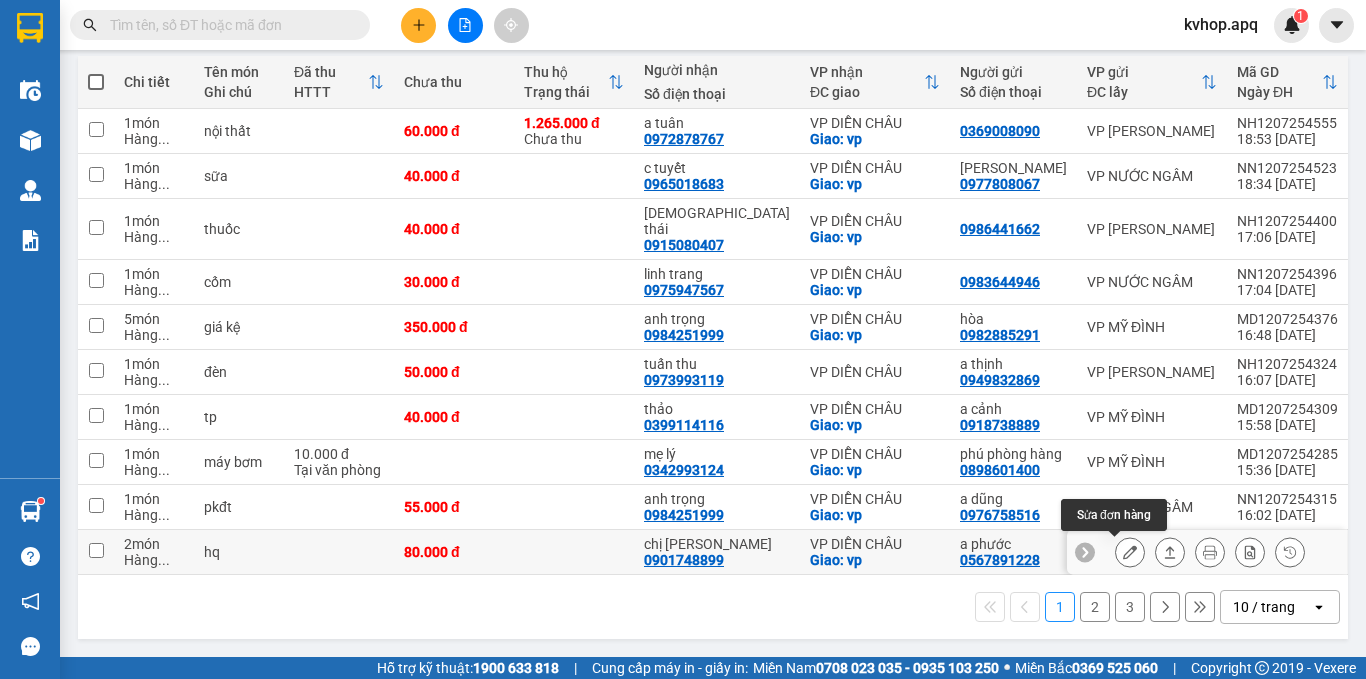 click 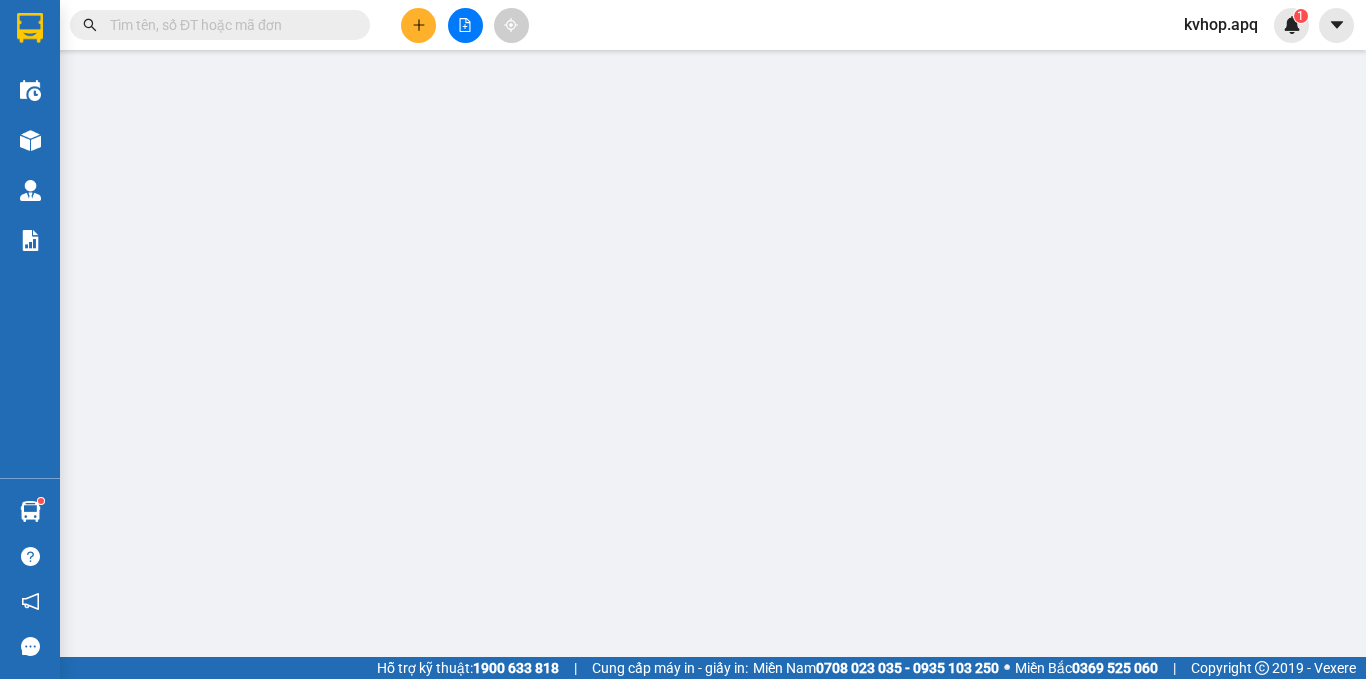 scroll, scrollTop: 0, scrollLeft: 0, axis: both 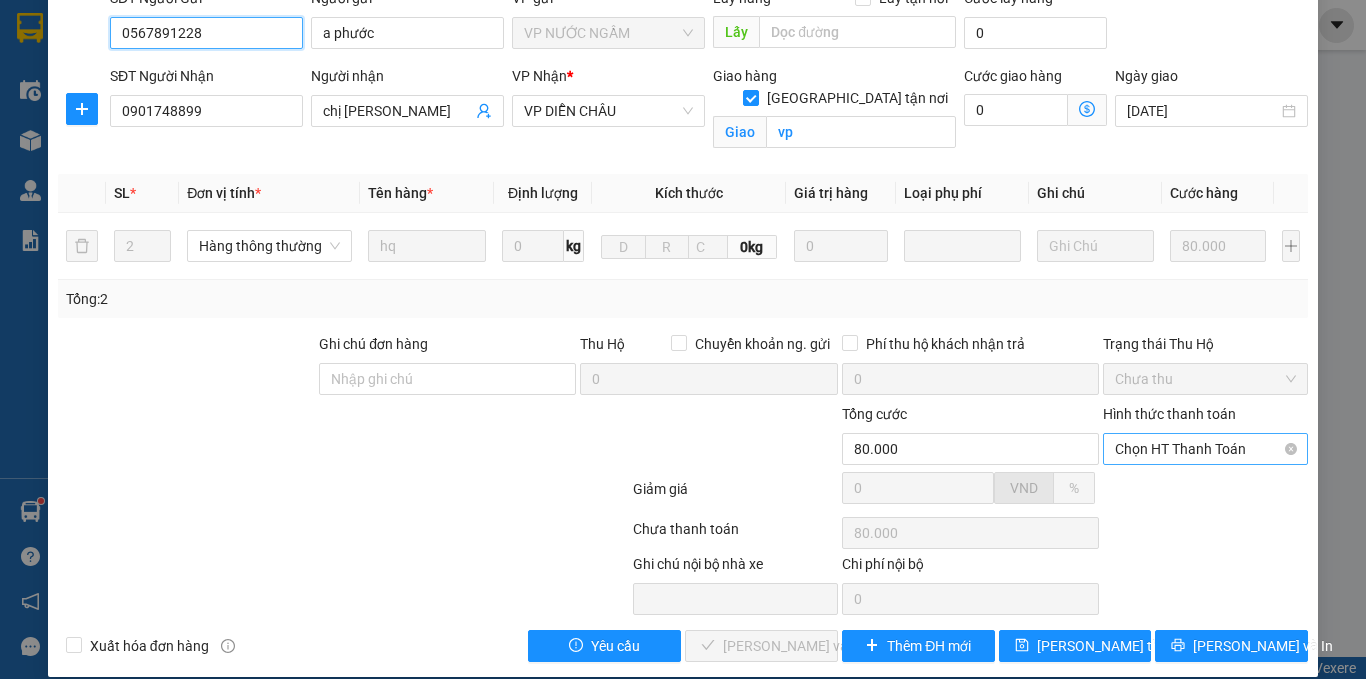 drag, startPoint x: 1204, startPoint y: 422, endPoint x: 1189, endPoint y: 441, distance: 24.207438 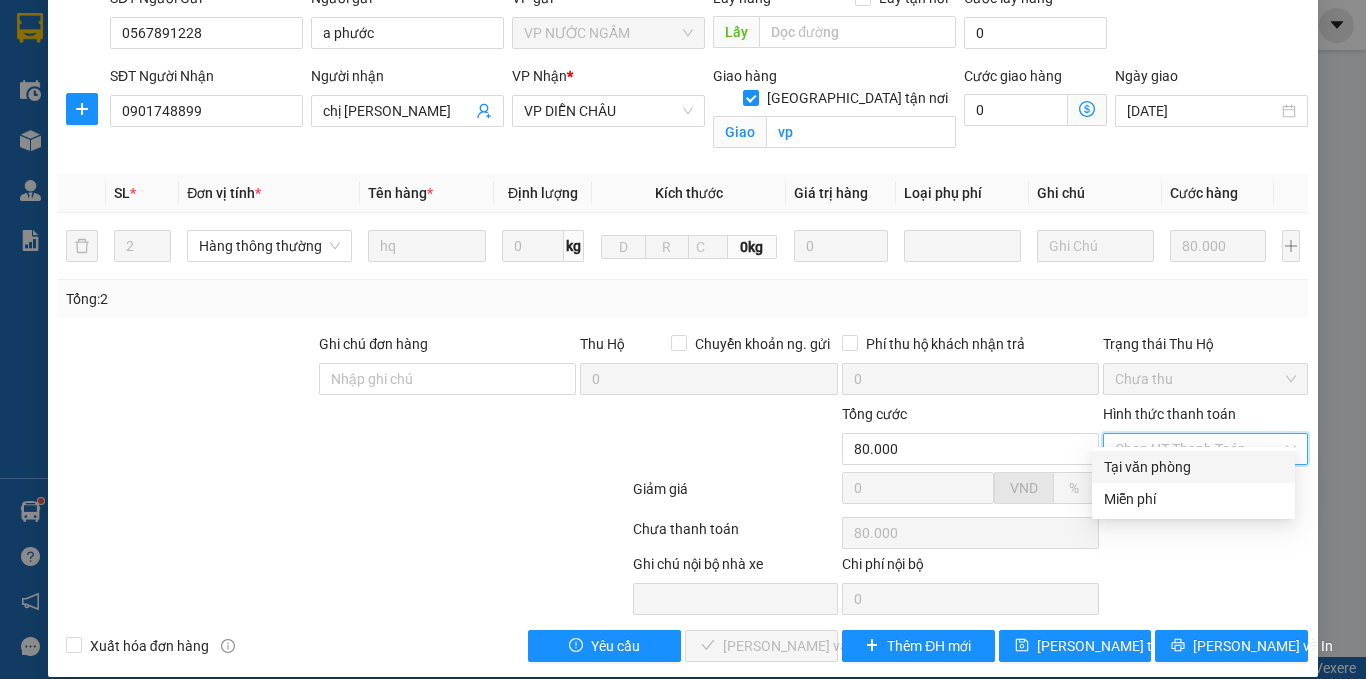click on "Tại văn phòng" at bounding box center [1193, 467] 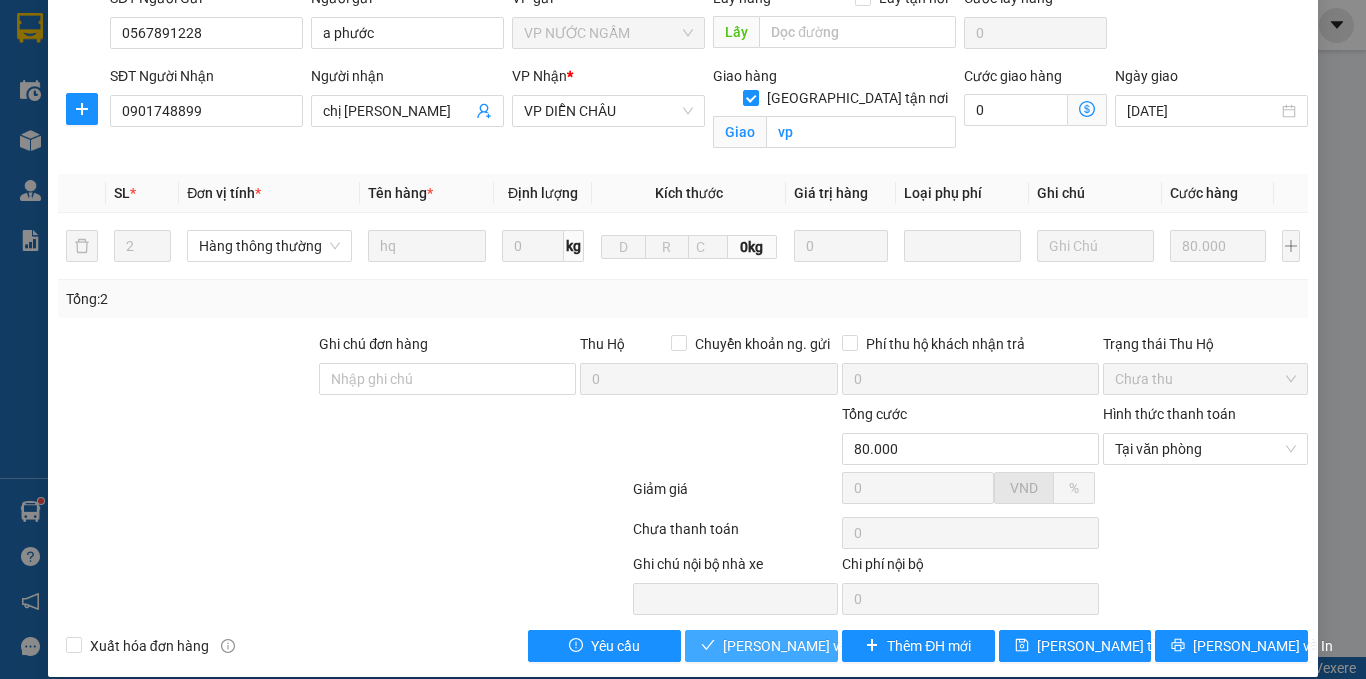 click on "[PERSON_NAME] và Giao hàng" at bounding box center [819, 646] 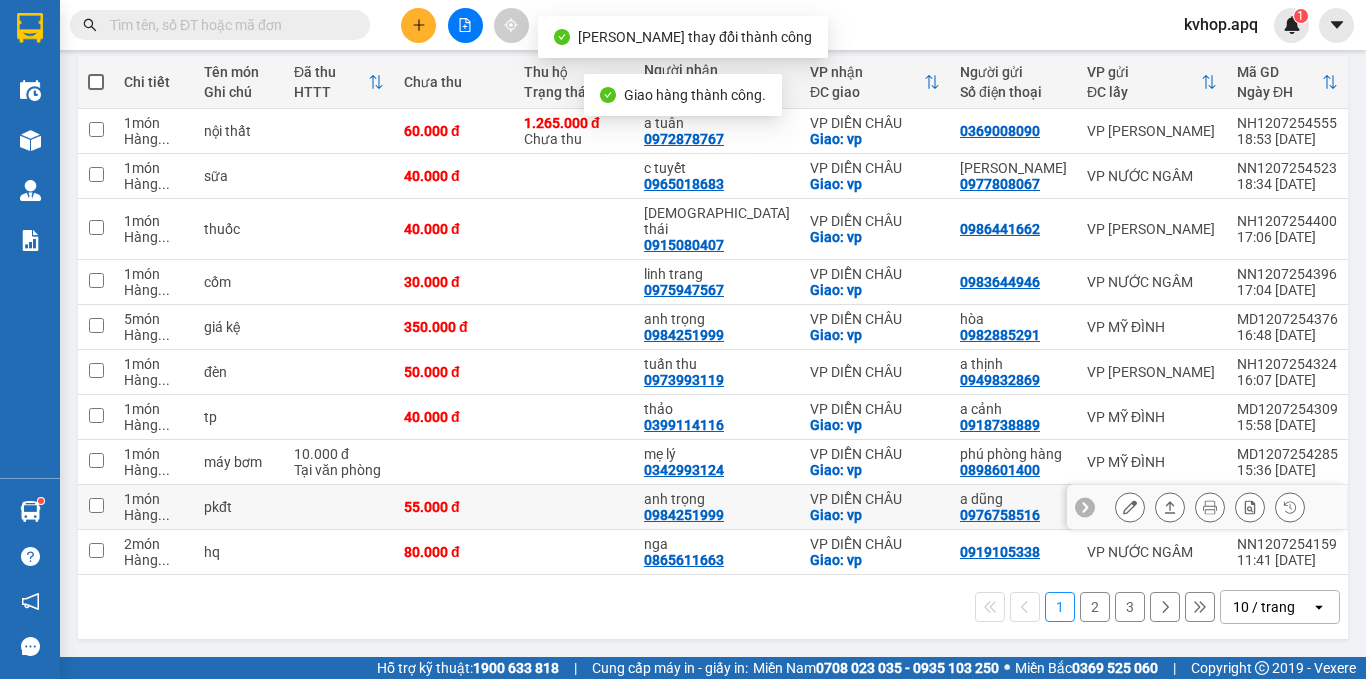 scroll, scrollTop: 234, scrollLeft: 0, axis: vertical 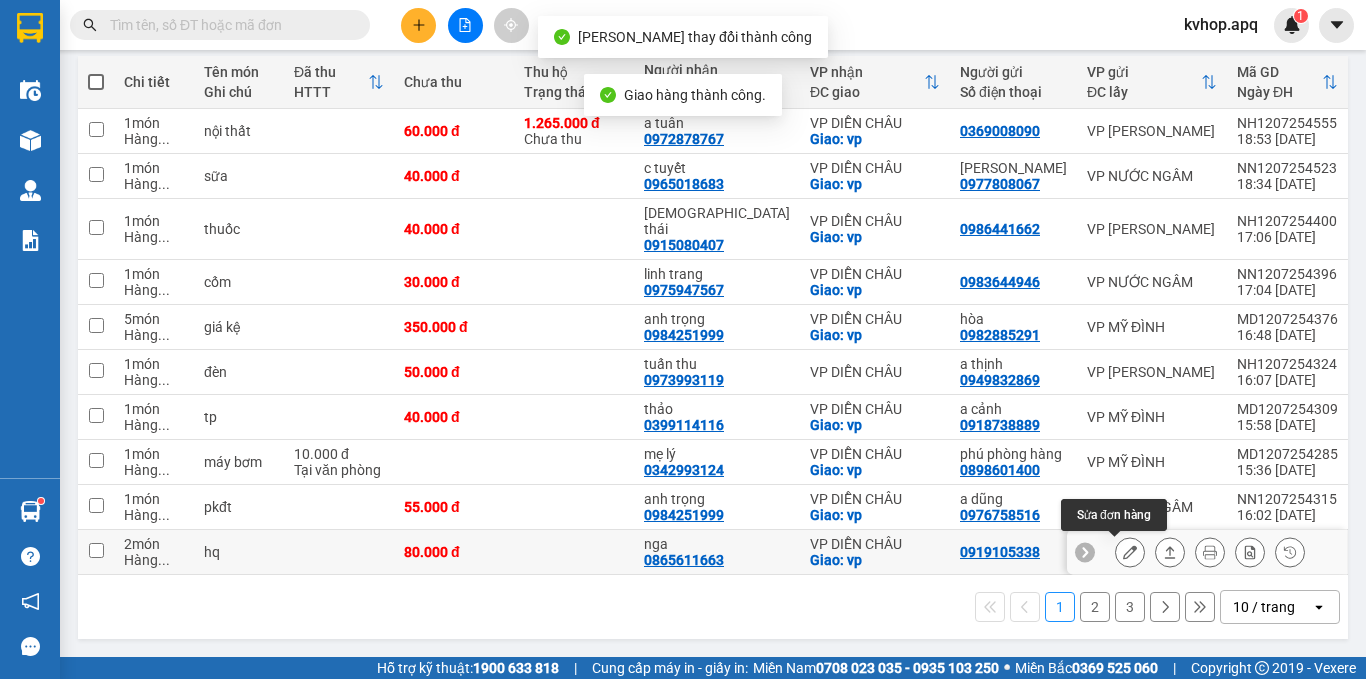click 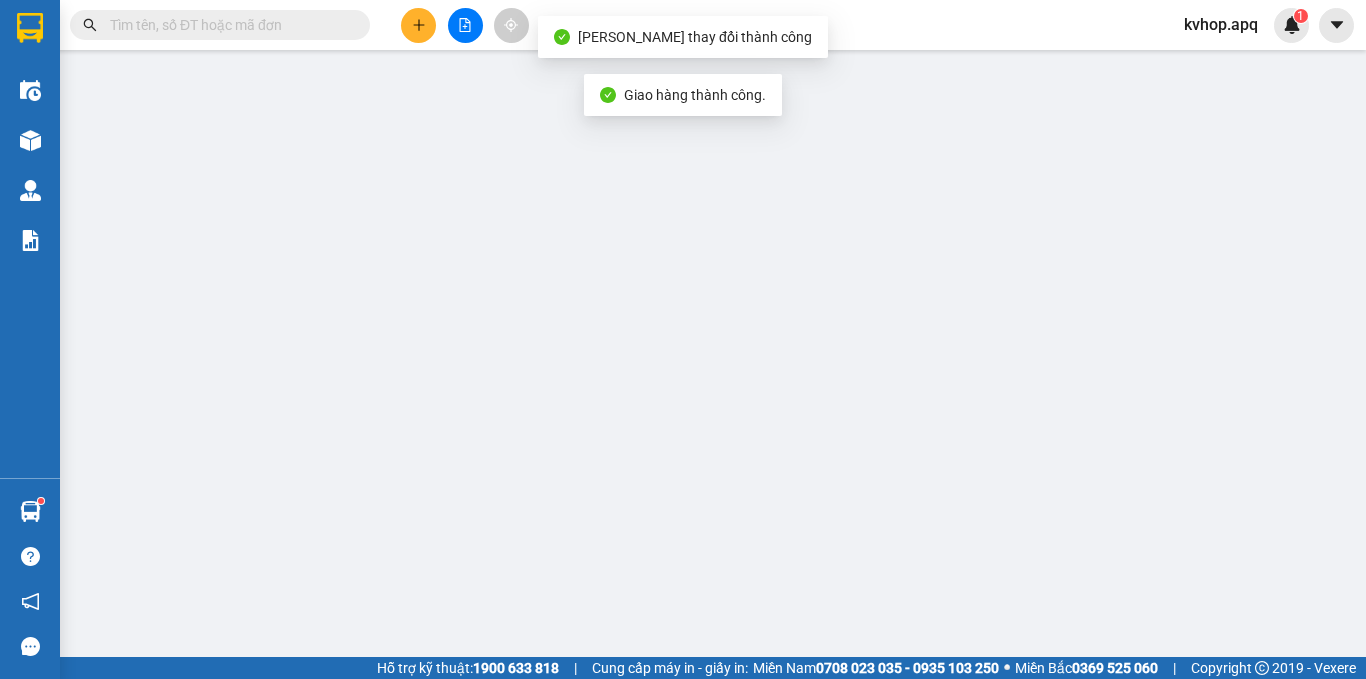 scroll, scrollTop: 0, scrollLeft: 0, axis: both 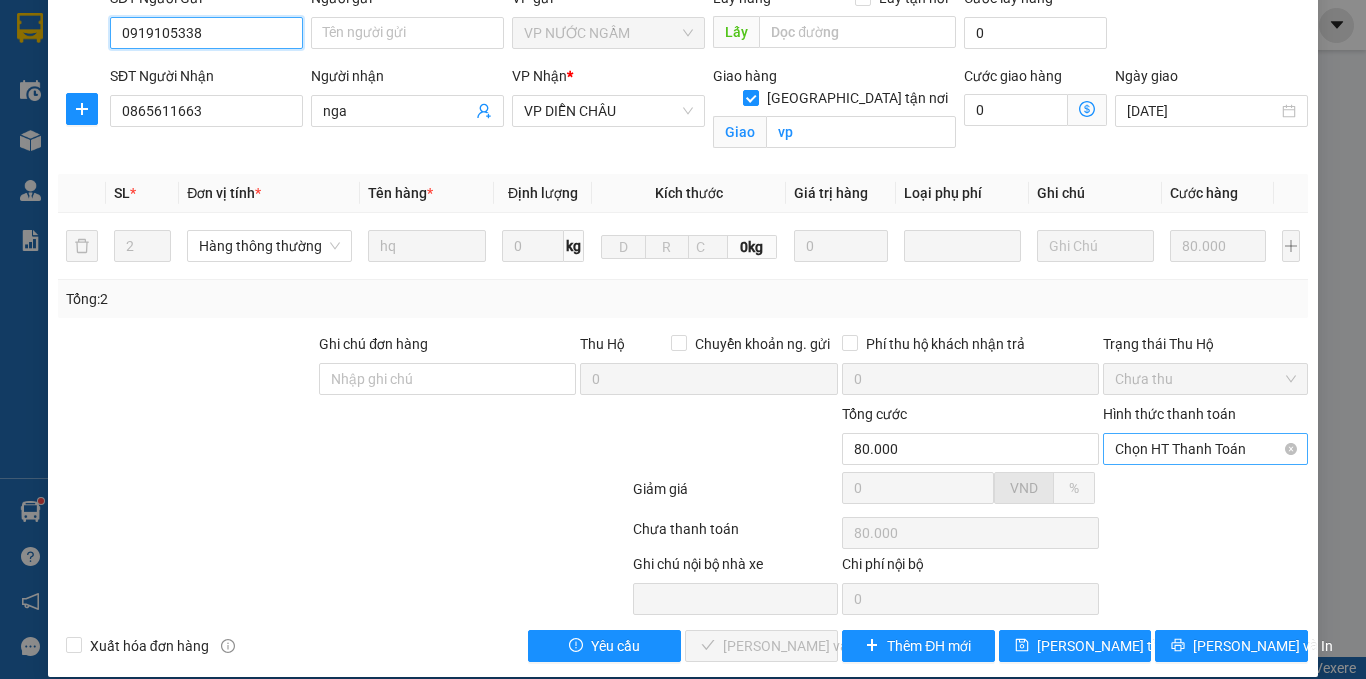 click on "Chọn HT Thanh Toán" at bounding box center [1205, 449] 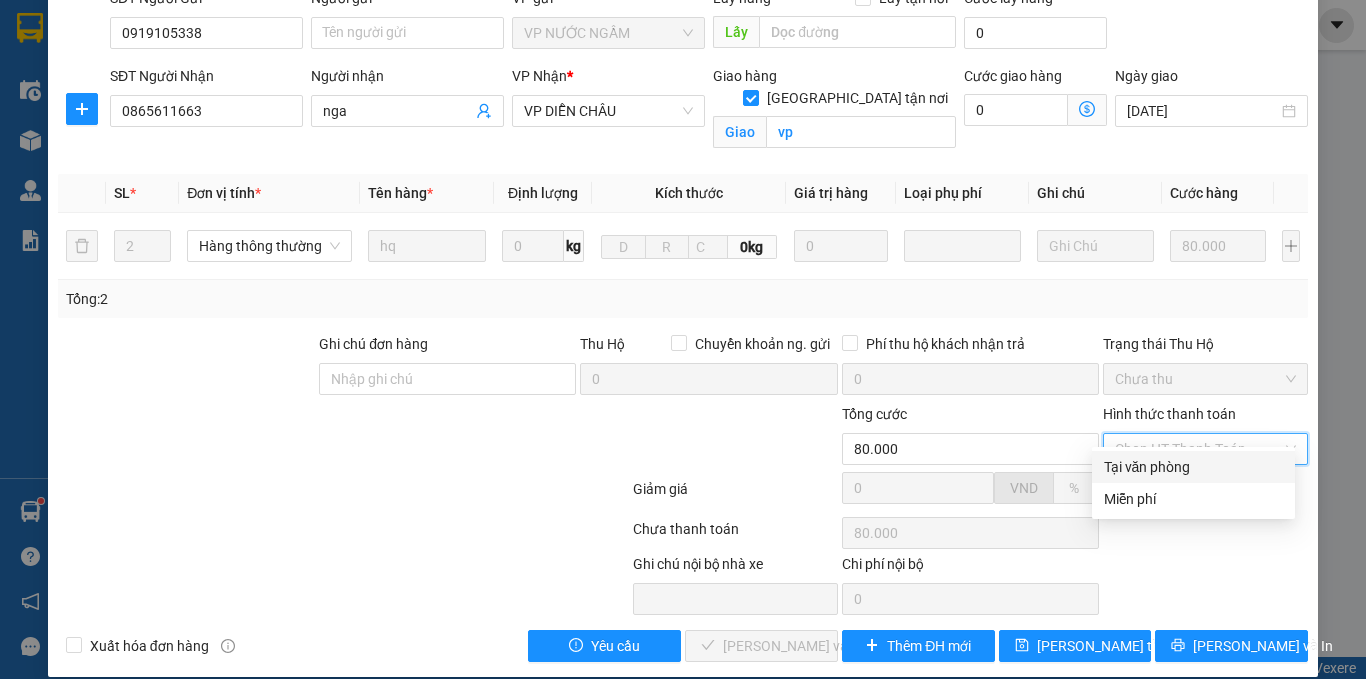 click on "Tại văn phòng" at bounding box center (1193, 467) 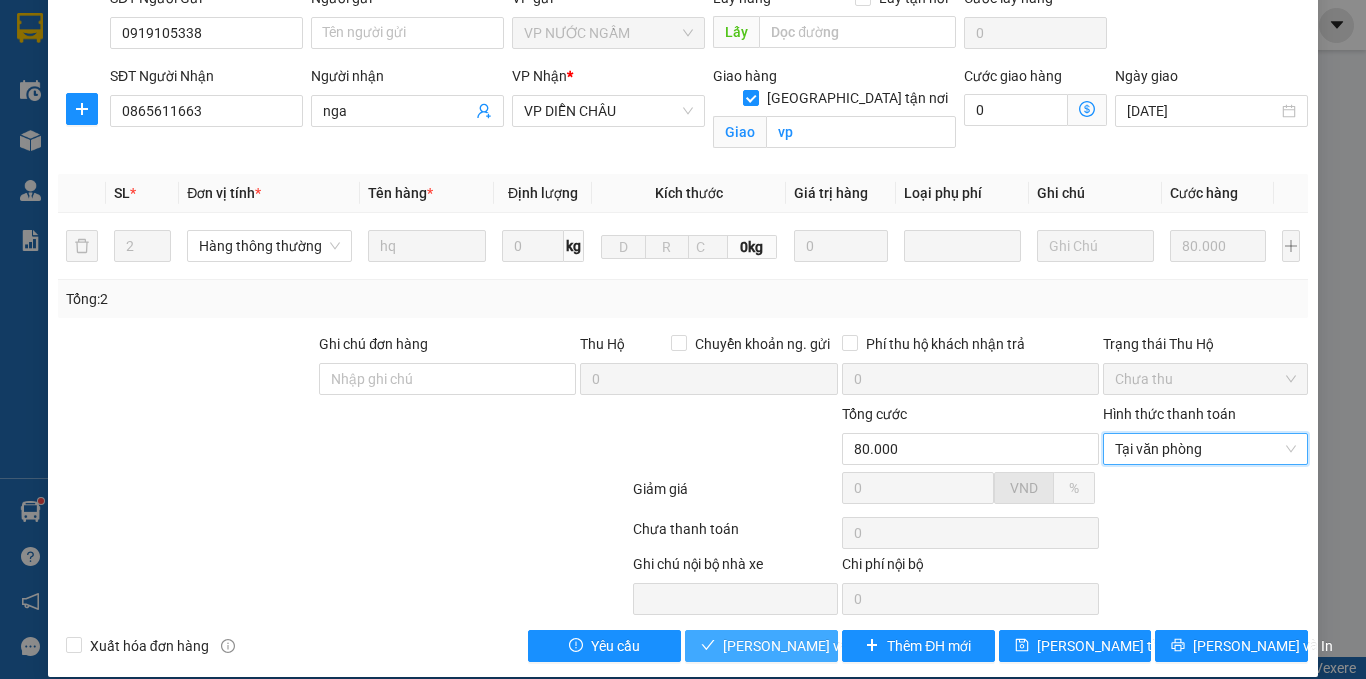 drag, startPoint x: 777, startPoint y: 616, endPoint x: 756, endPoint y: 619, distance: 21.213203 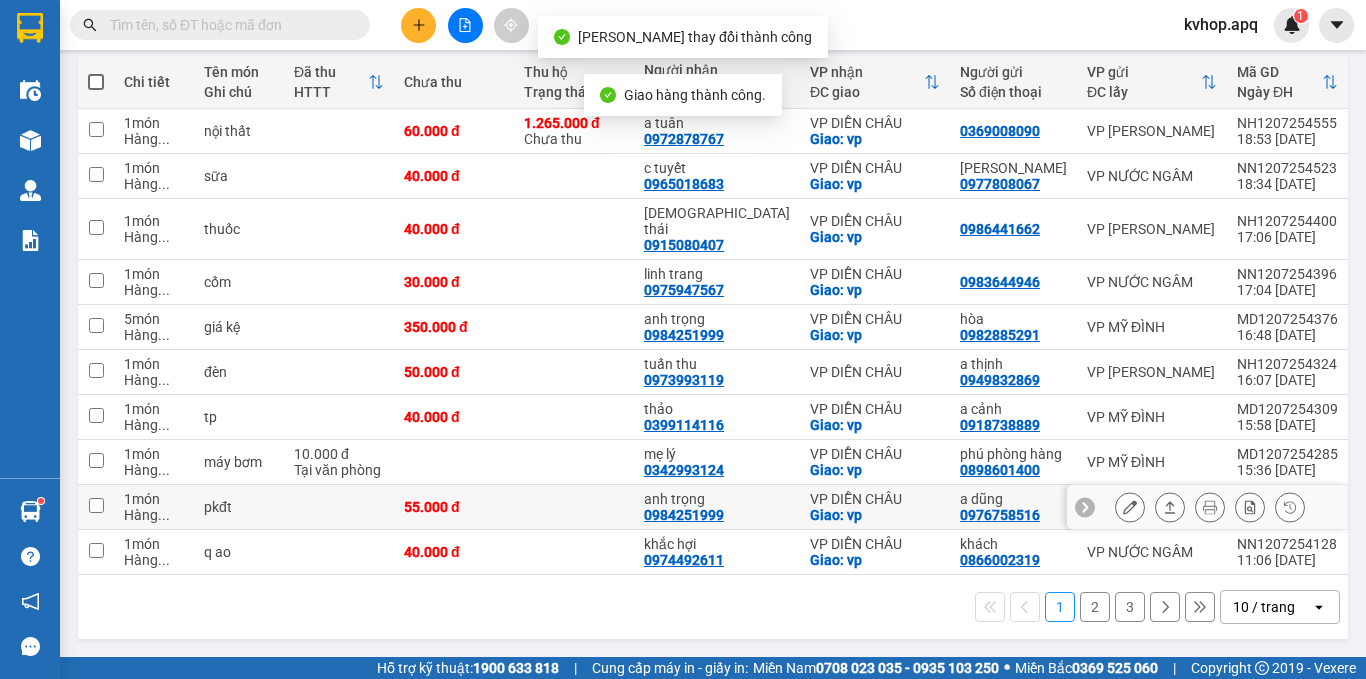 scroll, scrollTop: 234, scrollLeft: 0, axis: vertical 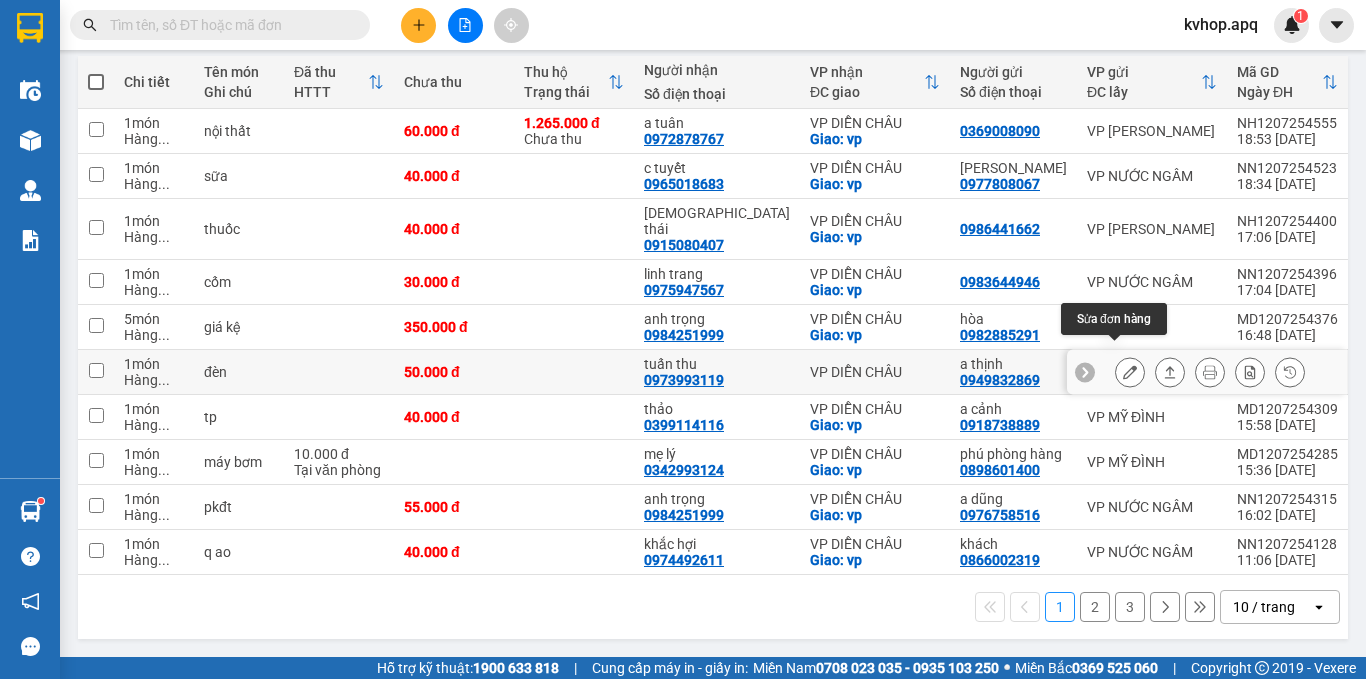 click at bounding box center [1130, 372] 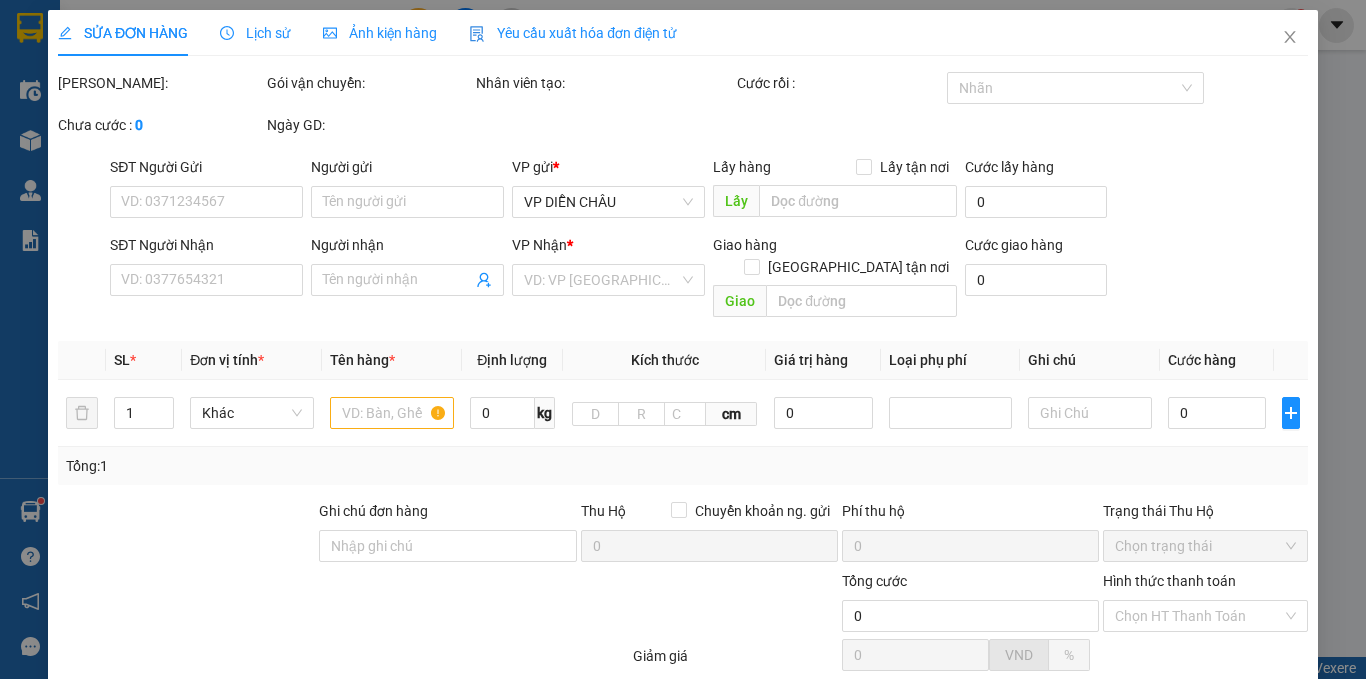 scroll, scrollTop: 0, scrollLeft: 0, axis: both 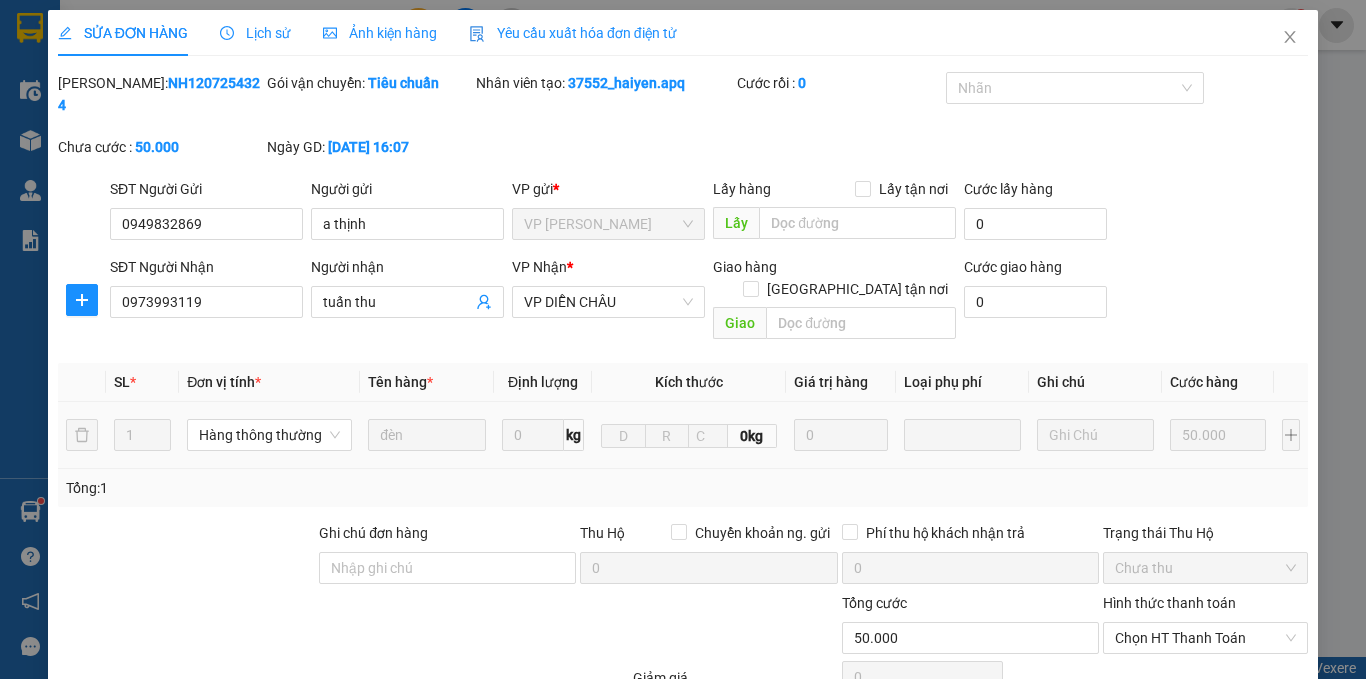 type on "0949832869" 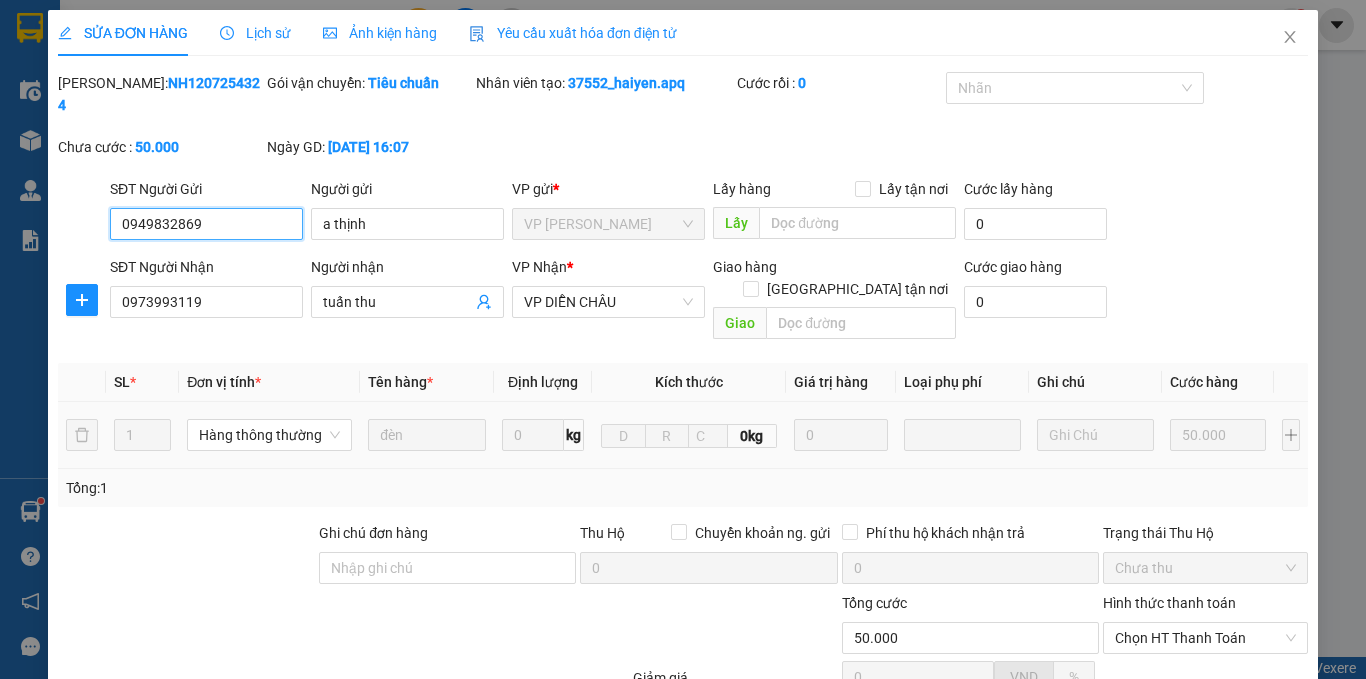 scroll, scrollTop: 167, scrollLeft: 0, axis: vertical 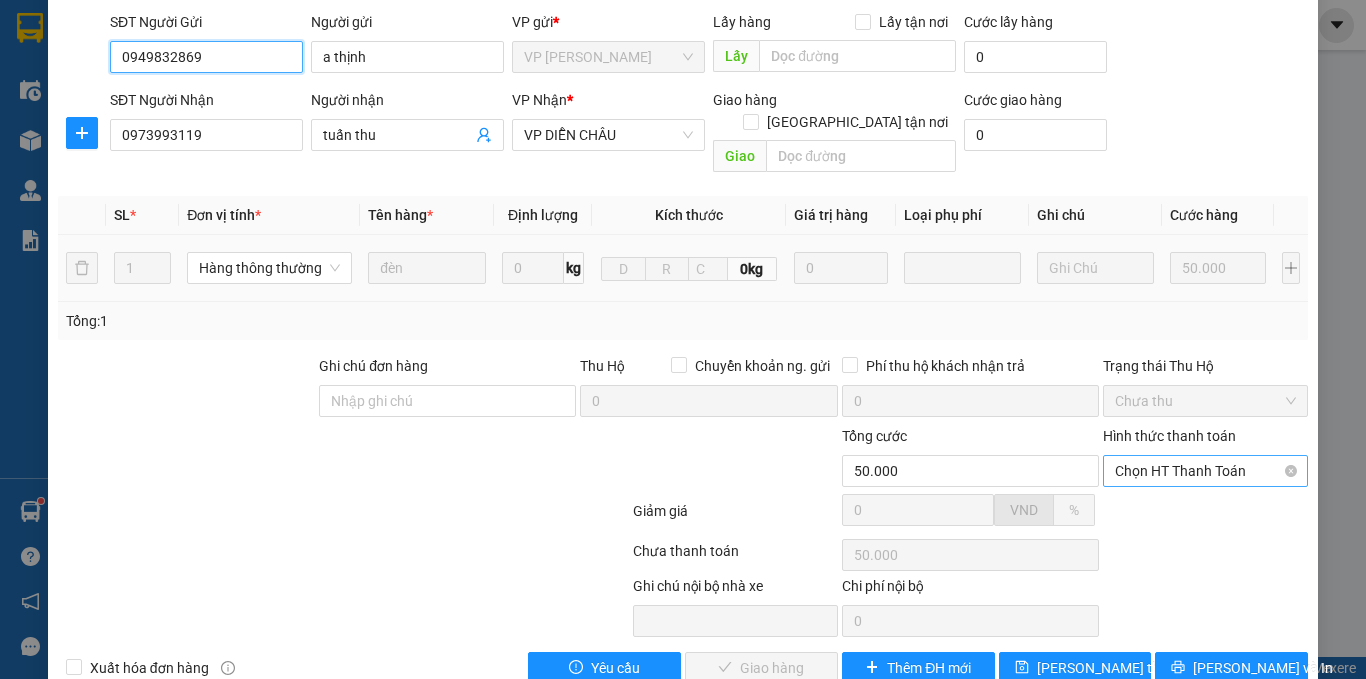 click on "Chọn HT Thanh Toán" at bounding box center [1205, 471] 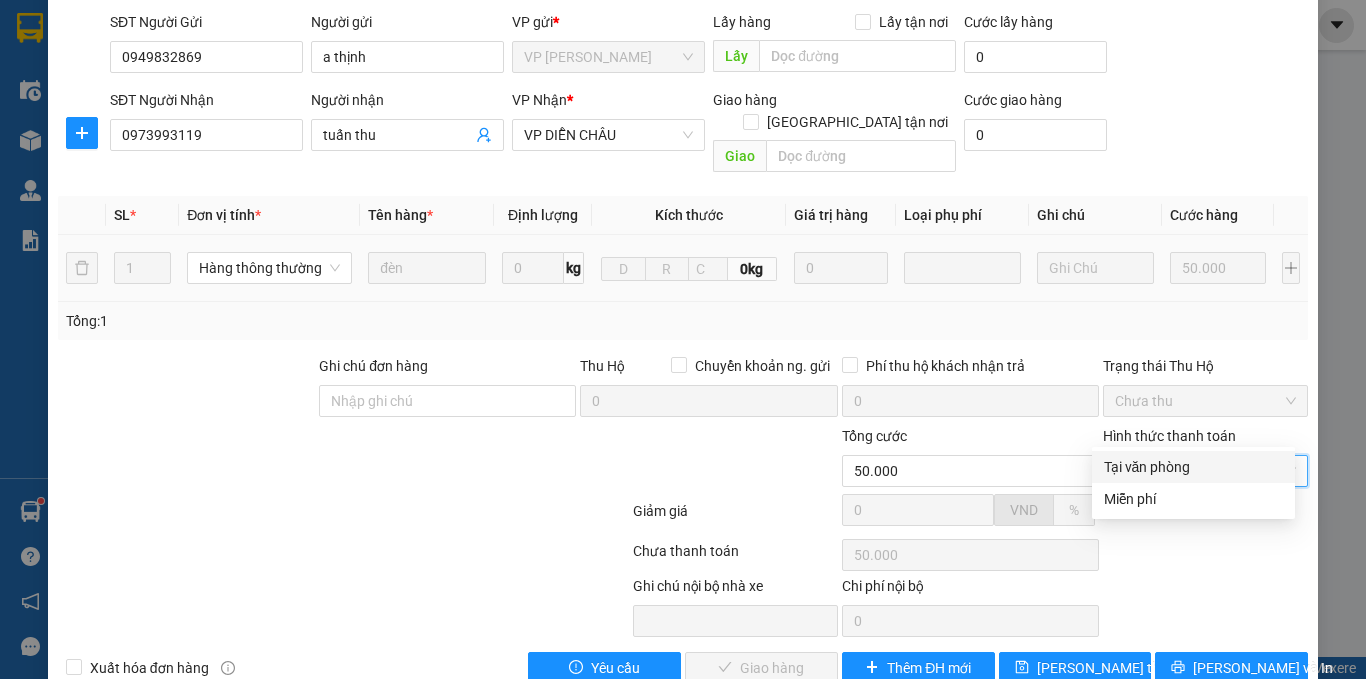 drag, startPoint x: 1153, startPoint y: 459, endPoint x: 1081, endPoint y: 492, distance: 79.20227 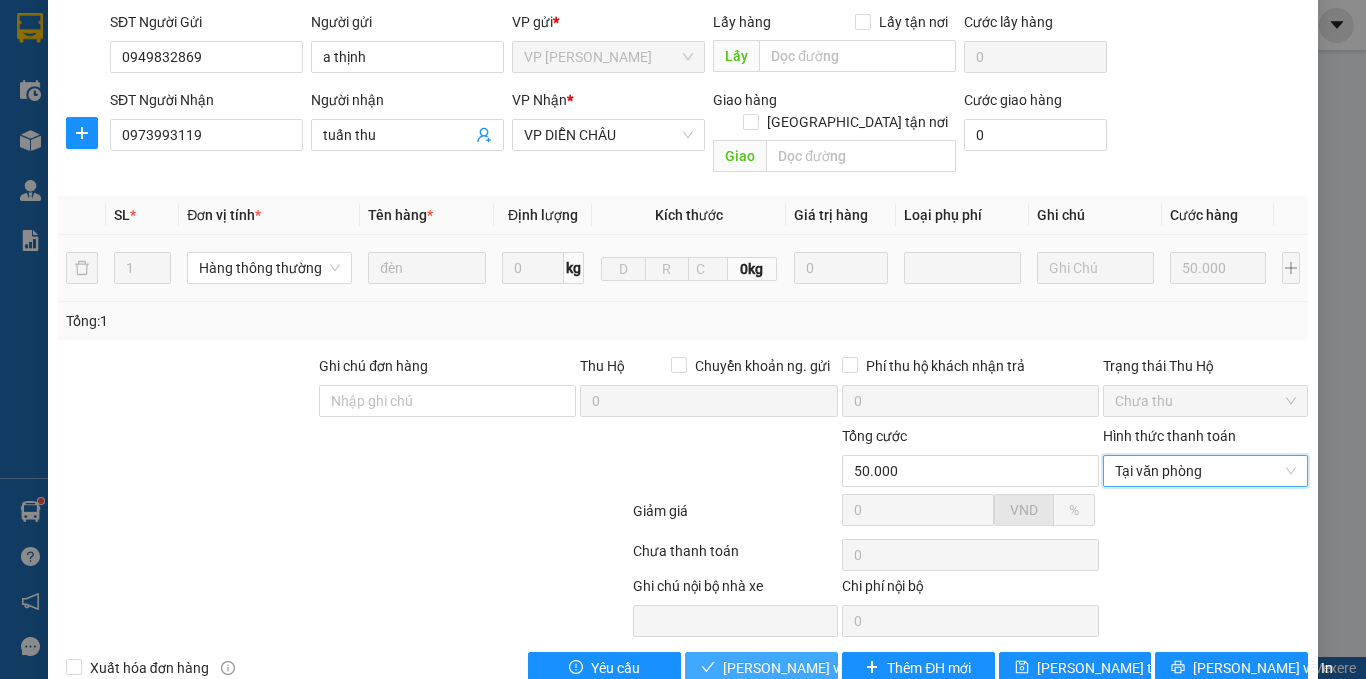 click on "[PERSON_NAME] và Giao hàng" at bounding box center [819, 668] 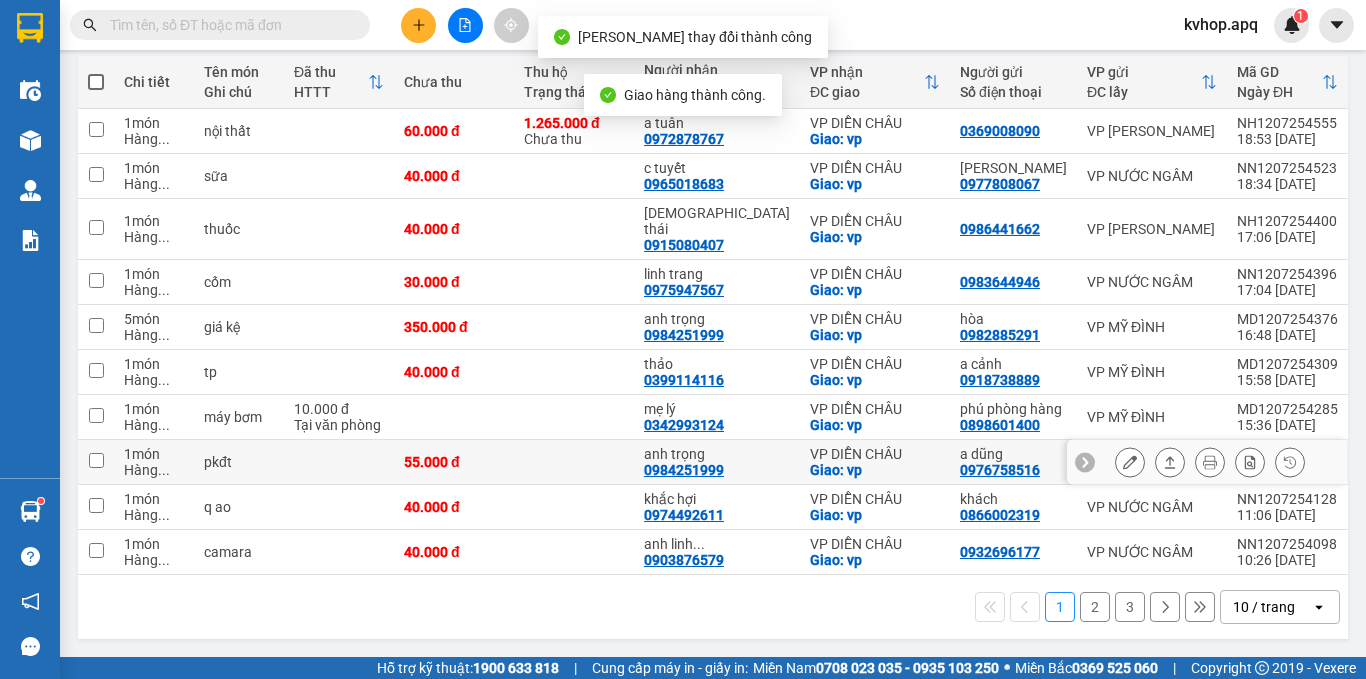 scroll, scrollTop: 234, scrollLeft: 0, axis: vertical 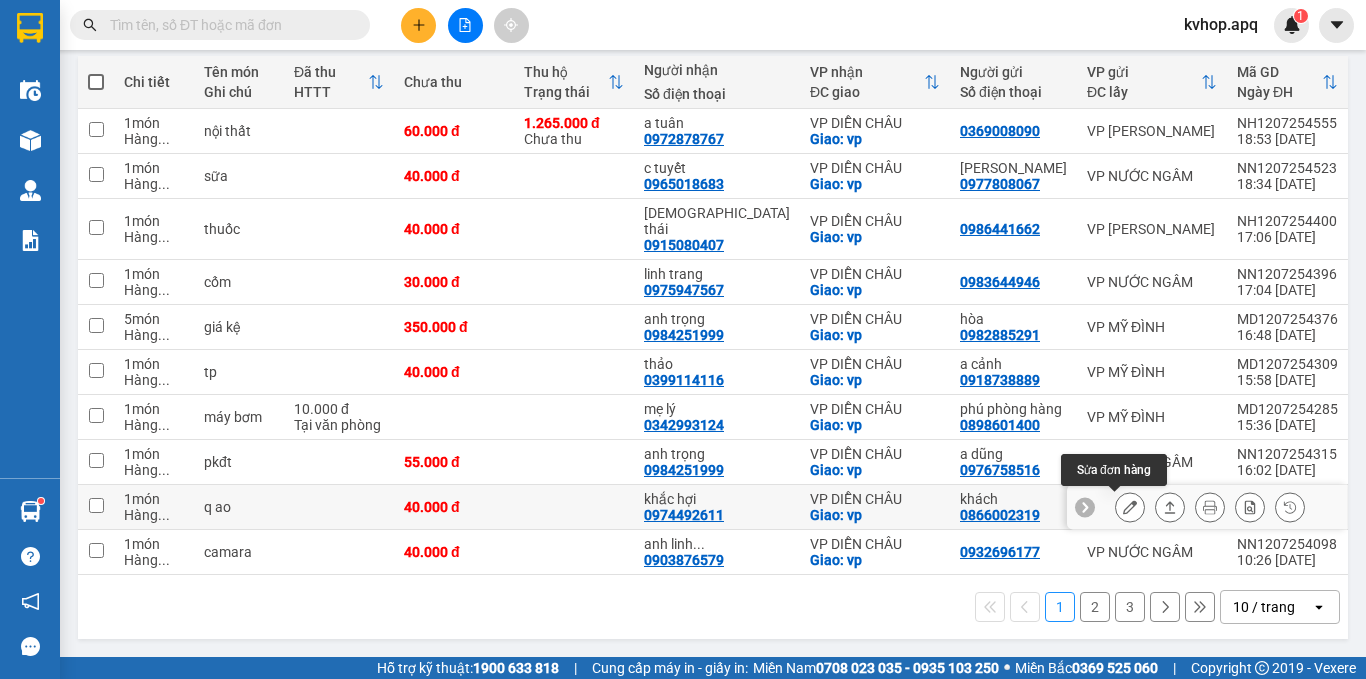 click 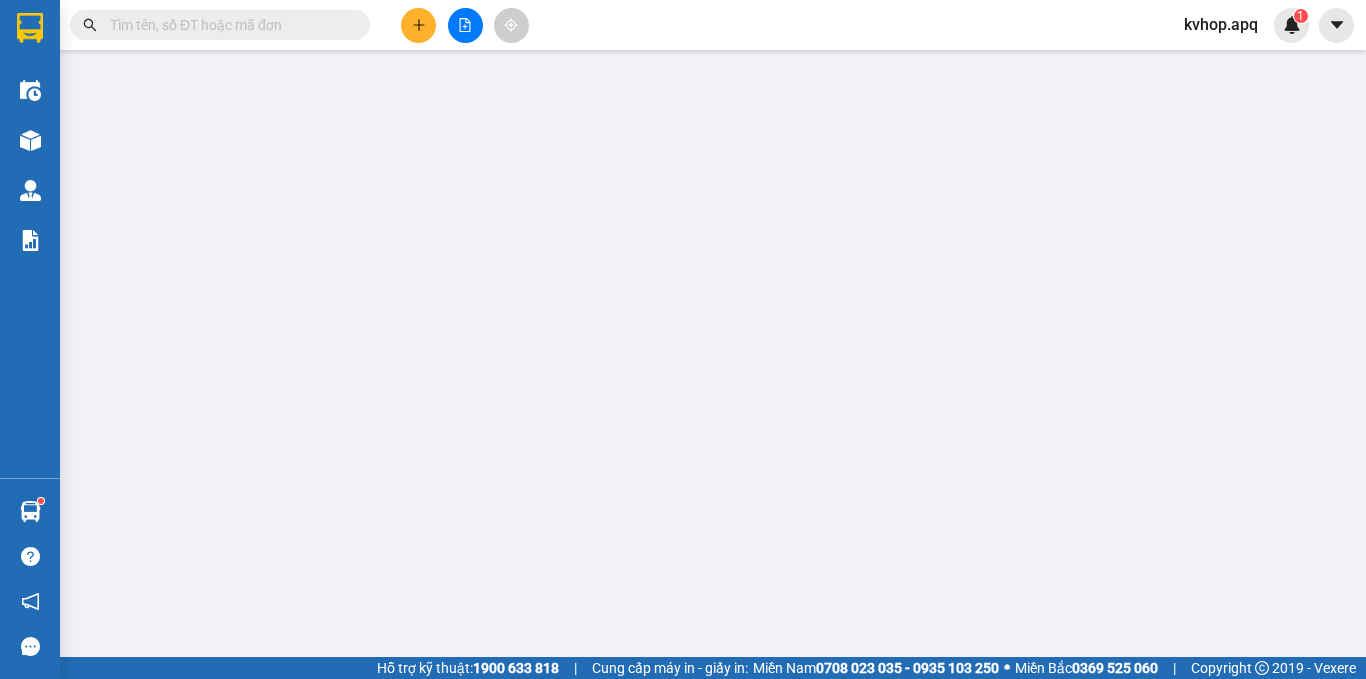 scroll, scrollTop: 0, scrollLeft: 0, axis: both 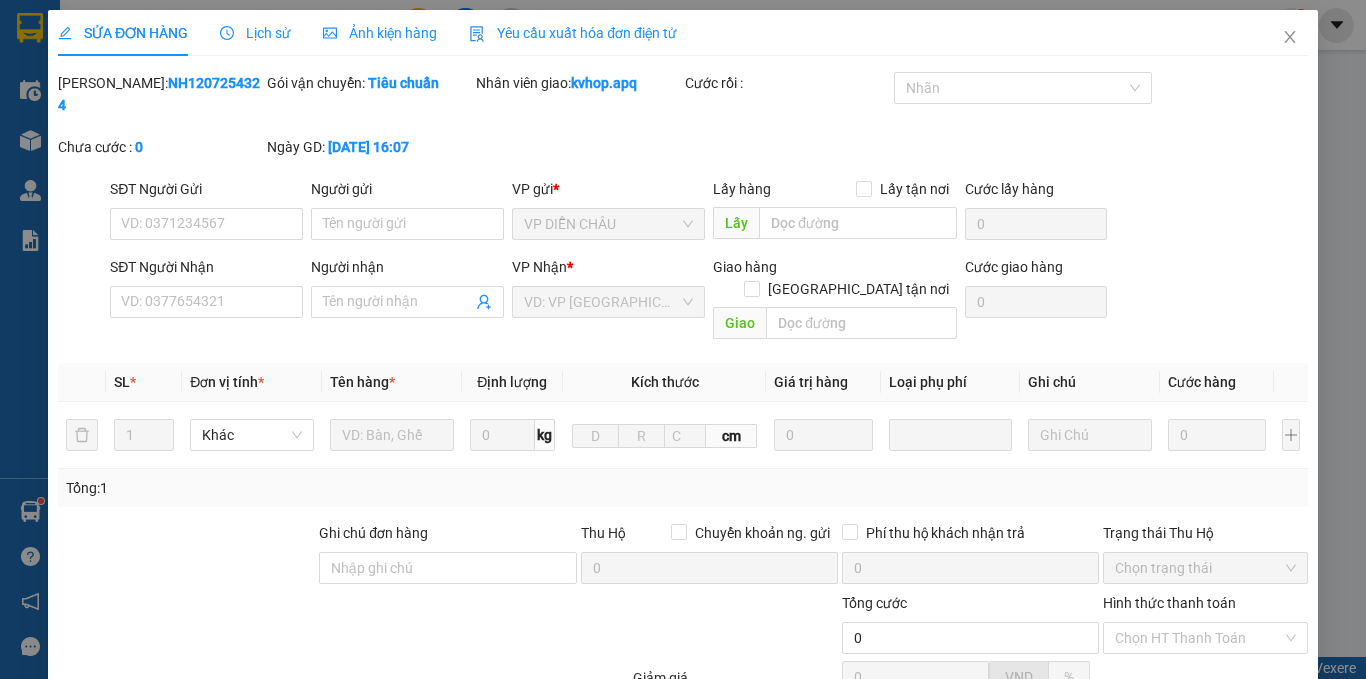 type on "0866002319" 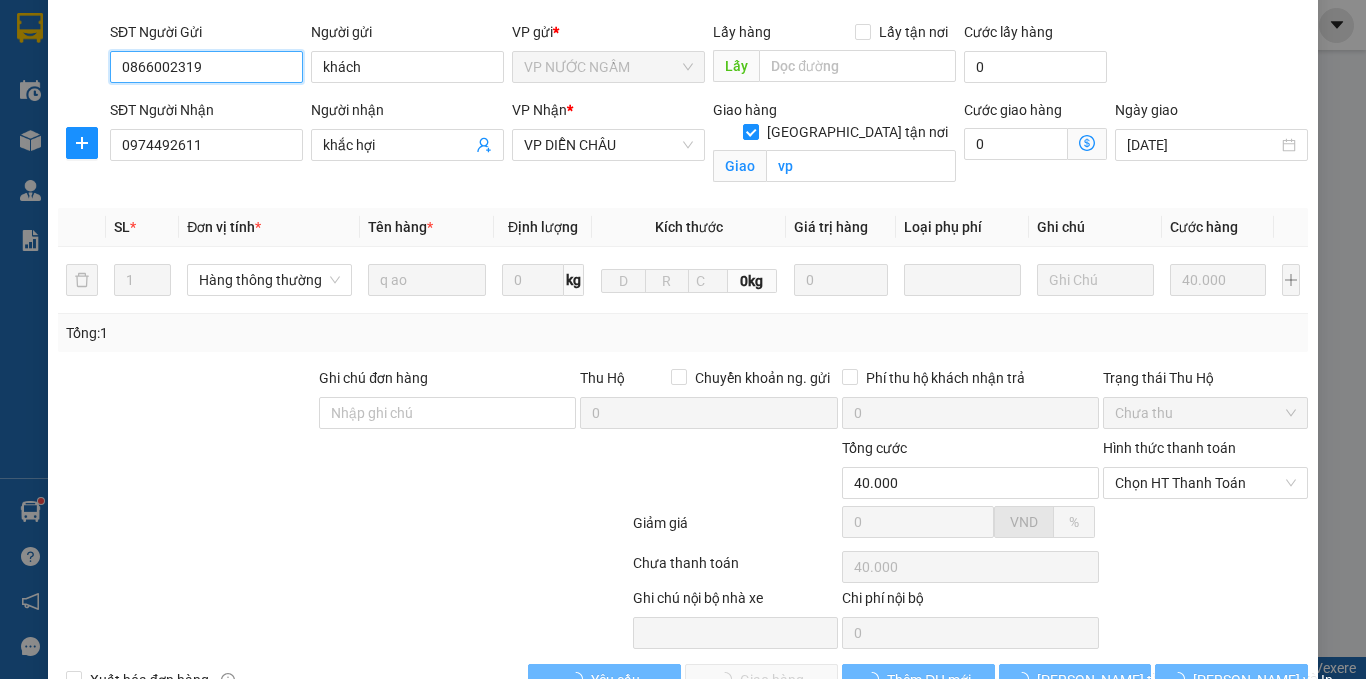 scroll, scrollTop: 191, scrollLeft: 0, axis: vertical 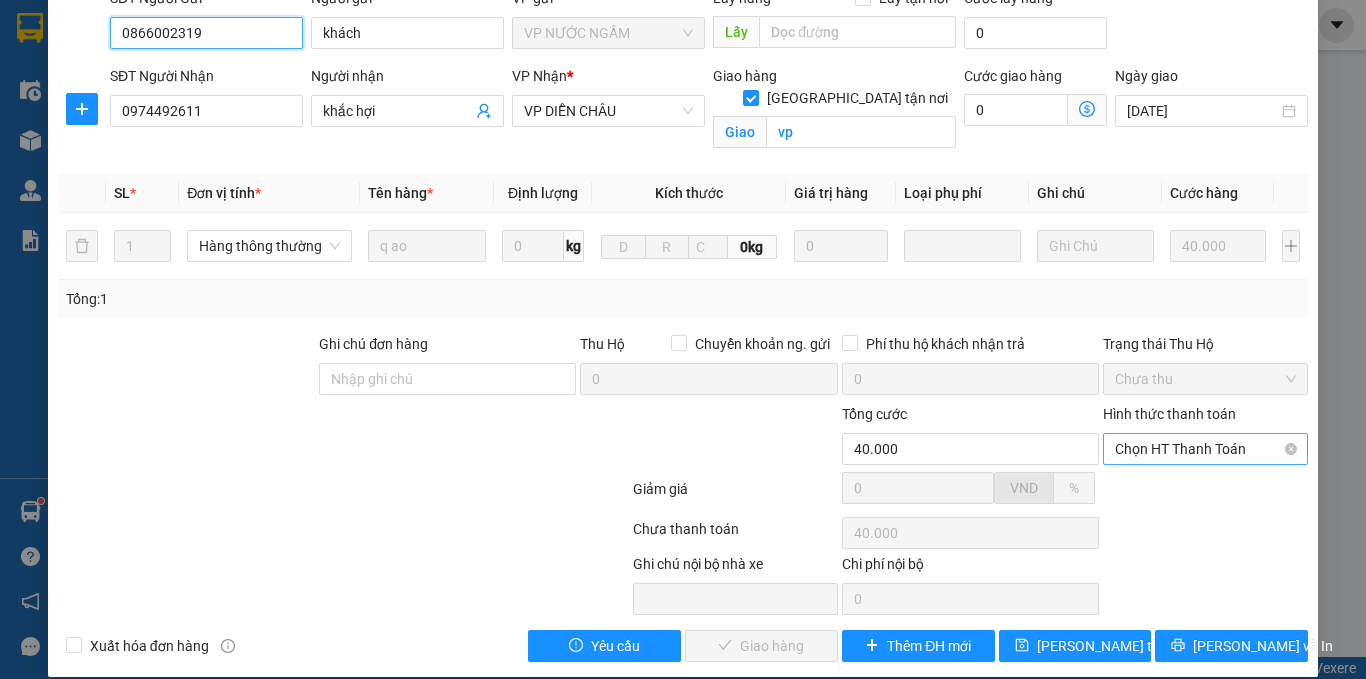 click on "Chọn HT Thanh Toán" at bounding box center (1205, 449) 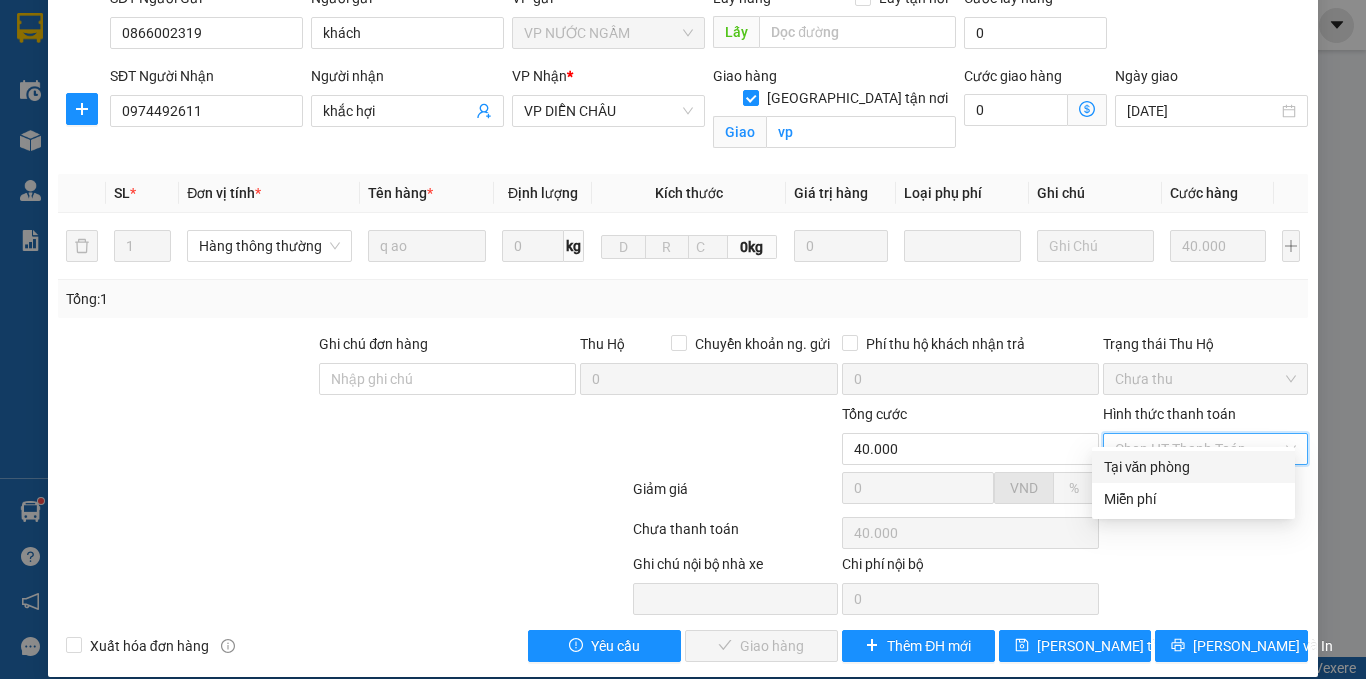 click on "Total Paid Fee 0 Total UnPaid Fee 40.000 Cash Collection Total Fee Mã ĐH:  NN1207254128 Gói vận chuyển:   Tiêu chuẩn Nhân viên tạo:   19397_lvduc.apq Cước rồi :   0   Nhãn Chưa cước :   40.000 Ngày GD:   12-07-2025 lúc 11:06 SĐT Người Gửi 0866002319 Người gửi khách VP gửi  * VP NƯỚC NGẦM Lấy hàng Lấy tận nơi Lấy Cước lấy hàng 0 SĐT Người Nhận 0974492611 Người nhận khắc hợi VP Nhận  * VP DIỄN CHÂU Giao hàng Giao tận nơi Giao vp Cước giao hàng 0 Ngày giao 12/07/2025 SL  * Đơn vị tính  * Tên hàng  * Định lượng Kích thước Giá trị hàng Loại phụ phí Ghi chú Cước hàng                       1 Hàng thông thường q ao 0 kg 0kg 0   40.000 Tổng:  1 Ghi chú đơn hàng Thu Hộ Chuyển khoản ng. gửi 0 Phí thu hộ khách nhận trả 0 Trạng thái Thu Hộ   Chưa thu Tổng cước 40.000 Hình thức thanh toán Chọn HT Thanh Toán Giảm giá 0 VND % Discount 0 0 40.000" at bounding box center [683, 271] 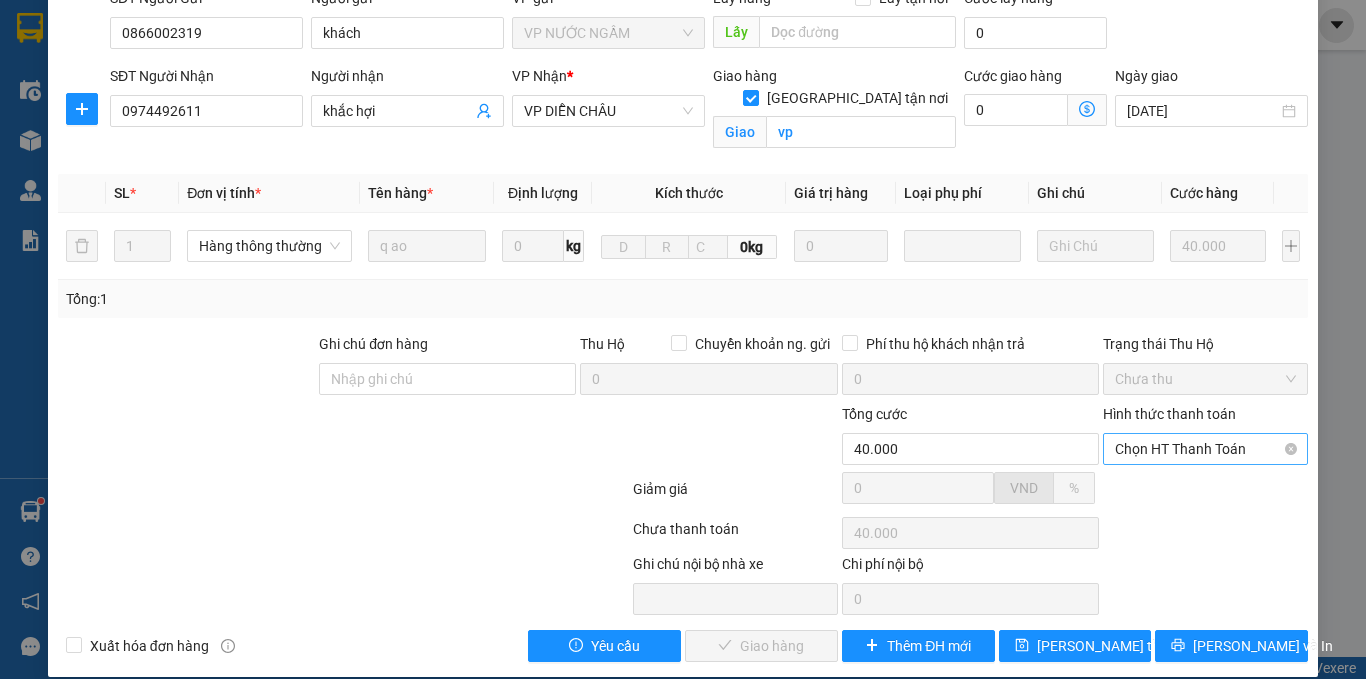 click on "Chọn HT Thanh Toán" at bounding box center [1205, 449] 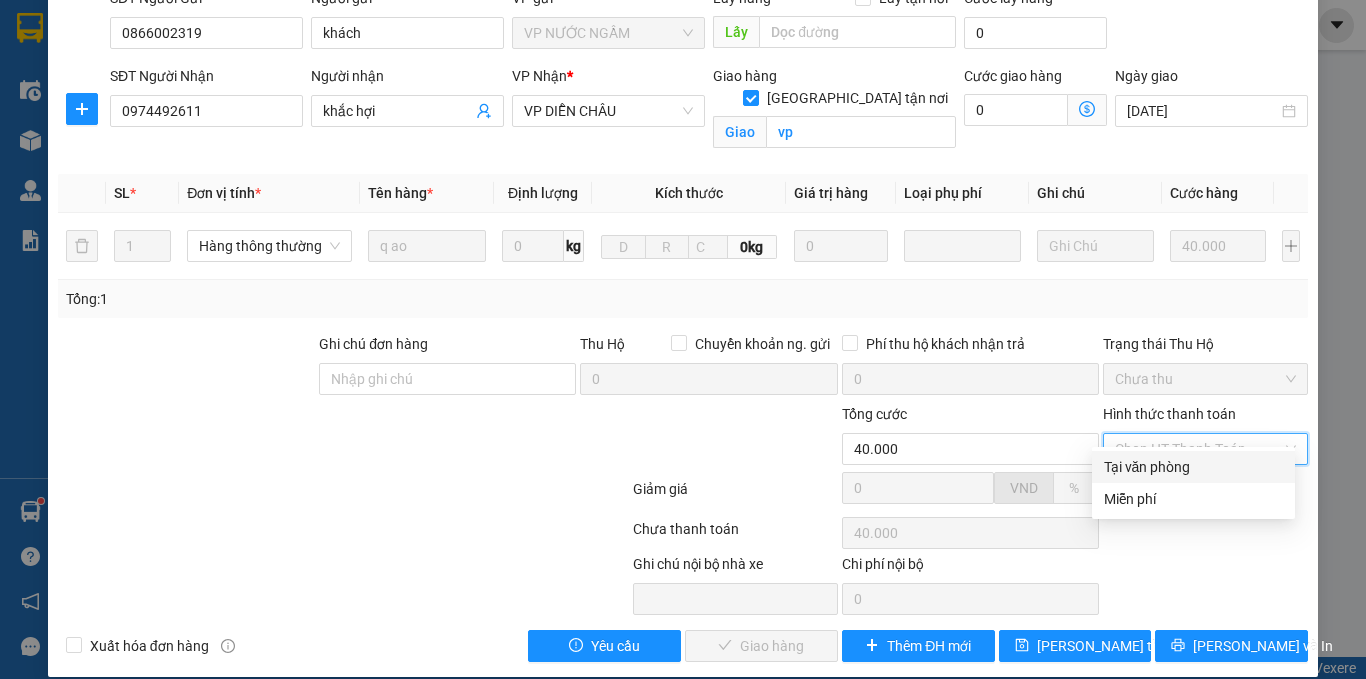 click on "Tại văn phòng" at bounding box center (1193, 467) 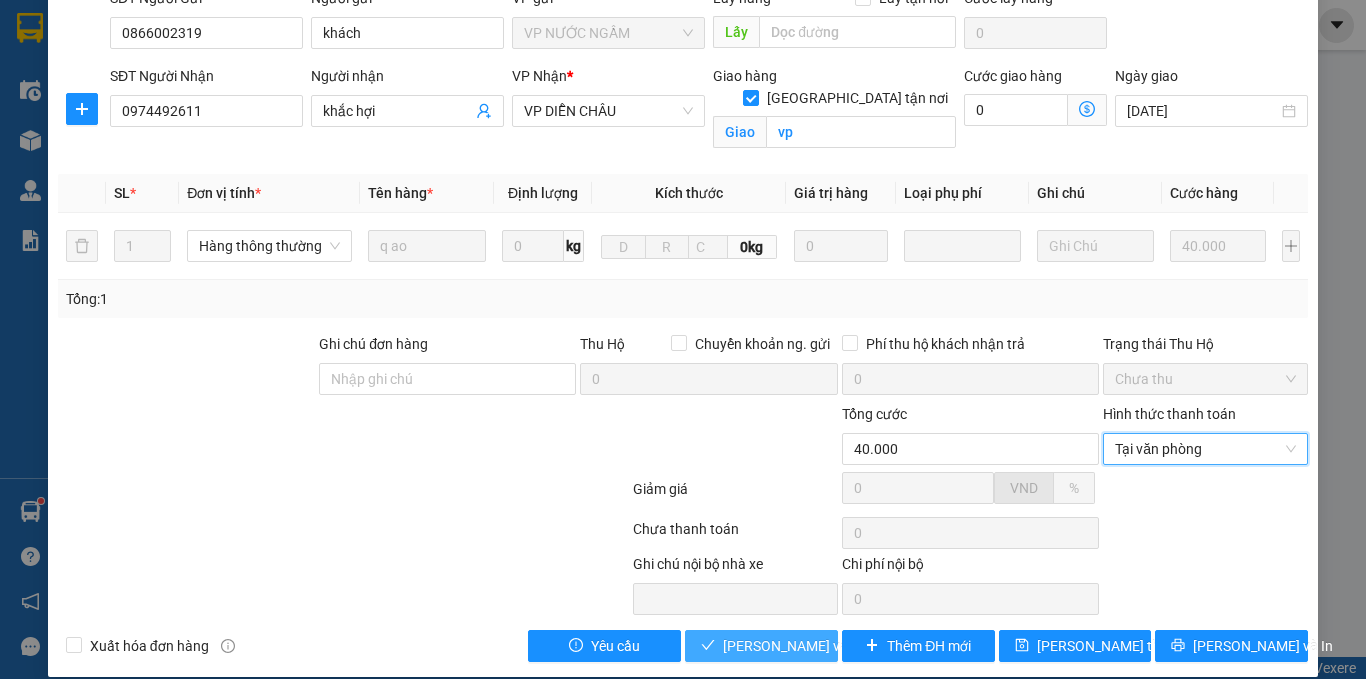 click on "[PERSON_NAME] và Giao hàng" at bounding box center (819, 646) 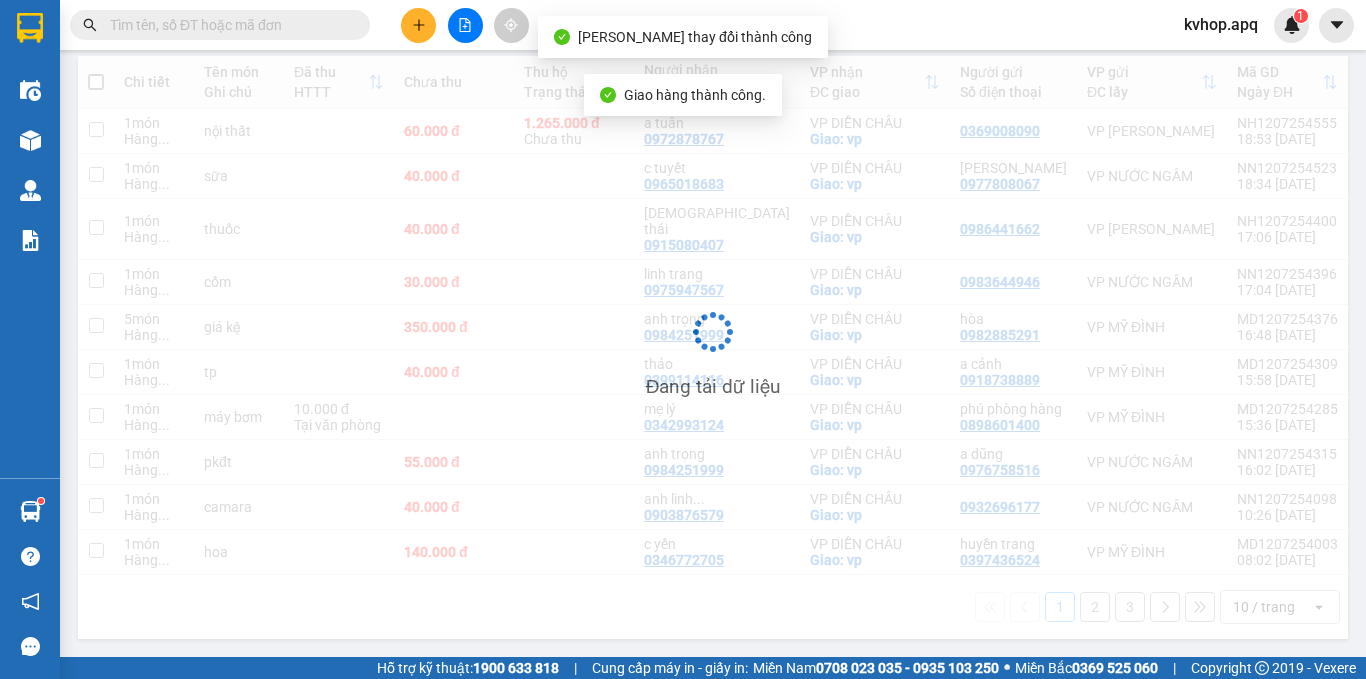 scroll, scrollTop: 234, scrollLeft: 0, axis: vertical 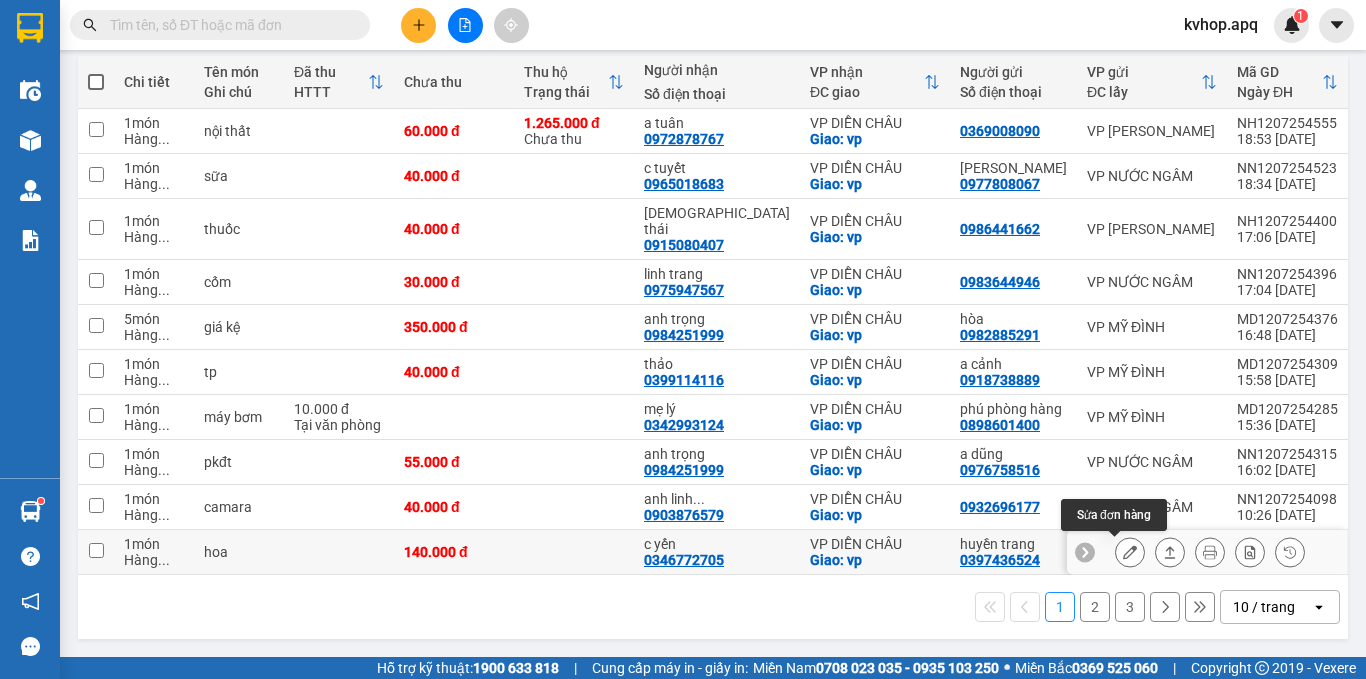 click at bounding box center [1130, 552] 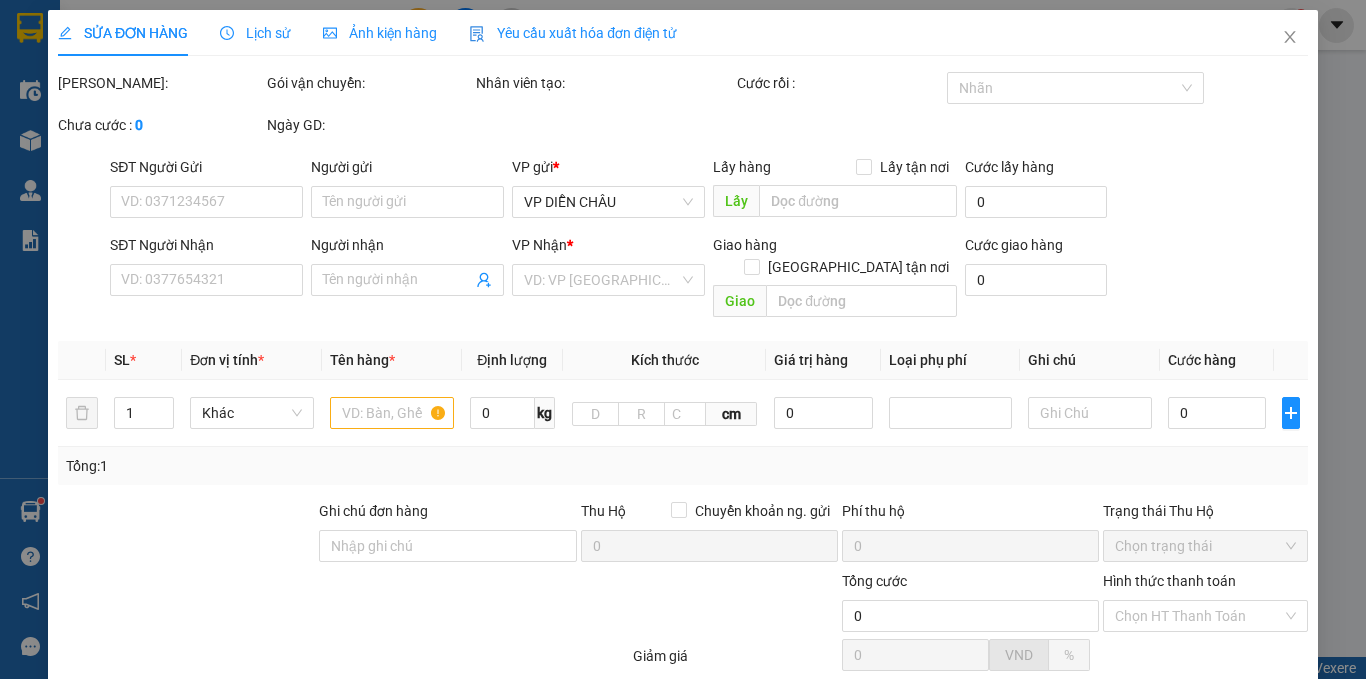 scroll, scrollTop: 0, scrollLeft: 0, axis: both 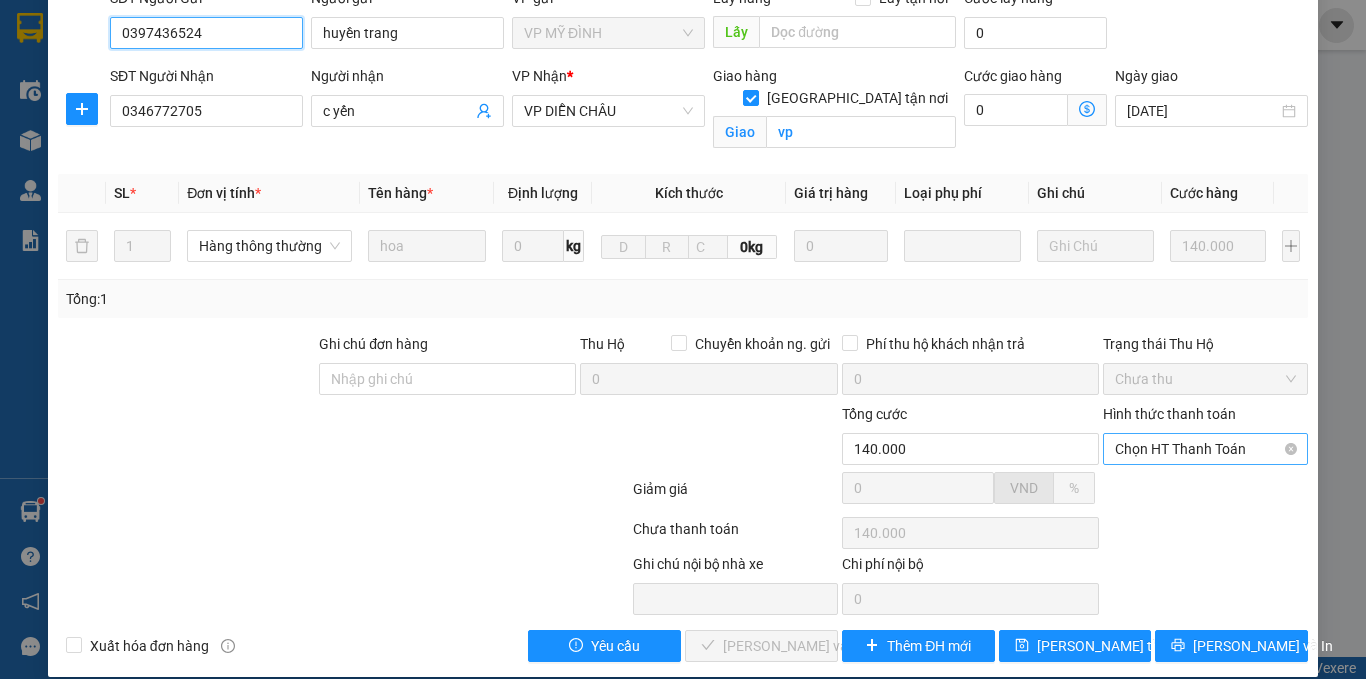 click on "Chọn HT Thanh Toán" at bounding box center (1205, 449) 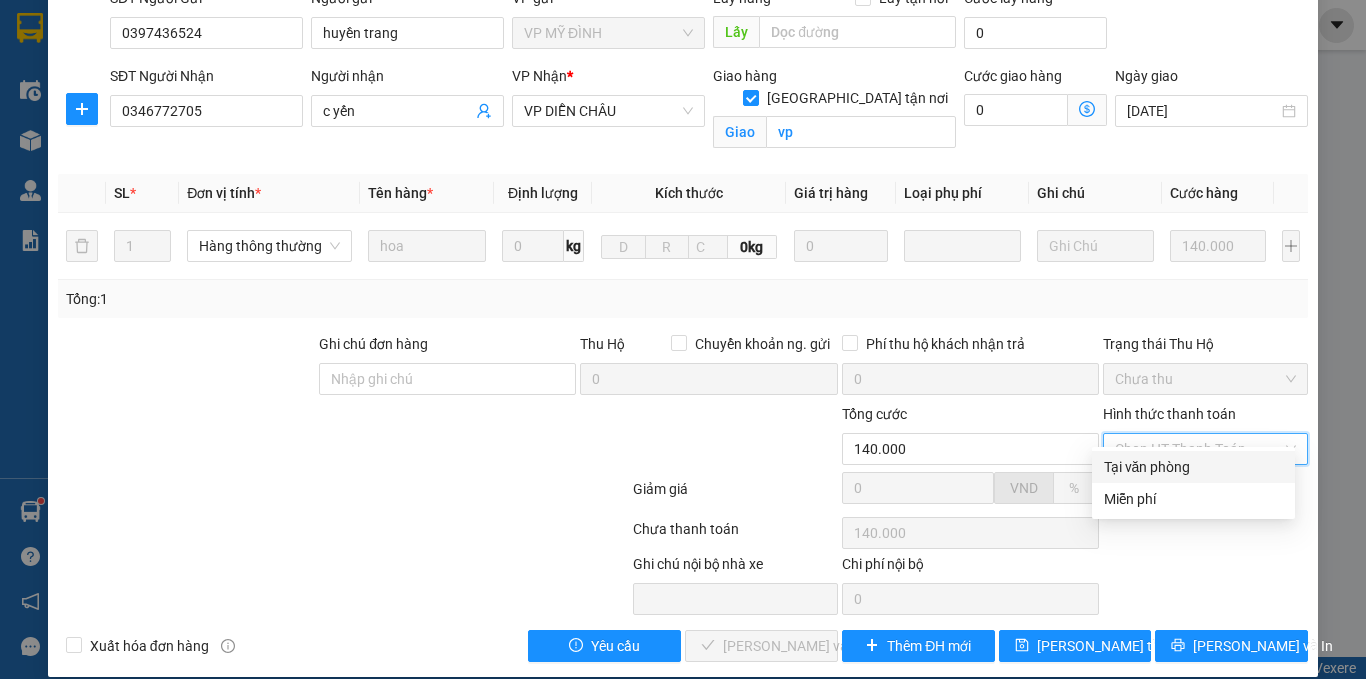 click on "Tại văn phòng" at bounding box center [1193, 467] 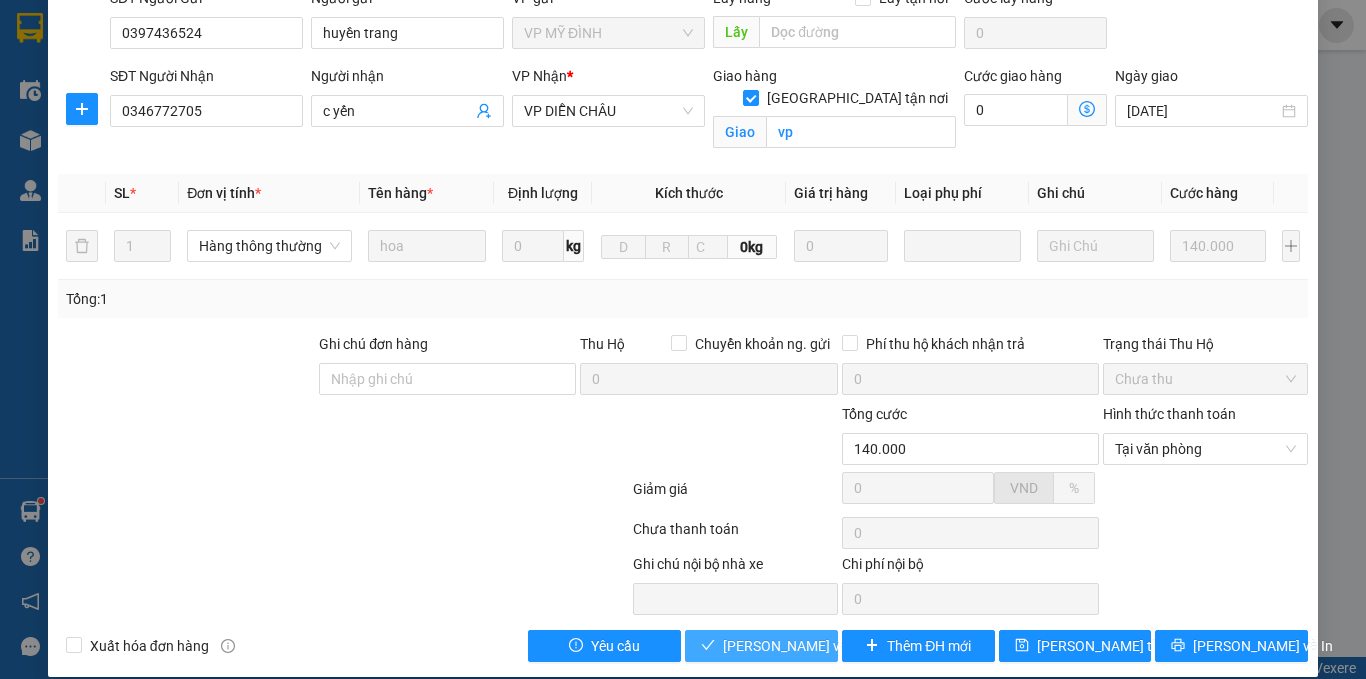 click on "[PERSON_NAME] và Giao hàng" at bounding box center [819, 646] 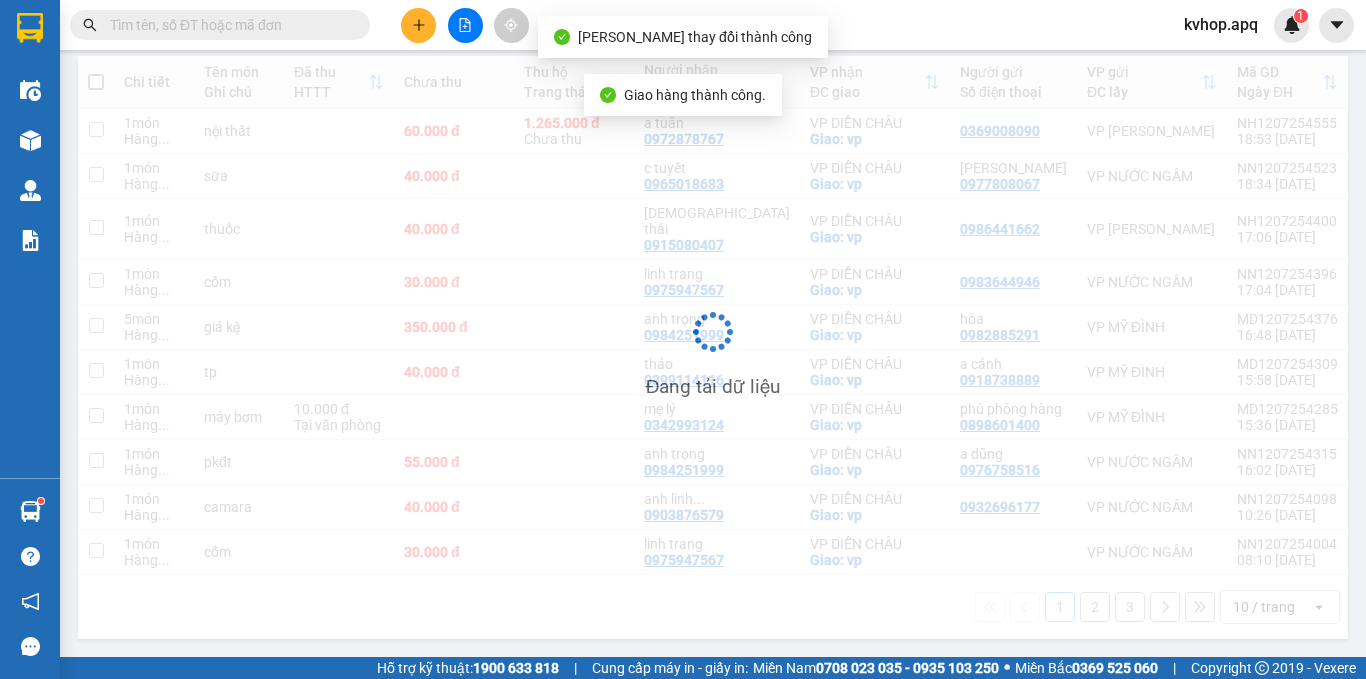 scroll, scrollTop: 234, scrollLeft: 0, axis: vertical 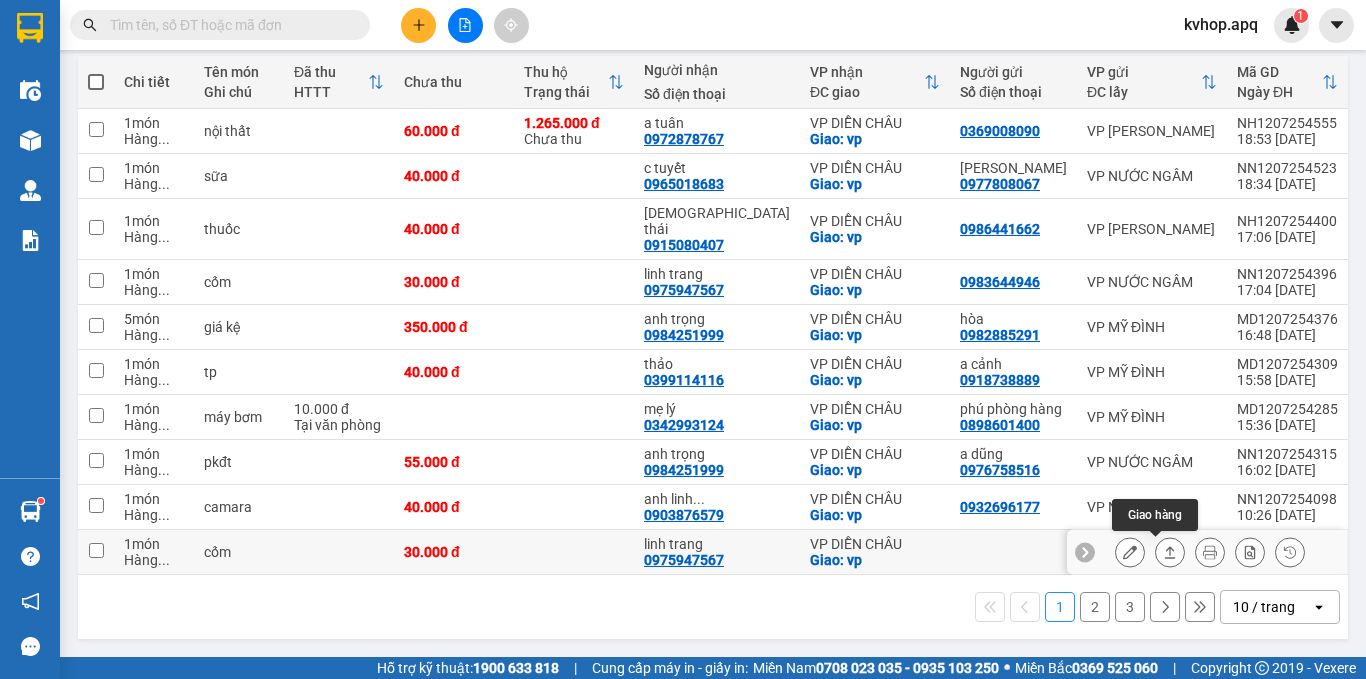 click 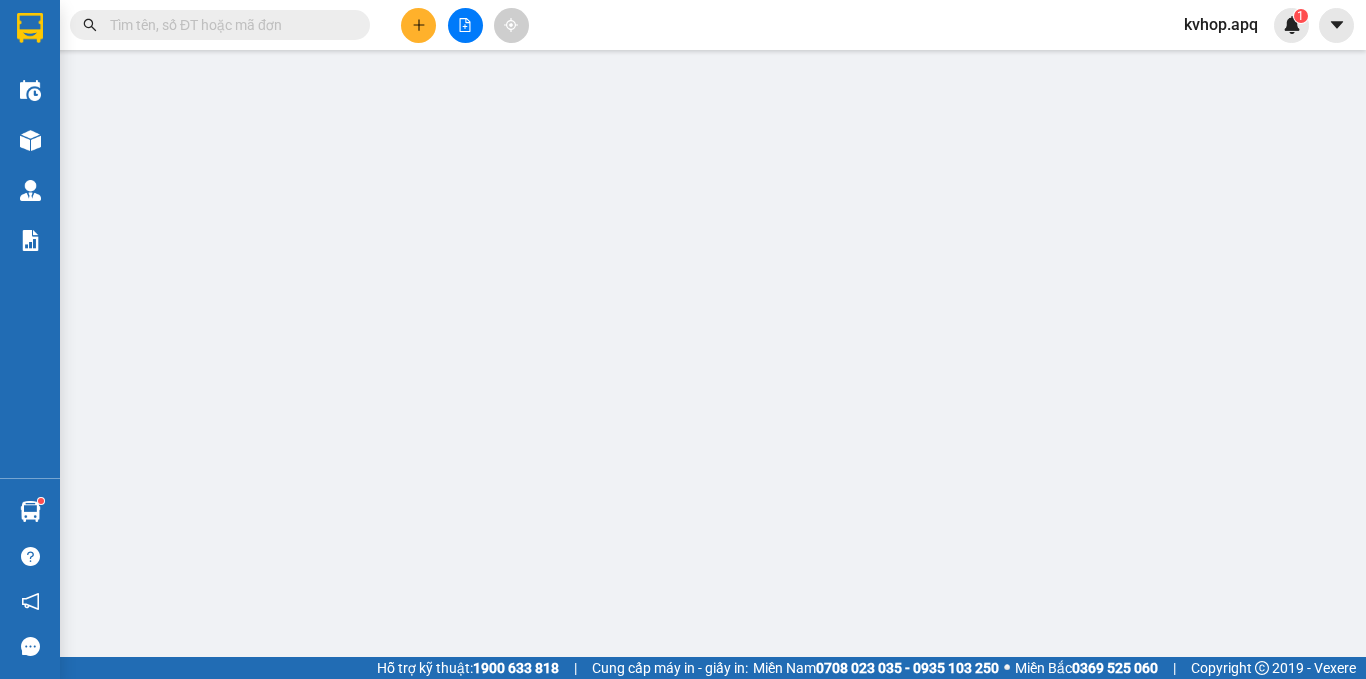 scroll, scrollTop: 0, scrollLeft: 0, axis: both 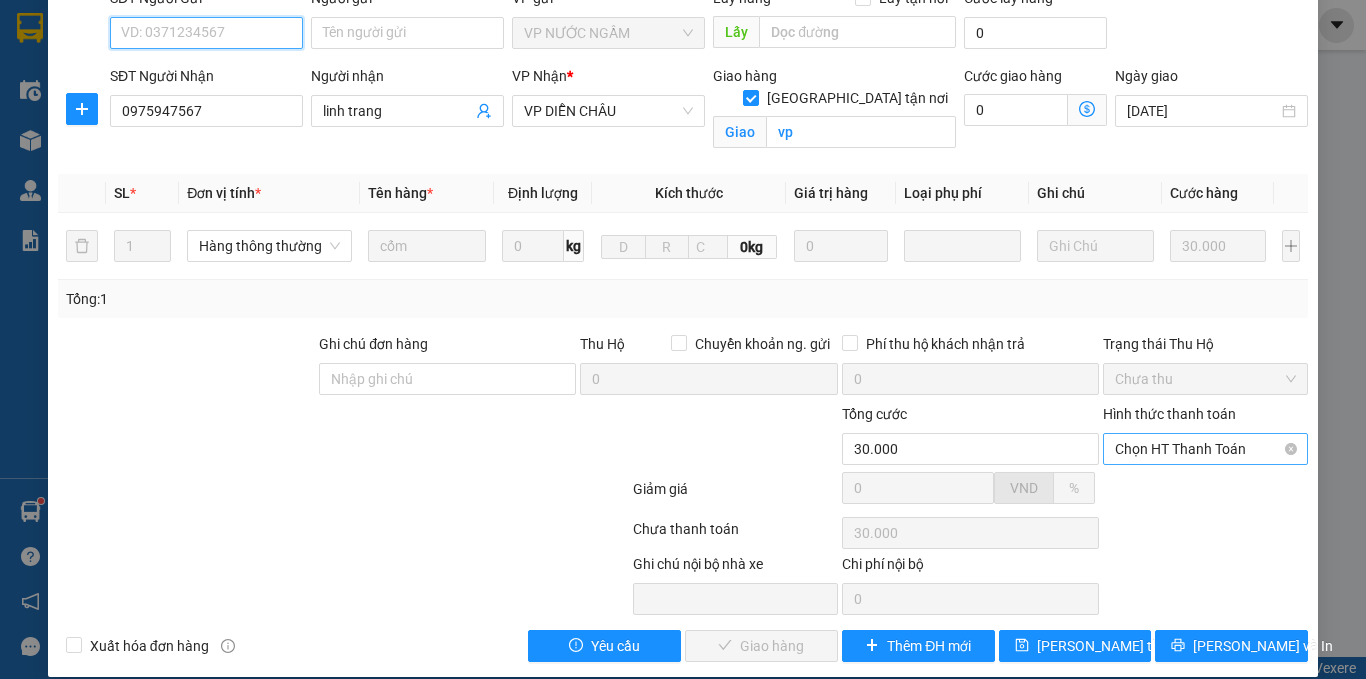 click on "Chọn HT Thanh Toán" at bounding box center [1205, 449] 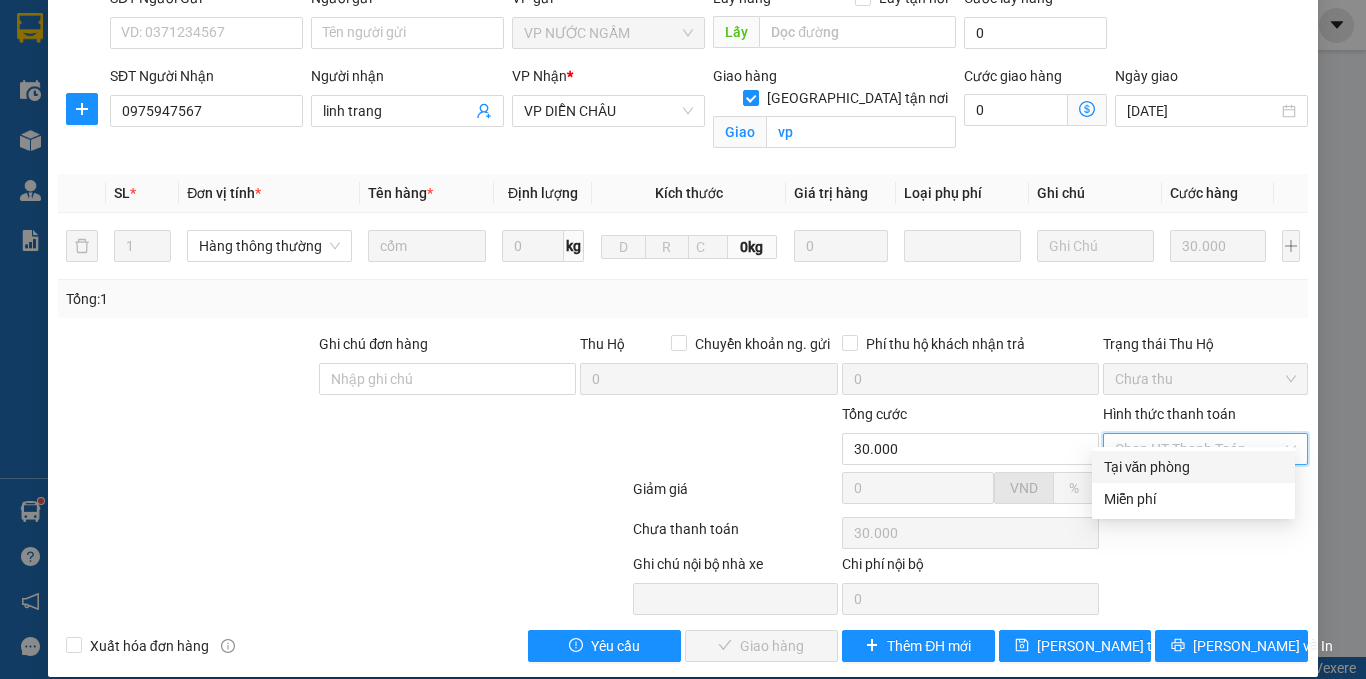 click on "Tại văn phòng" at bounding box center (1193, 467) 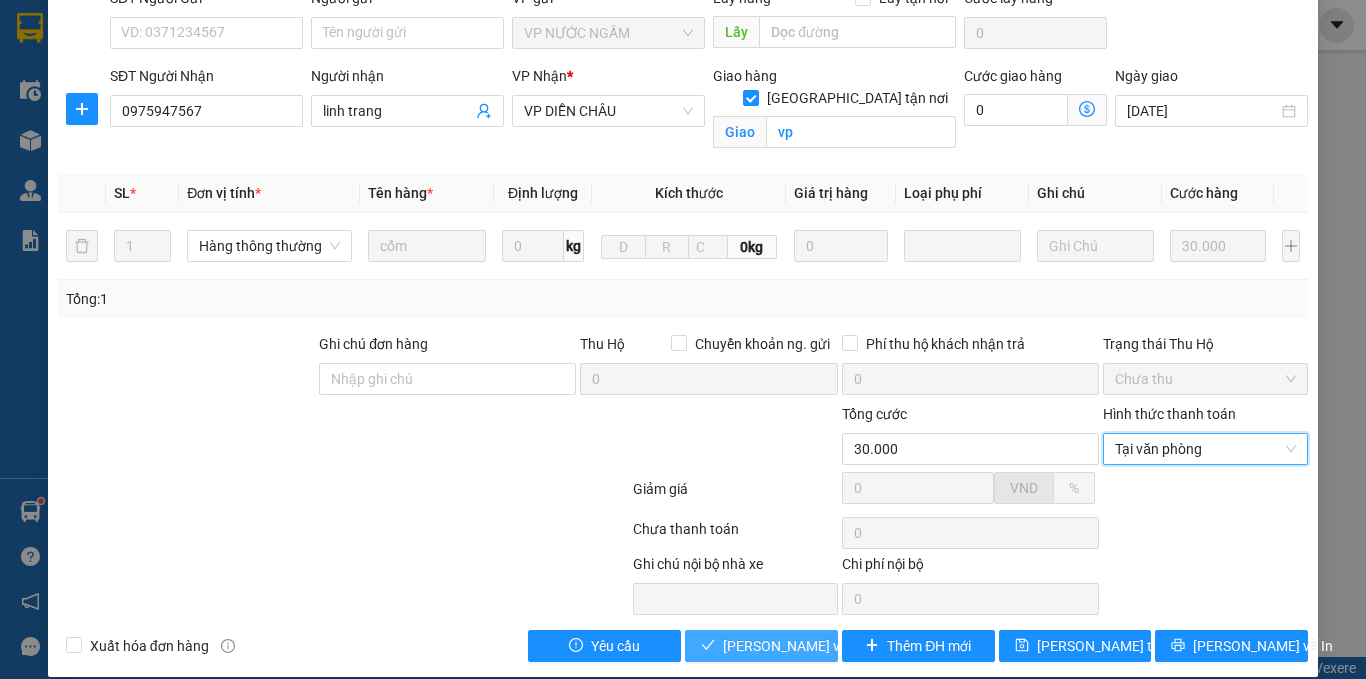 click on "[PERSON_NAME] và Giao hàng" at bounding box center [761, 646] 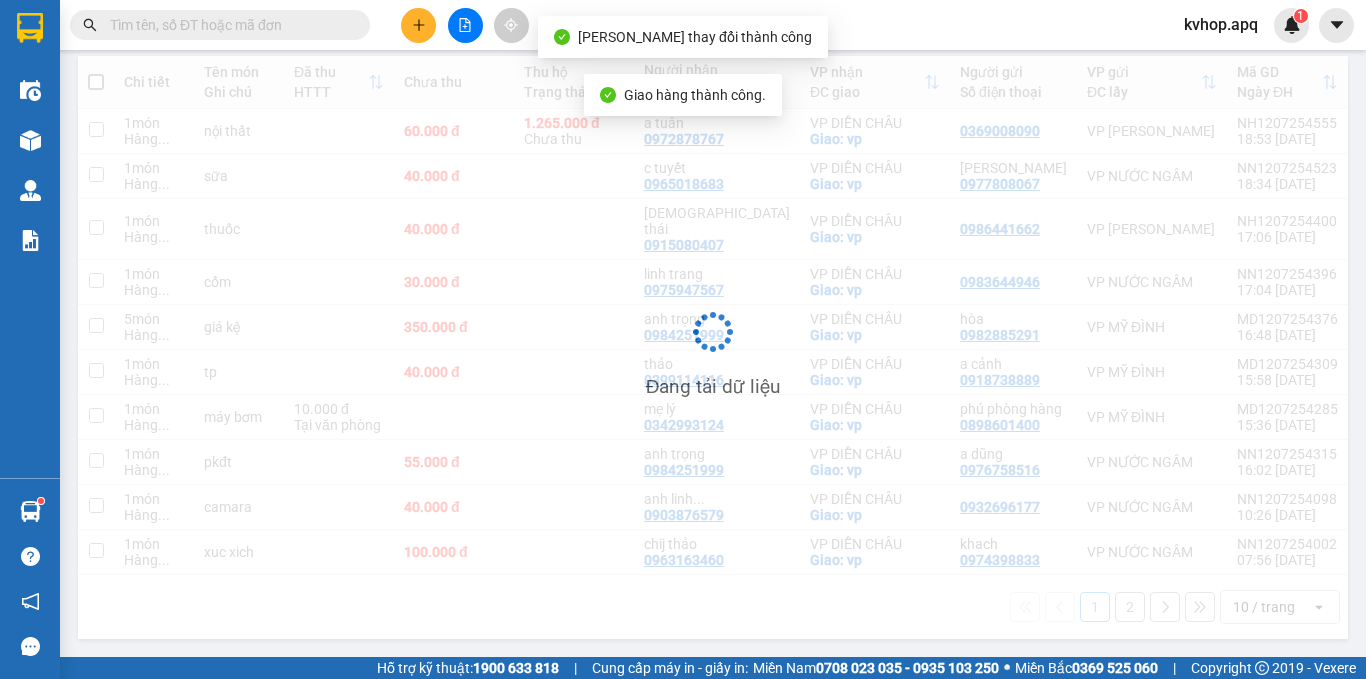 scroll, scrollTop: 234, scrollLeft: 0, axis: vertical 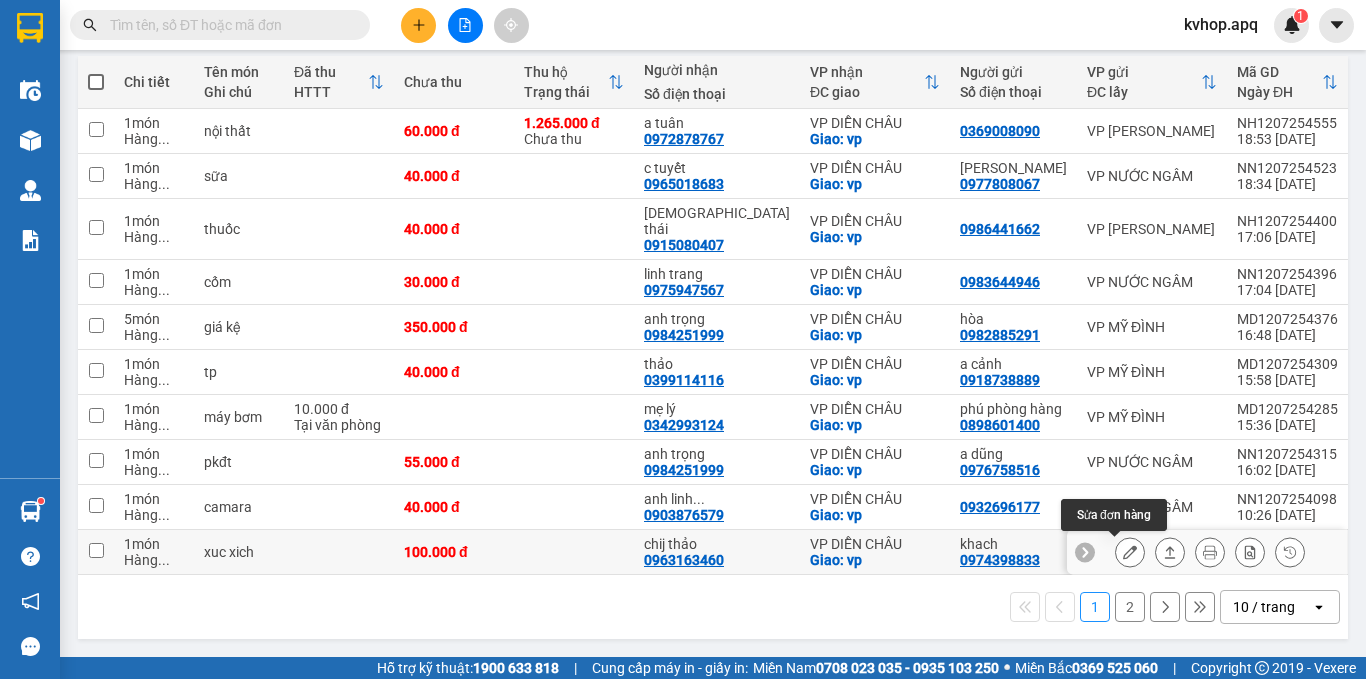 click at bounding box center [1130, 552] 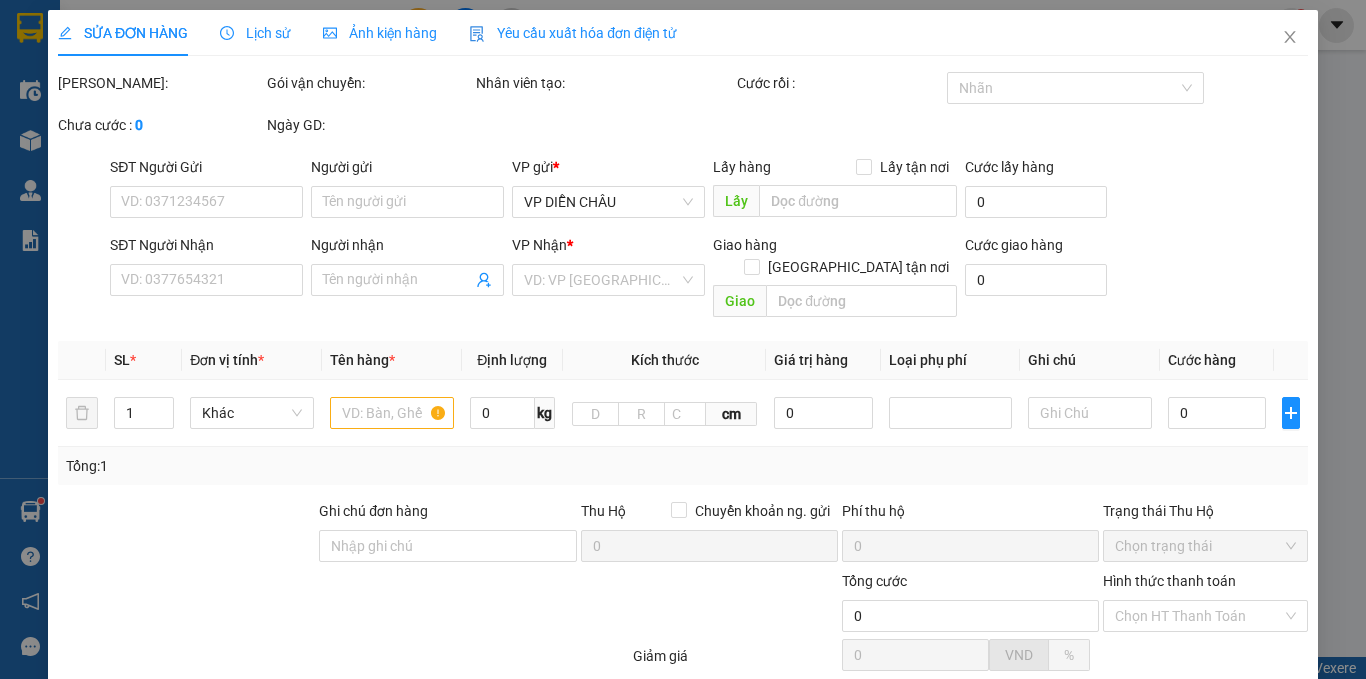 type on "0974398833" 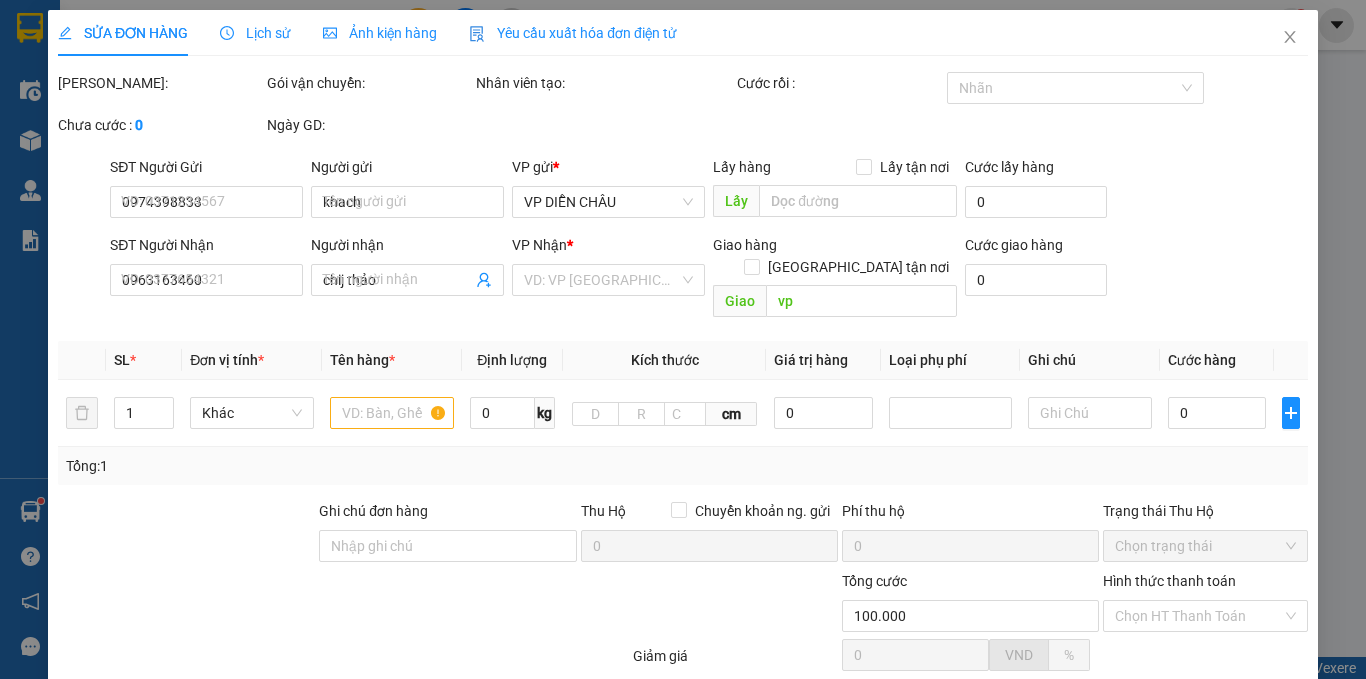 scroll, scrollTop: 0, scrollLeft: 0, axis: both 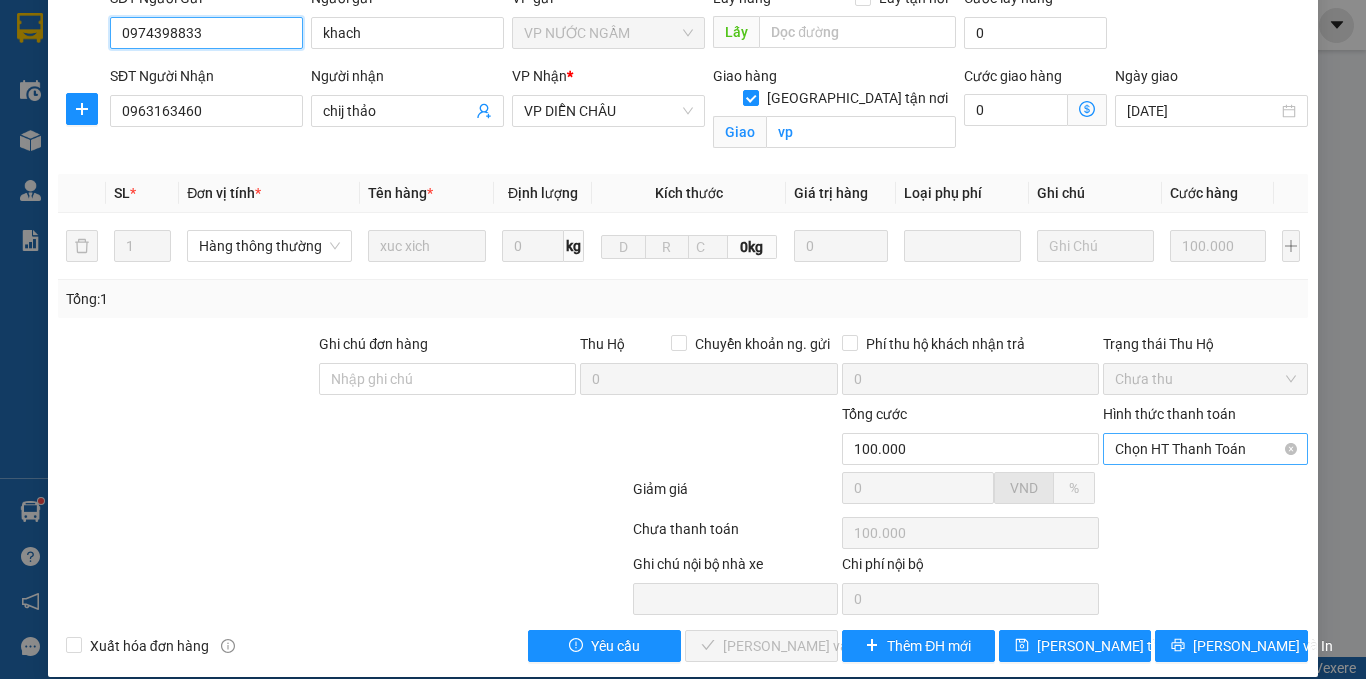 click on "Chọn HT Thanh Toán" at bounding box center (1205, 449) 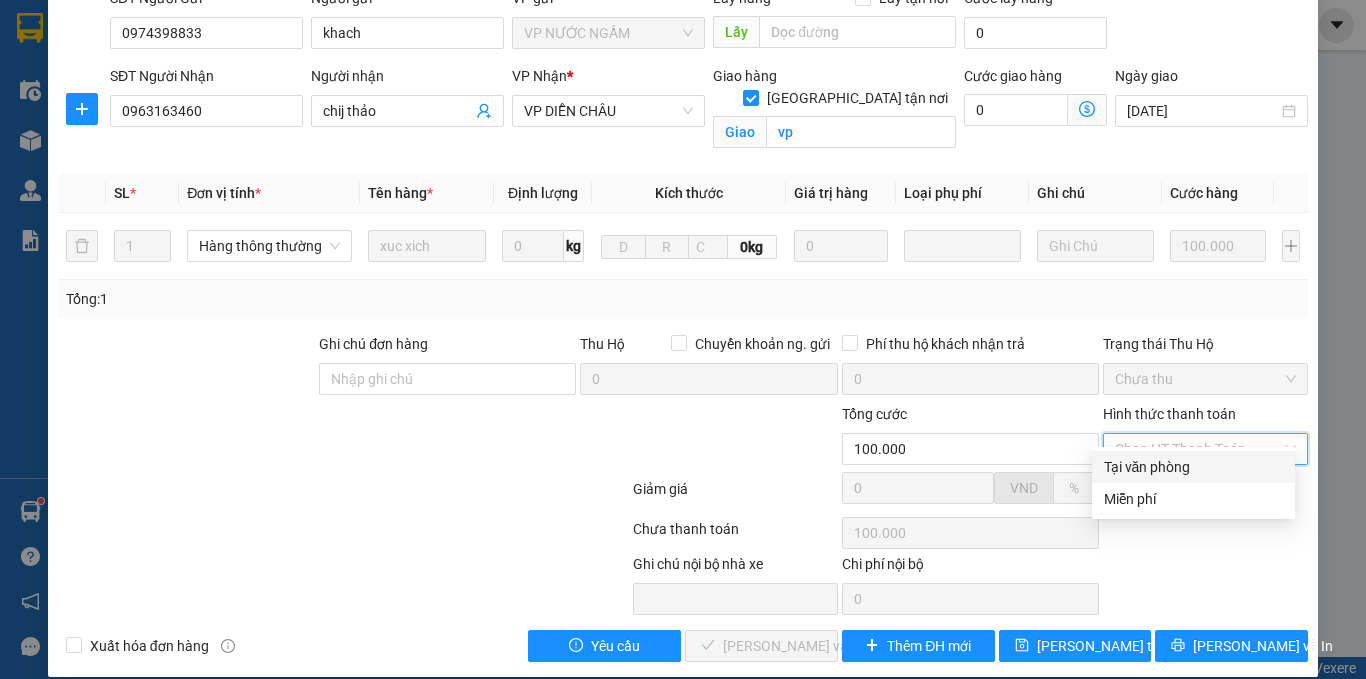 click on "Tại văn phòng" at bounding box center (1193, 467) 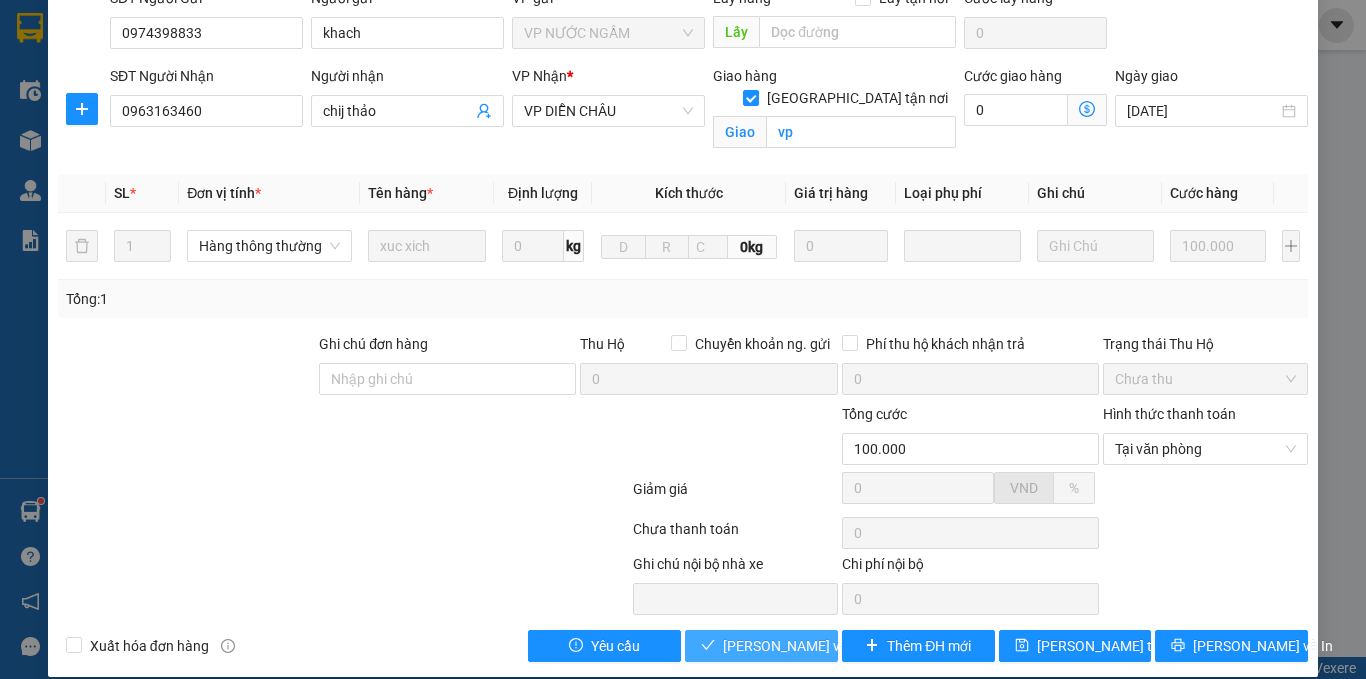 click on "[PERSON_NAME] và Giao hàng" at bounding box center (819, 646) 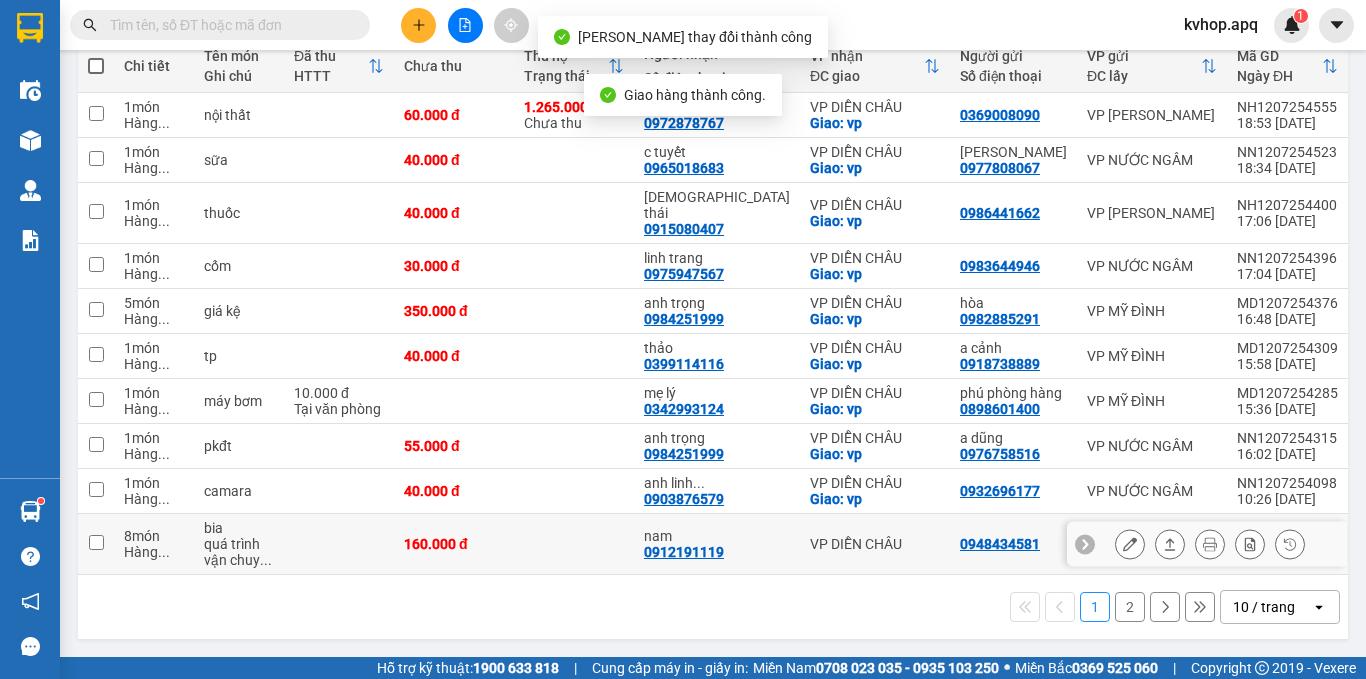 scroll, scrollTop: 250, scrollLeft: 0, axis: vertical 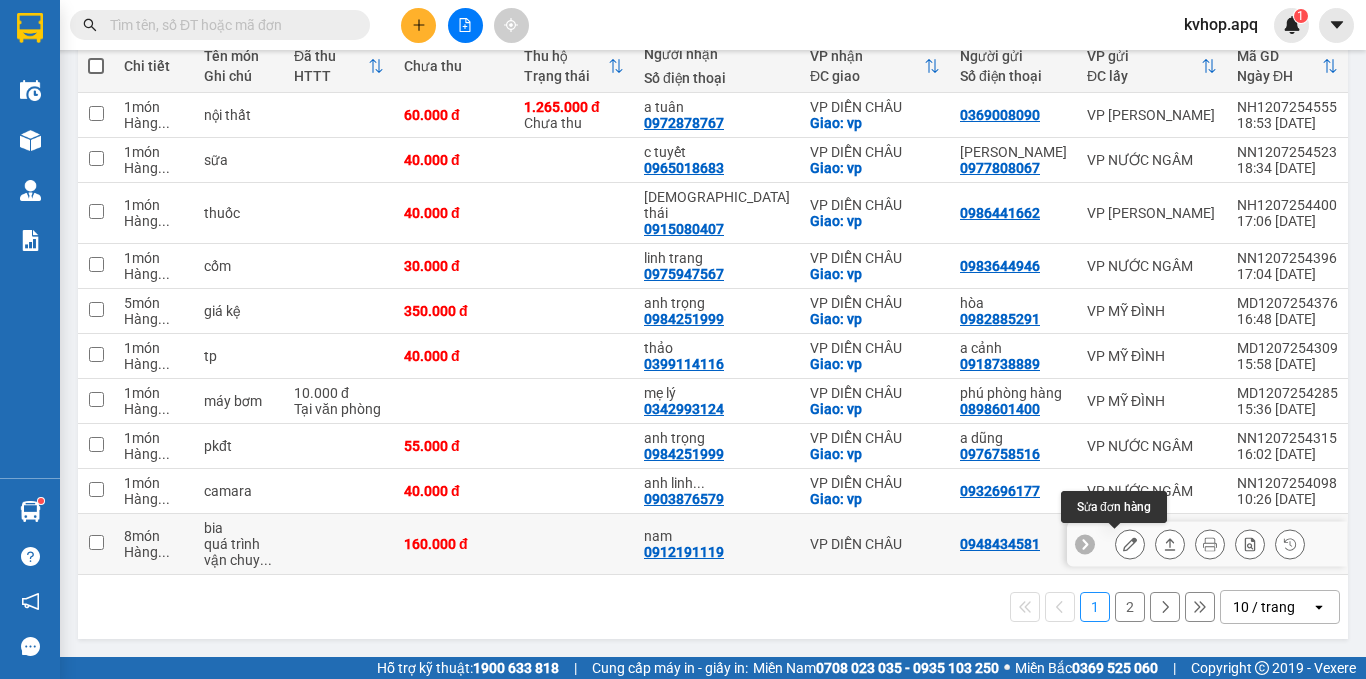 click at bounding box center [1130, 544] 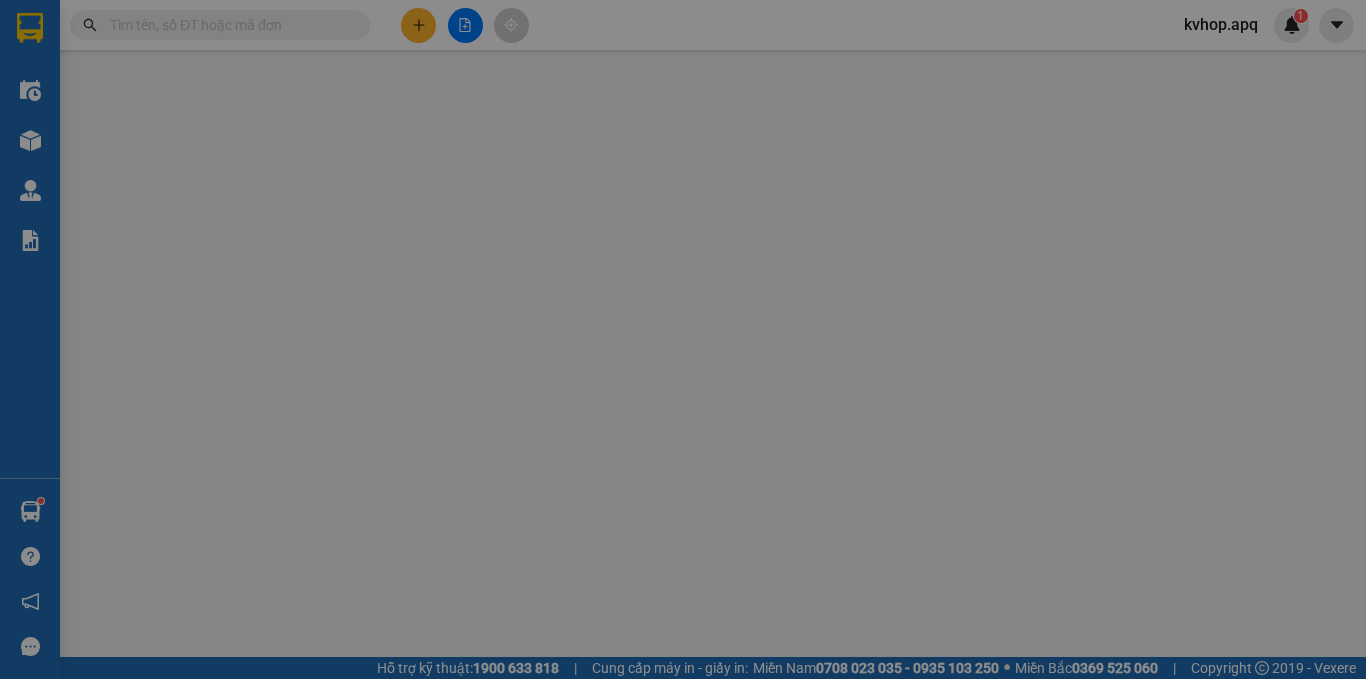 scroll, scrollTop: 0, scrollLeft: 0, axis: both 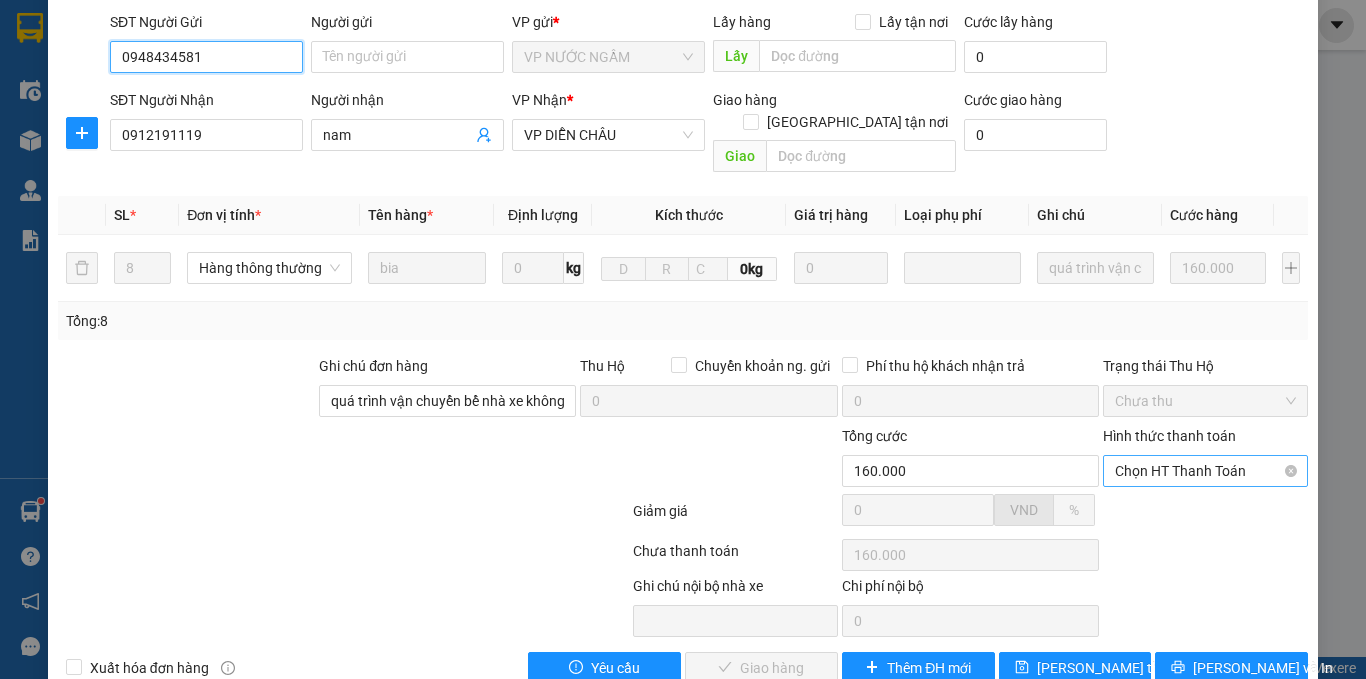 click on "Chọn HT Thanh Toán" at bounding box center [1205, 471] 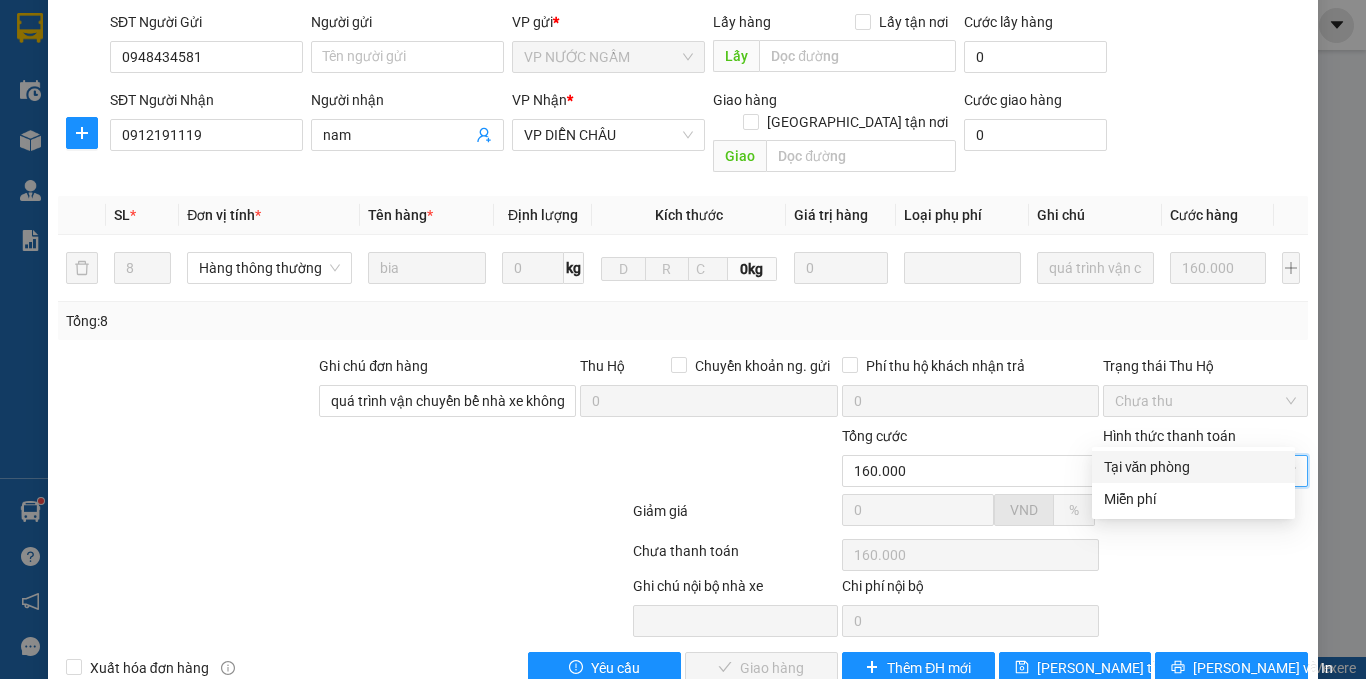 drag, startPoint x: 1134, startPoint y: 456, endPoint x: 1122, endPoint y: 473, distance: 20.808653 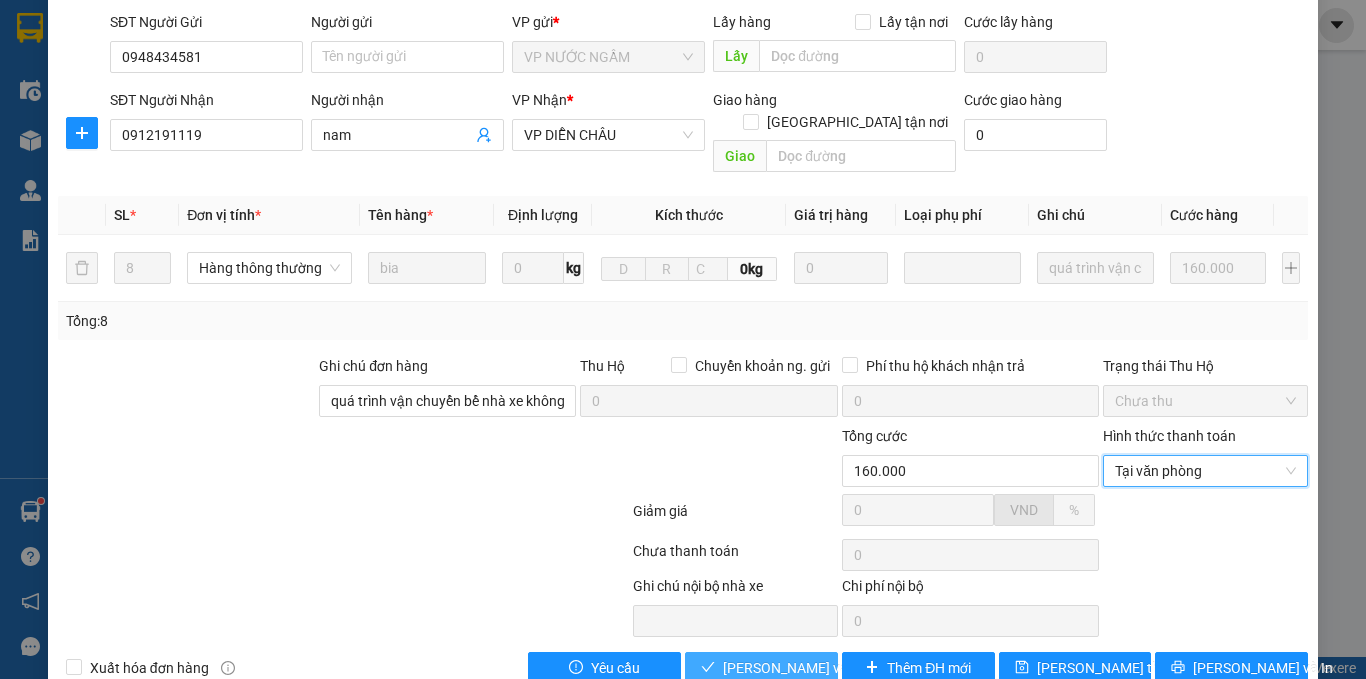 click on "[PERSON_NAME] và Giao hàng" at bounding box center (819, 668) 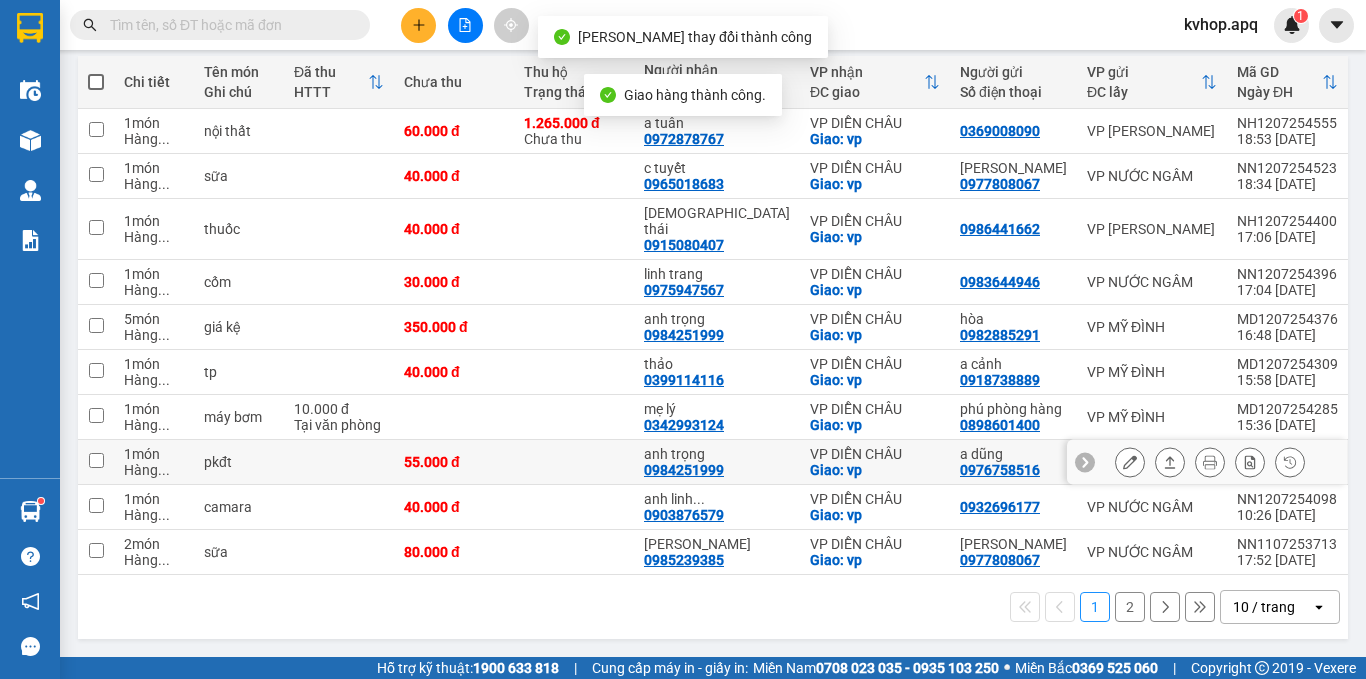 scroll, scrollTop: 234, scrollLeft: 0, axis: vertical 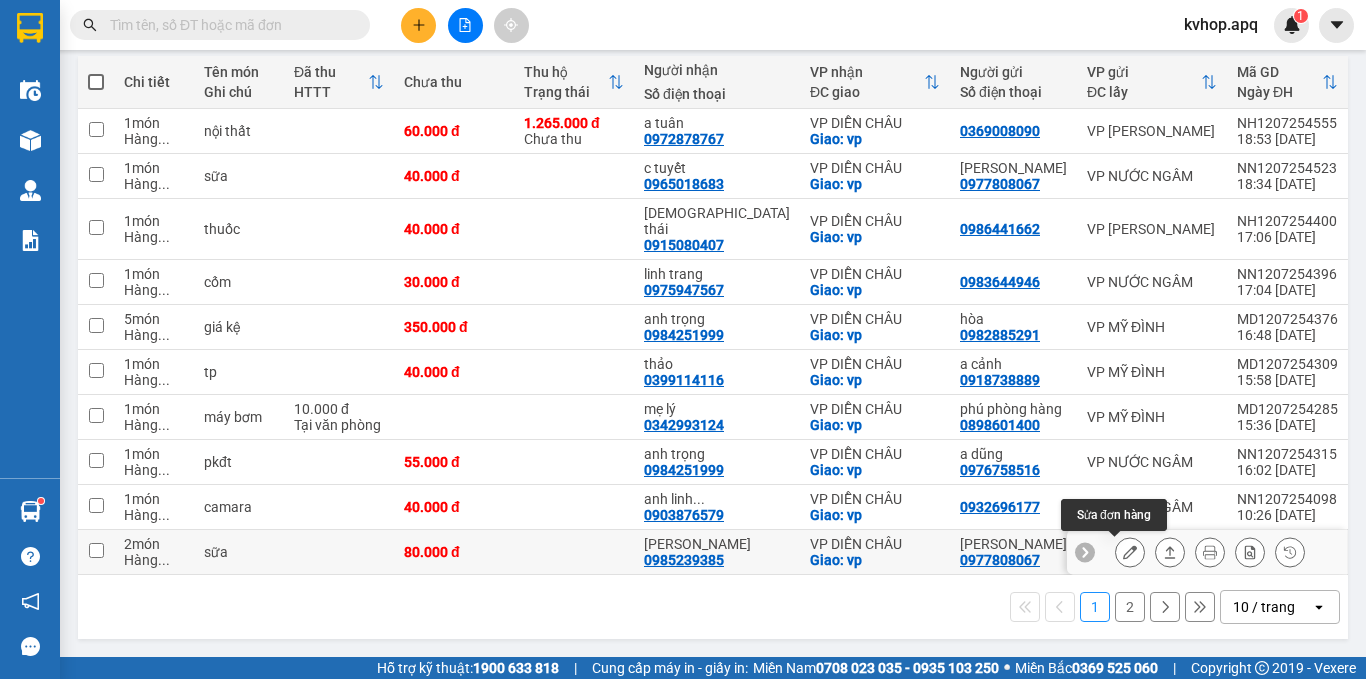 click 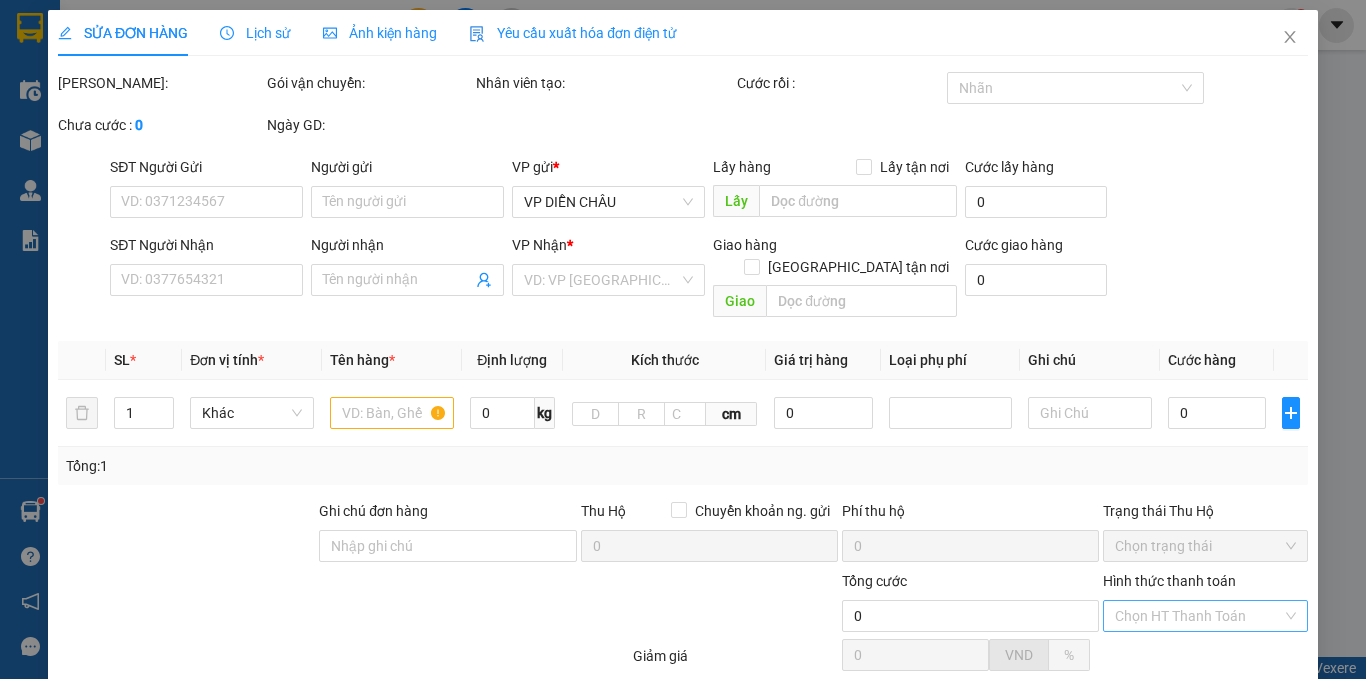 scroll, scrollTop: 0, scrollLeft: 0, axis: both 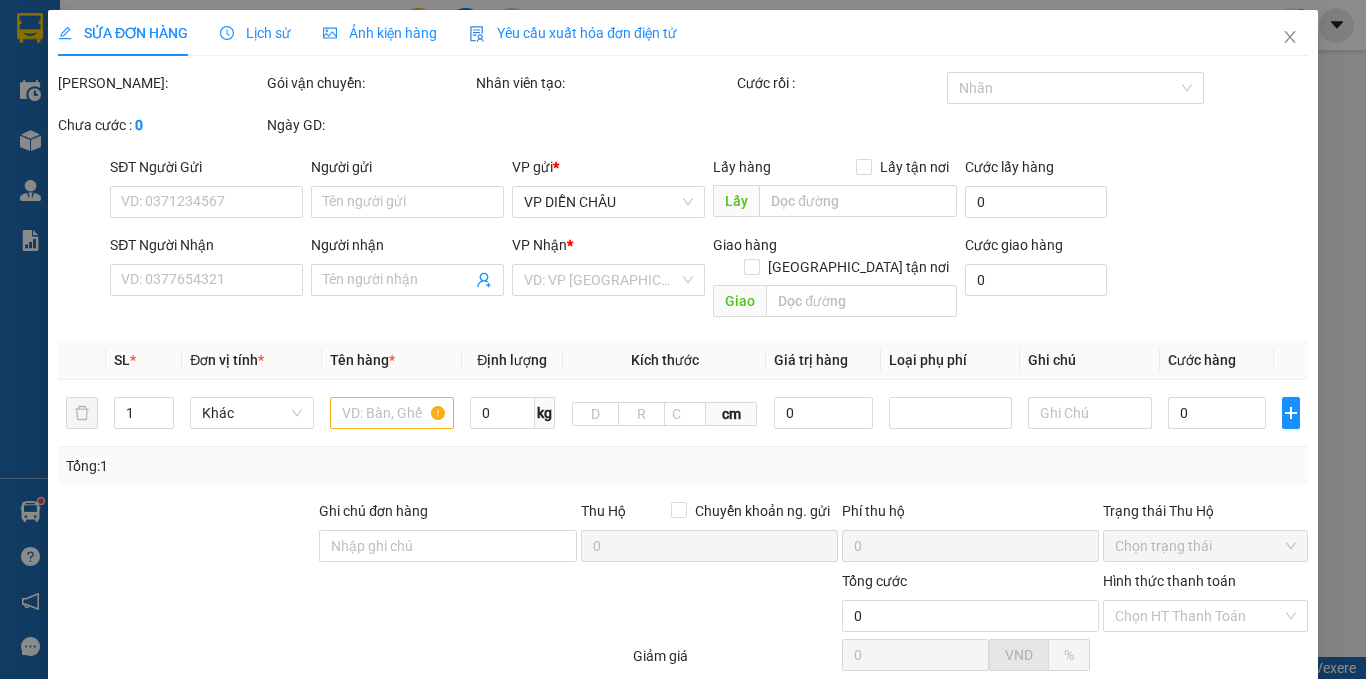 type on "0977808067" 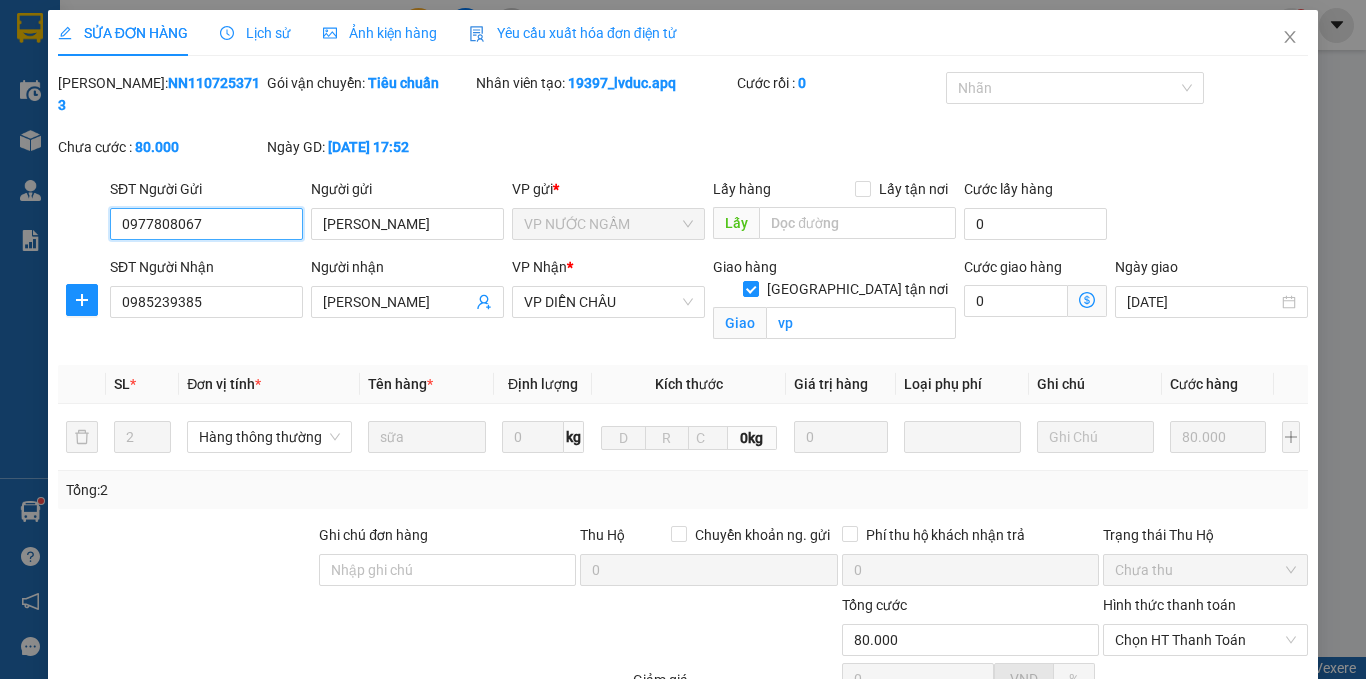 scroll, scrollTop: 191, scrollLeft: 0, axis: vertical 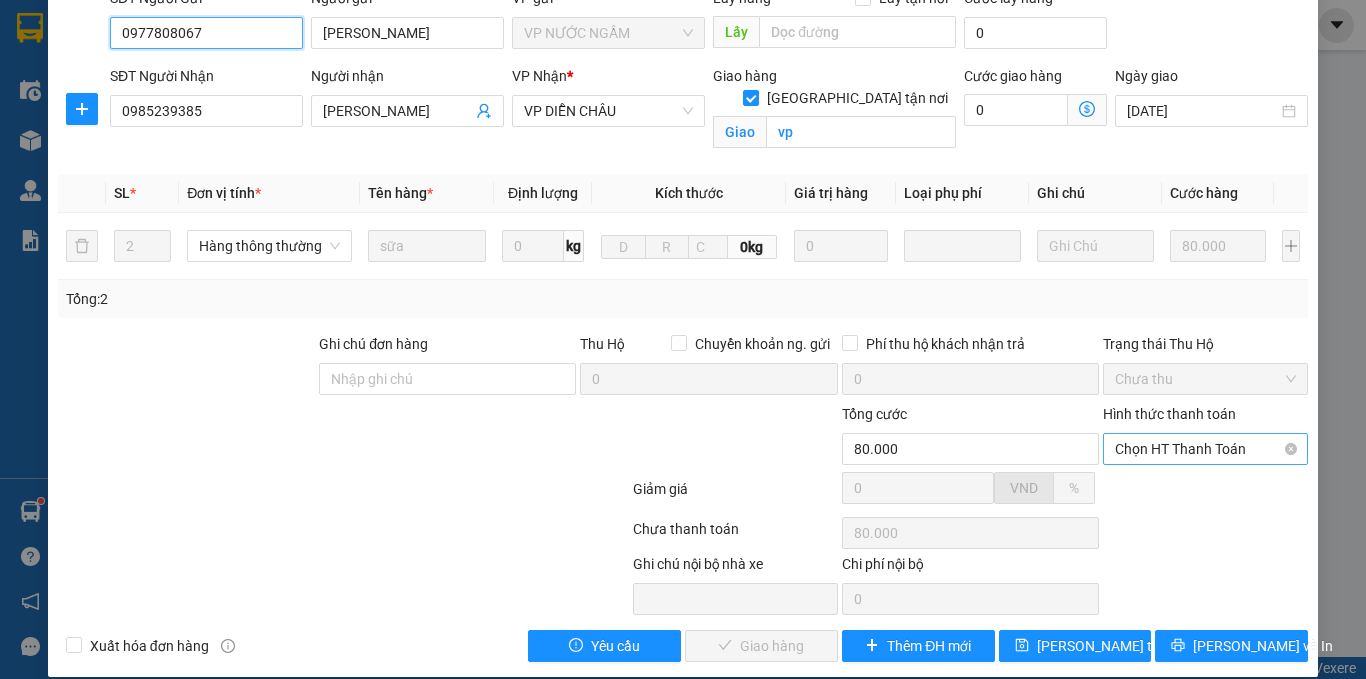 click on "Chọn HT Thanh Toán" at bounding box center [1205, 449] 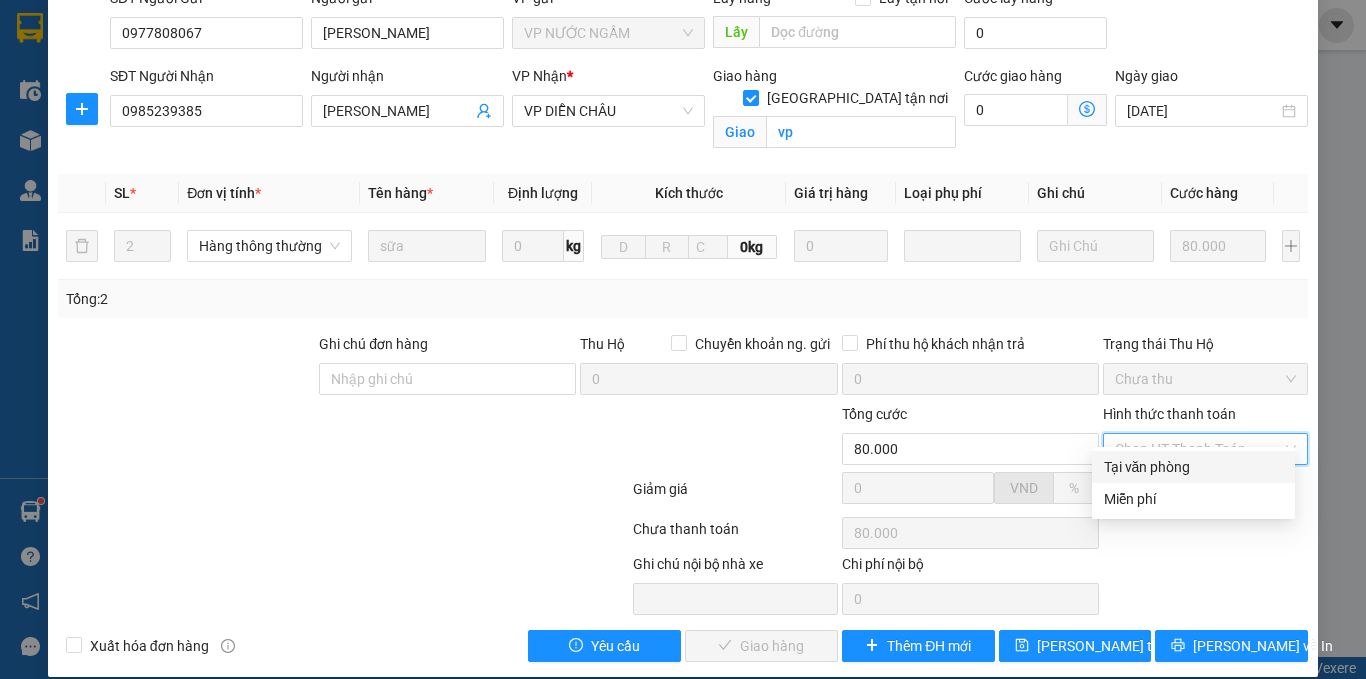click on "Tại văn phòng" at bounding box center [1193, 467] 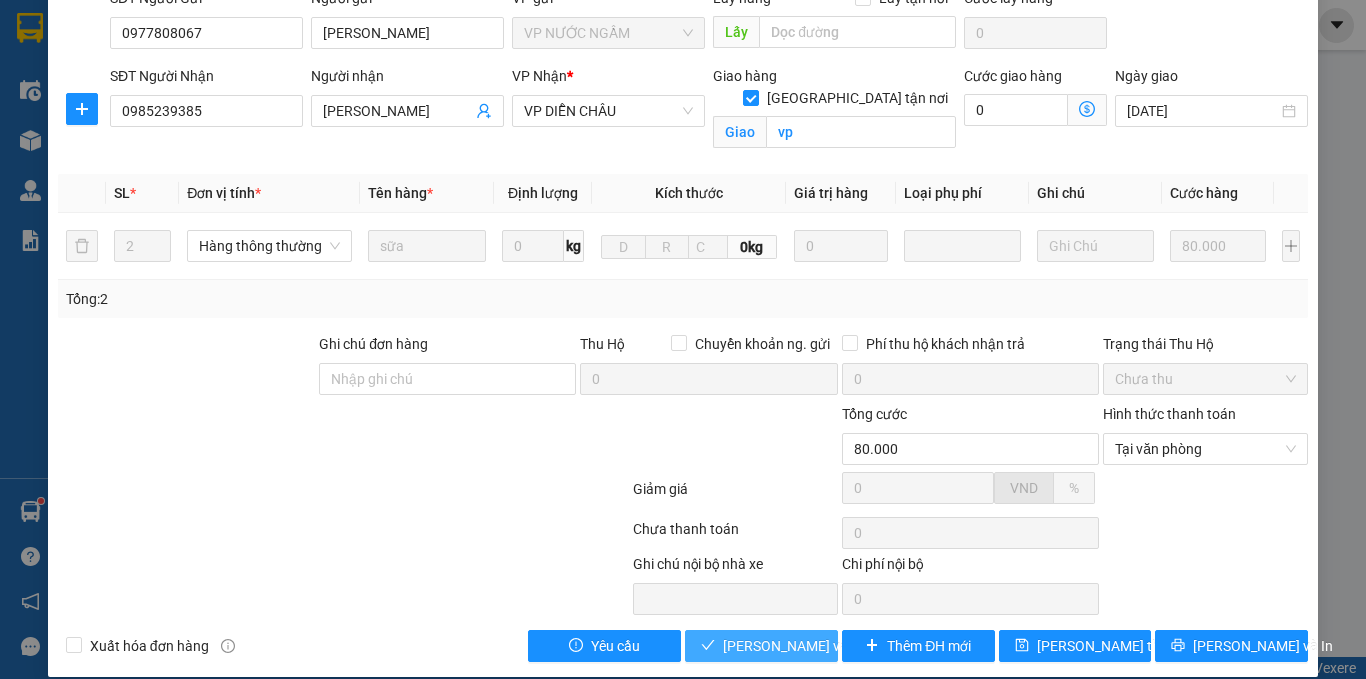 click on "[PERSON_NAME] và Giao hàng" at bounding box center (819, 646) 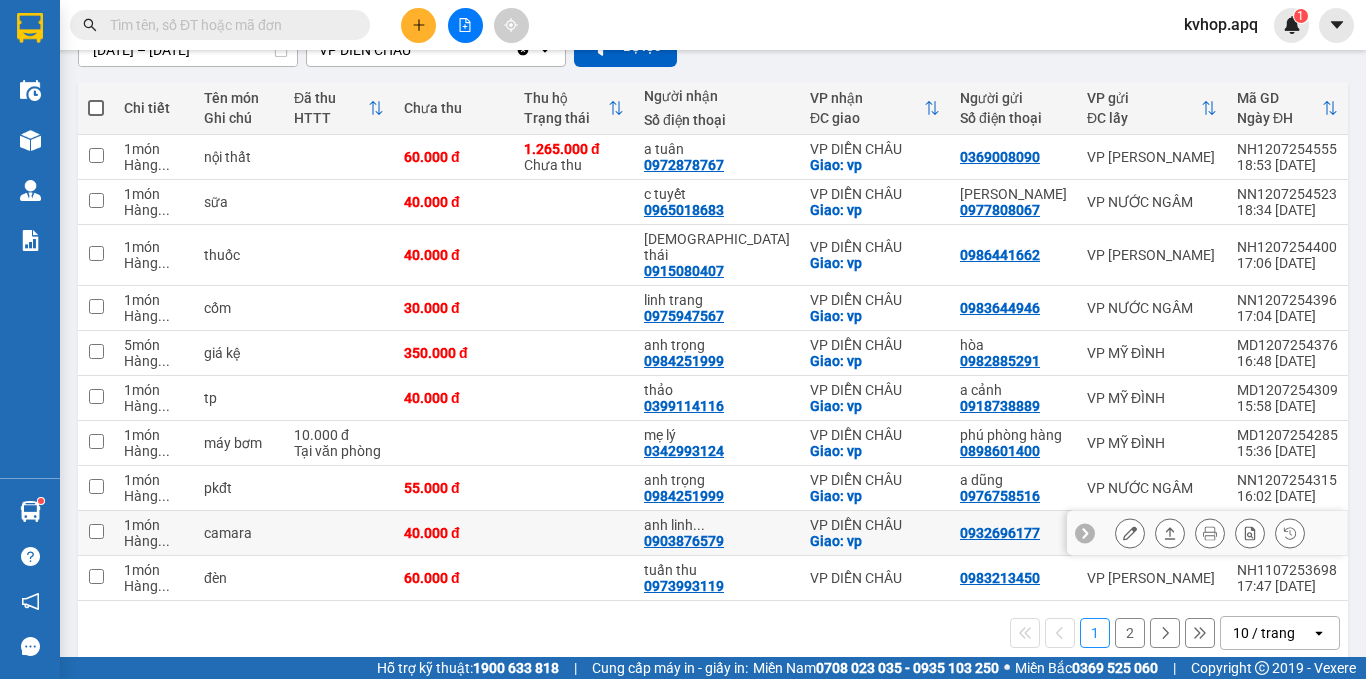 scroll, scrollTop: 234, scrollLeft: 0, axis: vertical 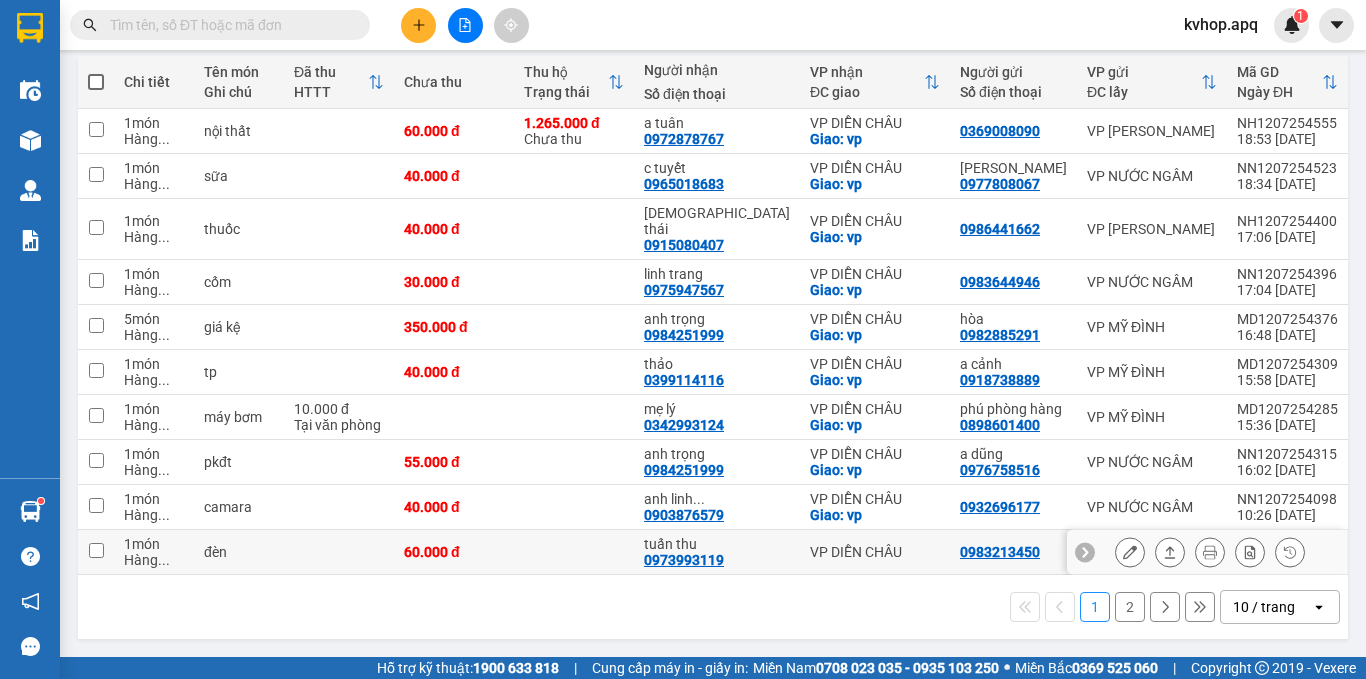 click at bounding box center (1130, 552) 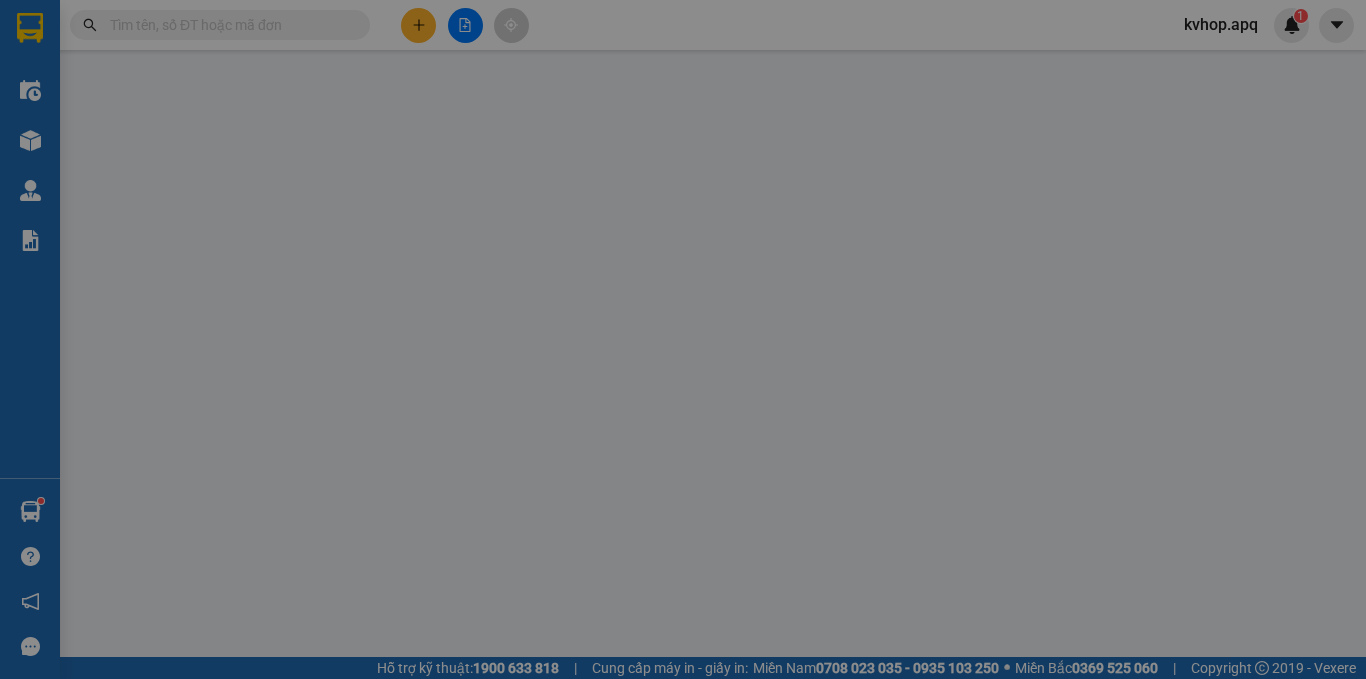 scroll, scrollTop: 0, scrollLeft: 0, axis: both 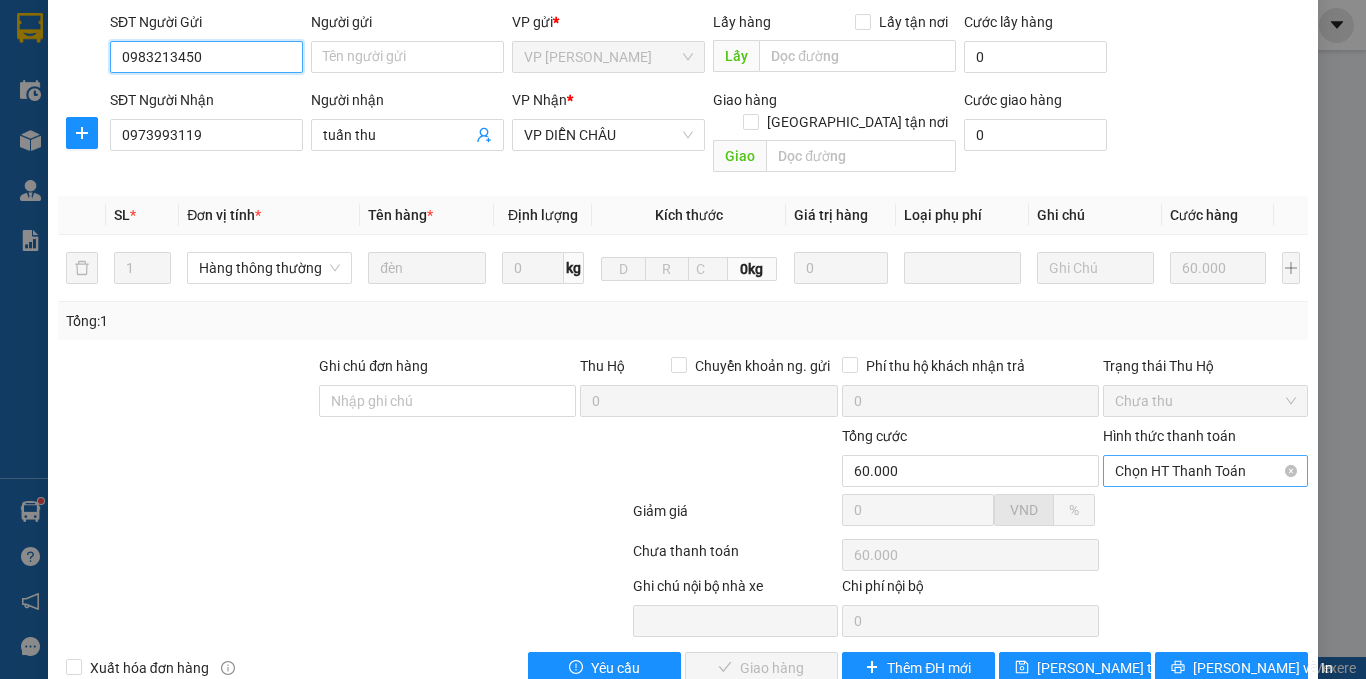 click on "Chọn HT Thanh Toán" at bounding box center [1205, 471] 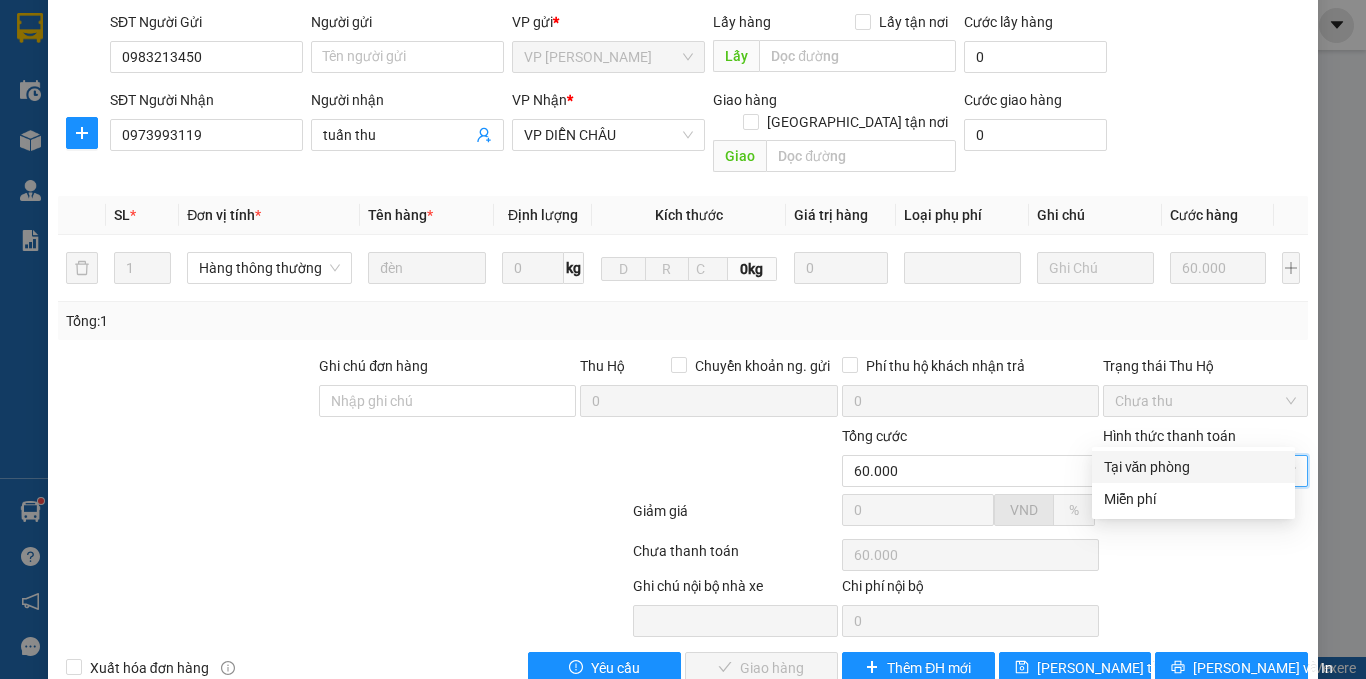click on "Tại văn phòng" at bounding box center [1193, 467] 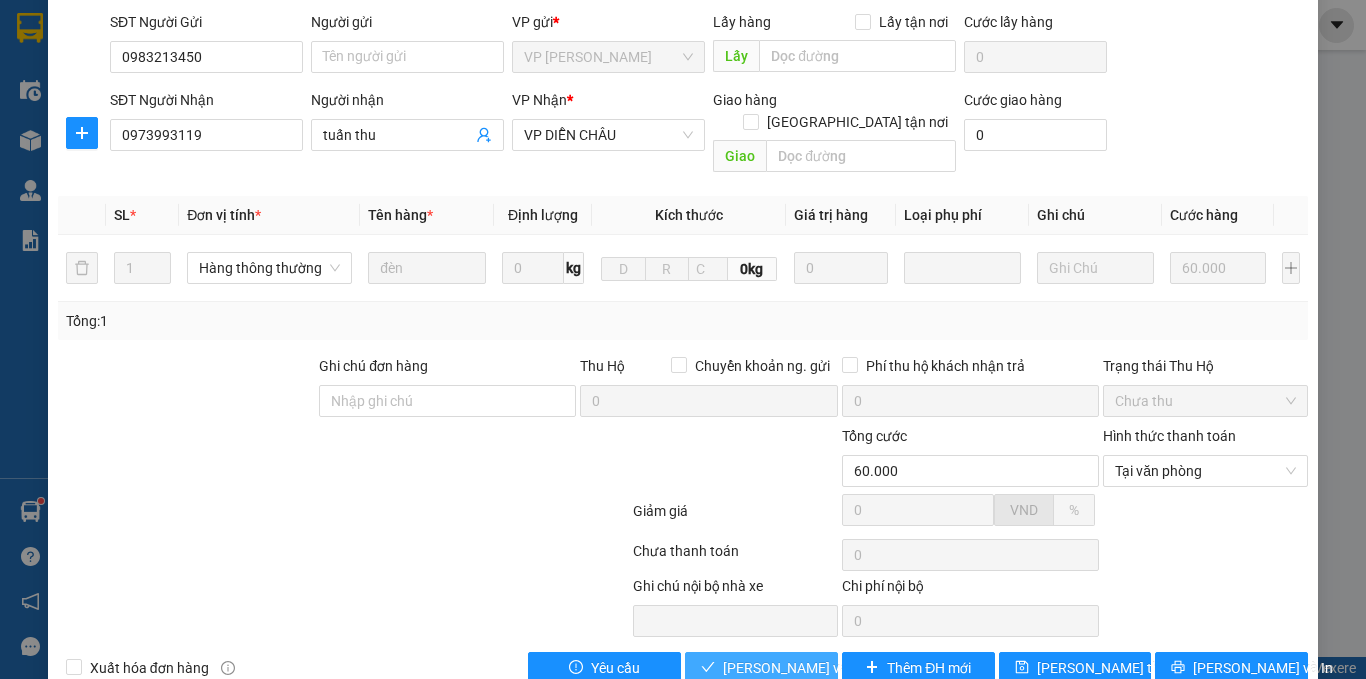 click on "[PERSON_NAME] và Giao hàng" at bounding box center [819, 668] 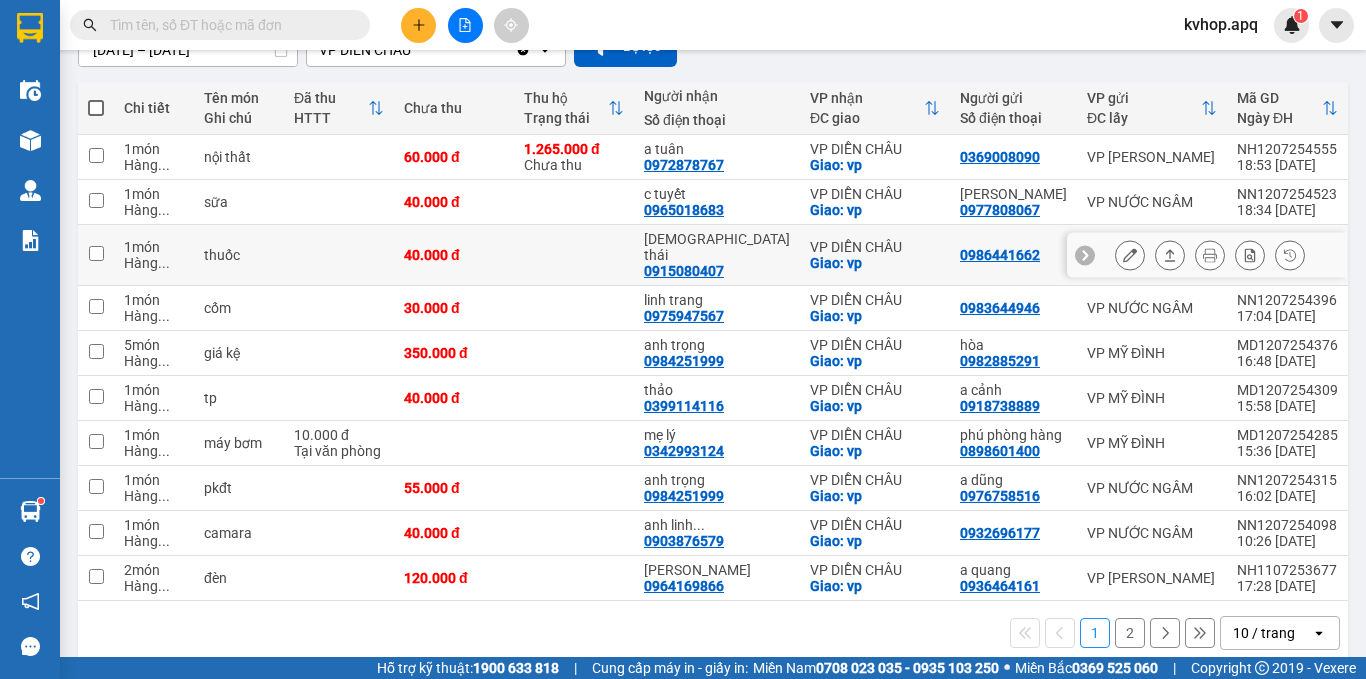 scroll, scrollTop: 234, scrollLeft: 0, axis: vertical 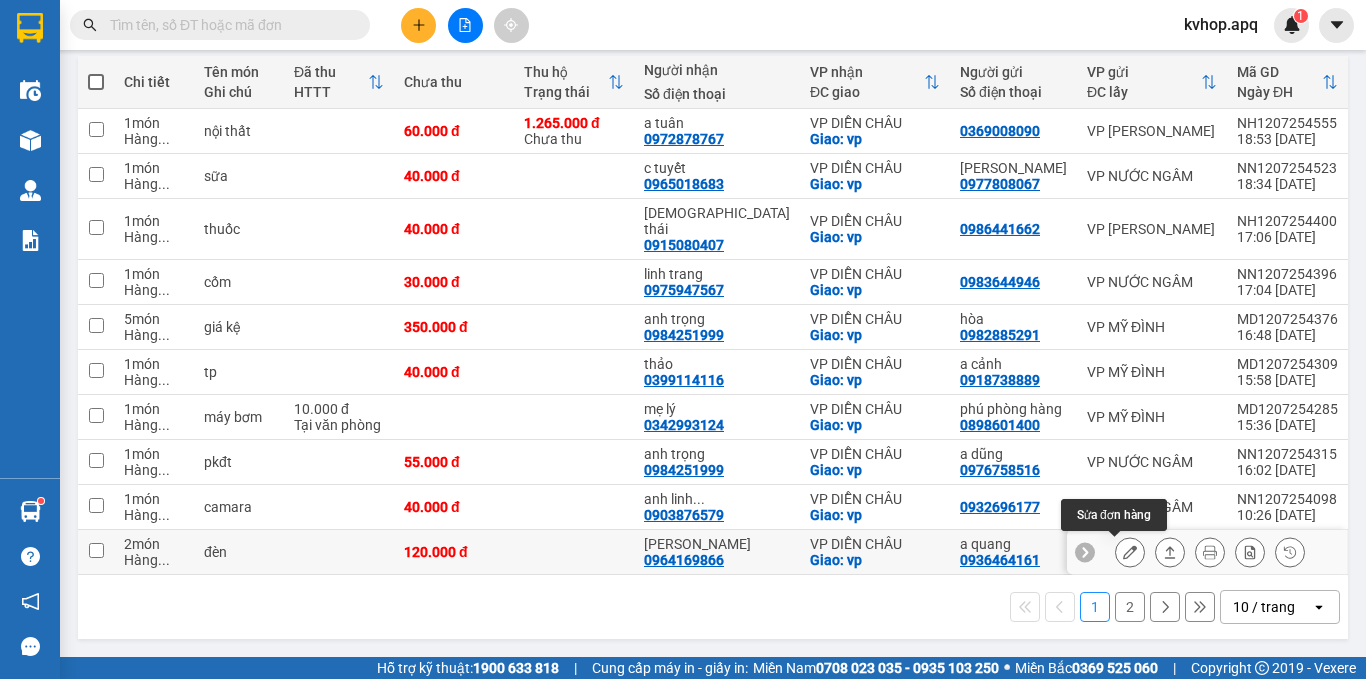 click at bounding box center (1130, 552) 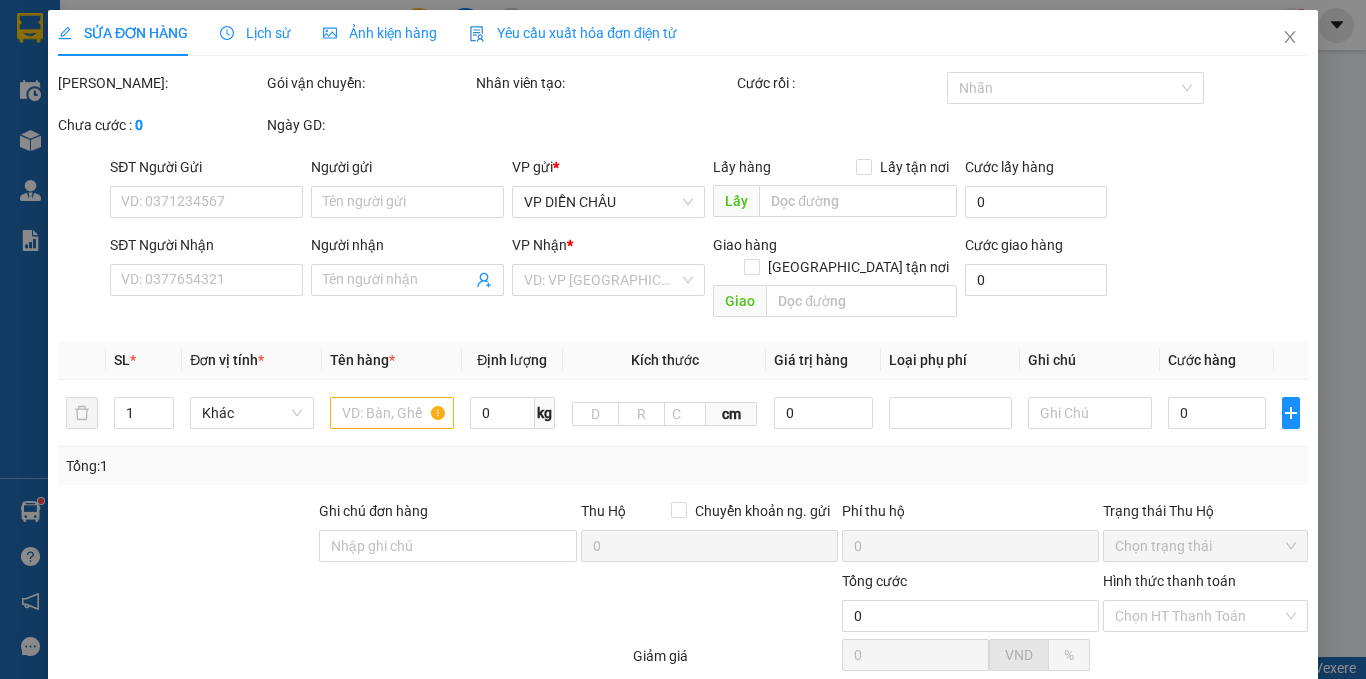 scroll, scrollTop: 0, scrollLeft: 0, axis: both 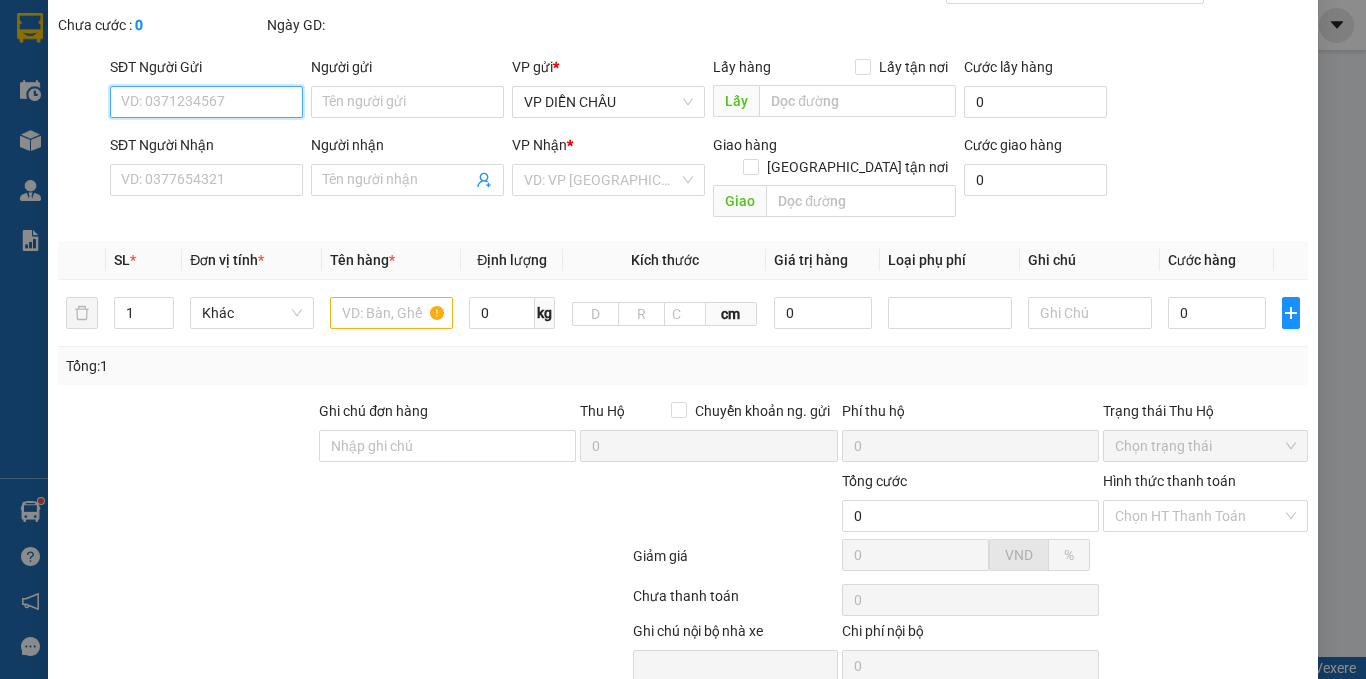 type on "0936464161" 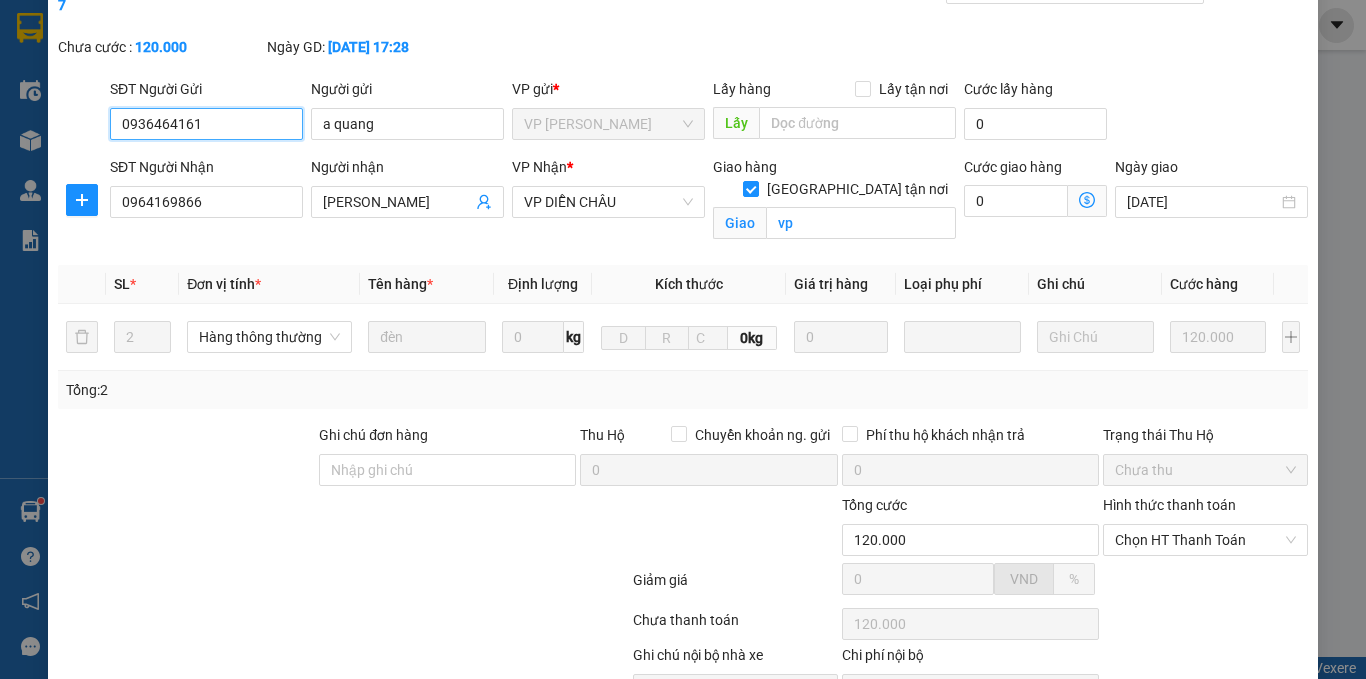 scroll, scrollTop: 167, scrollLeft: 0, axis: vertical 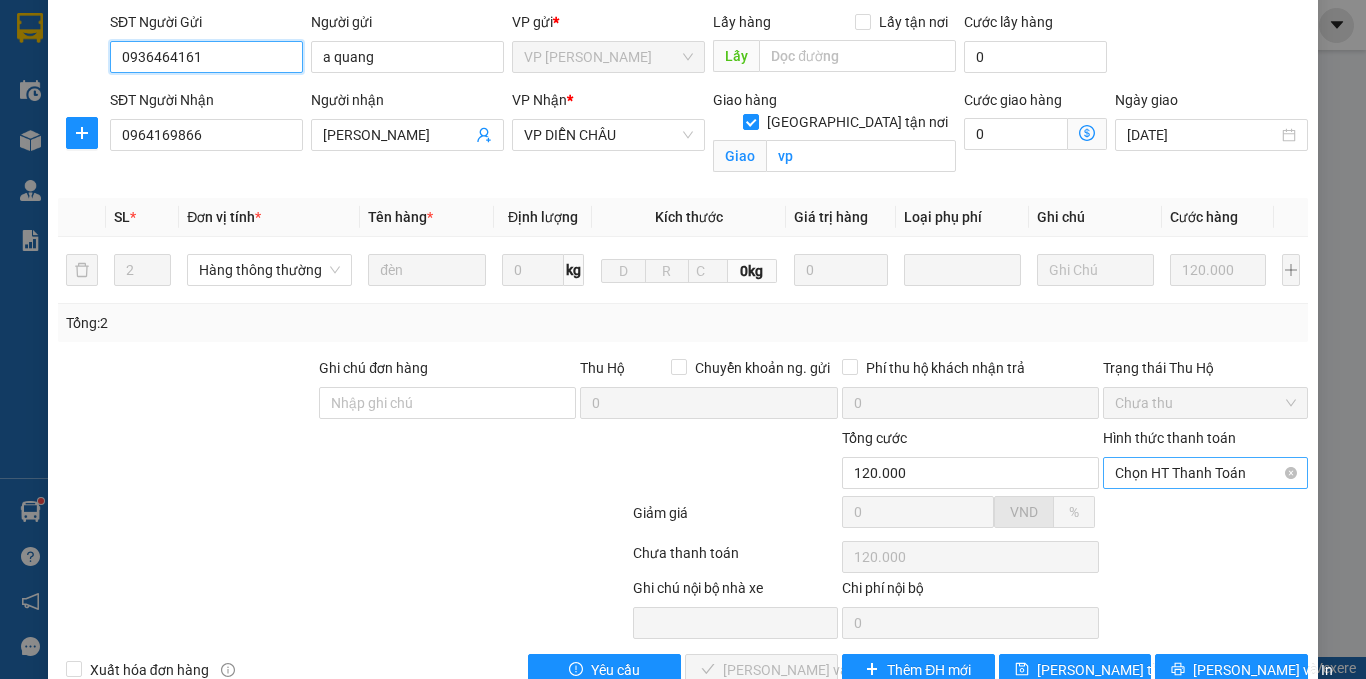 click on "Chọn HT Thanh Toán" at bounding box center [1205, 473] 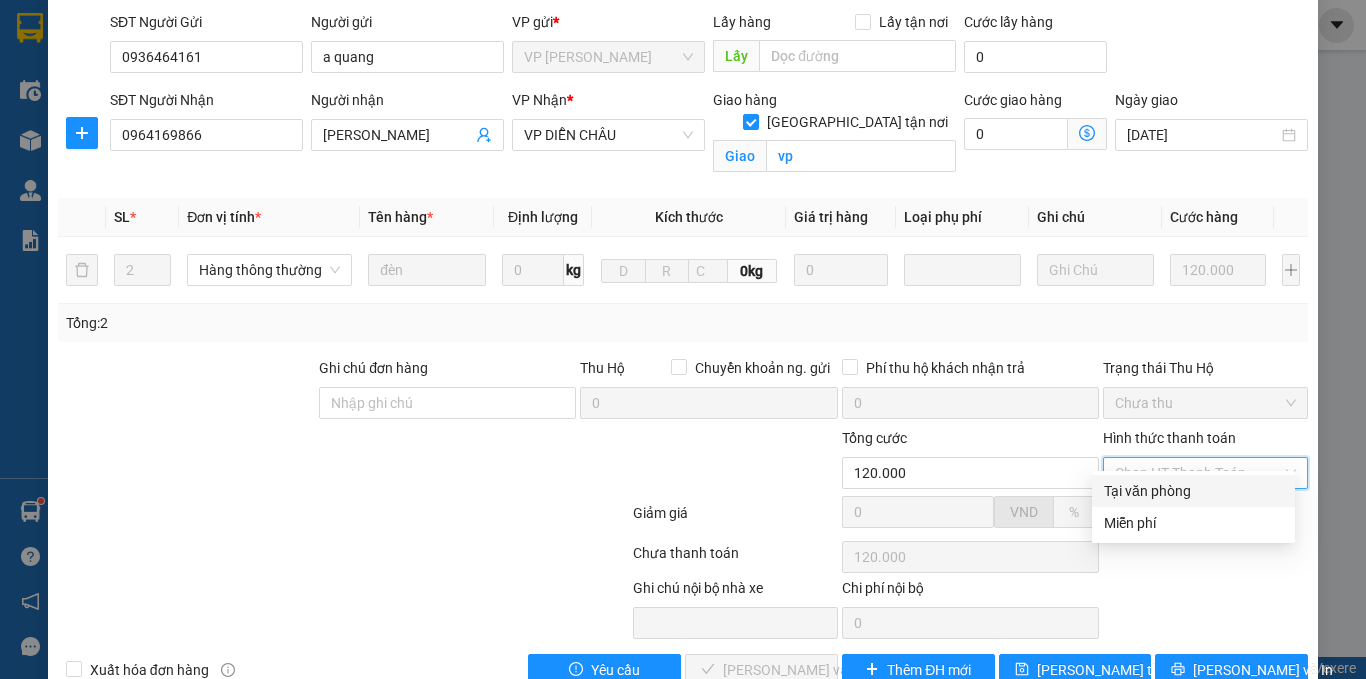 drag, startPoint x: 1134, startPoint y: 483, endPoint x: 1082, endPoint y: 514, distance: 60.53924 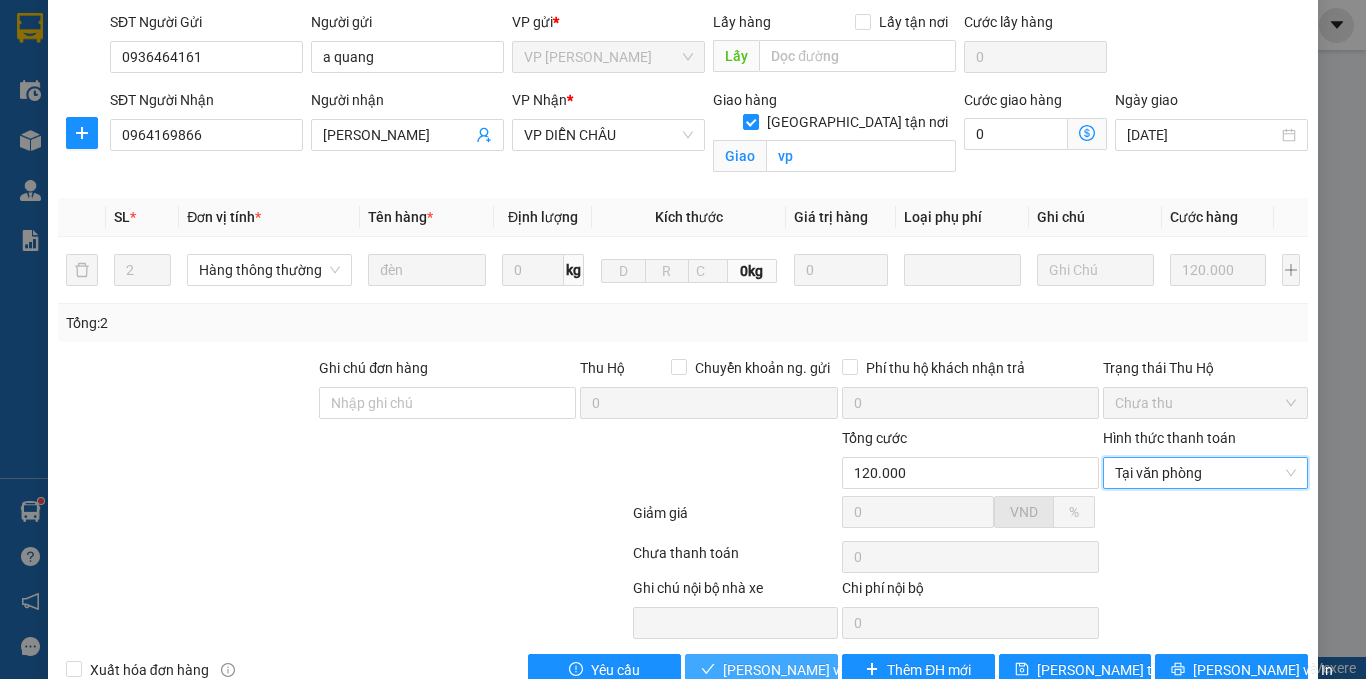 click on "[PERSON_NAME] và Giao hàng" at bounding box center [819, 670] 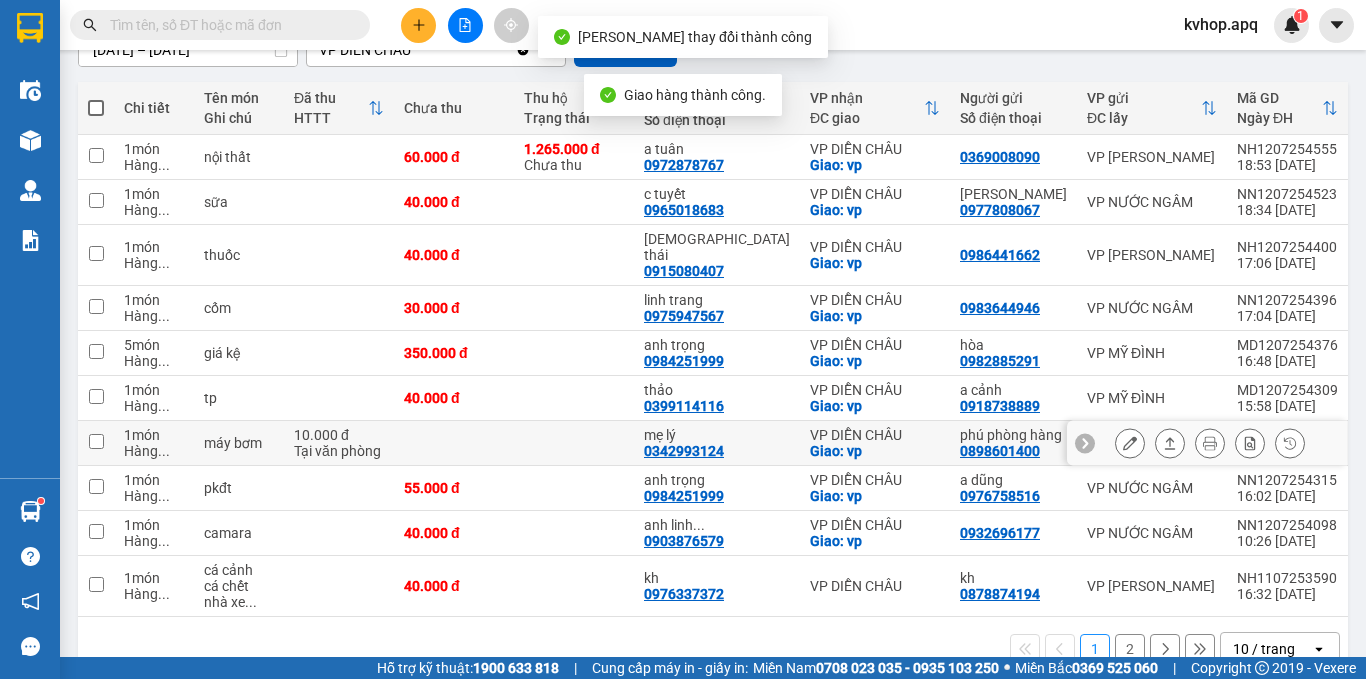 scroll, scrollTop: 250, scrollLeft: 0, axis: vertical 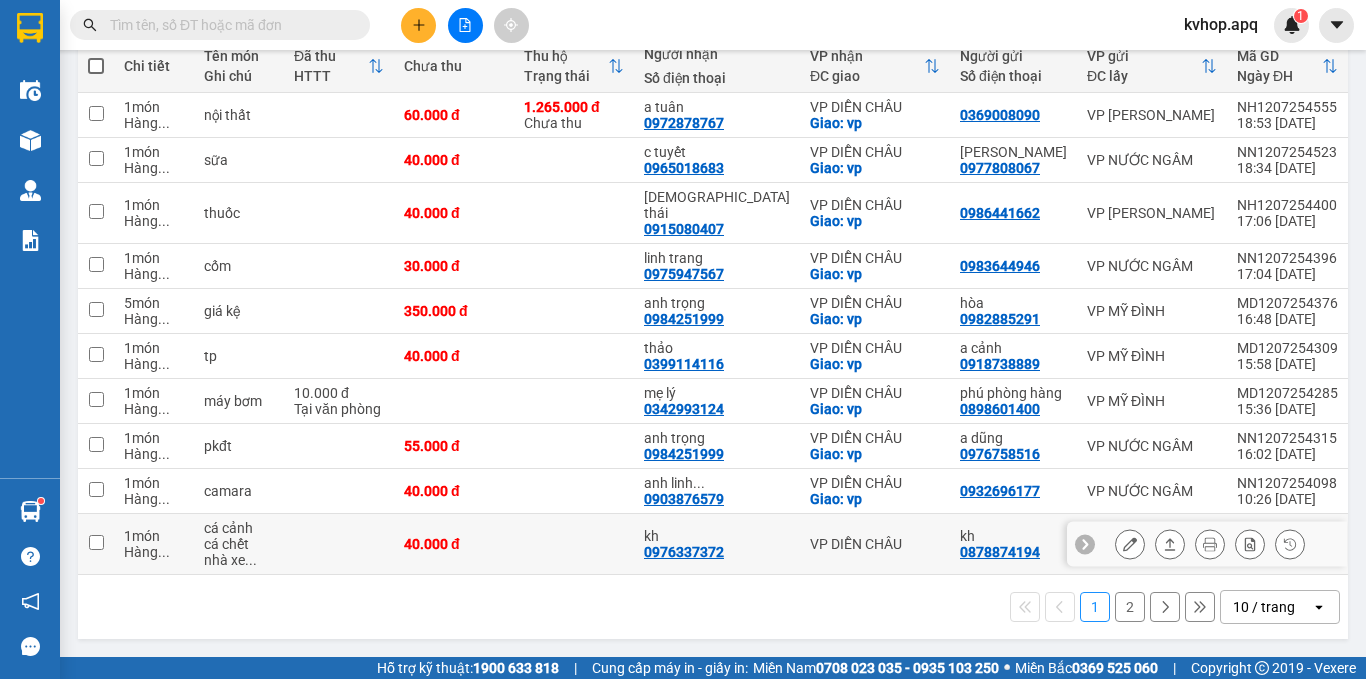 click 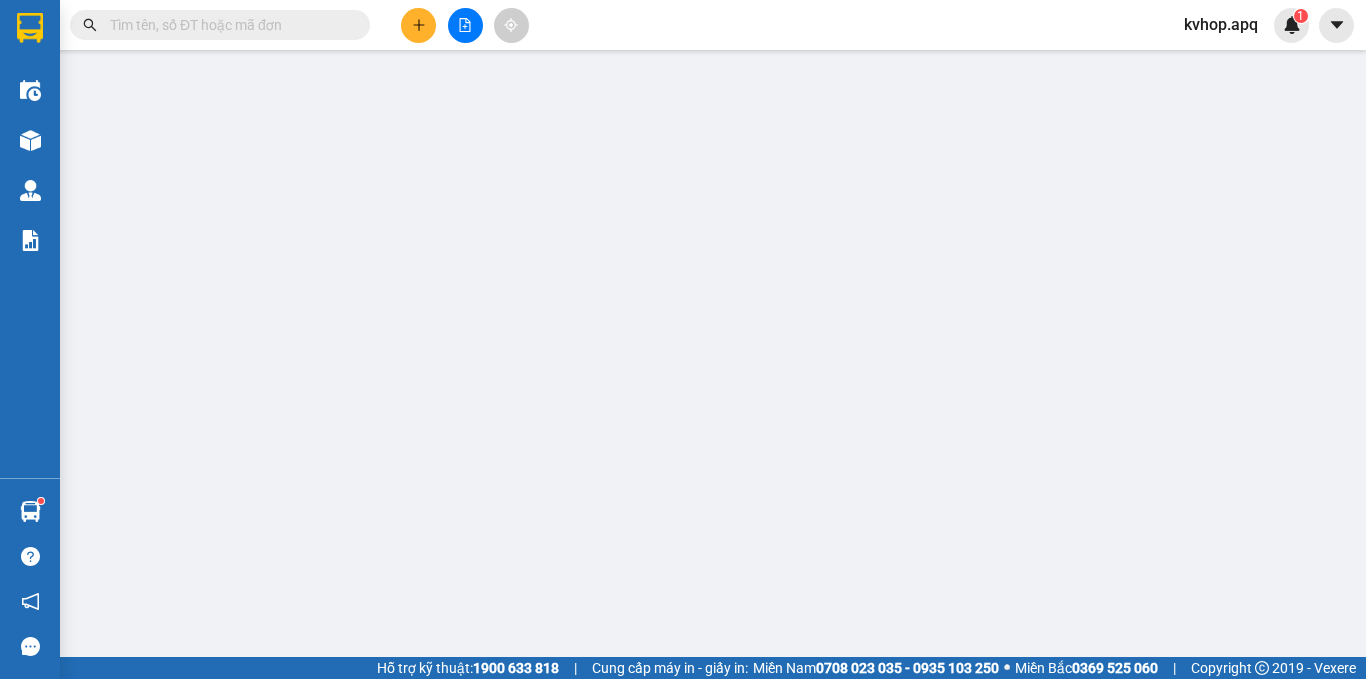 scroll, scrollTop: 0, scrollLeft: 0, axis: both 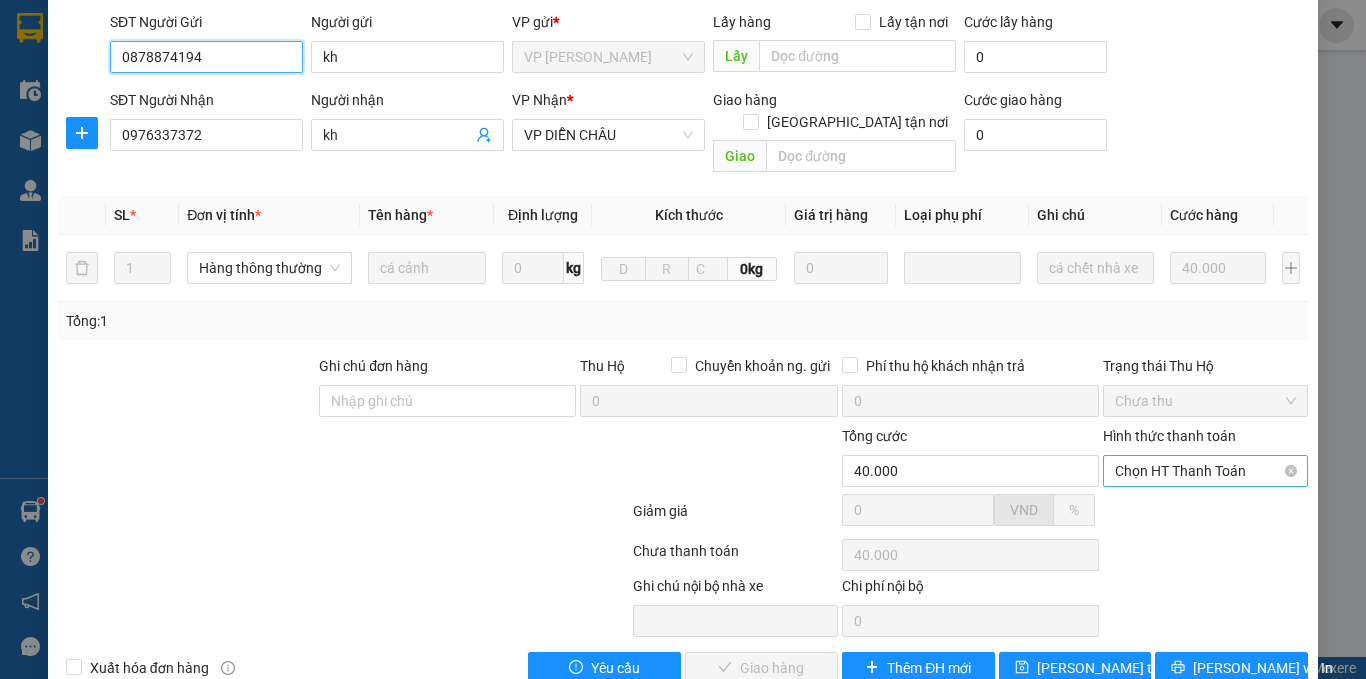 click on "Chọn HT Thanh Toán" at bounding box center [1205, 471] 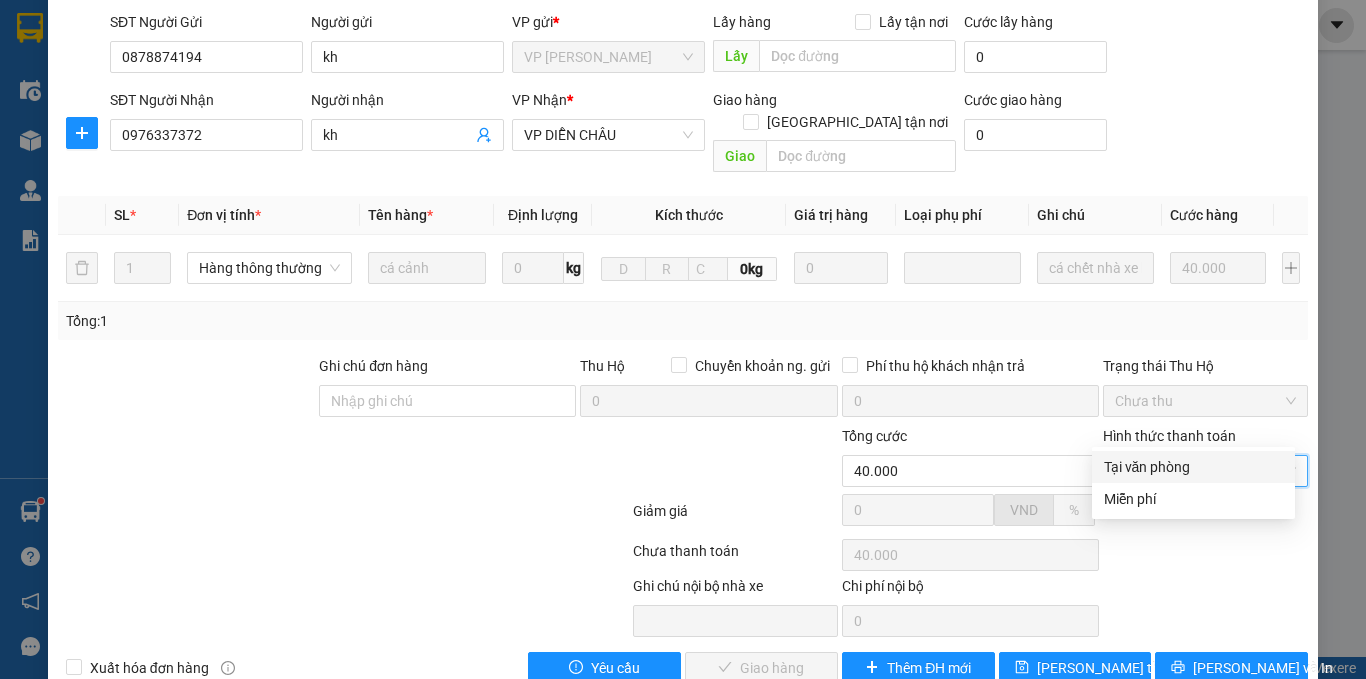 click on "Tại văn phòng" at bounding box center (1193, 467) 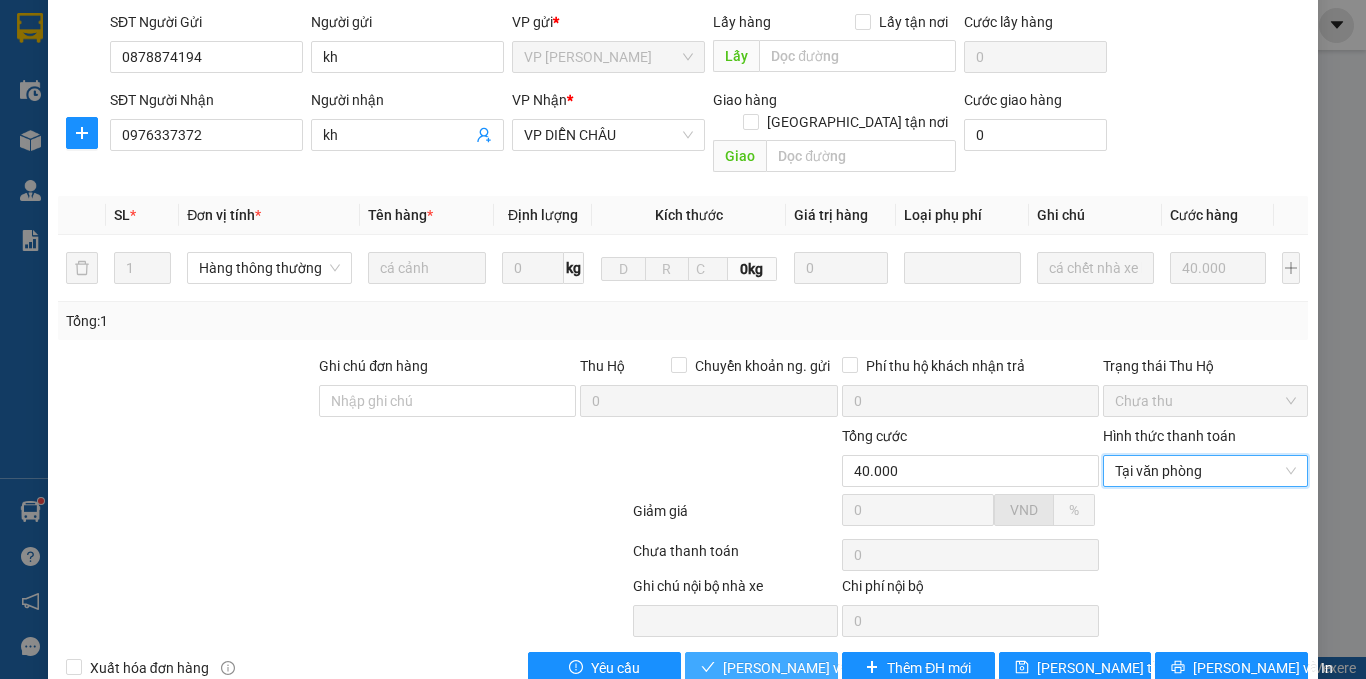 click on "[PERSON_NAME] và Giao hàng" at bounding box center [819, 668] 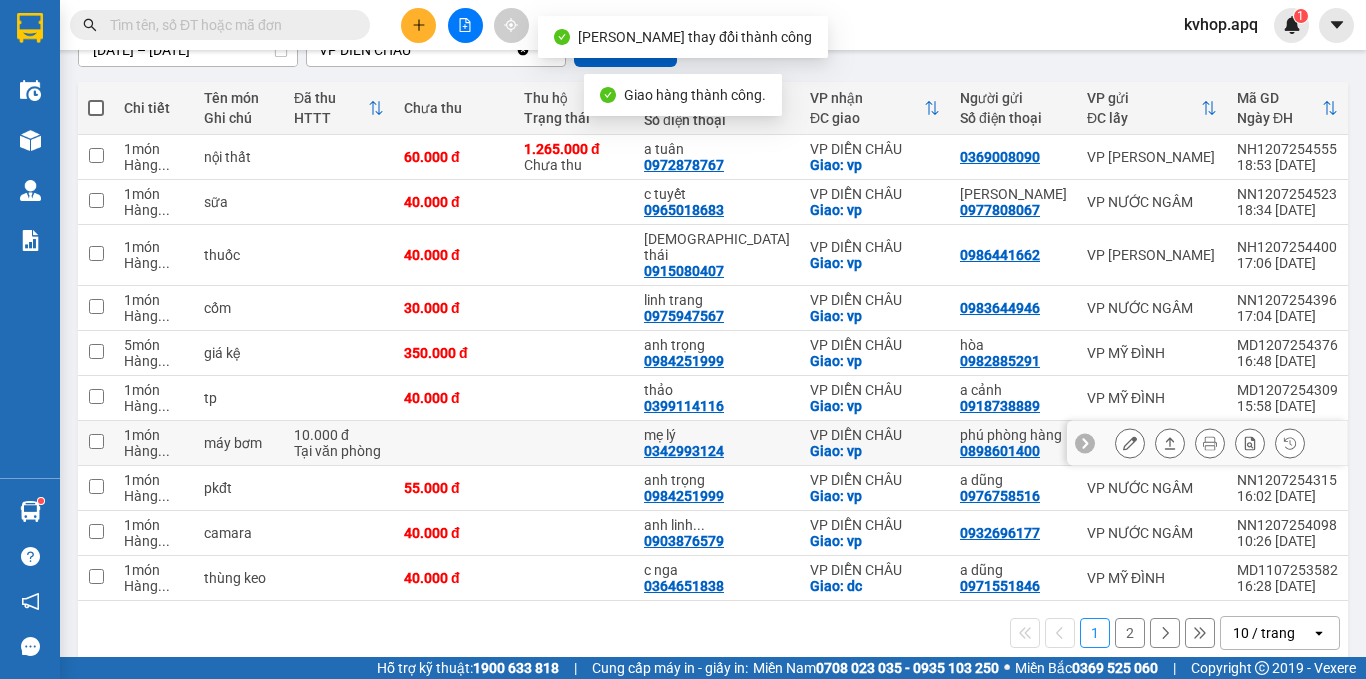 scroll, scrollTop: 234, scrollLeft: 0, axis: vertical 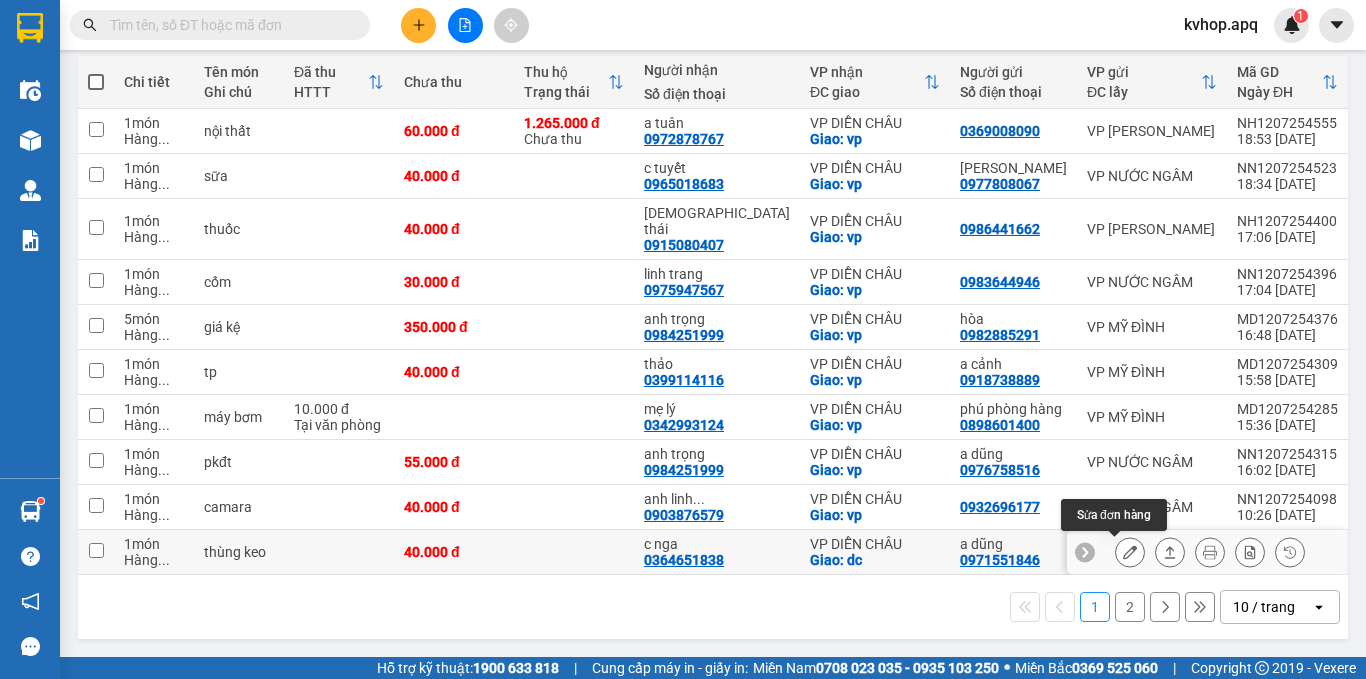 click 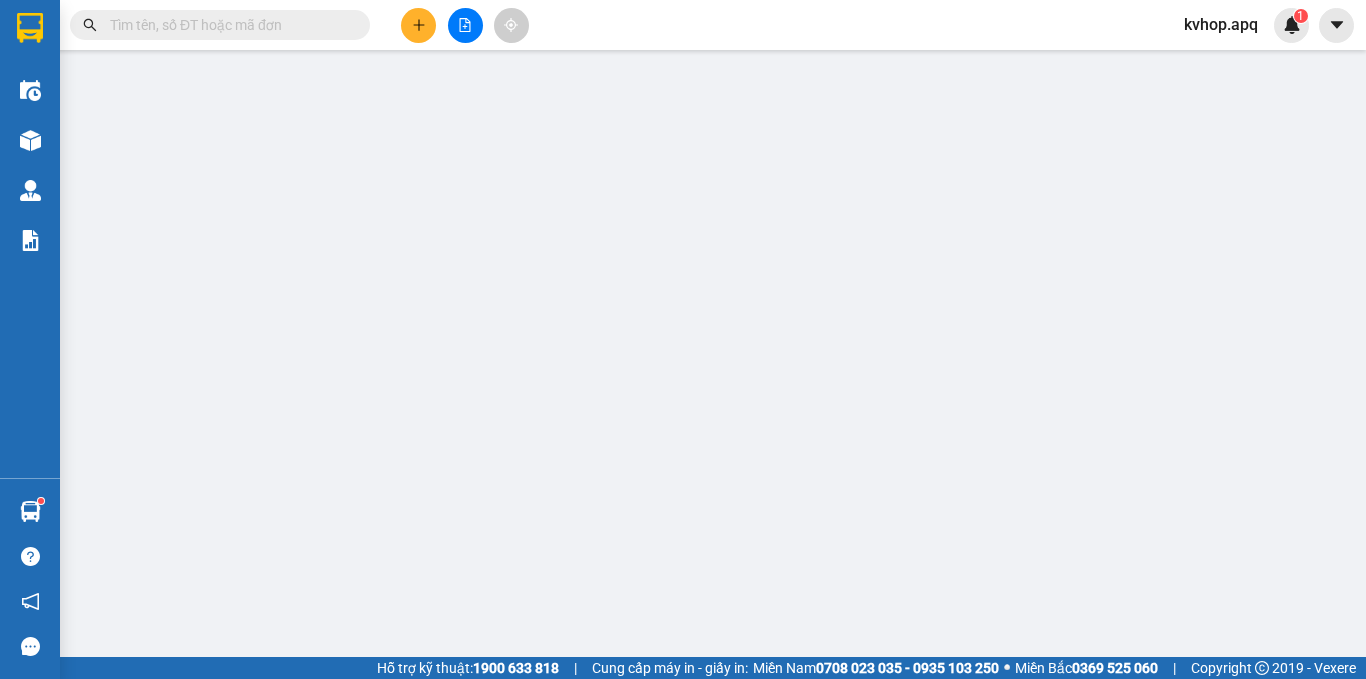 type on "0971551846" 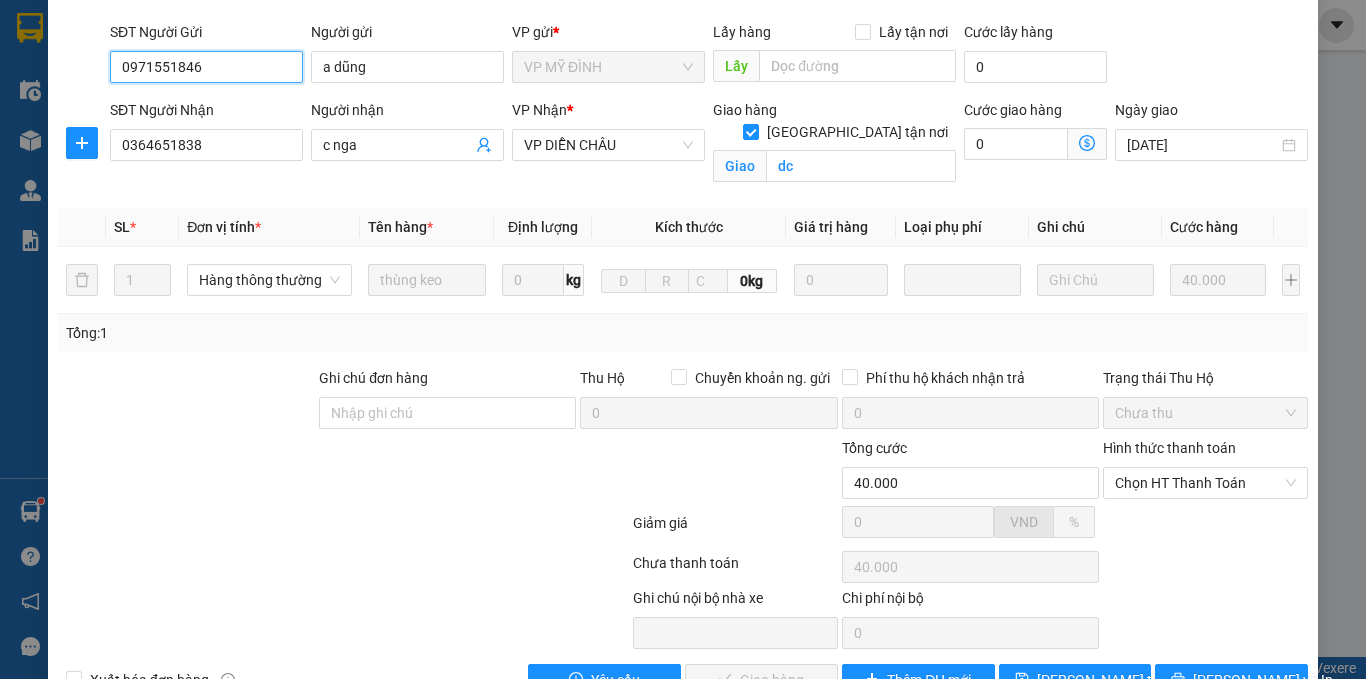scroll, scrollTop: 191, scrollLeft: 0, axis: vertical 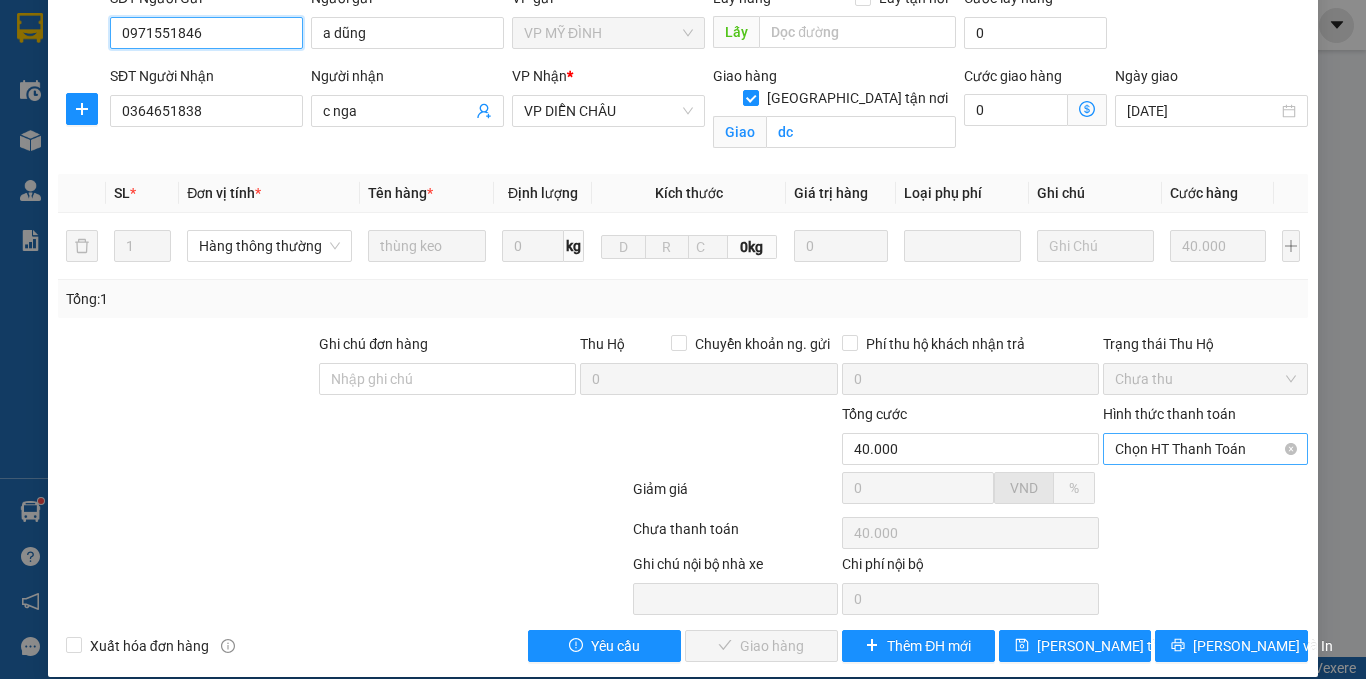 click on "Chọn HT Thanh Toán" at bounding box center (1205, 449) 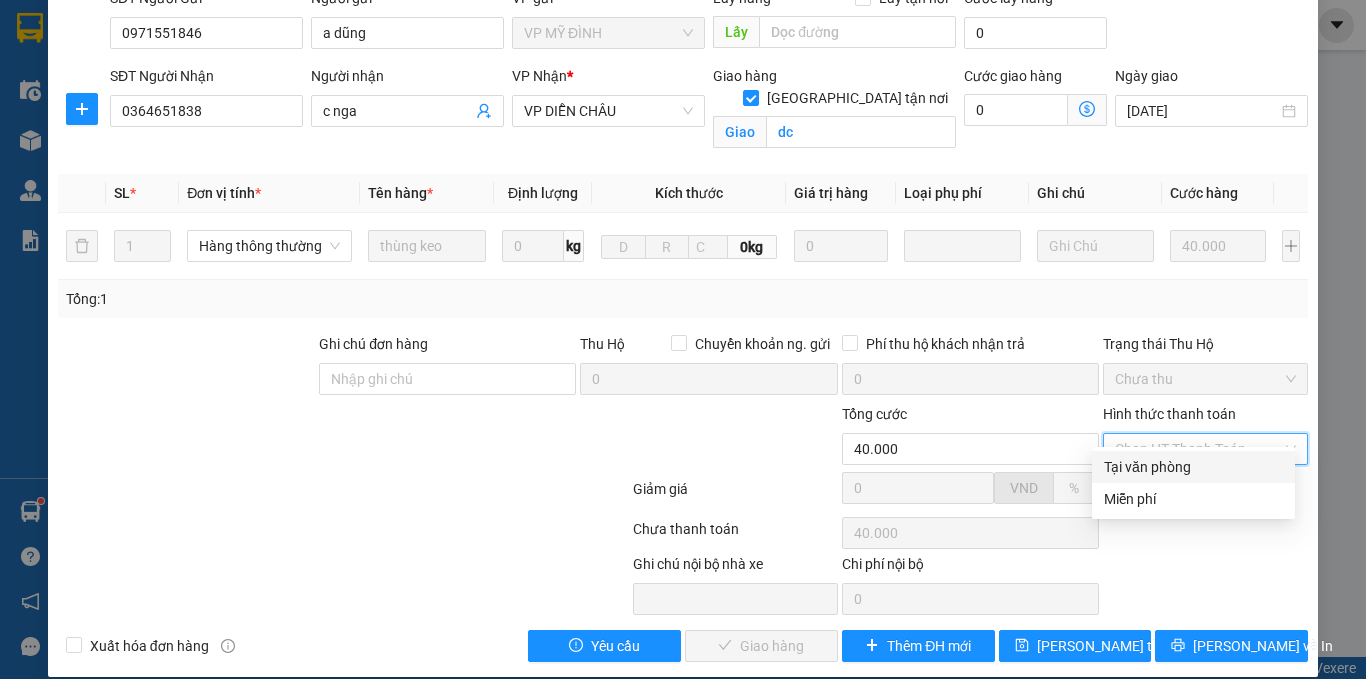 click on "Tại văn phòng" at bounding box center [1193, 467] 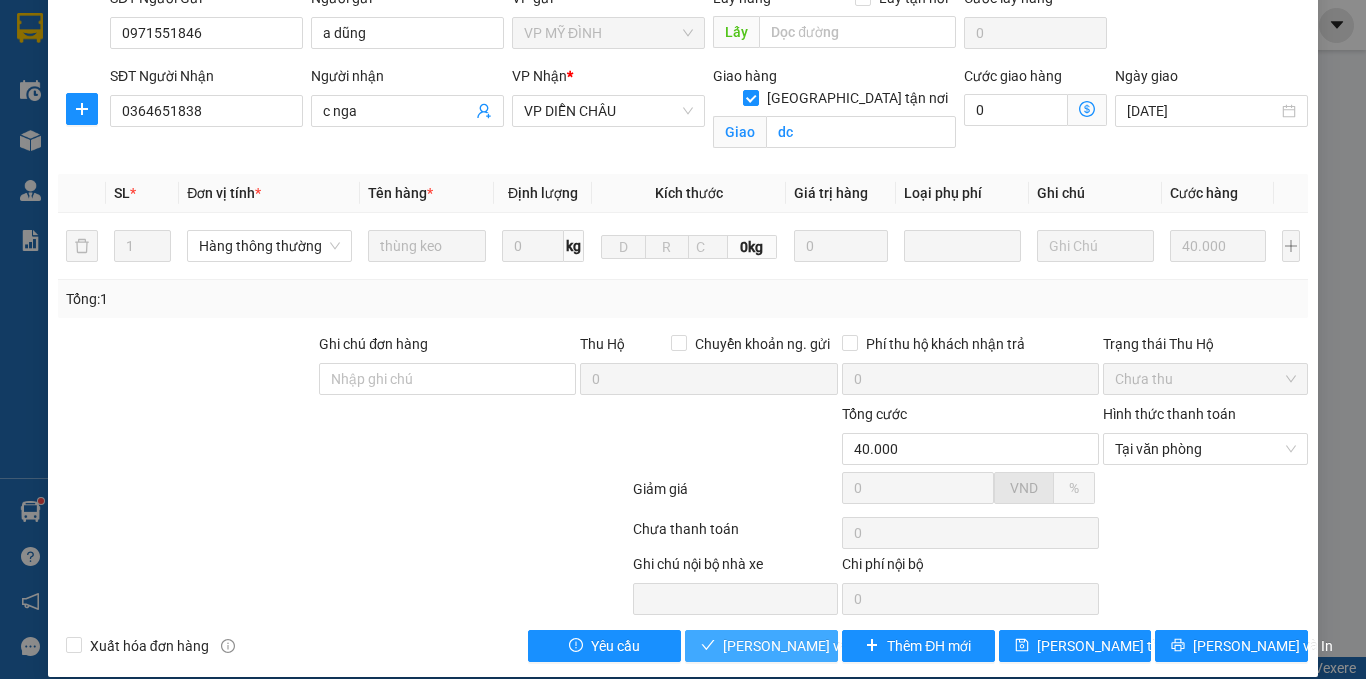 click on "[PERSON_NAME] và Giao hàng" at bounding box center [819, 646] 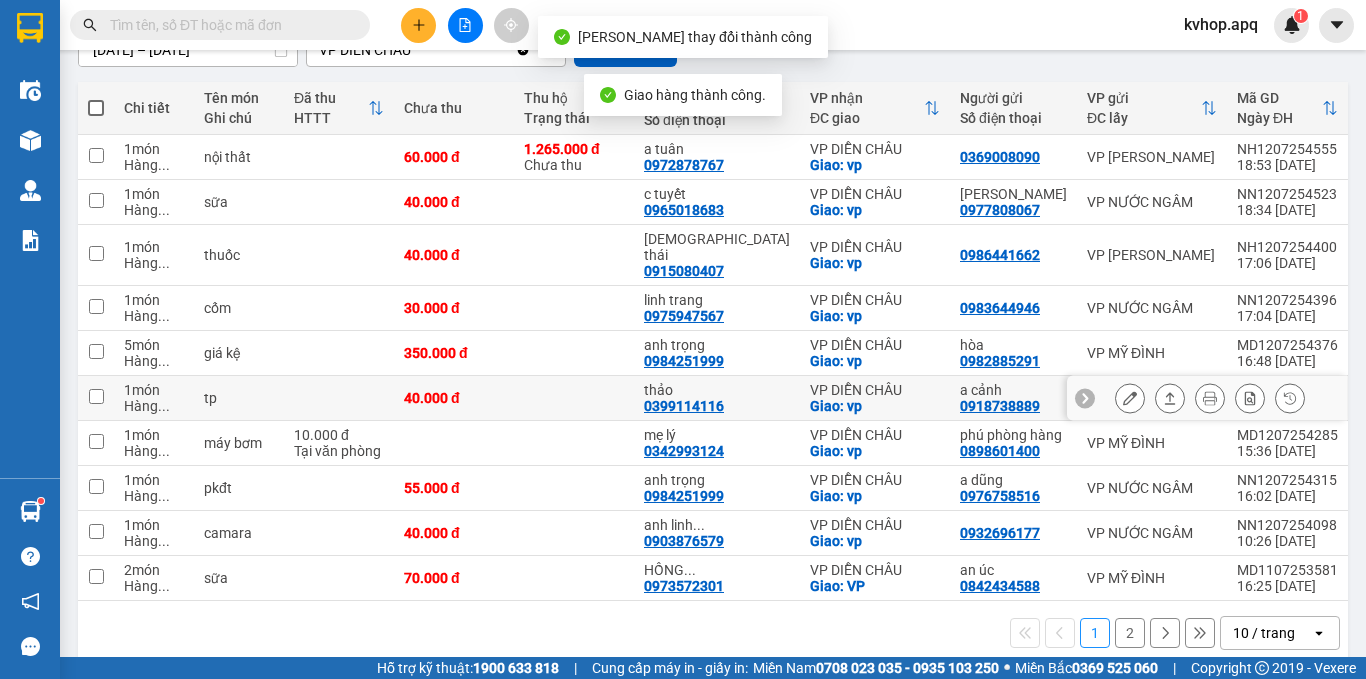scroll, scrollTop: 234, scrollLeft: 0, axis: vertical 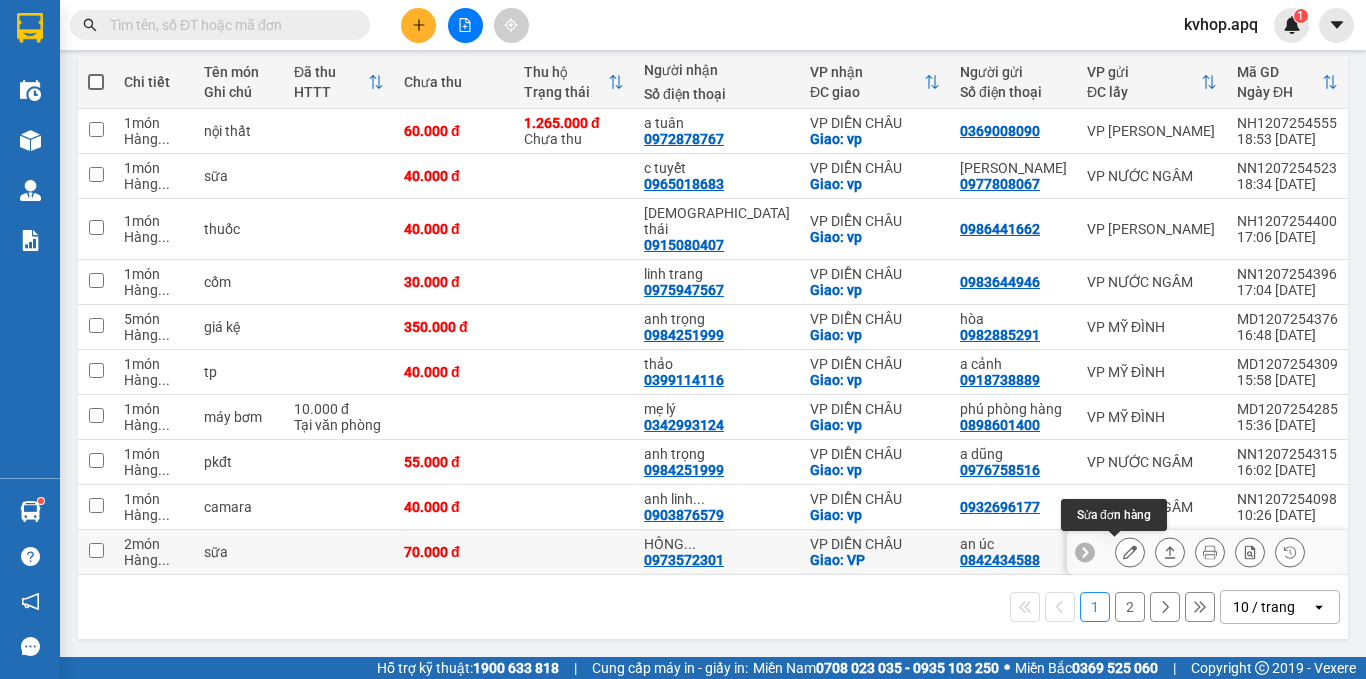 click at bounding box center (1130, 552) 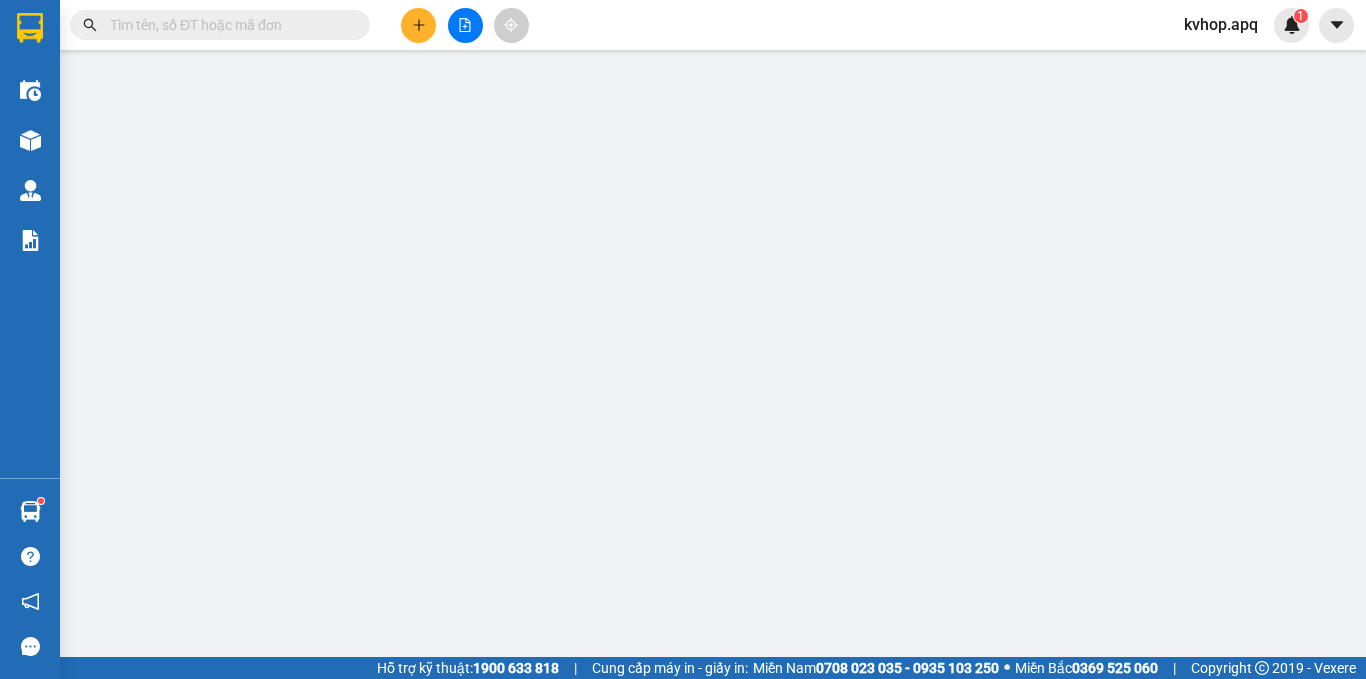 scroll, scrollTop: 0, scrollLeft: 0, axis: both 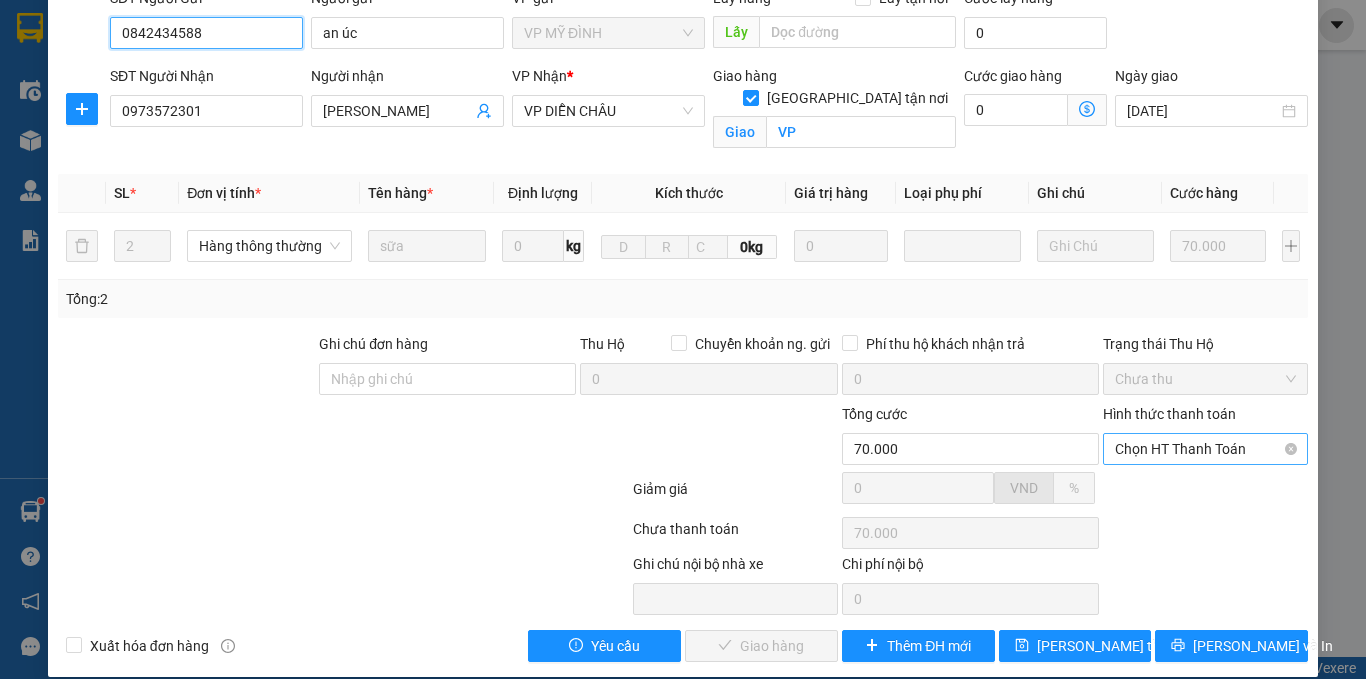 click on "Chọn HT Thanh Toán" at bounding box center (1205, 449) 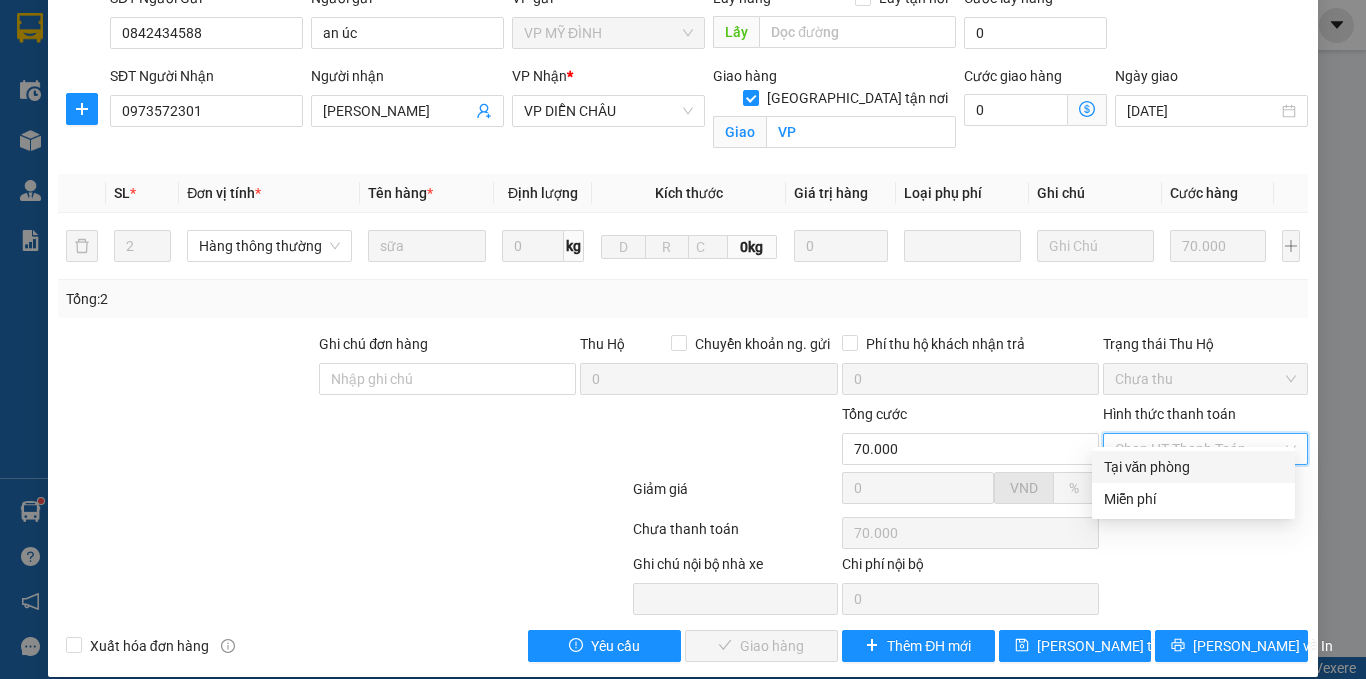 click on "Tại văn phòng" at bounding box center [1193, 467] 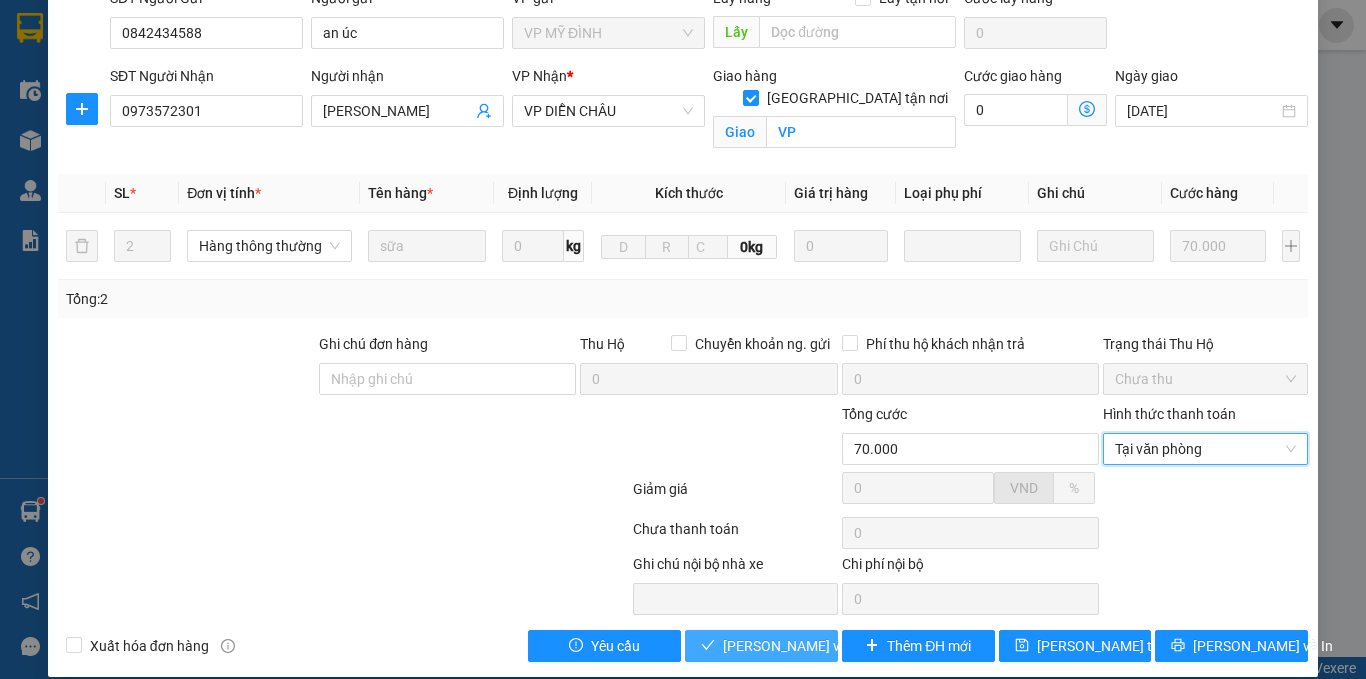click on "[PERSON_NAME] và Giao hàng" at bounding box center (819, 646) 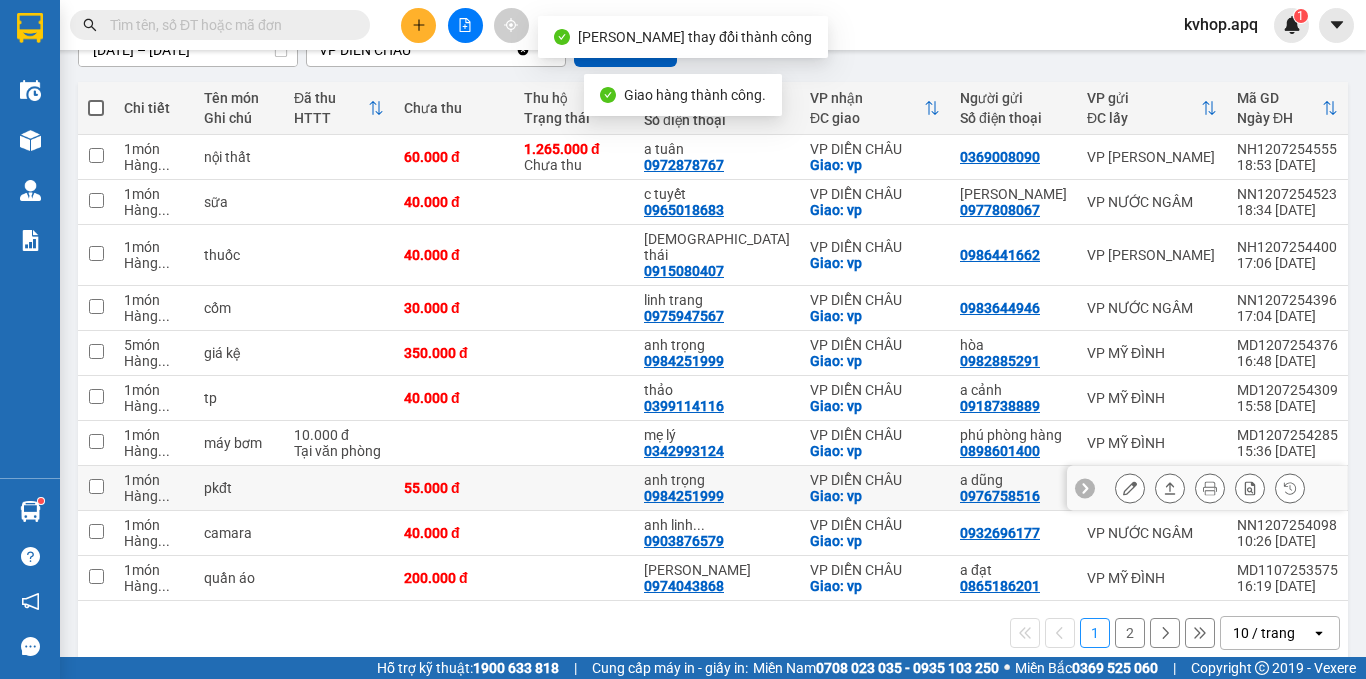 scroll, scrollTop: 234, scrollLeft: 0, axis: vertical 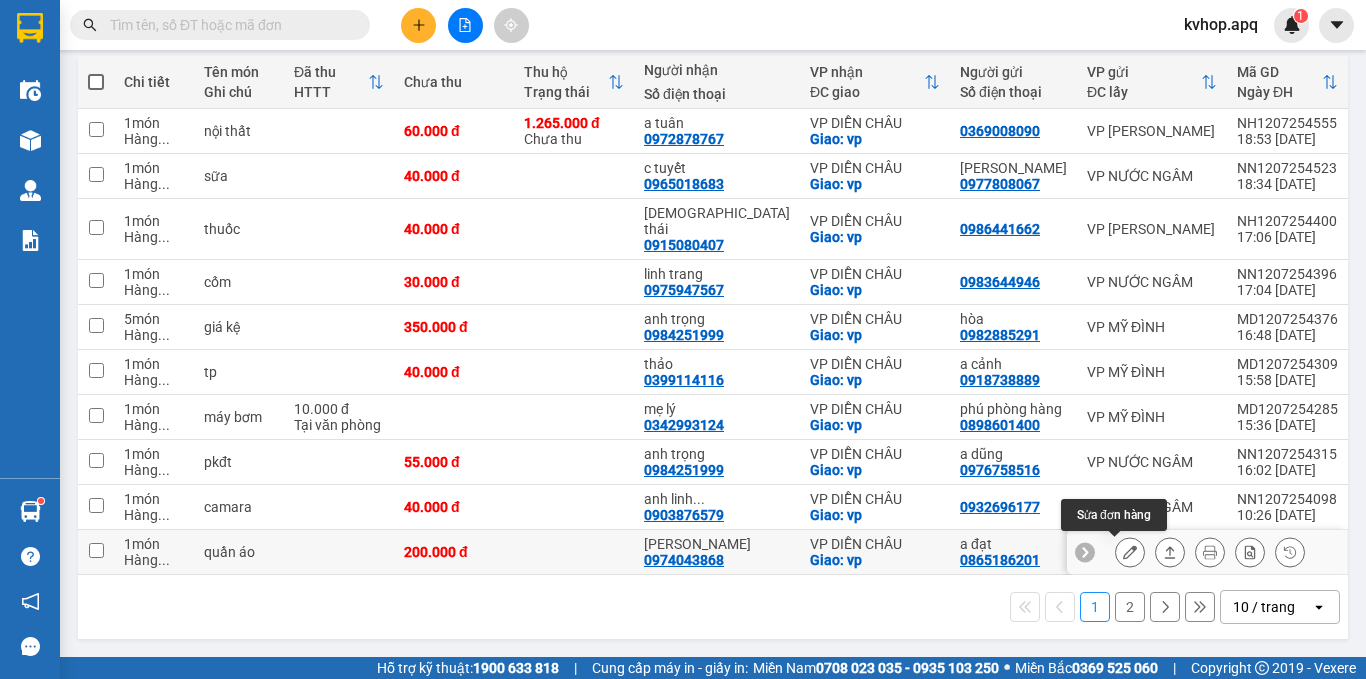 click at bounding box center (1130, 552) 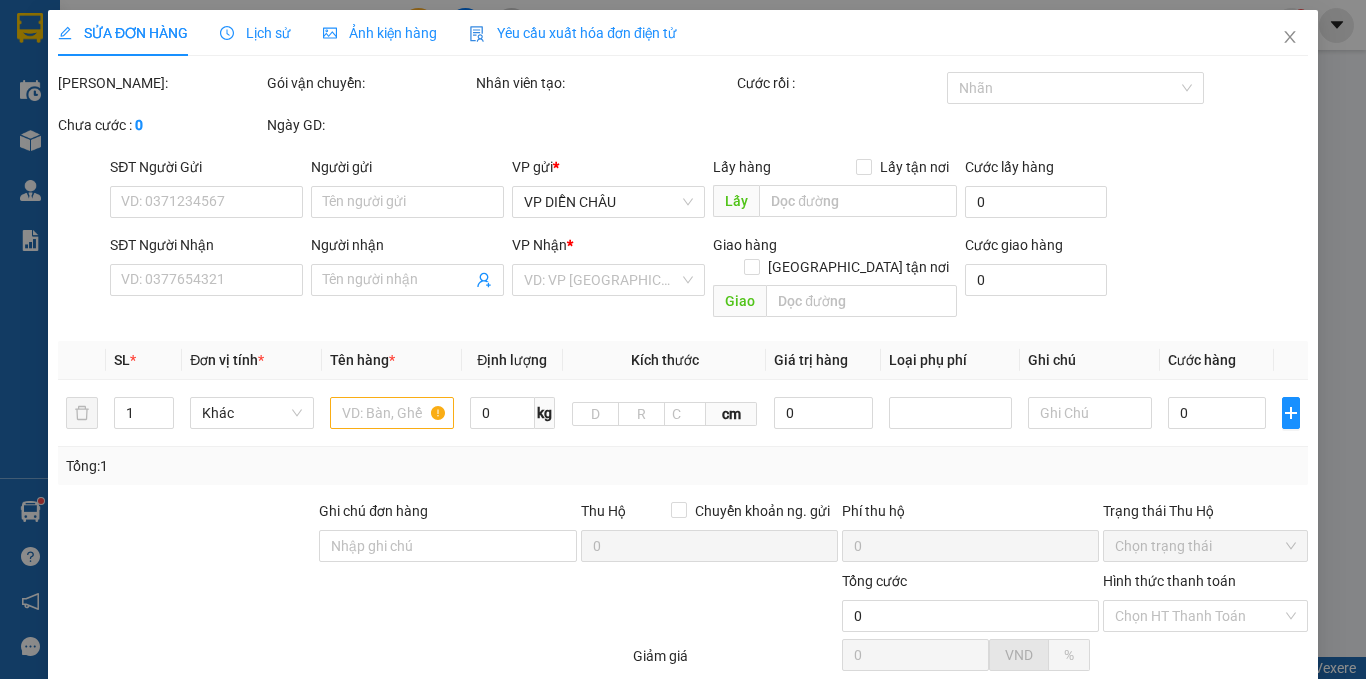 type on "0865186201" 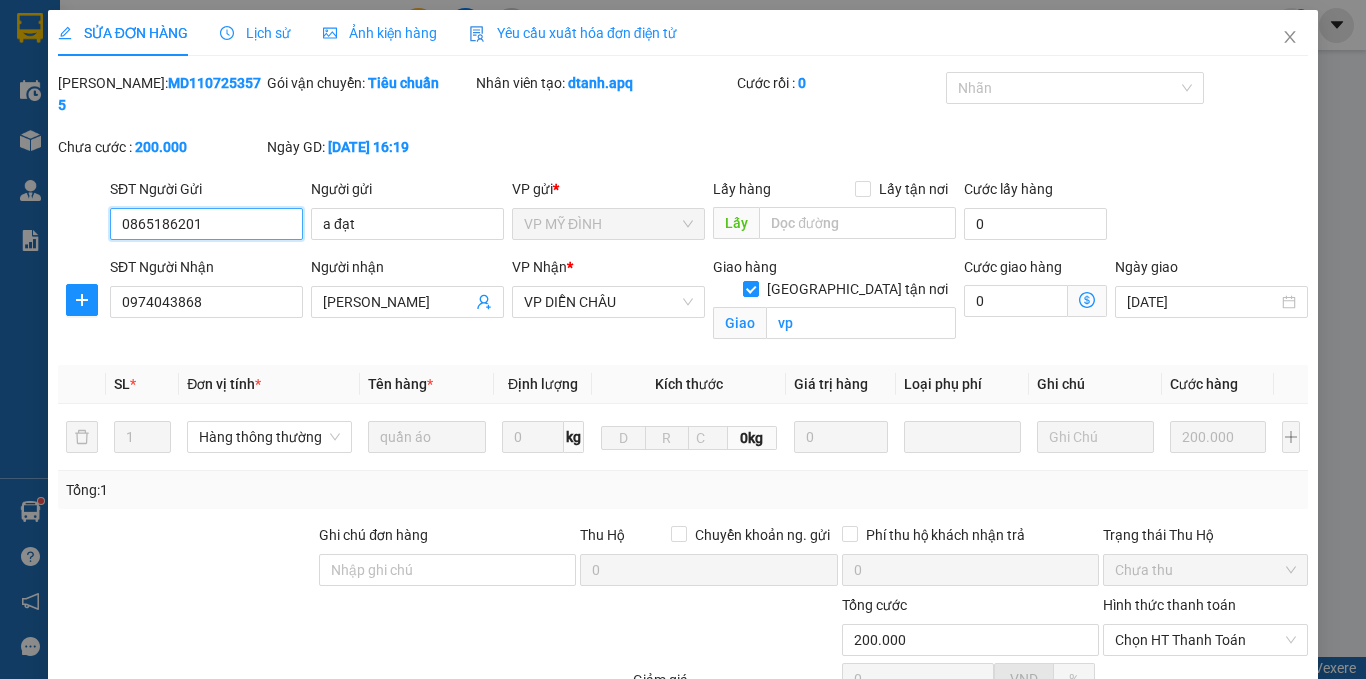 scroll, scrollTop: 186, scrollLeft: 0, axis: vertical 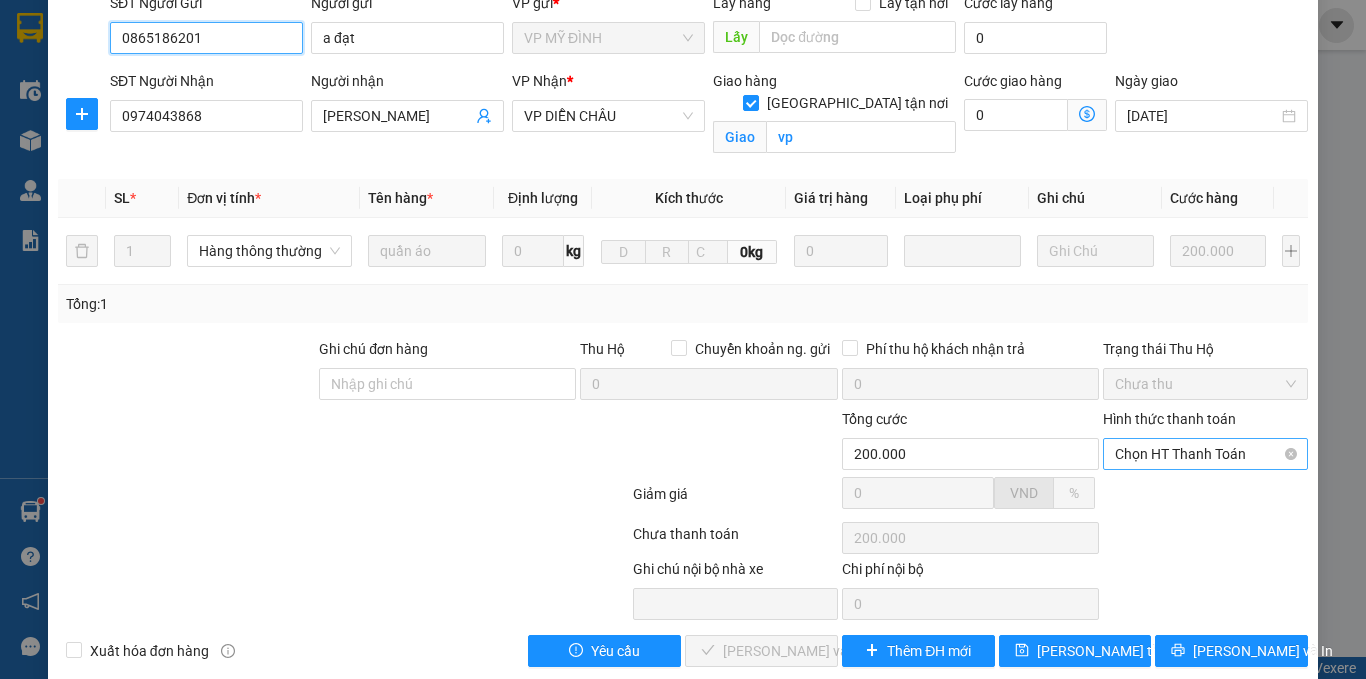 click on "Chọn HT Thanh Toán" at bounding box center (1205, 454) 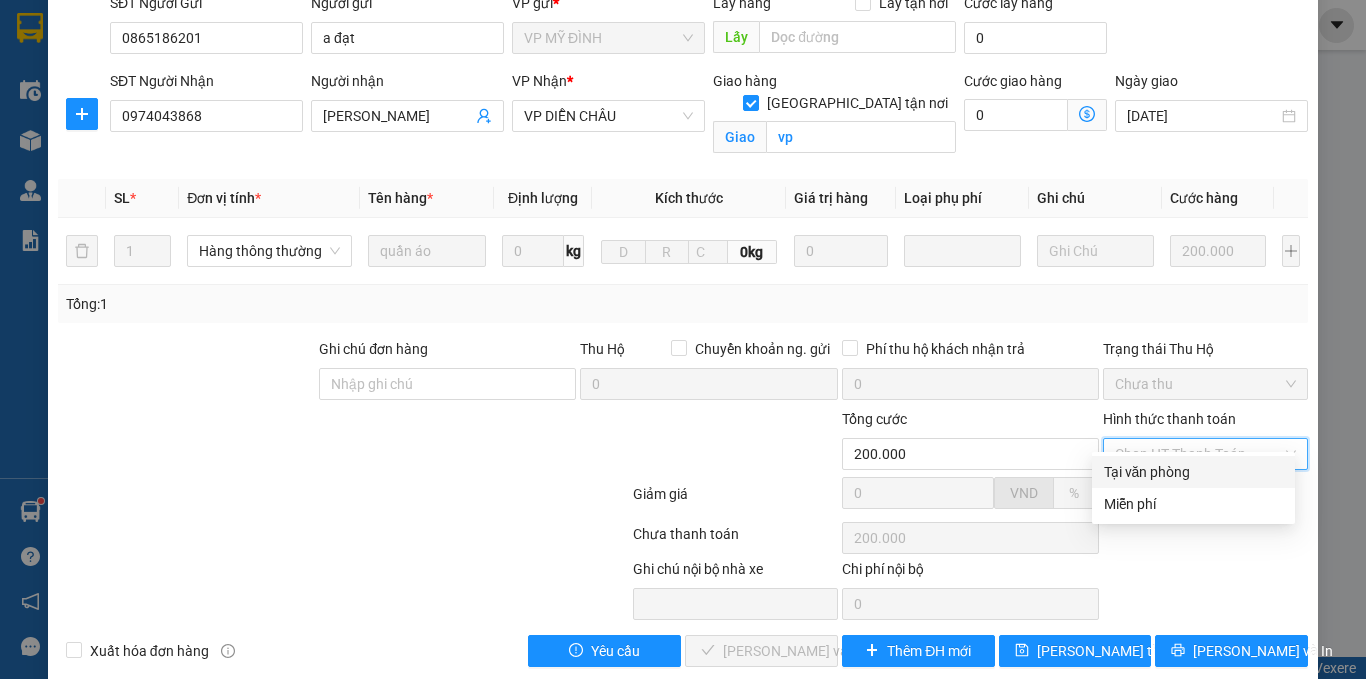 click on "Tại văn phòng" at bounding box center [1193, 472] 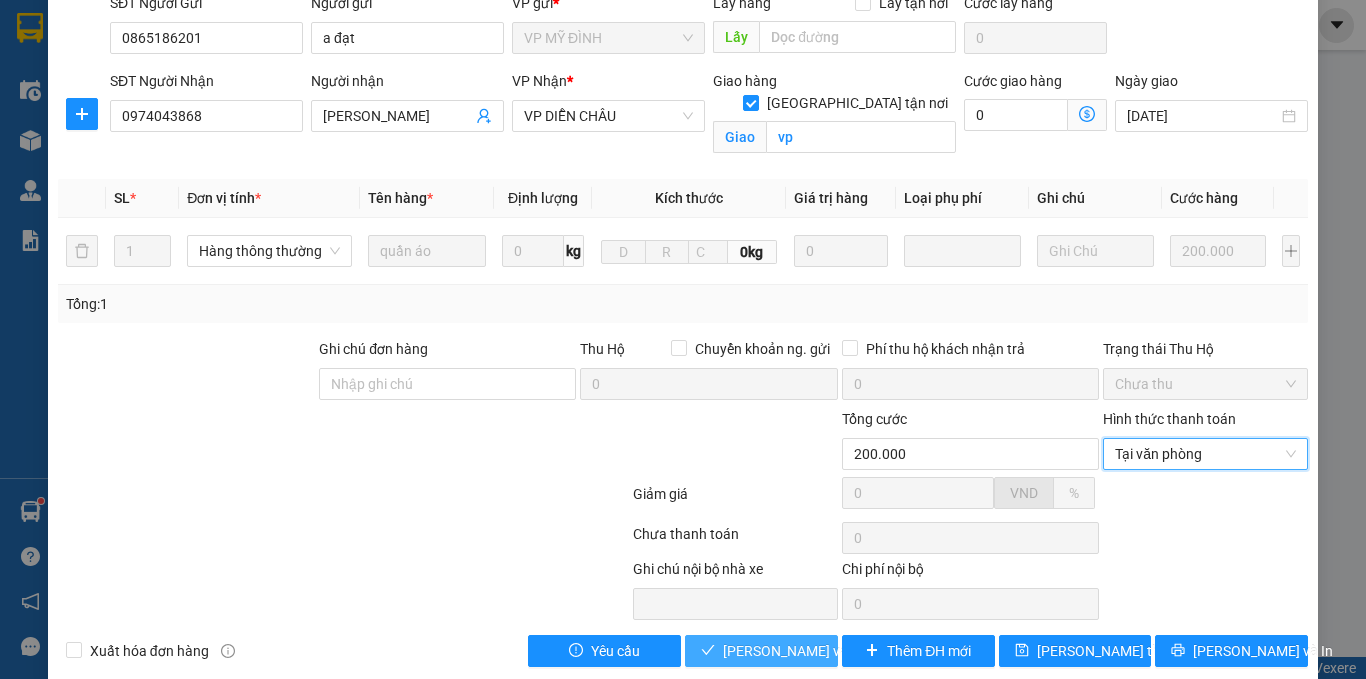 click on "[PERSON_NAME] và Giao hàng" at bounding box center (761, 651) 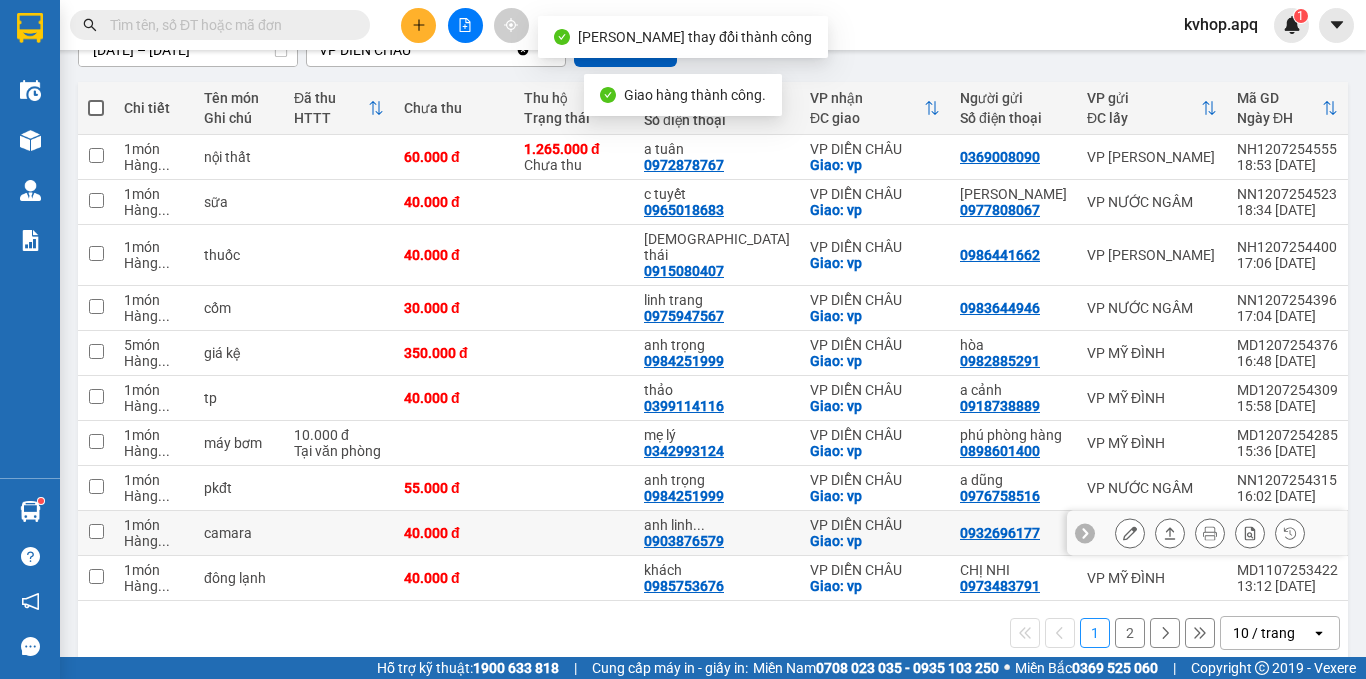 scroll, scrollTop: 234, scrollLeft: 0, axis: vertical 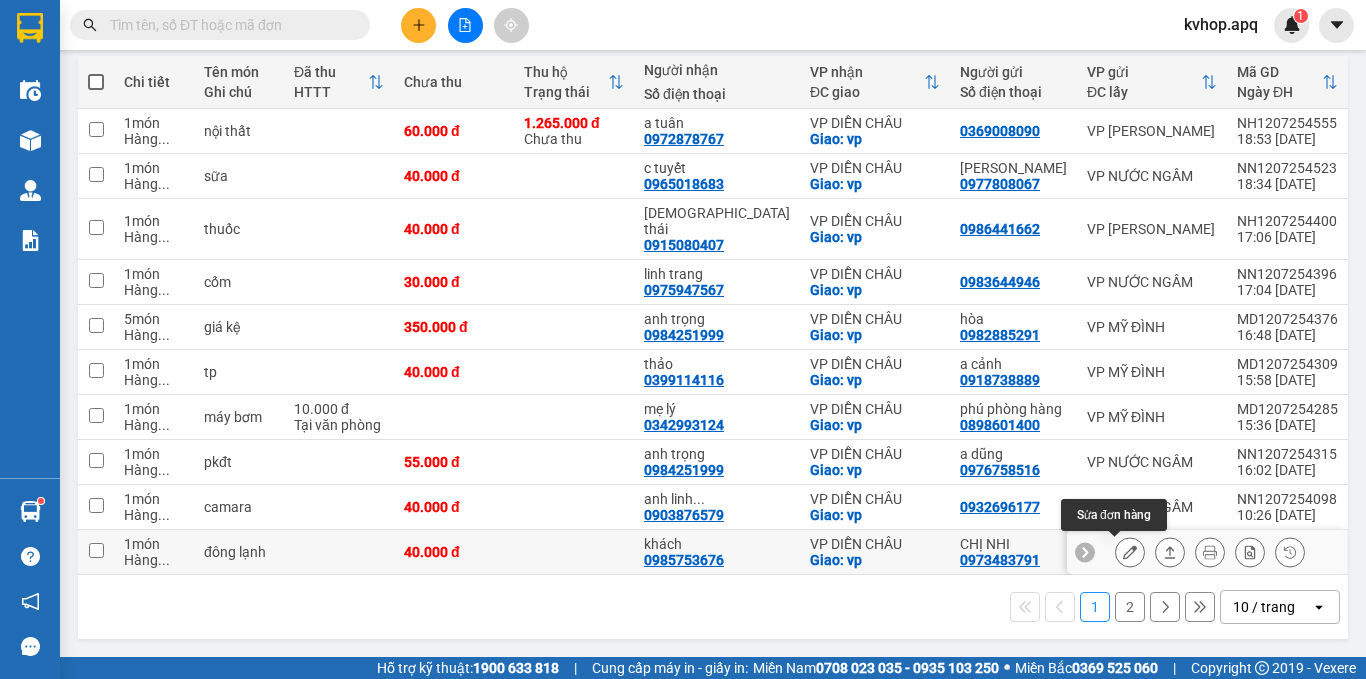 click 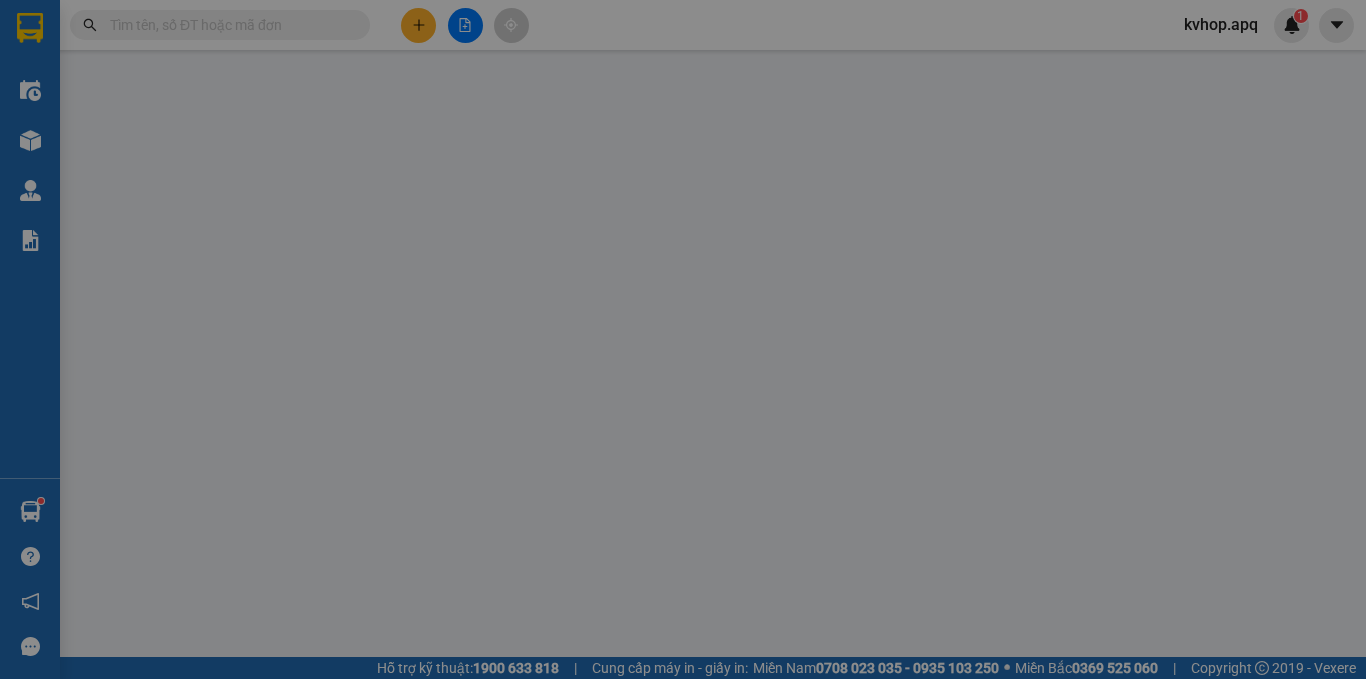 scroll, scrollTop: 0, scrollLeft: 0, axis: both 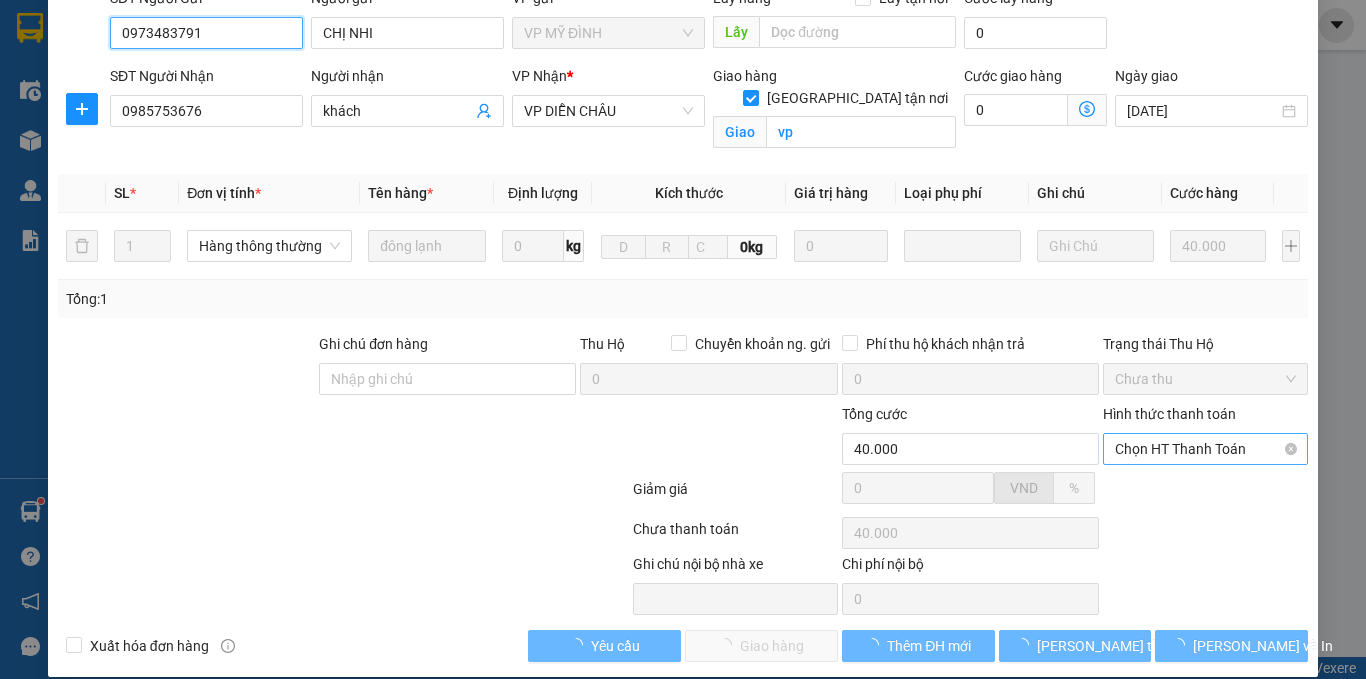 click on "Chọn HT Thanh Toán" at bounding box center (1205, 449) 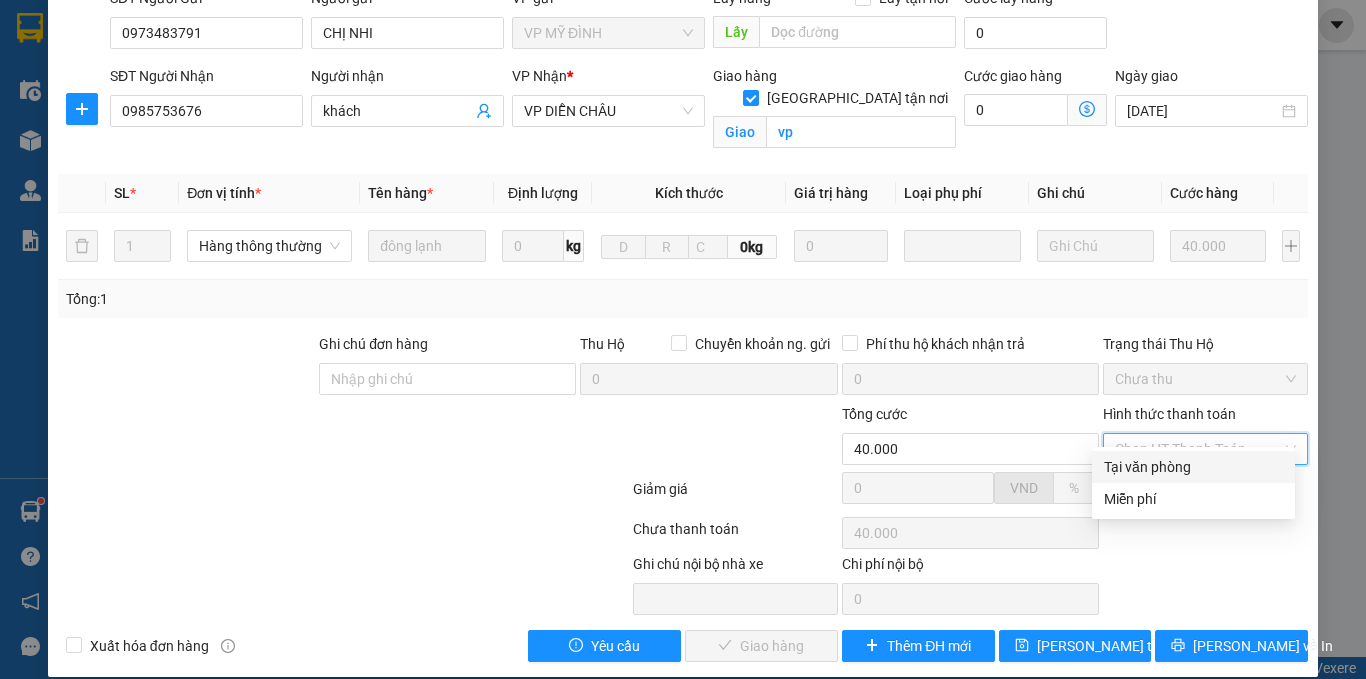 click on "Tại văn phòng" at bounding box center (1193, 467) 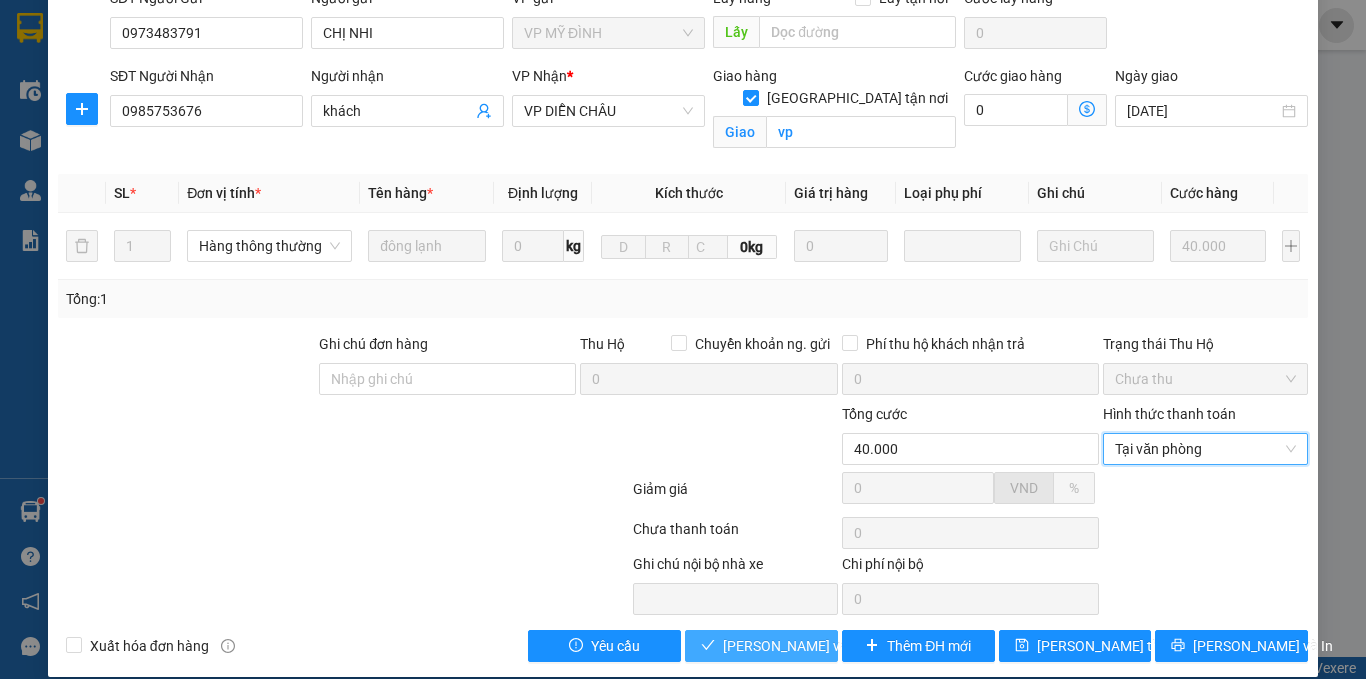 drag, startPoint x: 721, startPoint y: 627, endPoint x: 716, endPoint y: 617, distance: 11.18034 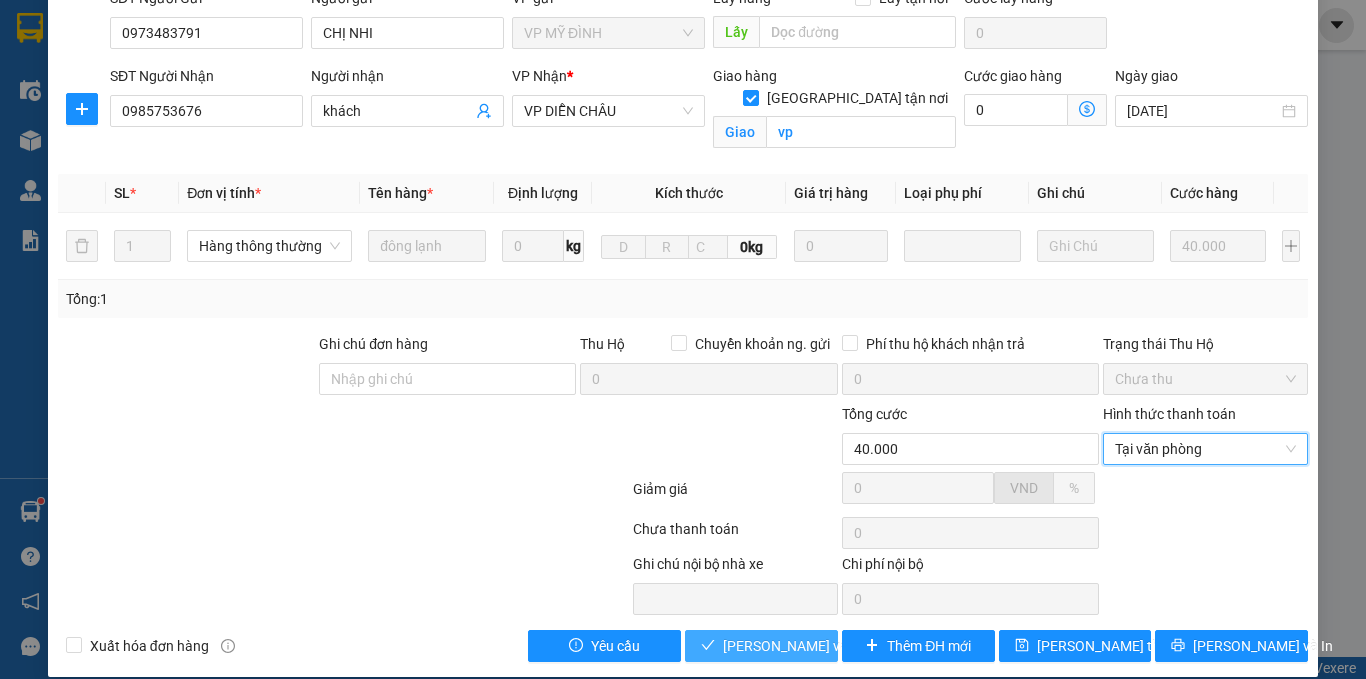 click on "[PERSON_NAME] và Giao hàng" at bounding box center (819, 646) 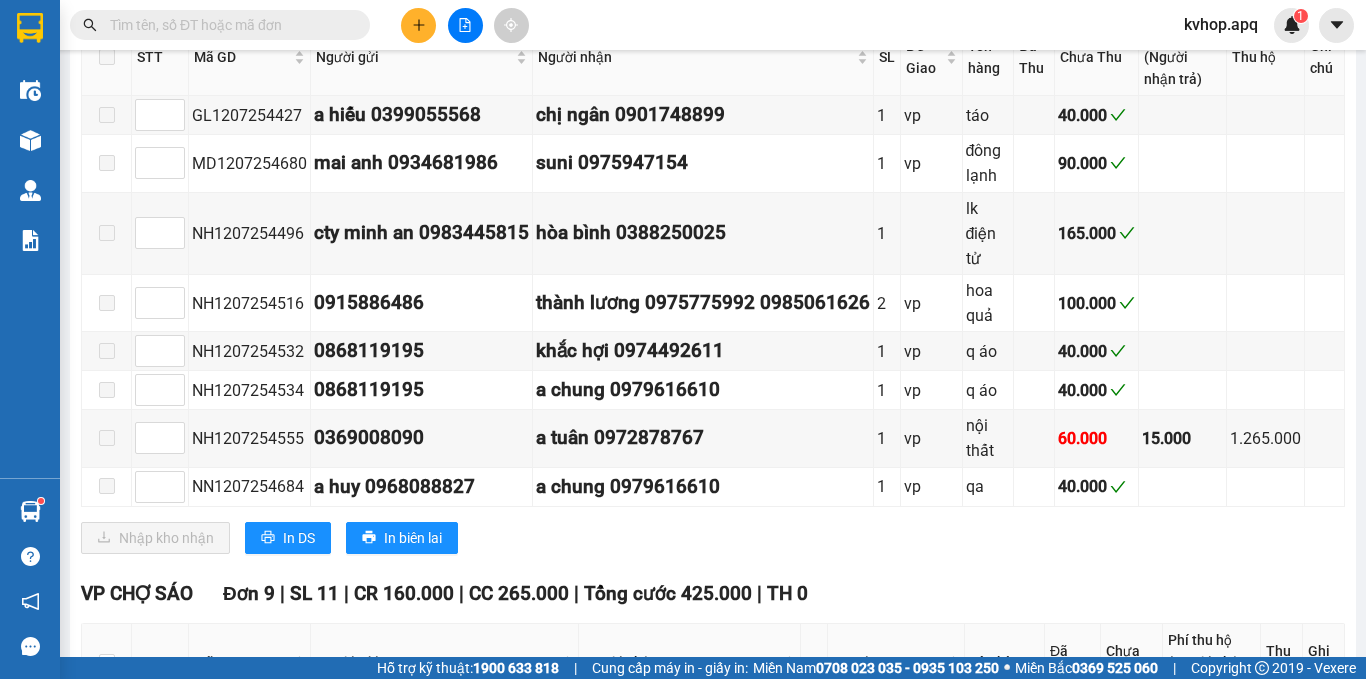 scroll, scrollTop: 200, scrollLeft: 0, axis: vertical 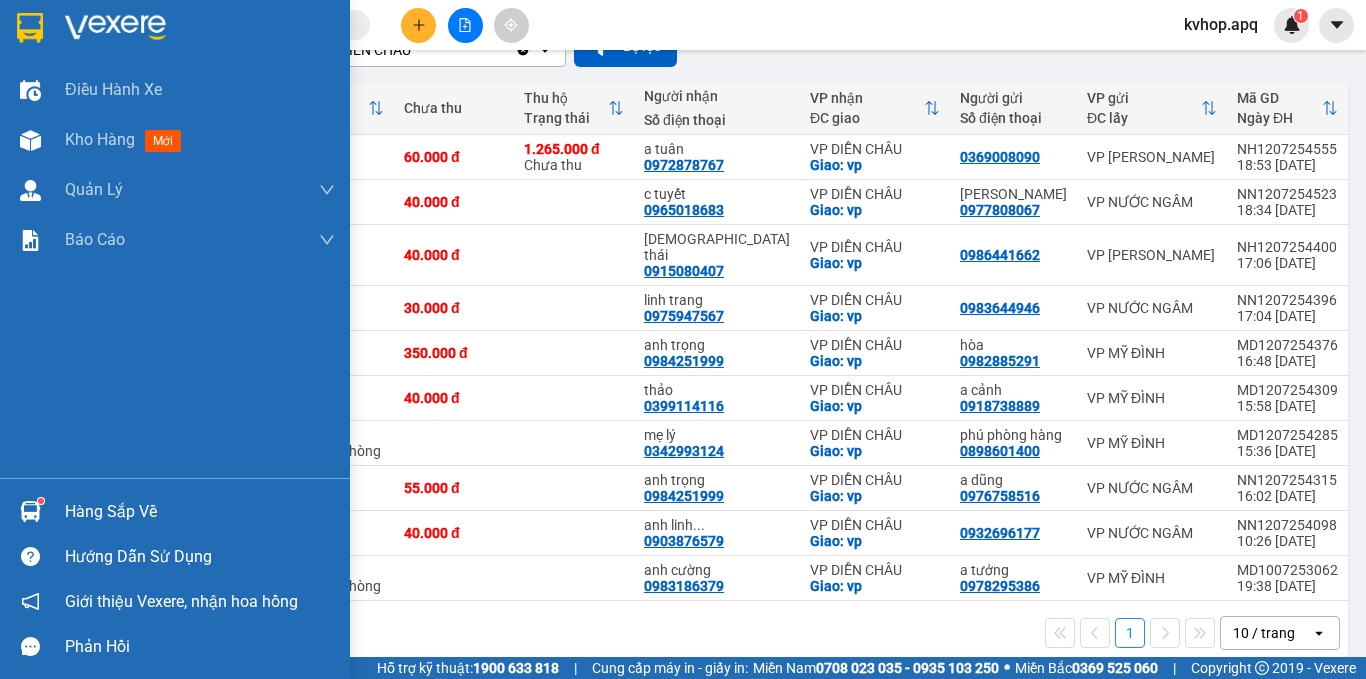click on "Hàng sắp về" at bounding box center [200, 512] 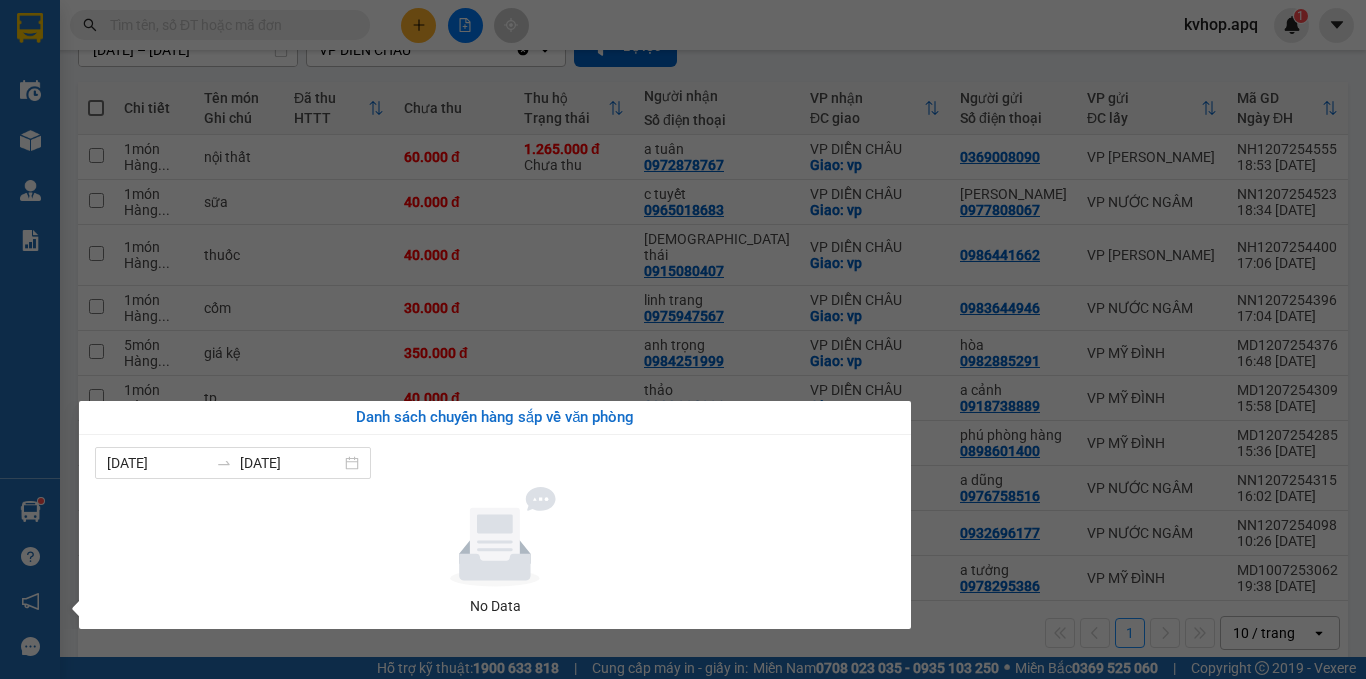 click on "Kết quả tìm kiếm ( 0 )  Bộ lọc  No Data kvhop.apq 1     Điều hành xe     Kho hàng mới     Quản Lý Quản lý thu hộ Quản lý chuyến Quản lý giao nhận mới Quản lý kiểm kho     Báo cáo 1. Báo cáo nộp tiền từng văn phòng 12. Thống kê đơn đối tác 2. Báo cáo doanh thu các văn phòng ( không có công nợ - tính theo ngày lên hàng) 2. Báo cáo doanh thu từng văn phòng ( không có công nợ ) 3. Thống kê hàng về từng văn phòng 5. Báo cáo COD đi hàng ngày 6. Doanh số theo xe, tài xế chi tiết Hàng sắp về Hướng dẫn sử dụng Giới thiệu Vexere, nhận hoa hồng Phản hồi Phần mềm hỗ trợ bạn tốt chứ? ver  1.8.137 Kho gửi Trên xe Kho nhận Hàng đã giao Hàng đã hủy Kho gửi Vinh Kho gửi Hà Nội Tổng kho gửi Check sai tuyến Đơn hàng 10 đơn Khối lượng 0 kg Số lượng 15 món Đã thu 100.000  đ Chưa thu 655.000  đ Hàng tồn 11711 đơn SMS Nhập hàng 3" at bounding box center [683, 339] 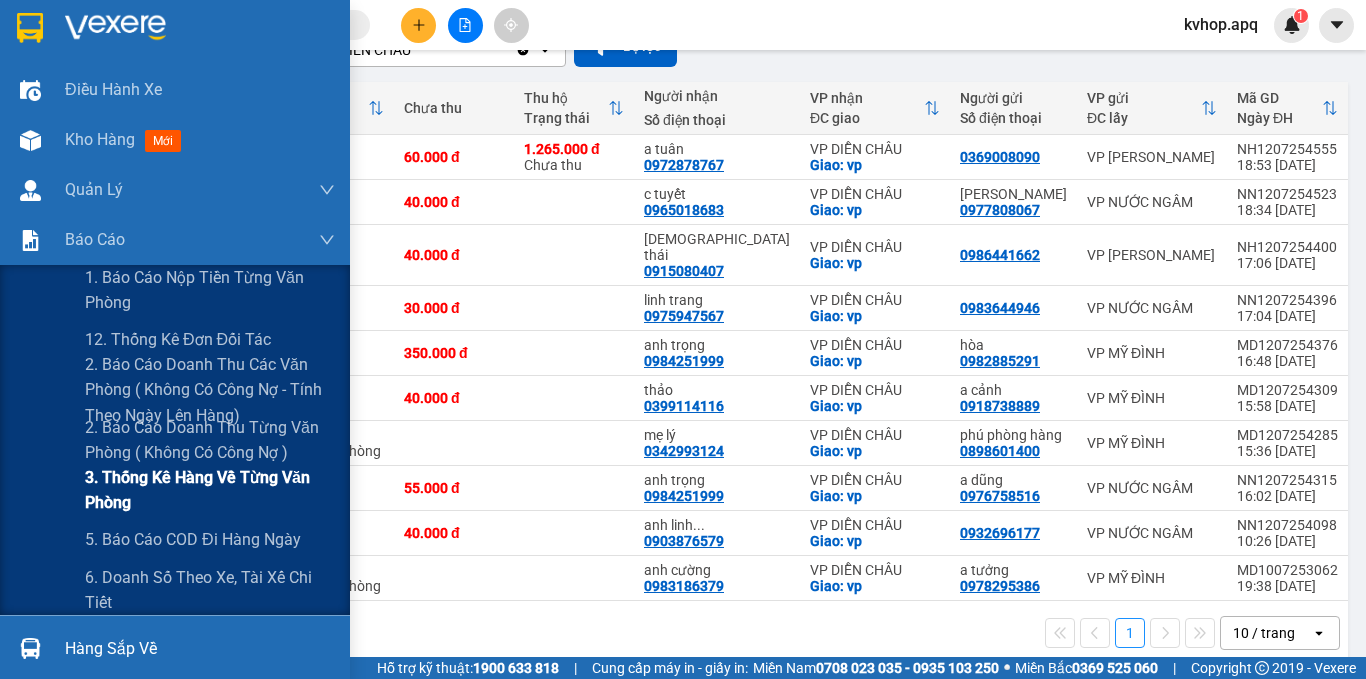 drag, startPoint x: 177, startPoint y: 487, endPoint x: 187, endPoint y: 476, distance: 14.866069 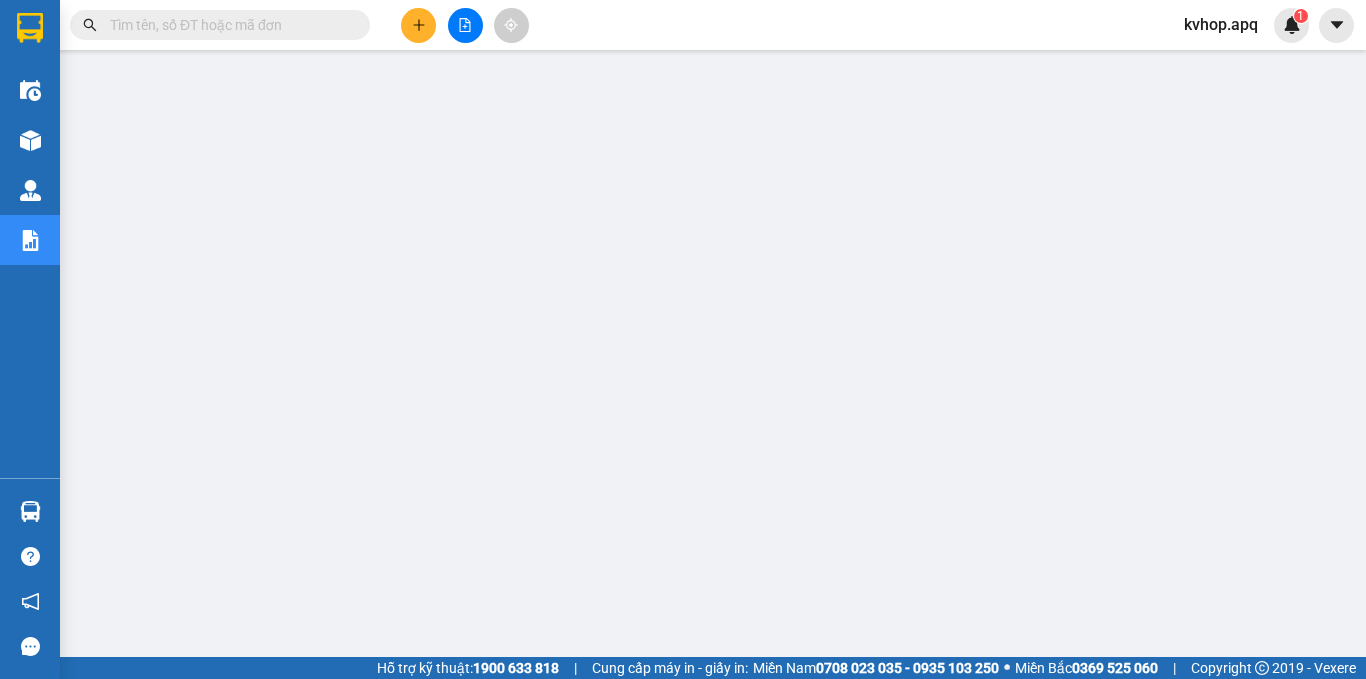 scroll, scrollTop: 0, scrollLeft: 0, axis: both 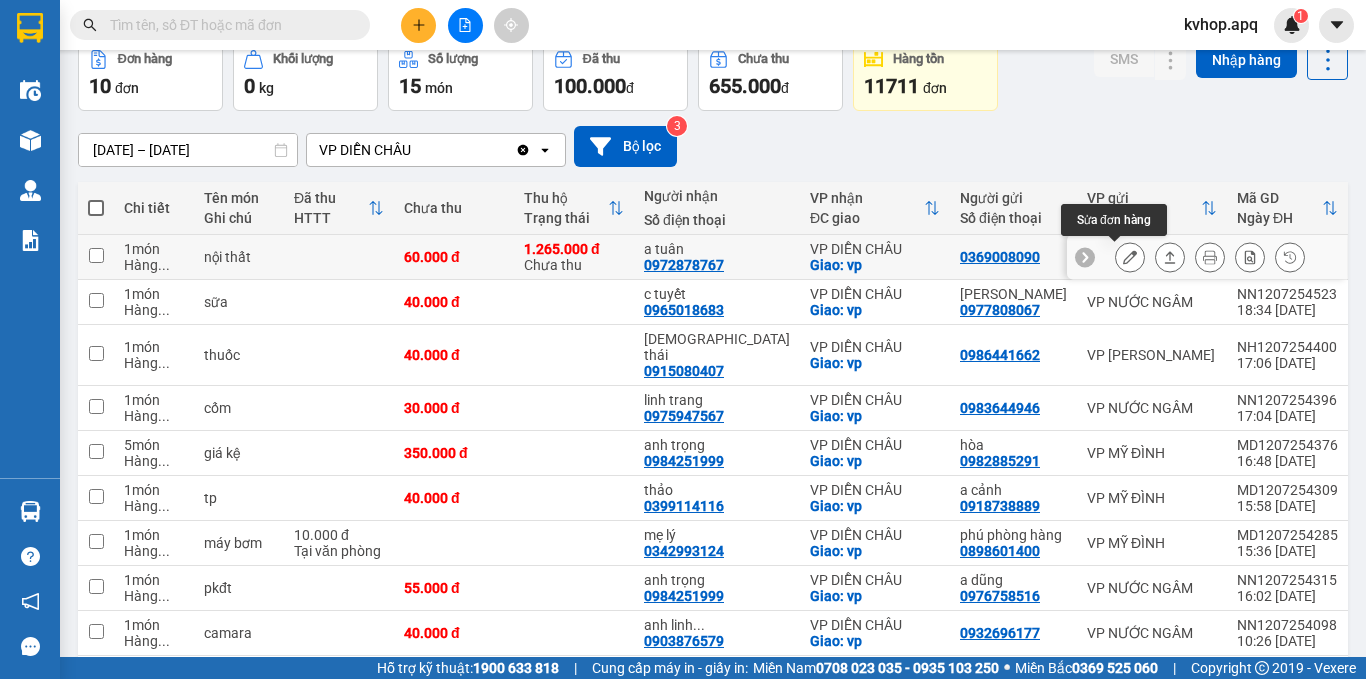 click 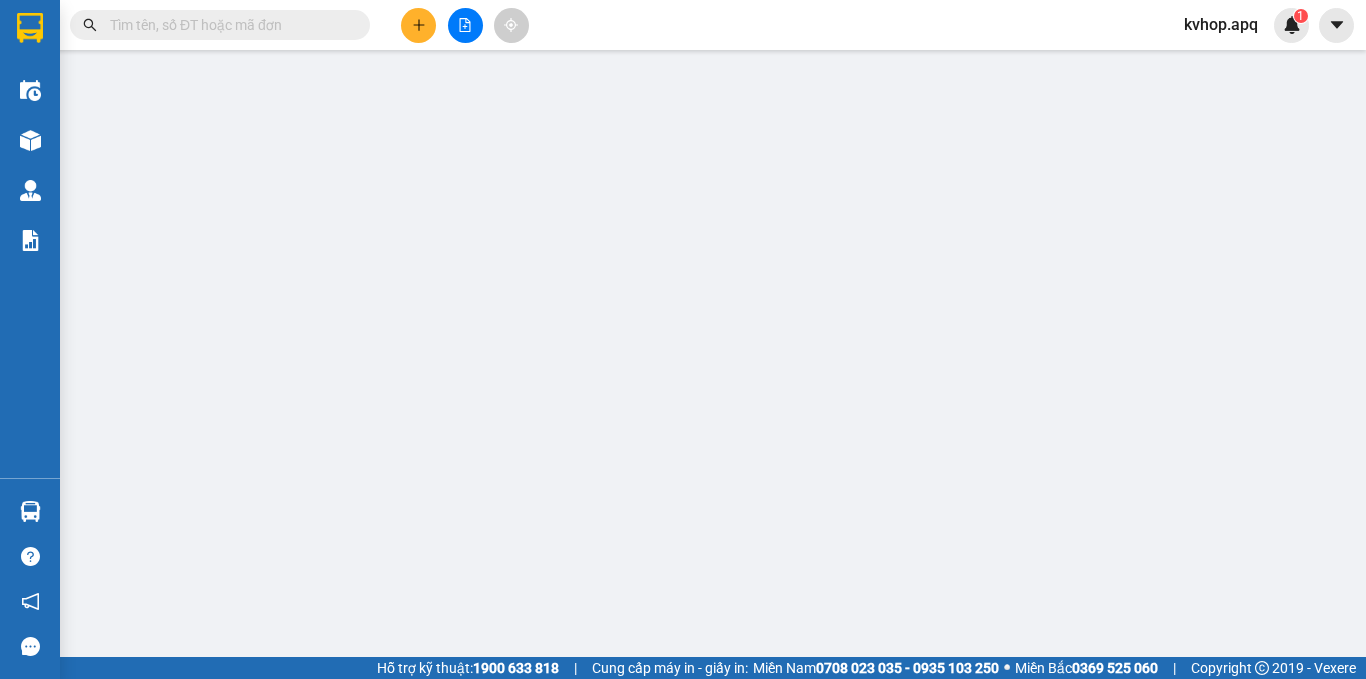 type on "0369008090" 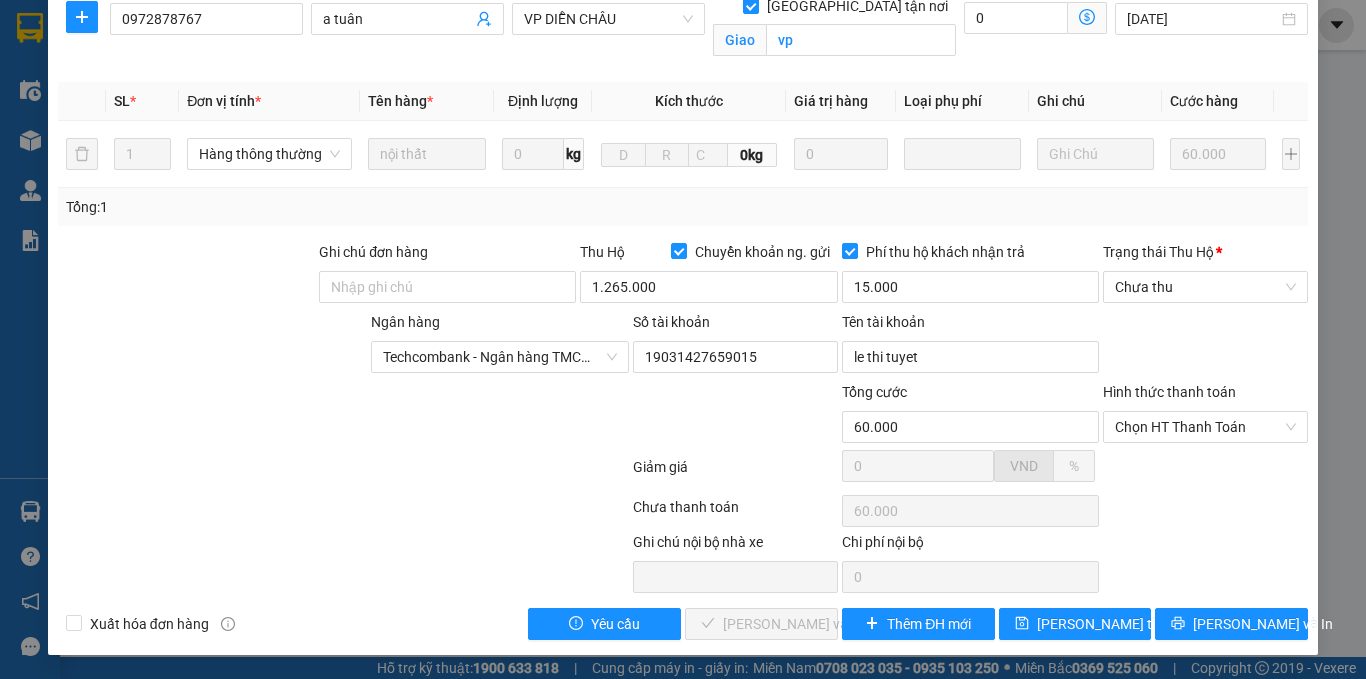 scroll, scrollTop: 303, scrollLeft: 0, axis: vertical 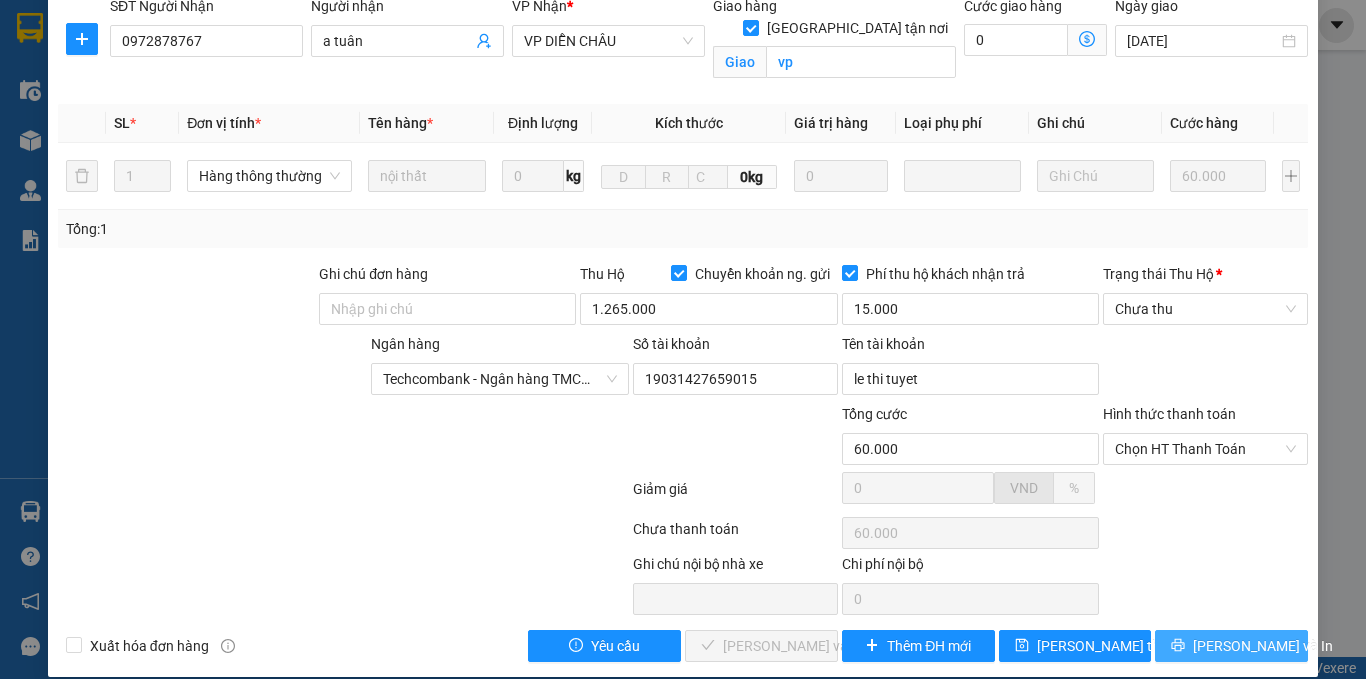 click on "[PERSON_NAME] và In" at bounding box center [1231, 646] 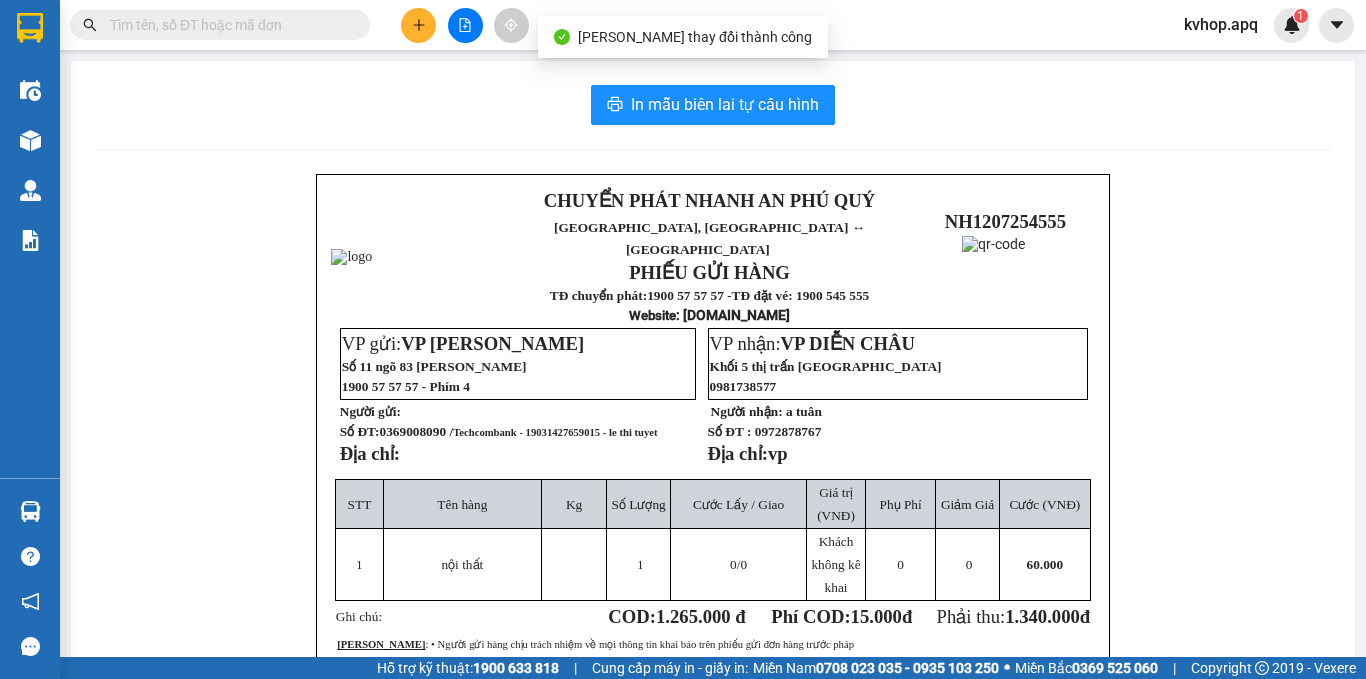 scroll, scrollTop: 100, scrollLeft: 0, axis: vertical 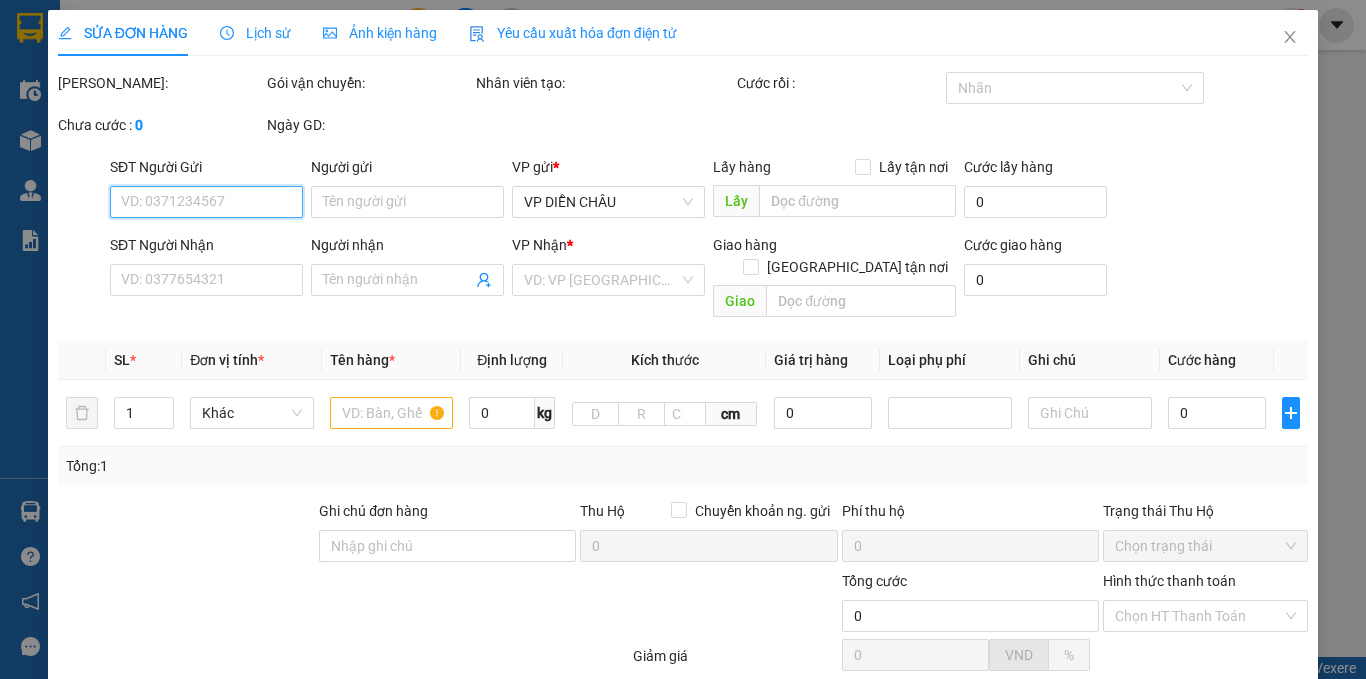 type on "0369008090" 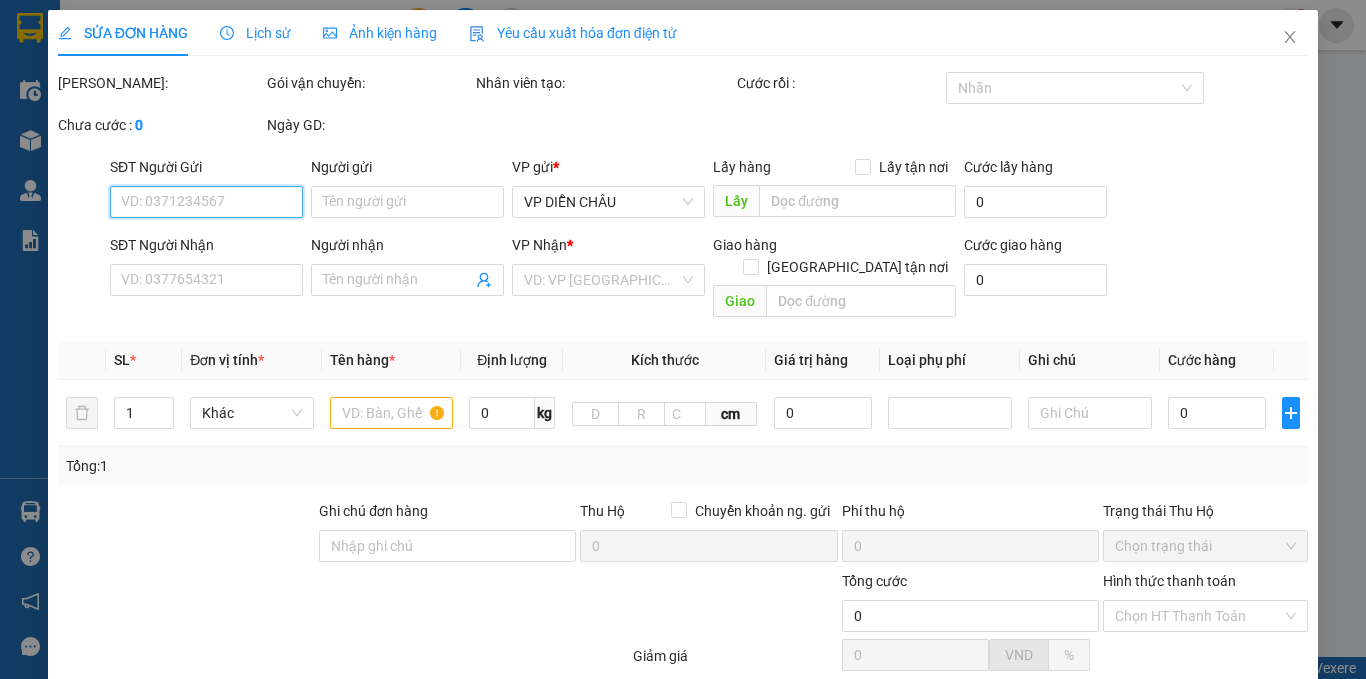type on "60.000" 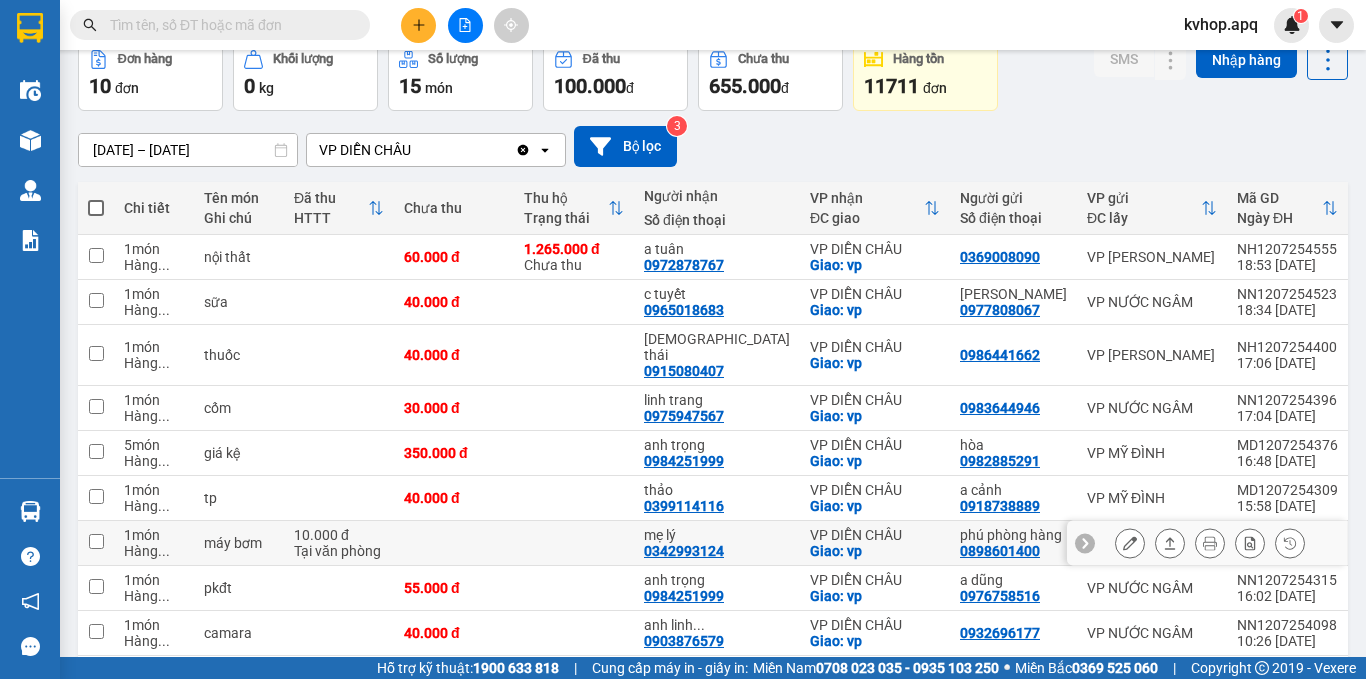 scroll, scrollTop: 0, scrollLeft: 0, axis: both 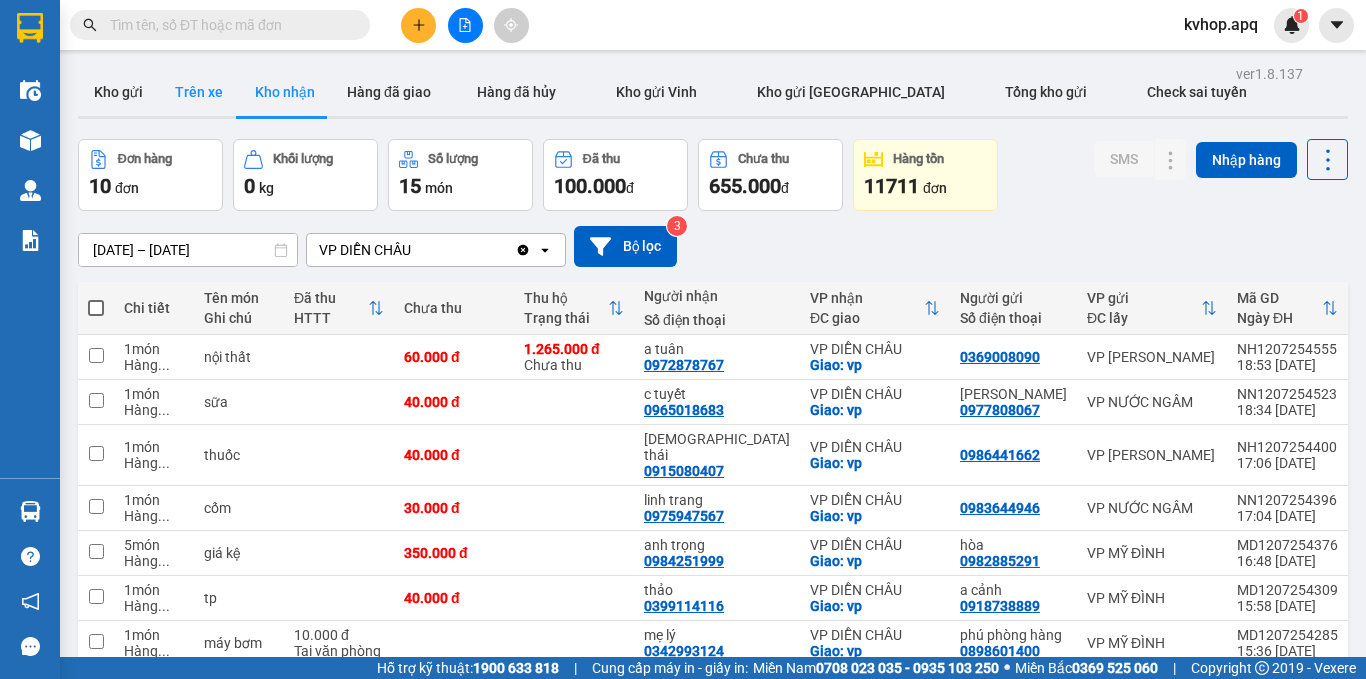 click on "Trên xe" at bounding box center (199, 92) 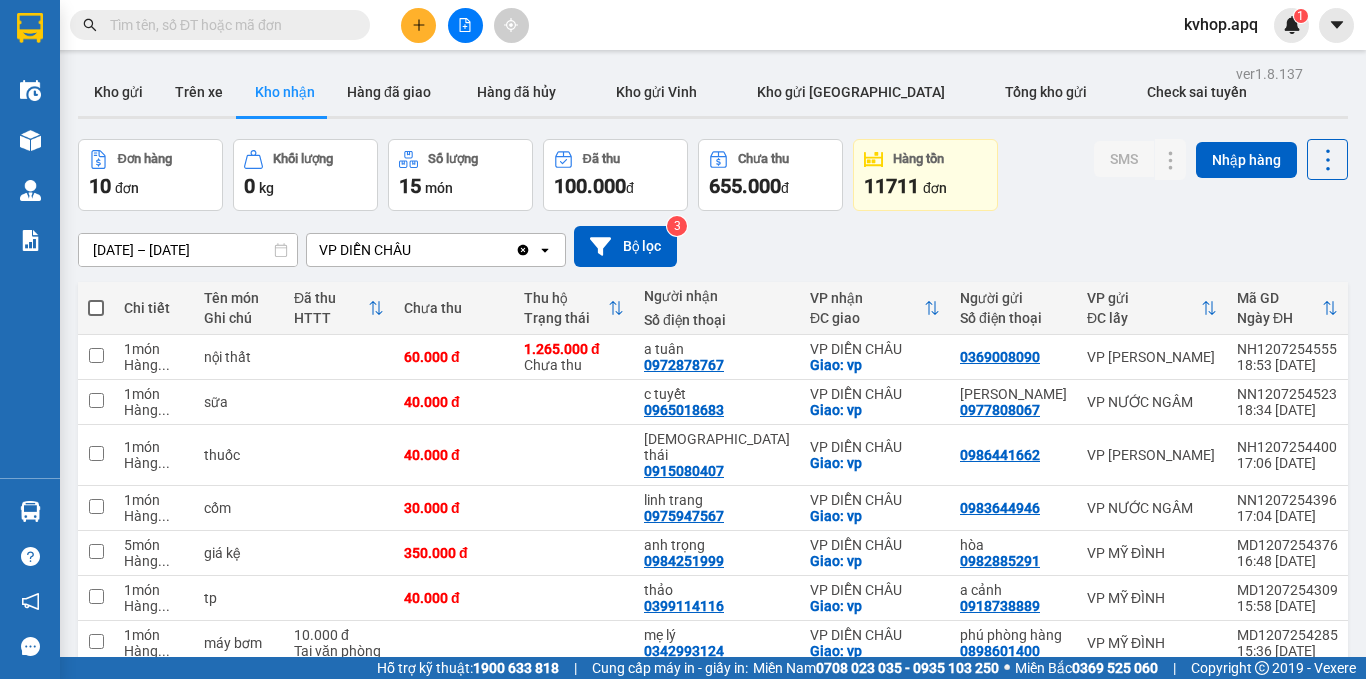 type on "13/07/2025 – 13/07/2025" 